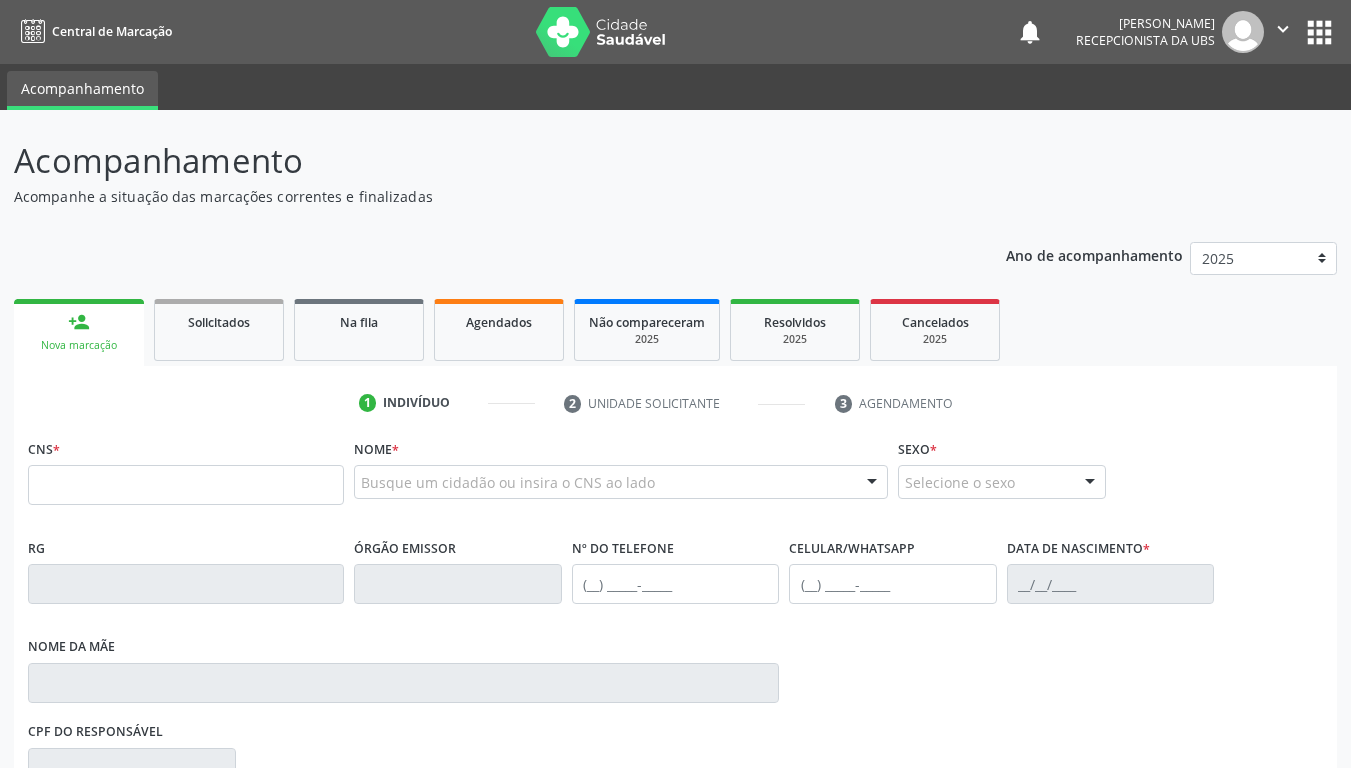 scroll, scrollTop: 0, scrollLeft: 0, axis: both 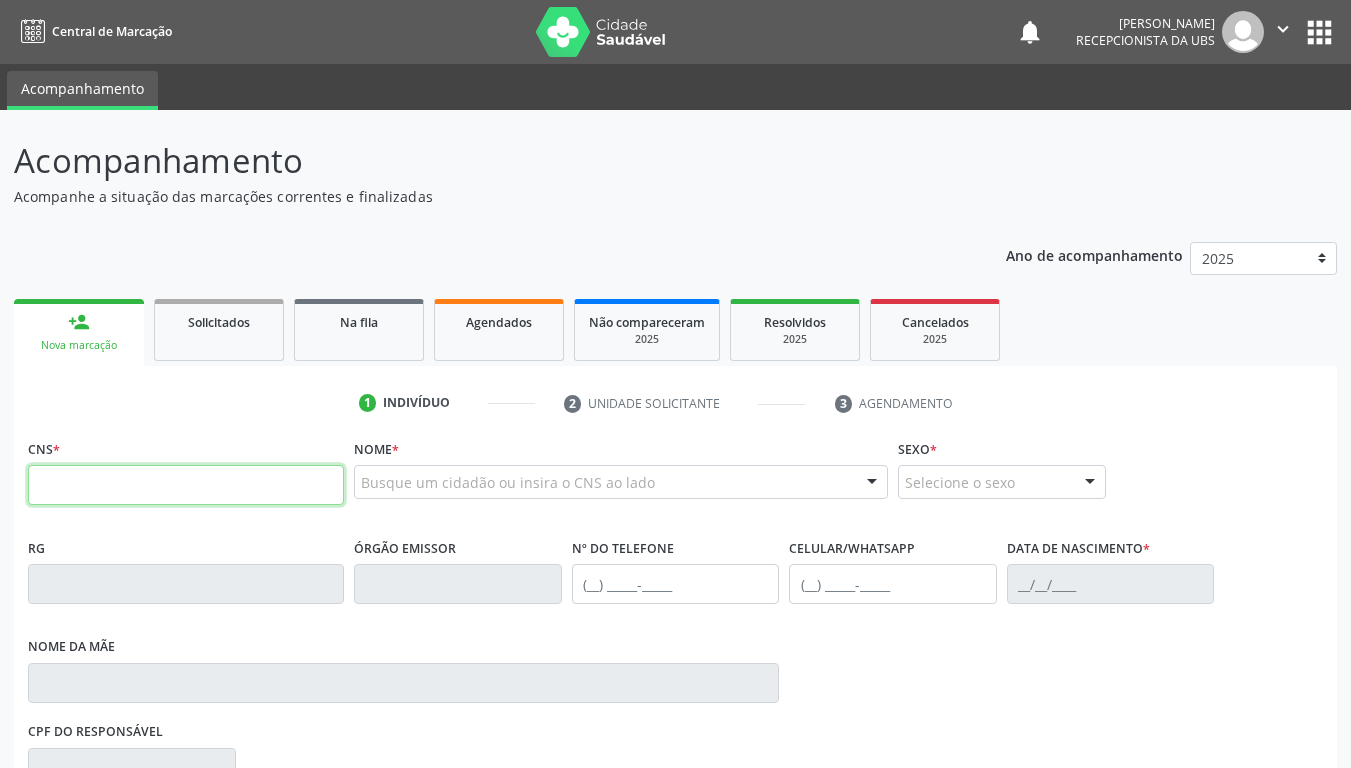 drag, startPoint x: 107, startPoint y: 494, endPoint x: 135, endPoint y: 483, distance: 30.083218 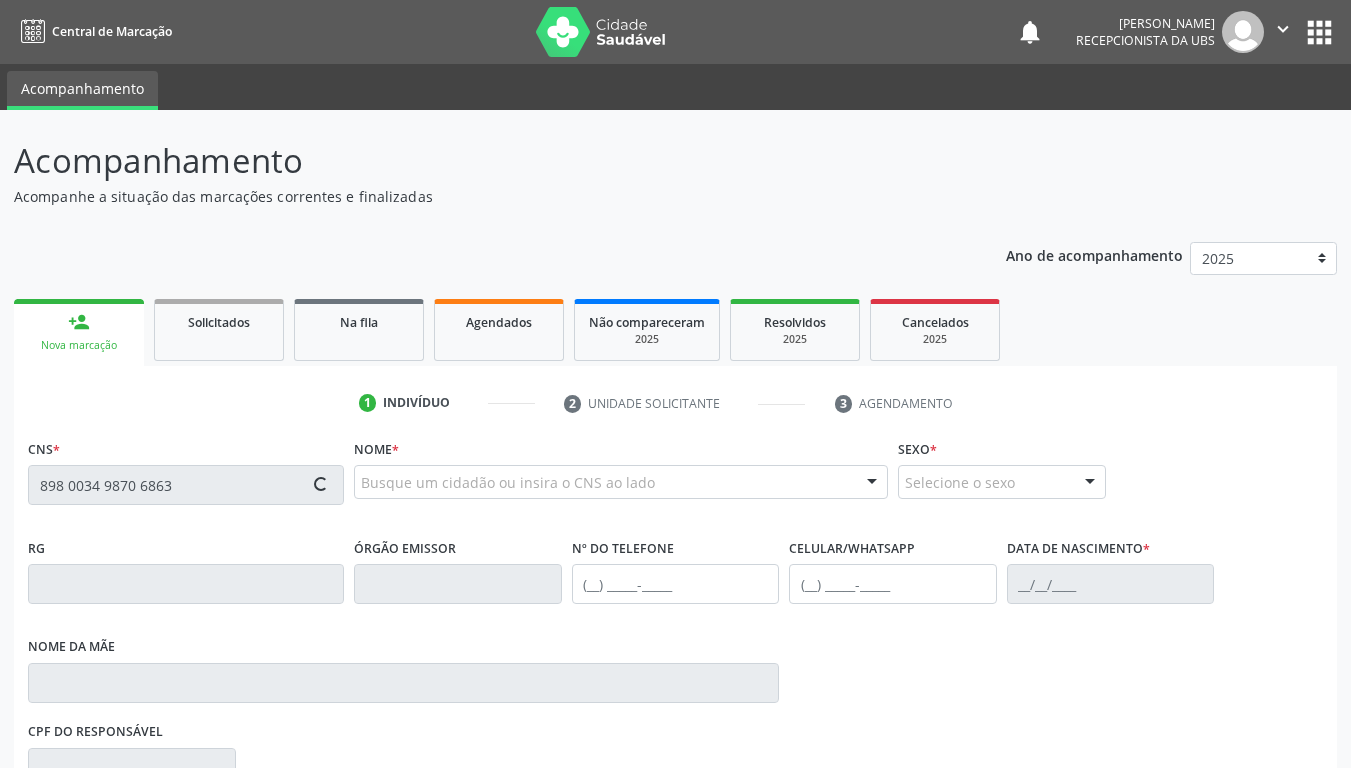 type on "898 0034 9870 6863" 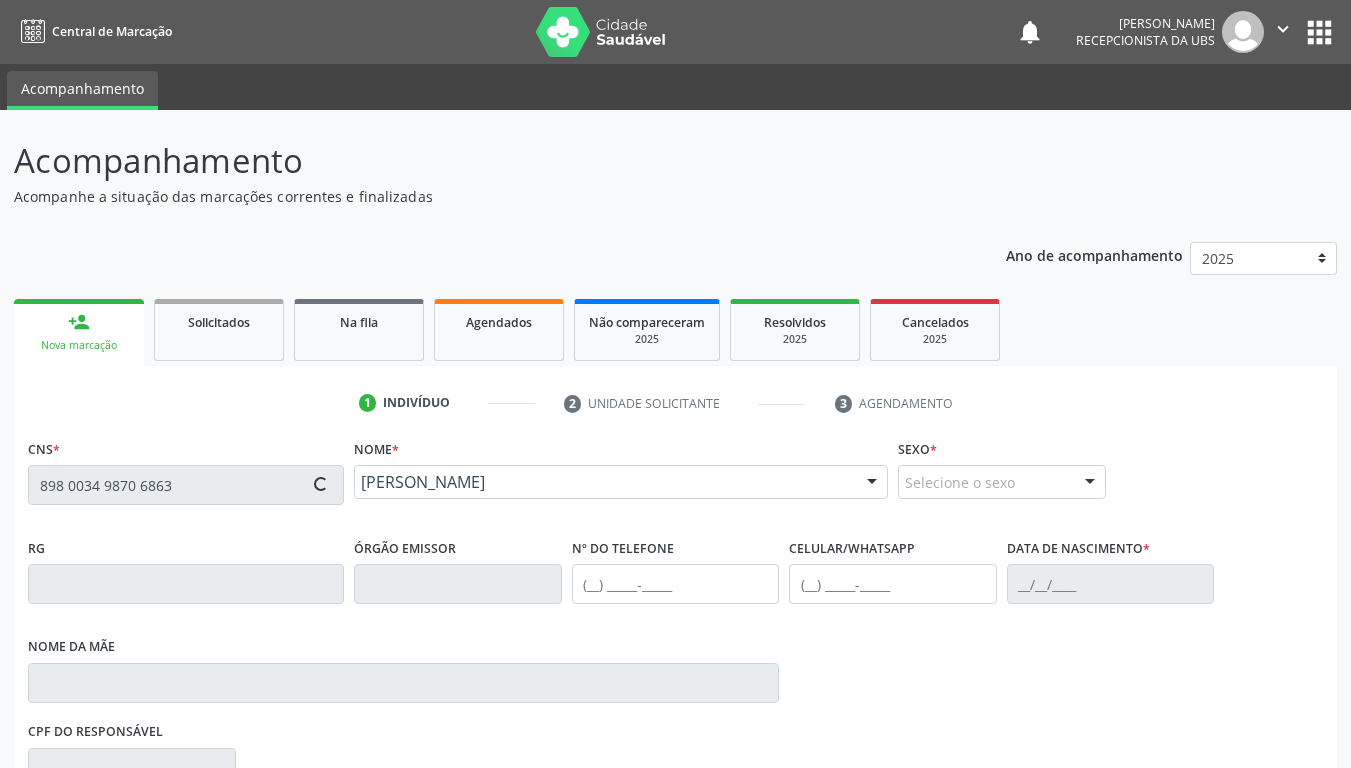 type on "[PHONE_NUMBER]" 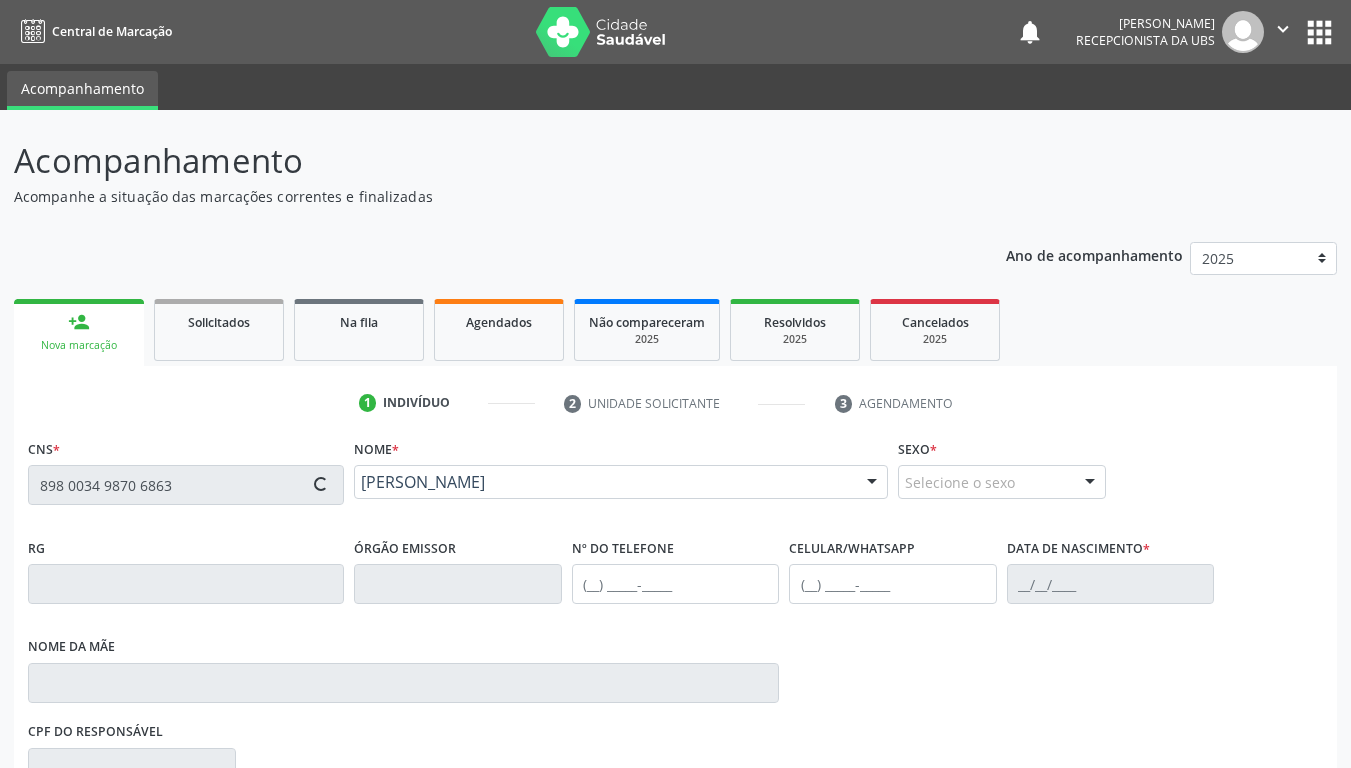 type on "29/12/1986" 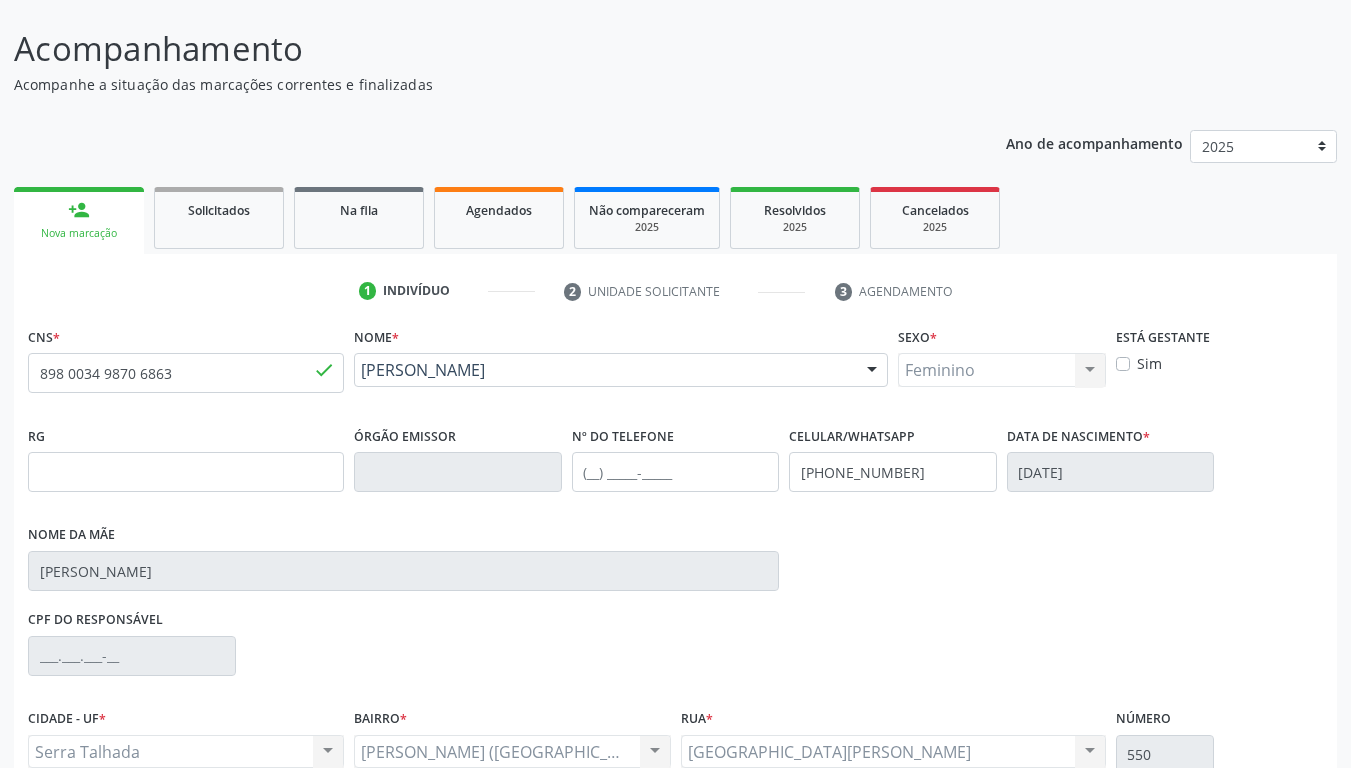scroll, scrollTop: 302, scrollLeft: 0, axis: vertical 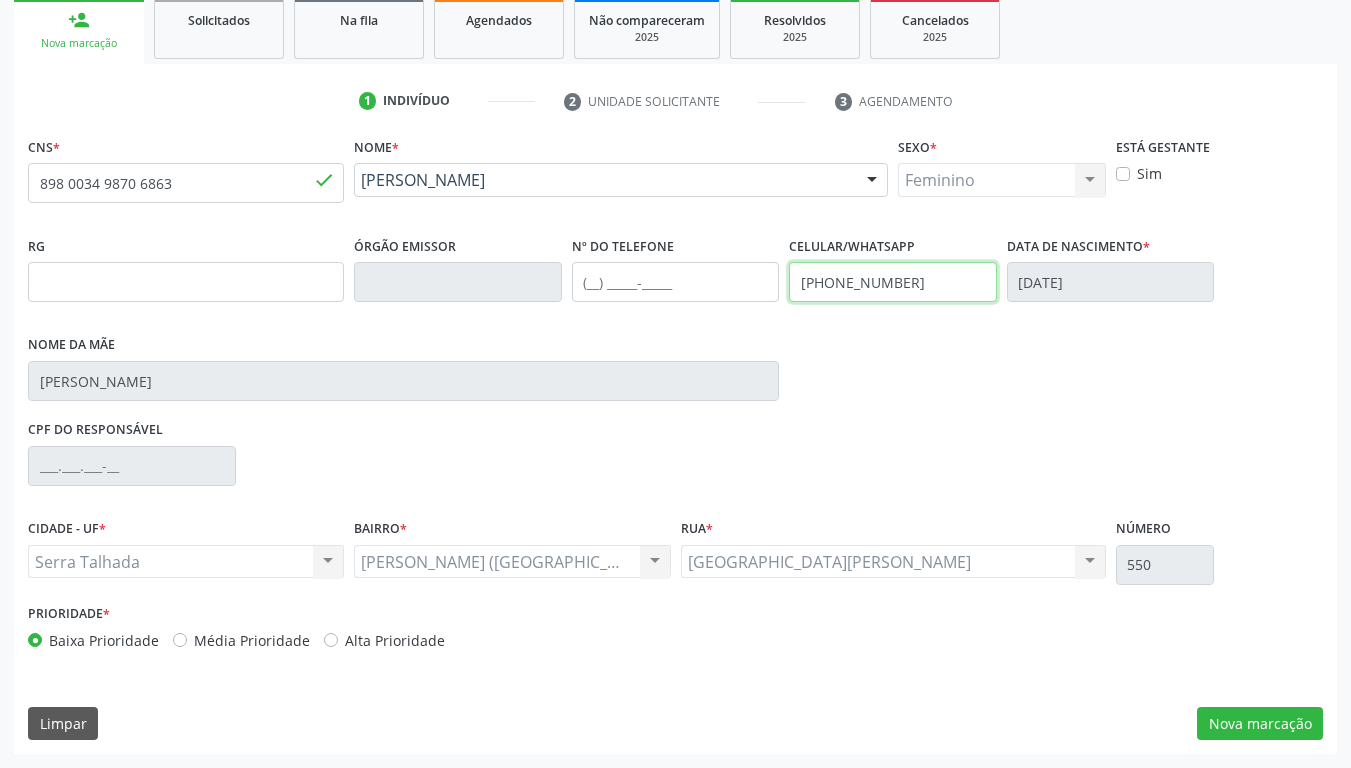 drag, startPoint x: 940, startPoint y: 281, endPoint x: 660, endPoint y: 300, distance: 280.6439 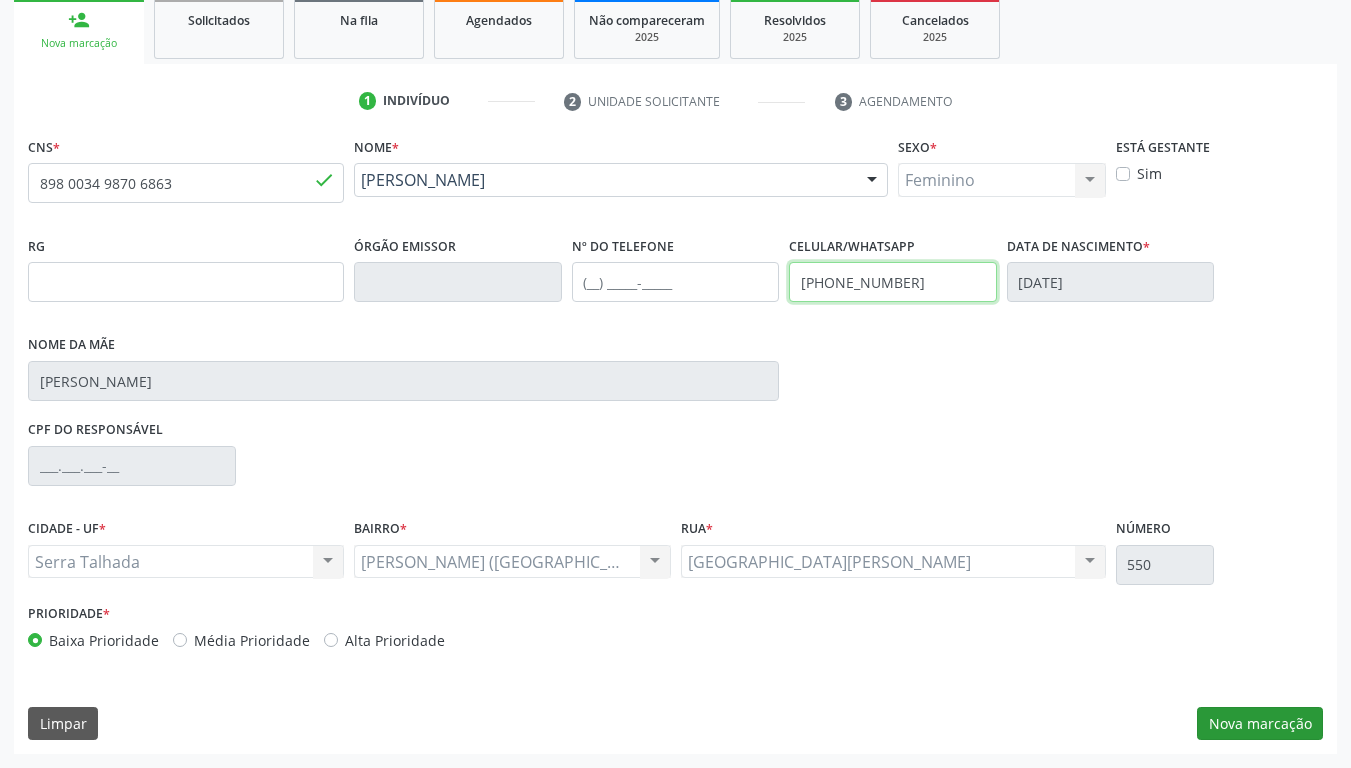 type on "(87) 98117-6702" 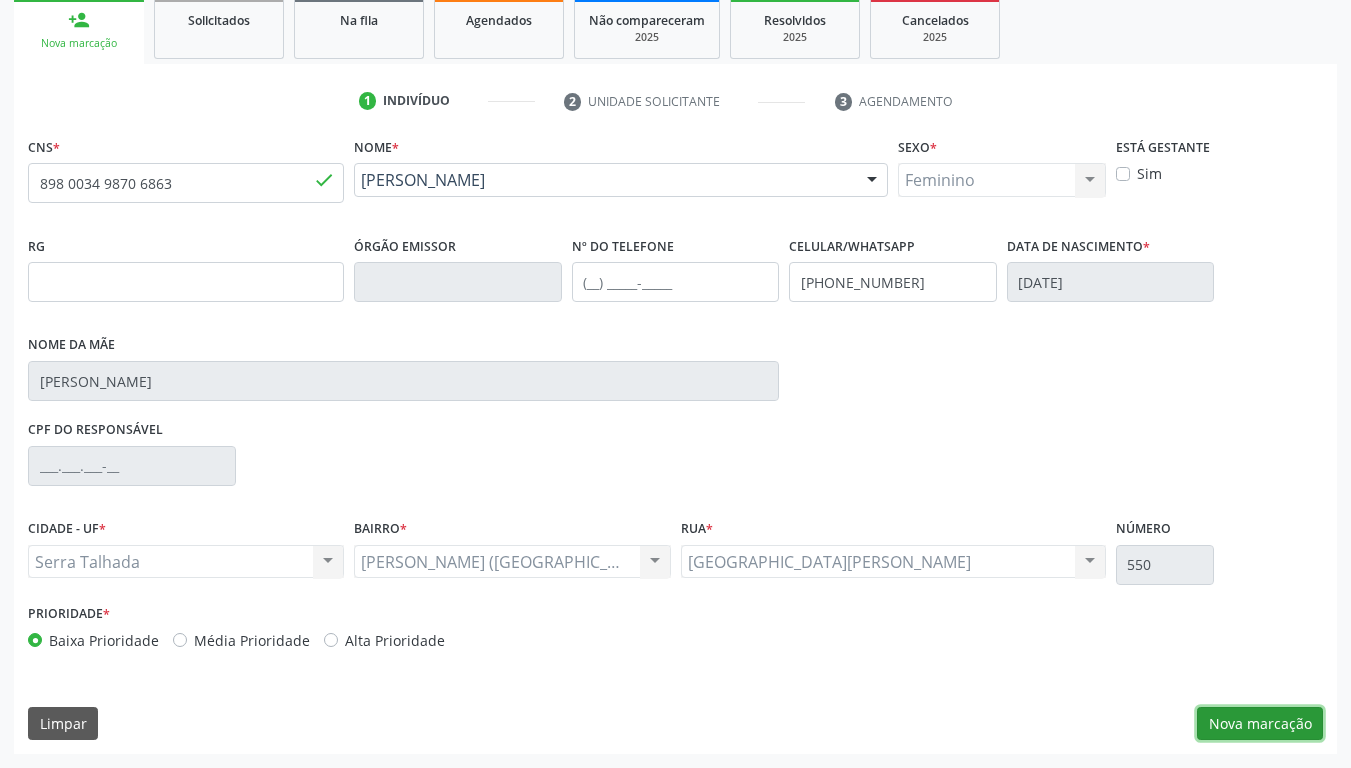 click on "Nova marcação" at bounding box center (1260, 724) 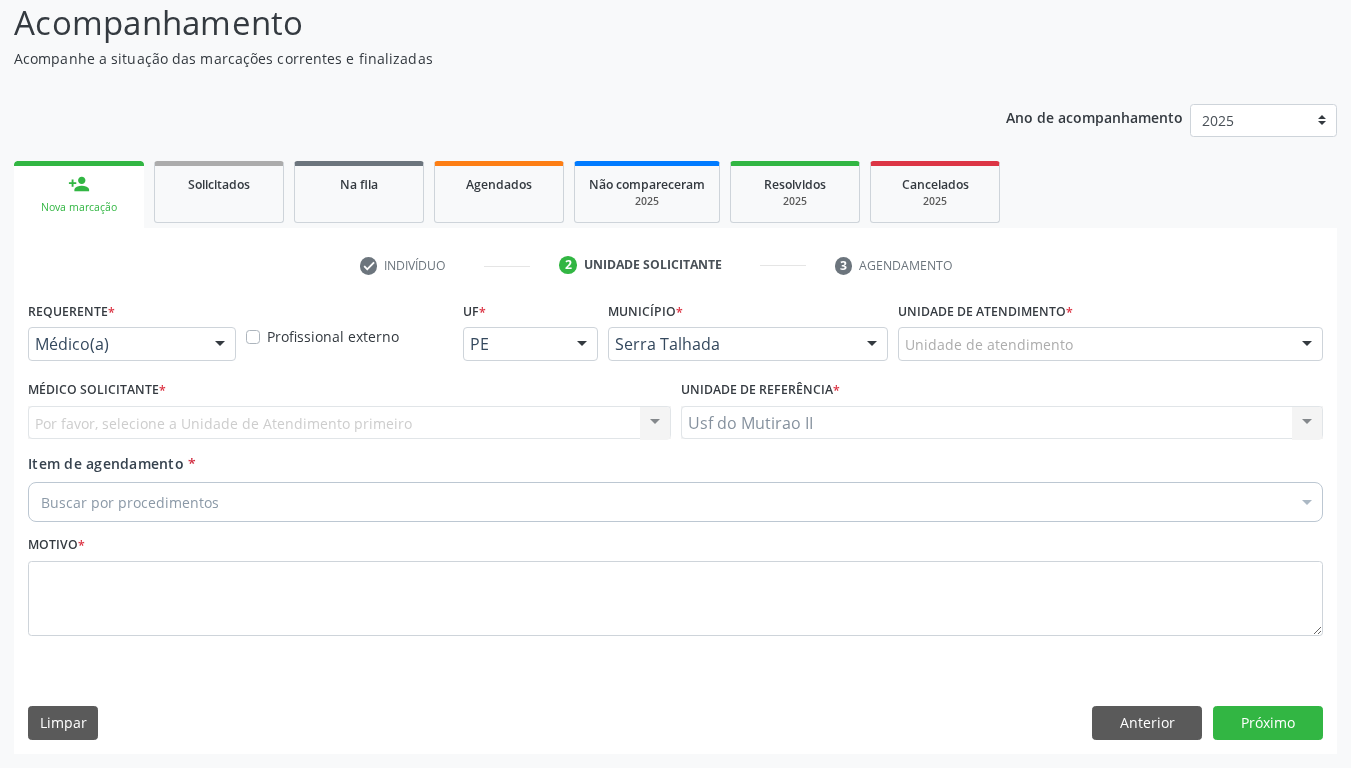 scroll, scrollTop: 138, scrollLeft: 0, axis: vertical 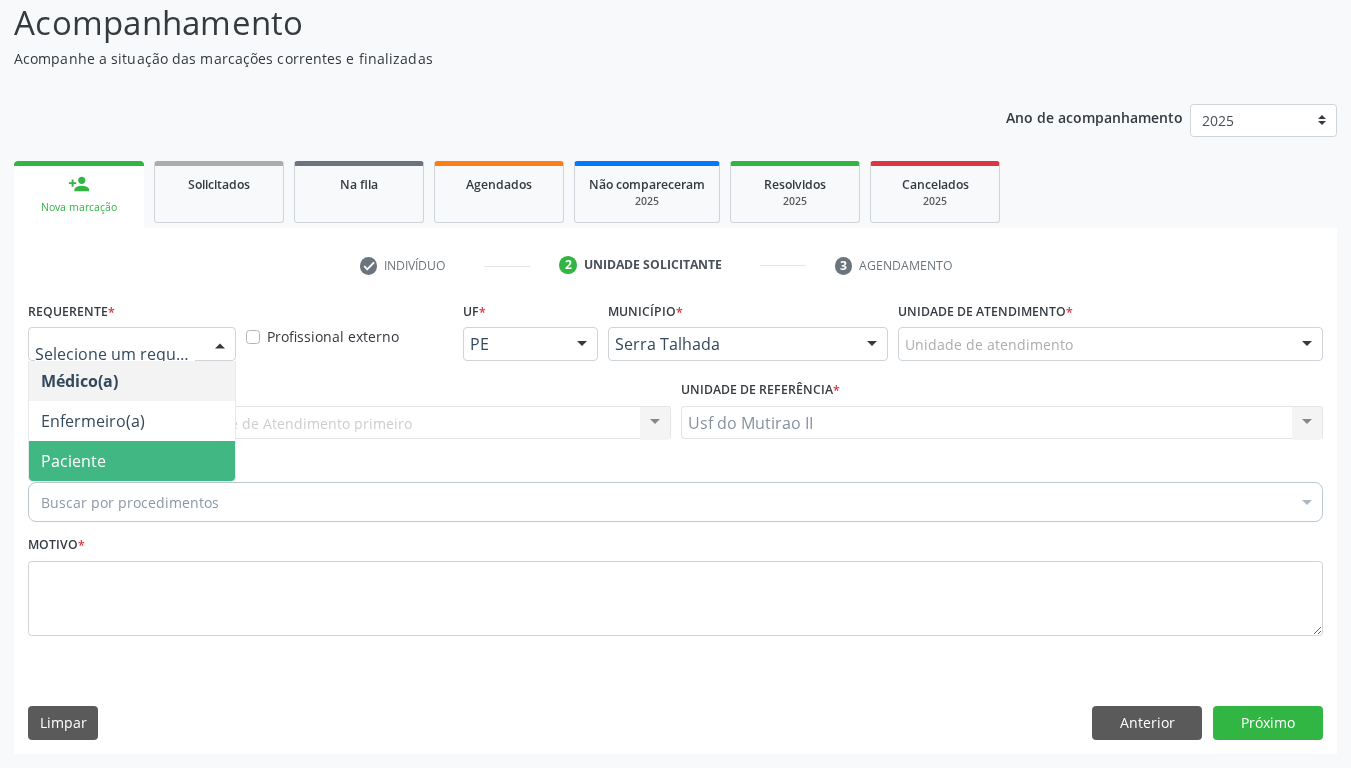 click on "Paciente" at bounding box center [132, 461] 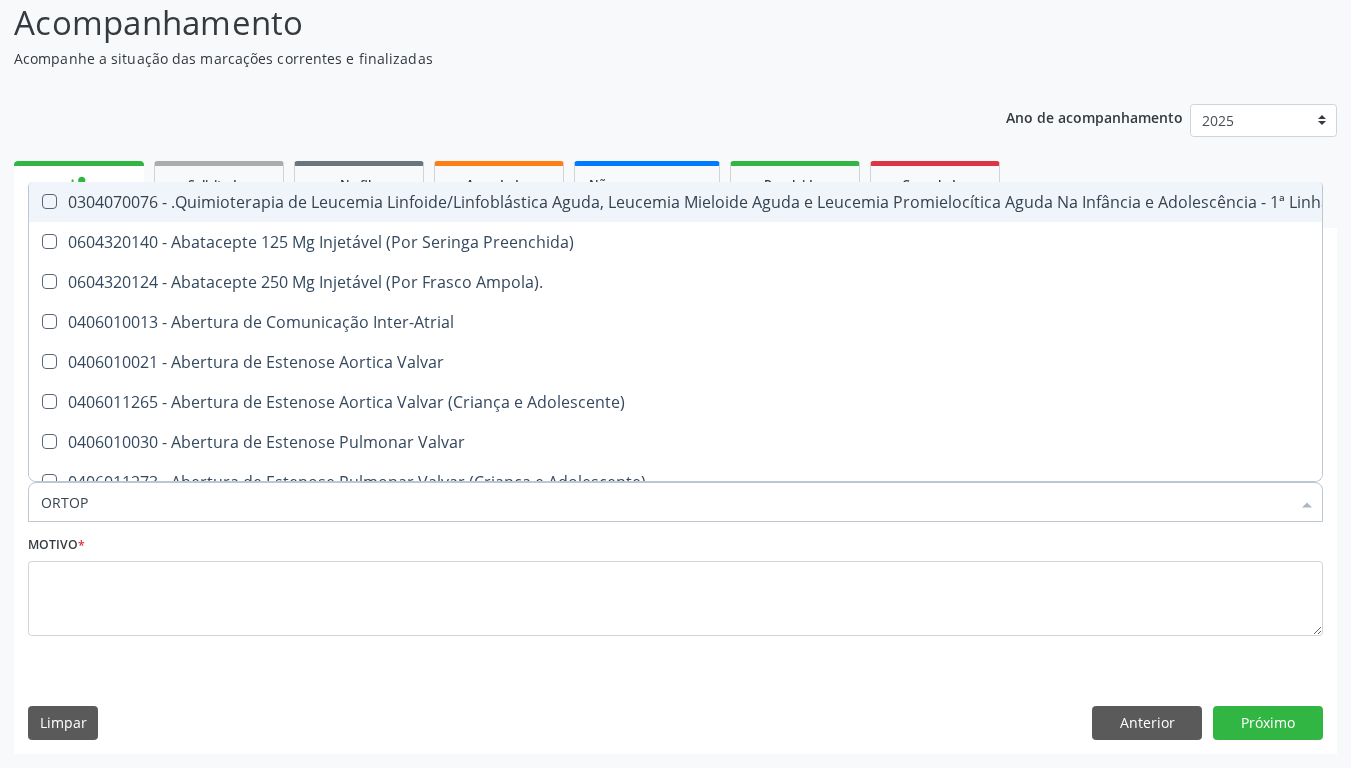 type on "ORTOPE" 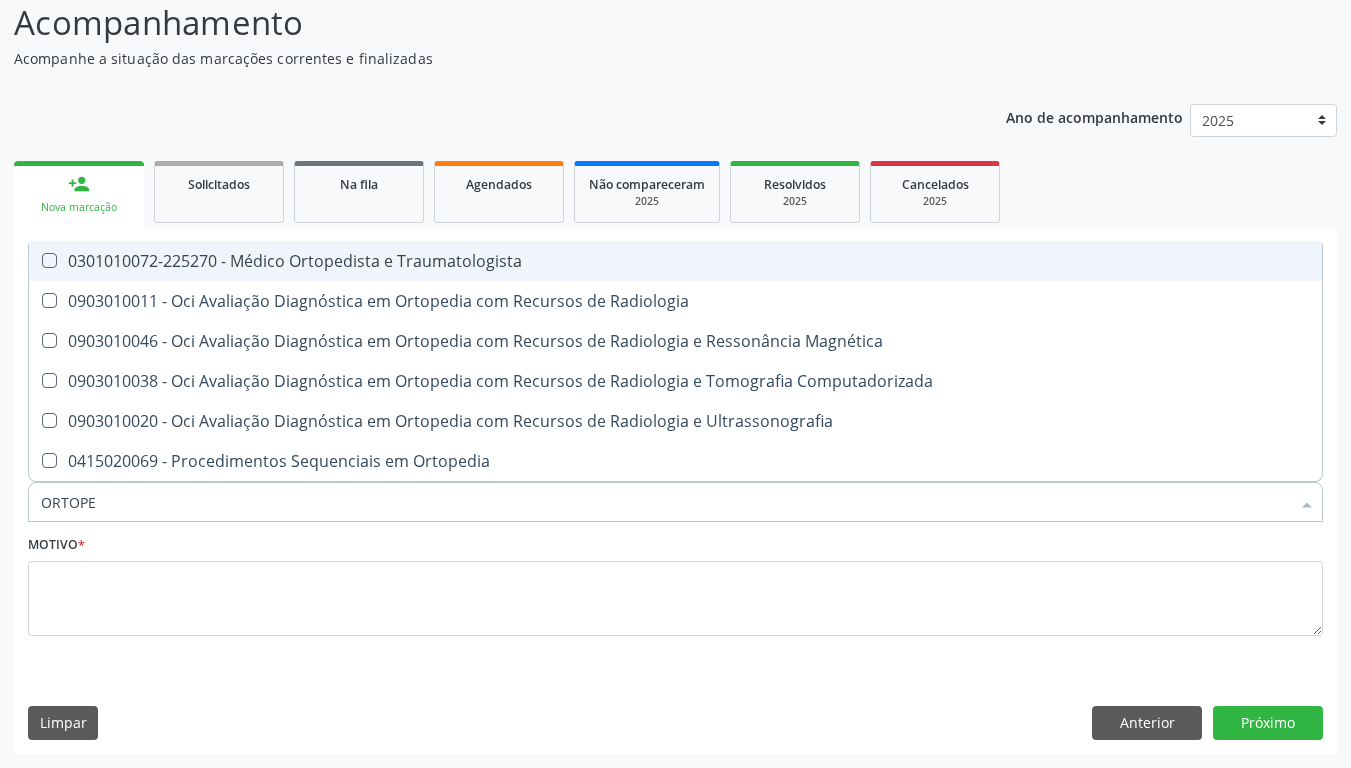 click on "ORTOPE" at bounding box center (665, 502) 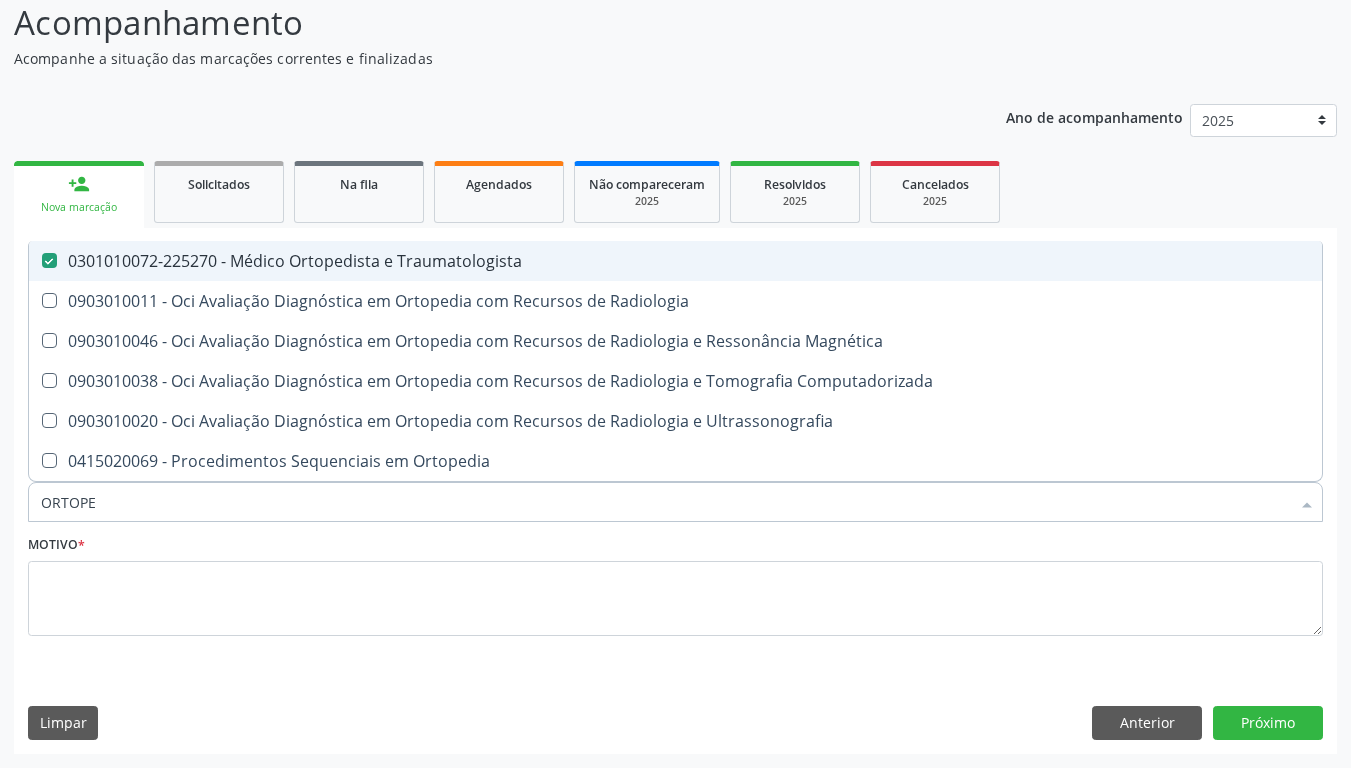 checkbox on "true" 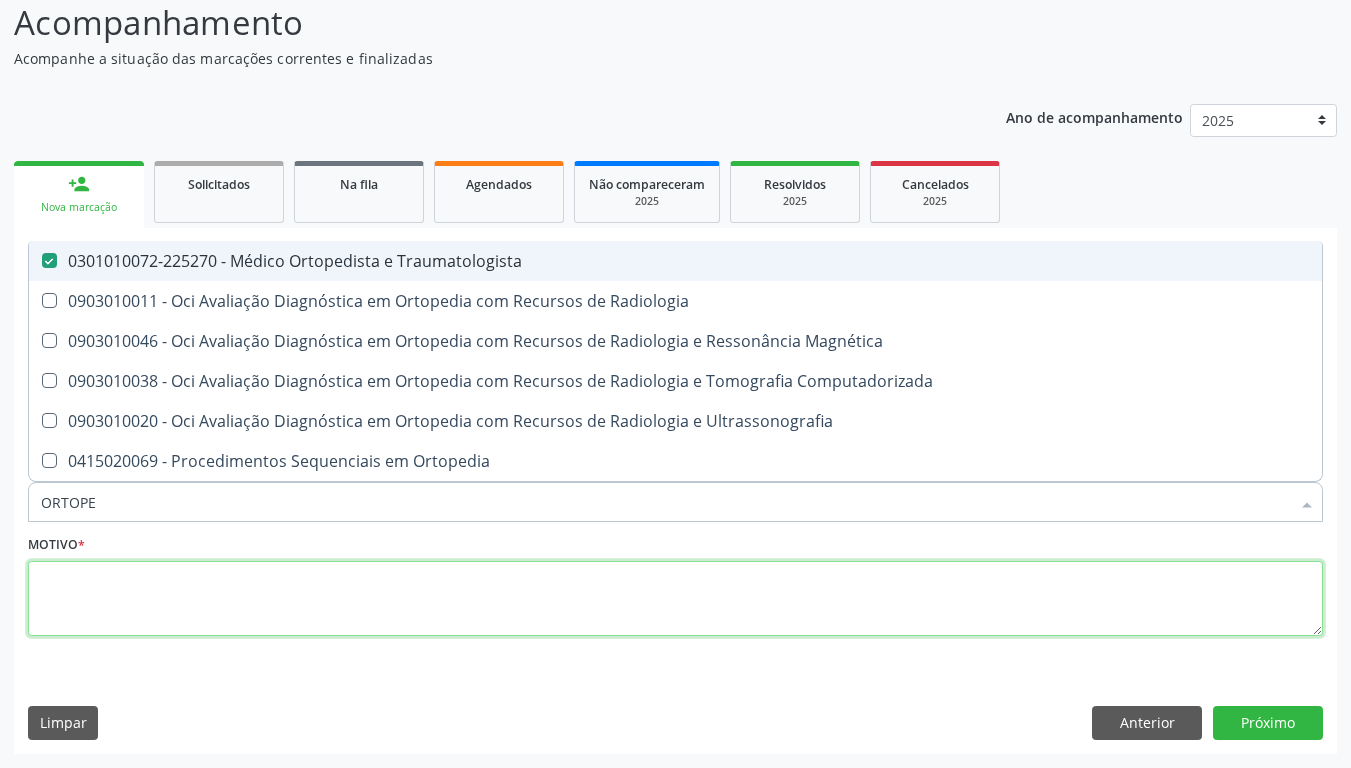 click at bounding box center [675, 599] 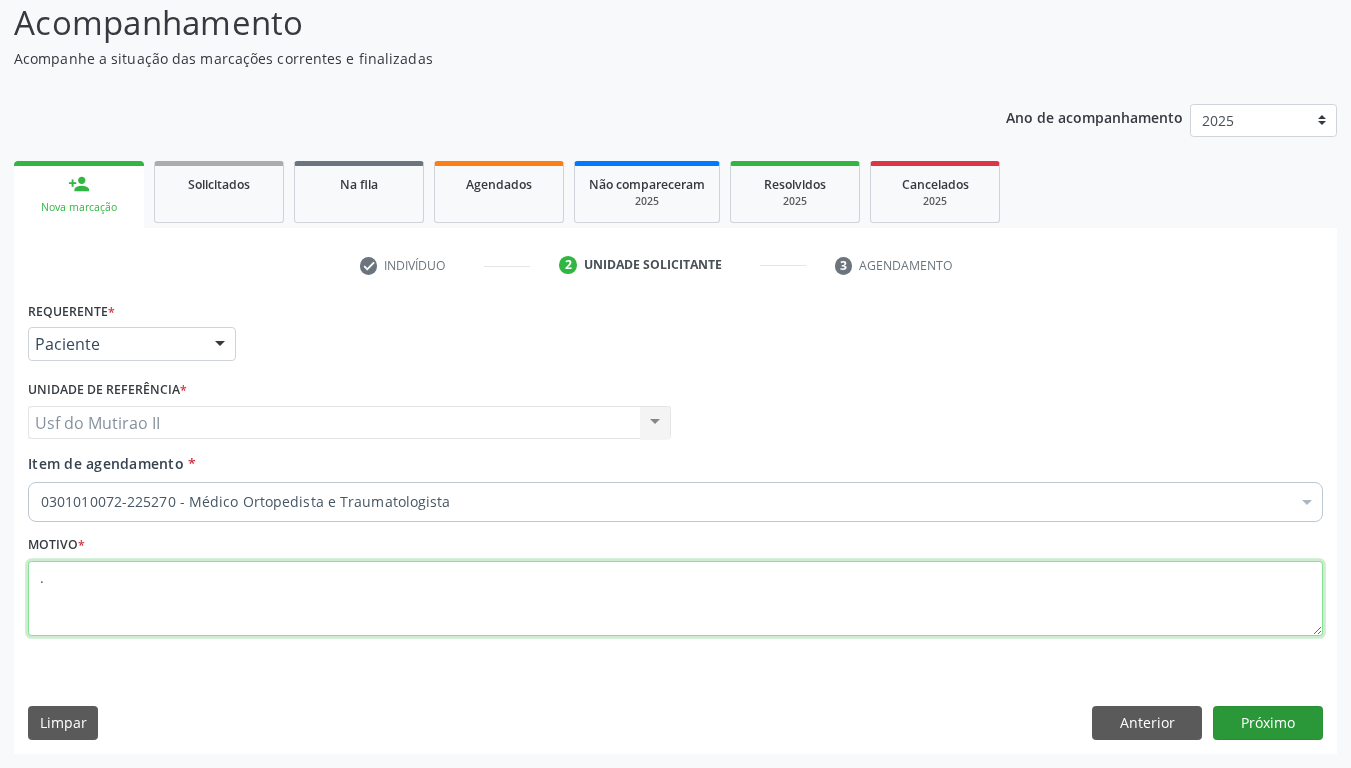 type on "." 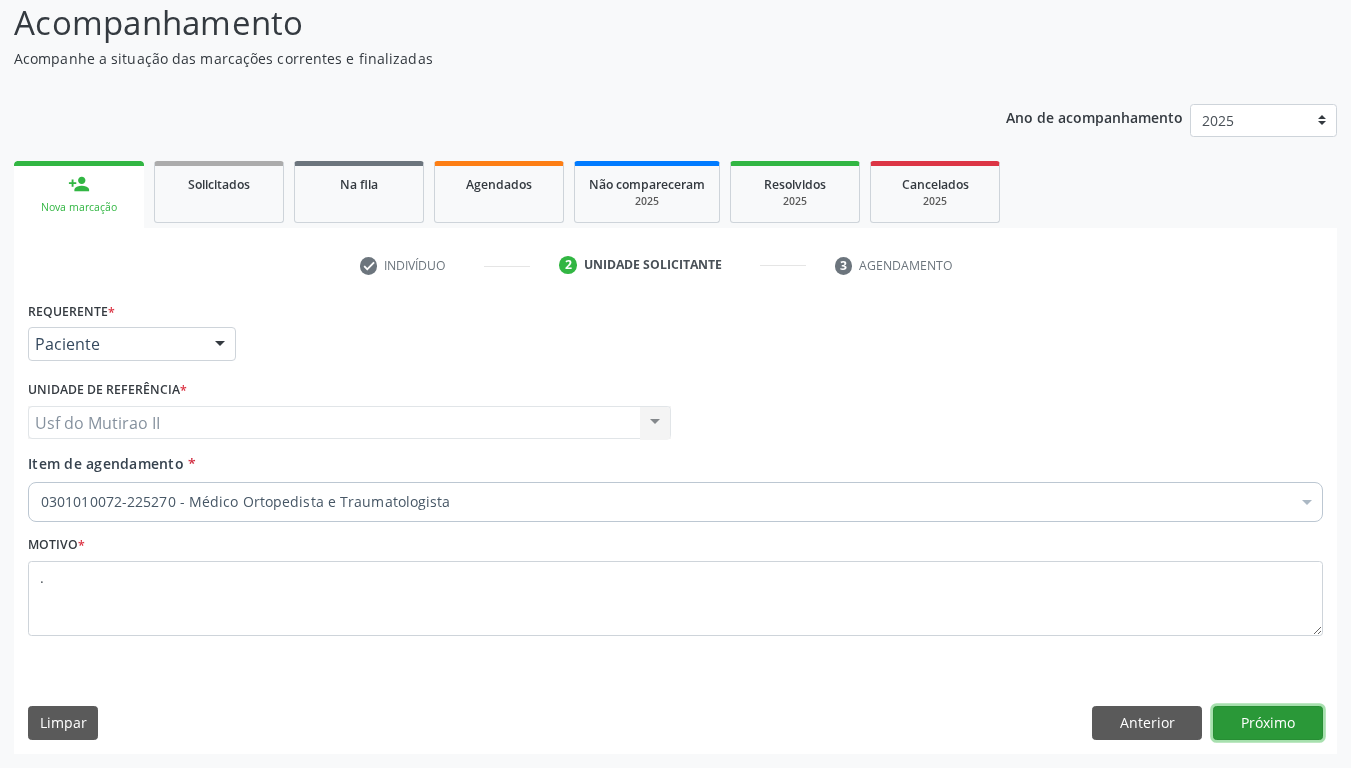 click on "Próximo" at bounding box center [1268, 723] 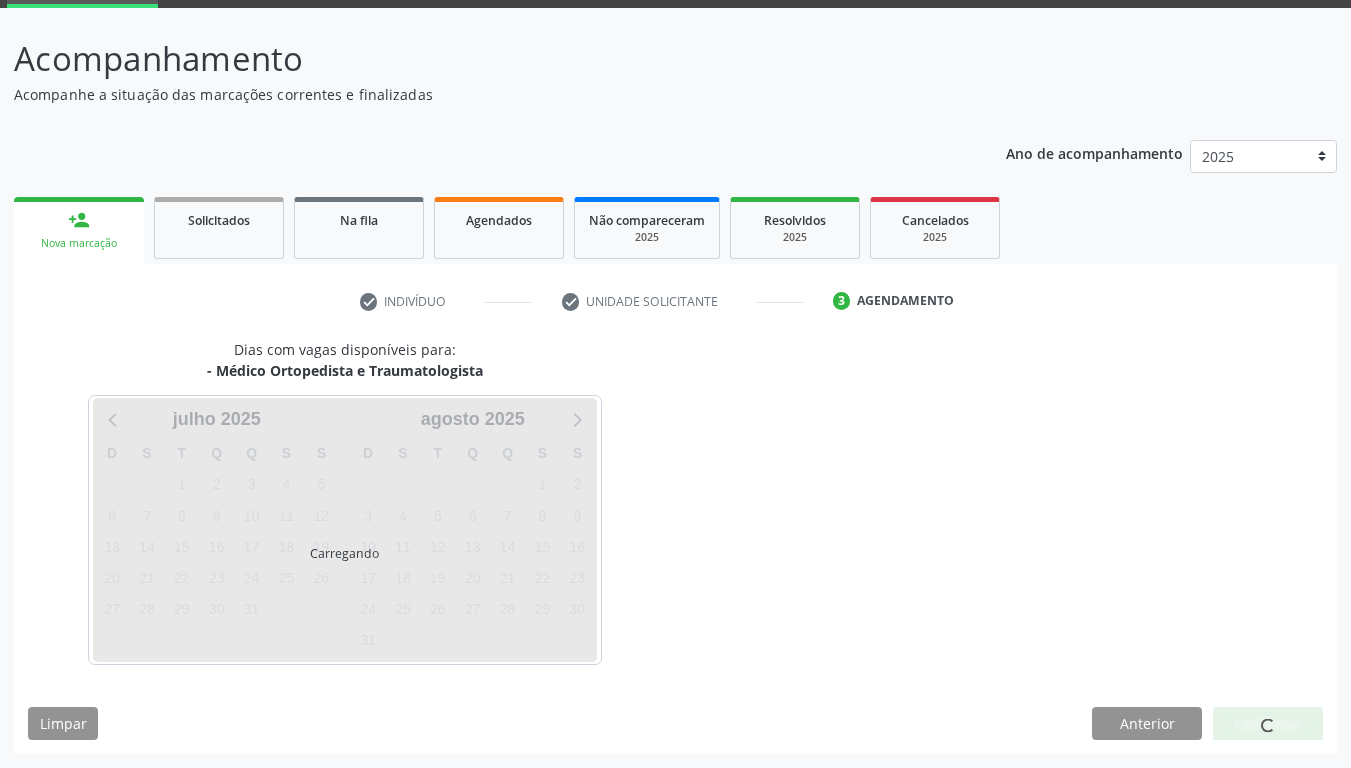 scroll, scrollTop: 102, scrollLeft: 0, axis: vertical 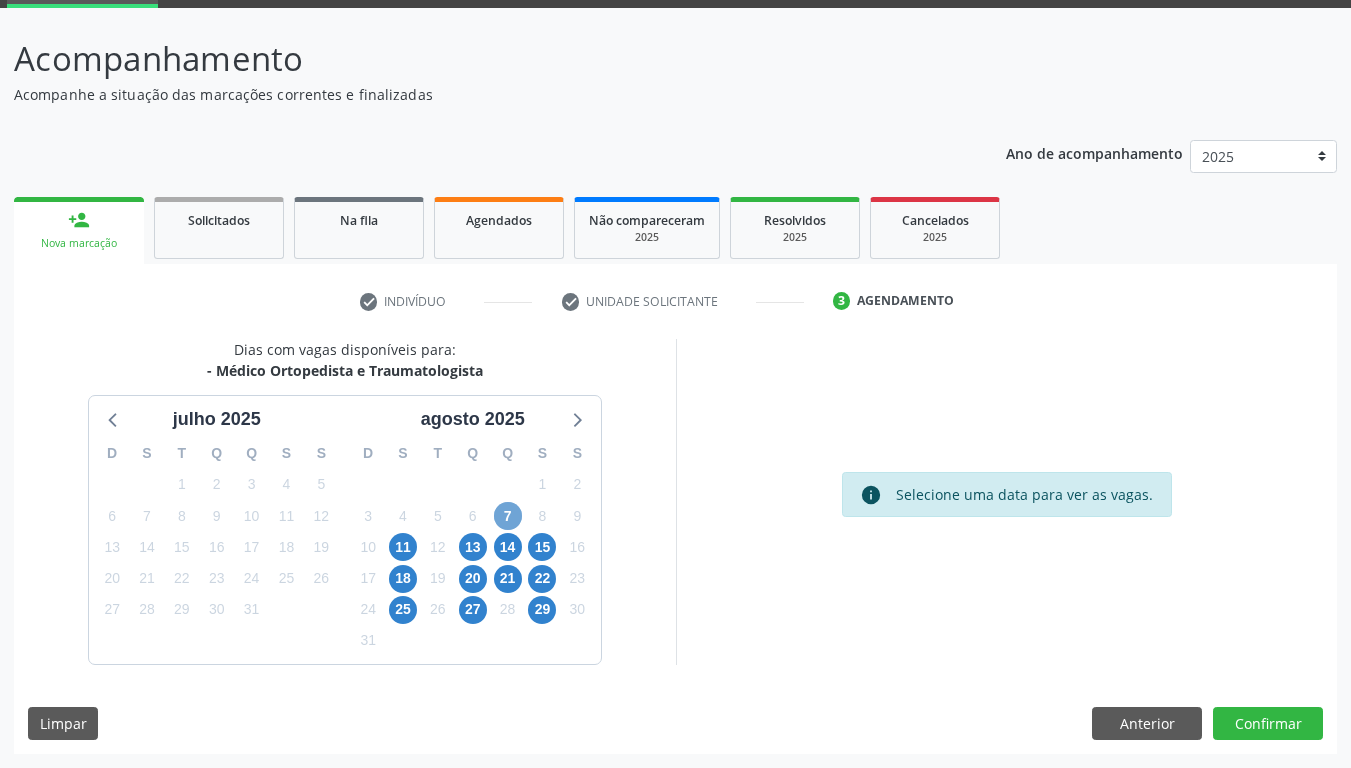 click on "7" at bounding box center [508, 516] 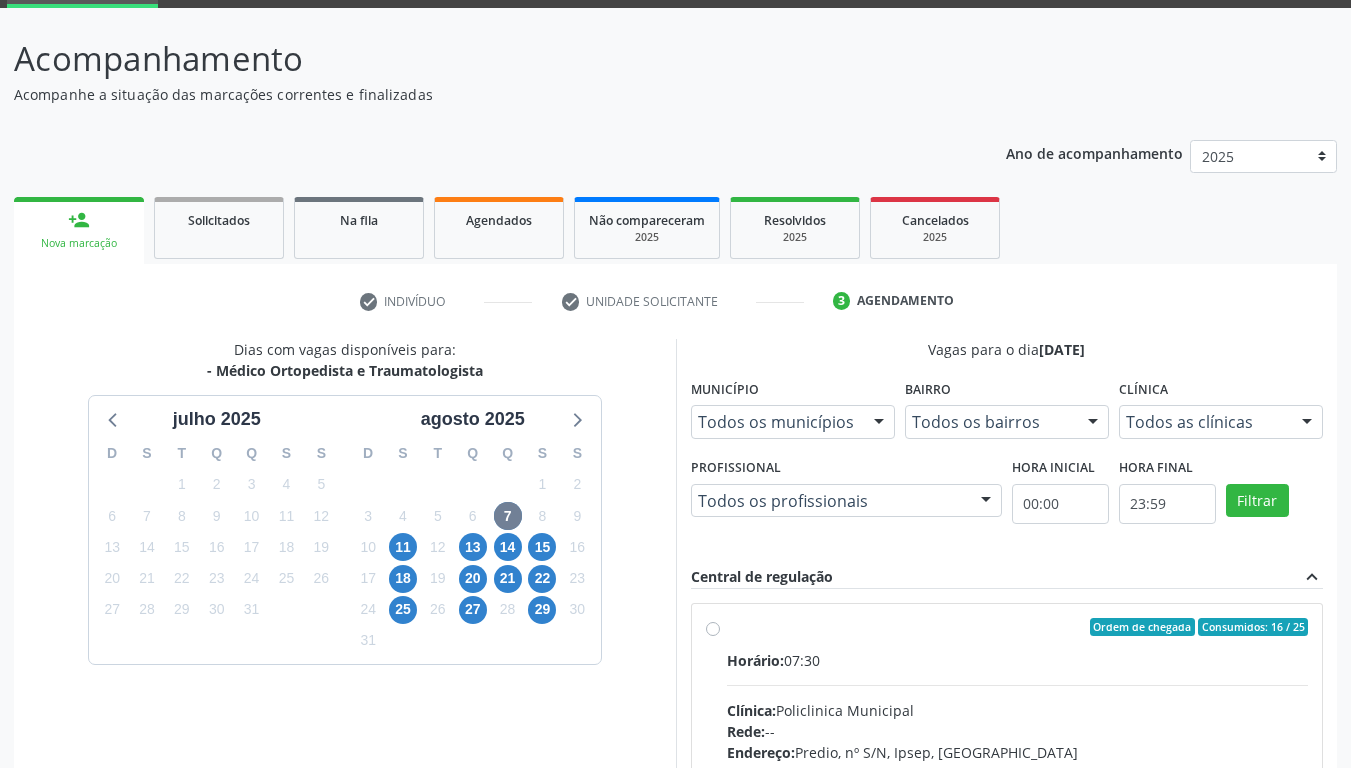 click on "Ordem de chegada
Consumidos: 16 / 25
Horário:   07:30
Clínica:  Policlinica Municipal
Rede:
--
Endereço:   Predio, nº S/N, Ipsep, Serra Talhada - PE
Telefone:   --
Profissional:
Eugenio Pericles Muniz Ferreira
Informações adicionais sobre o atendimento
Idade de atendimento:
de 0 a 120 anos
Gênero(s) atendido(s):
Masculino e Feminino
Informações adicionais:
--" at bounding box center [1018, 771] 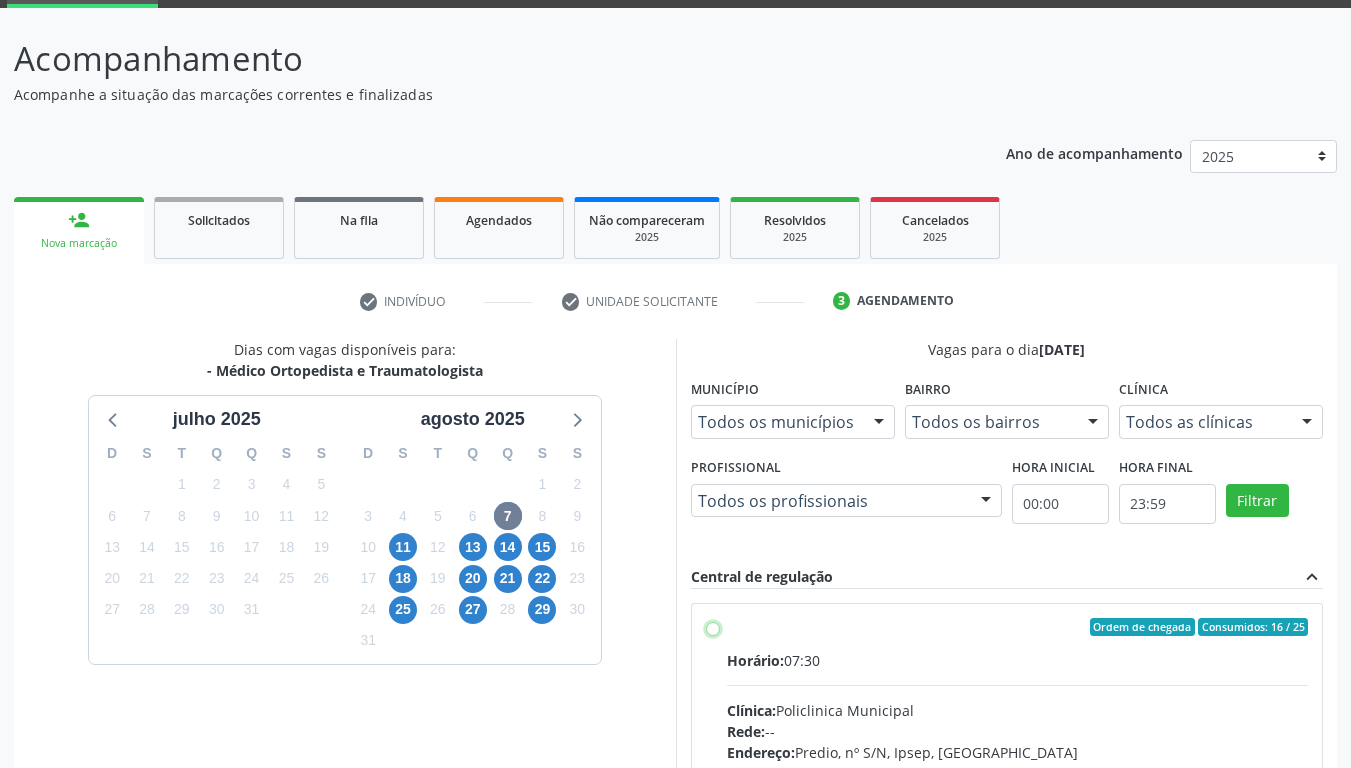click on "Ordem de chegada
Consumidos: 16 / 25
Horário:   07:30
Clínica:  Policlinica Municipal
Rede:
--
Endereço:   Predio, nº S/N, Ipsep, Serra Talhada - PE
Telefone:   --
Profissional:
Eugenio Pericles Muniz Ferreira
Informações adicionais sobre o atendimento
Idade de atendimento:
de 0 a 120 anos
Gênero(s) atendido(s):
Masculino e Feminino
Informações adicionais:
--" at bounding box center [713, 627] 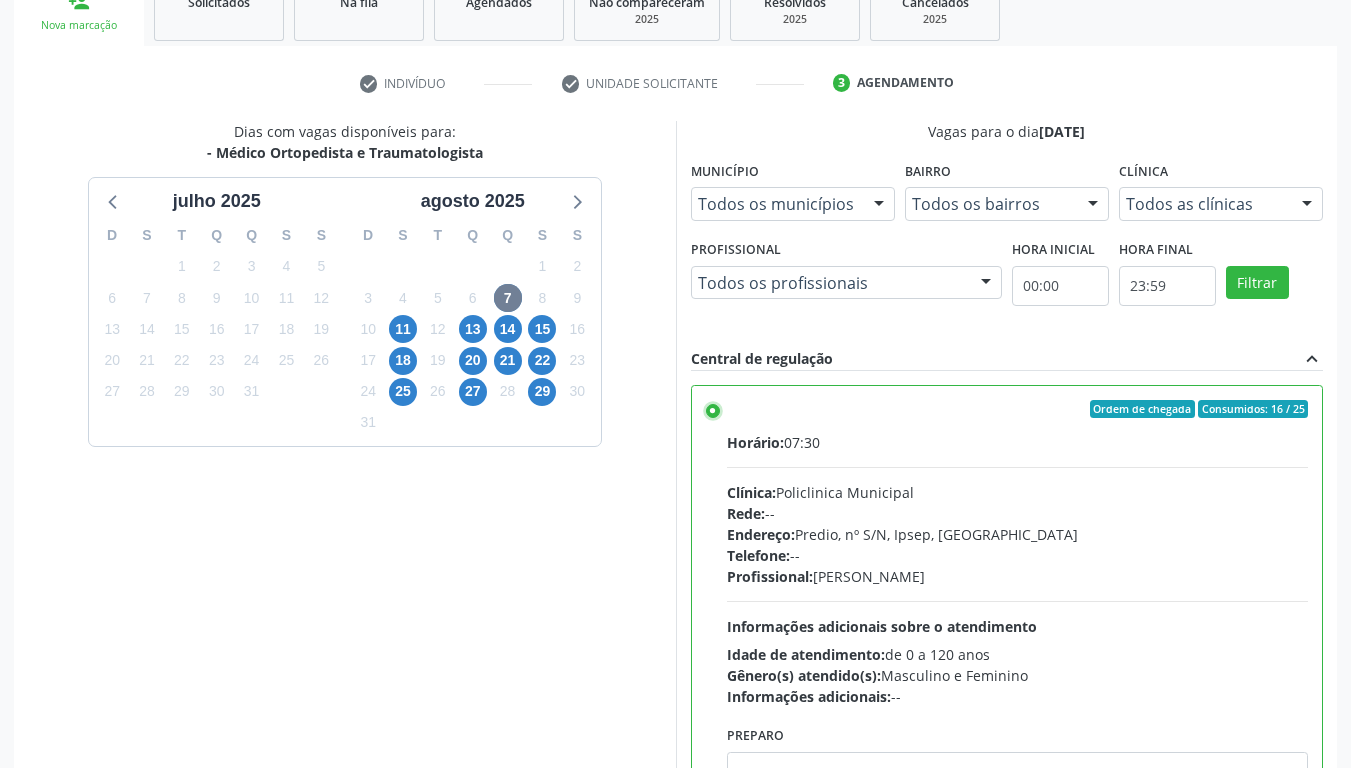 scroll, scrollTop: 427, scrollLeft: 0, axis: vertical 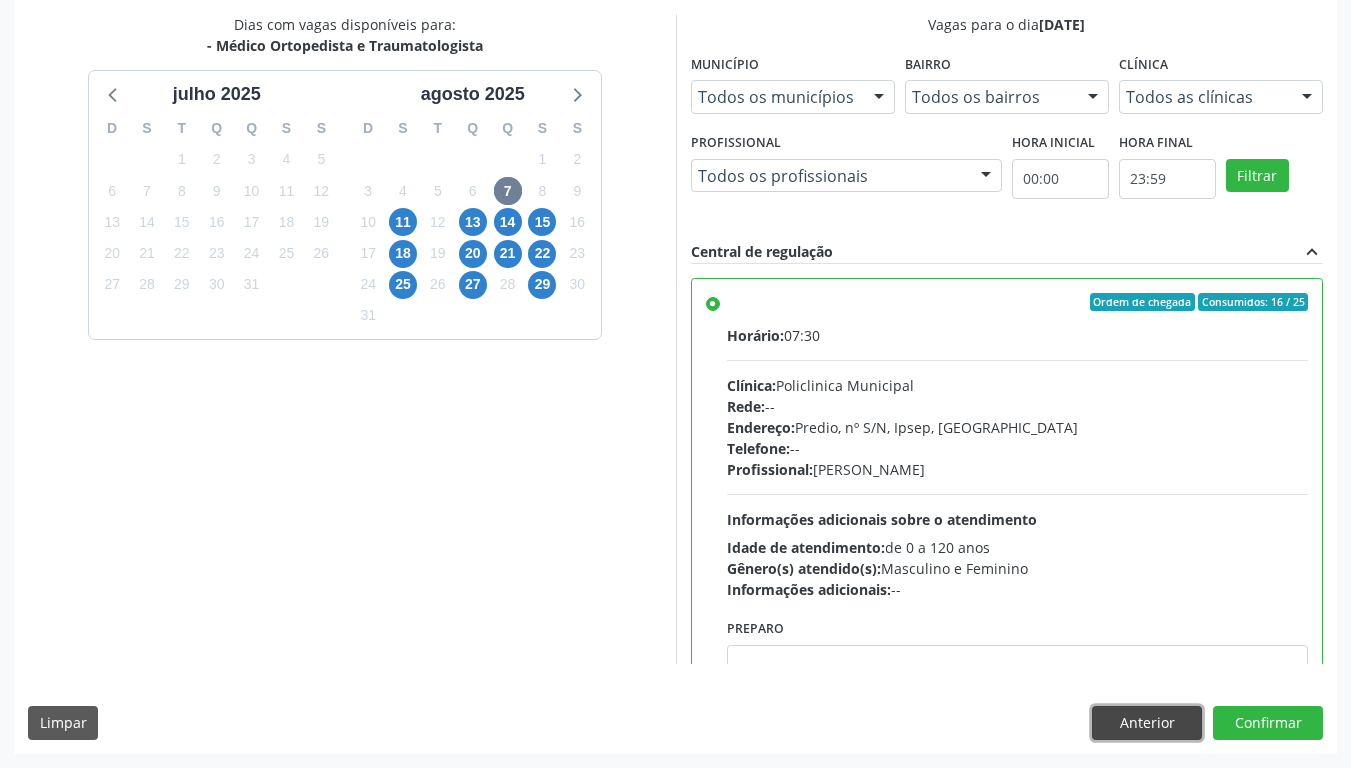click on "Anterior" at bounding box center (1147, 723) 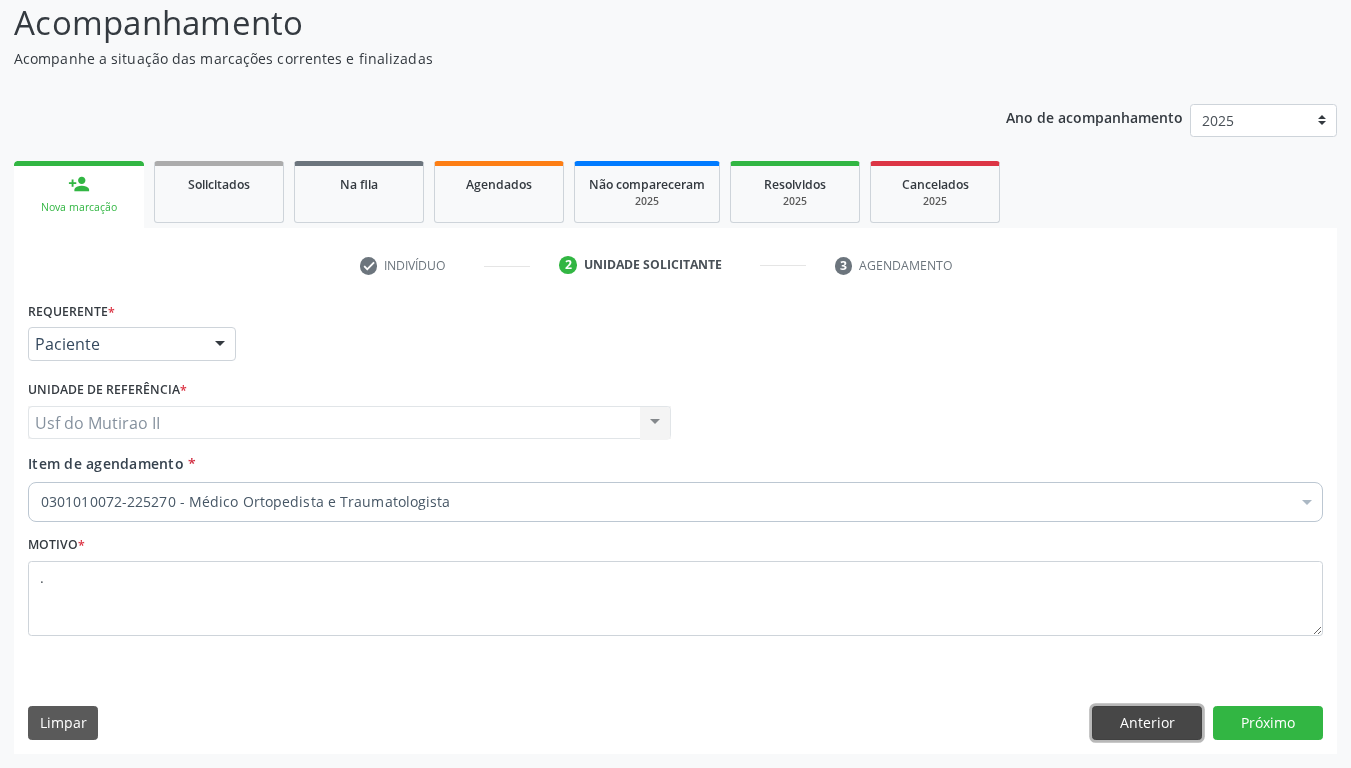 scroll, scrollTop: 138, scrollLeft: 0, axis: vertical 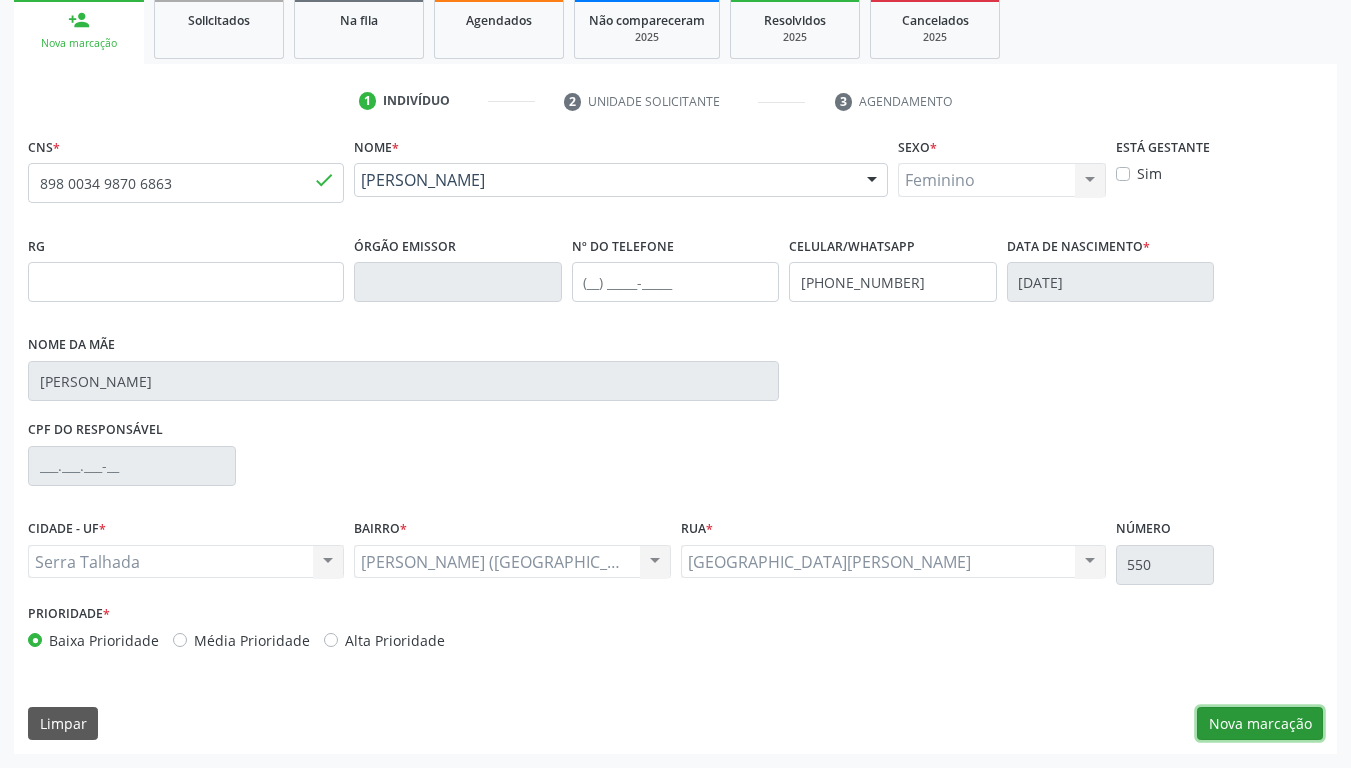 click on "Nova marcação" at bounding box center (1260, 724) 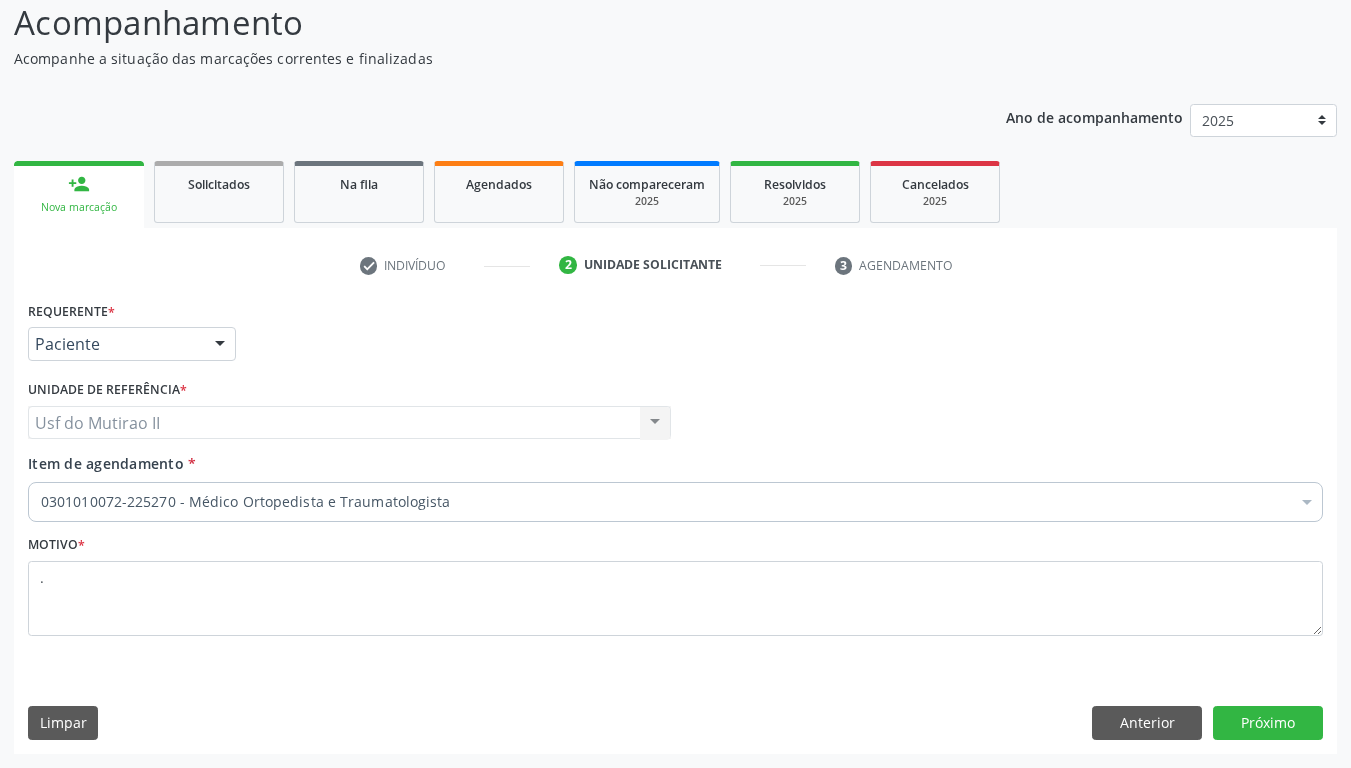 scroll, scrollTop: 138, scrollLeft: 0, axis: vertical 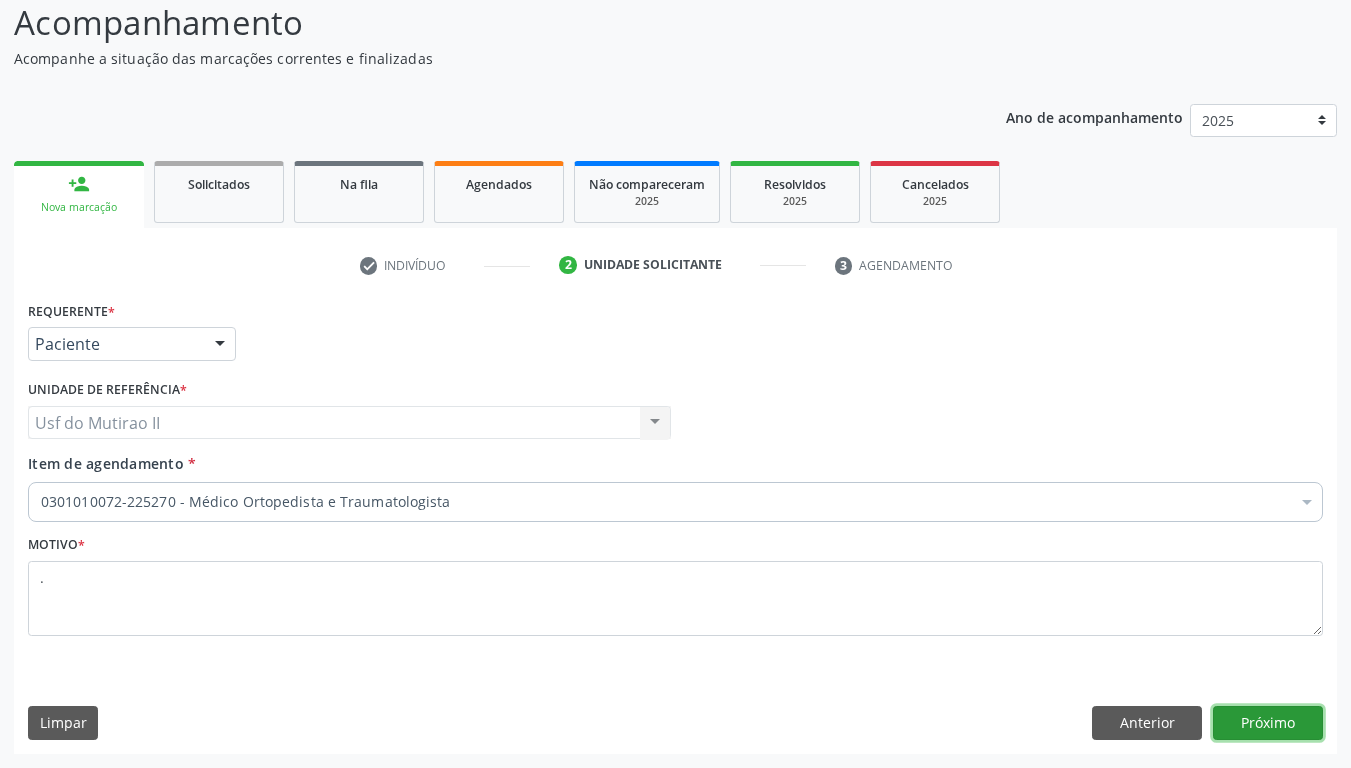 click on "Próximo" at bounding box center (1268, 723) 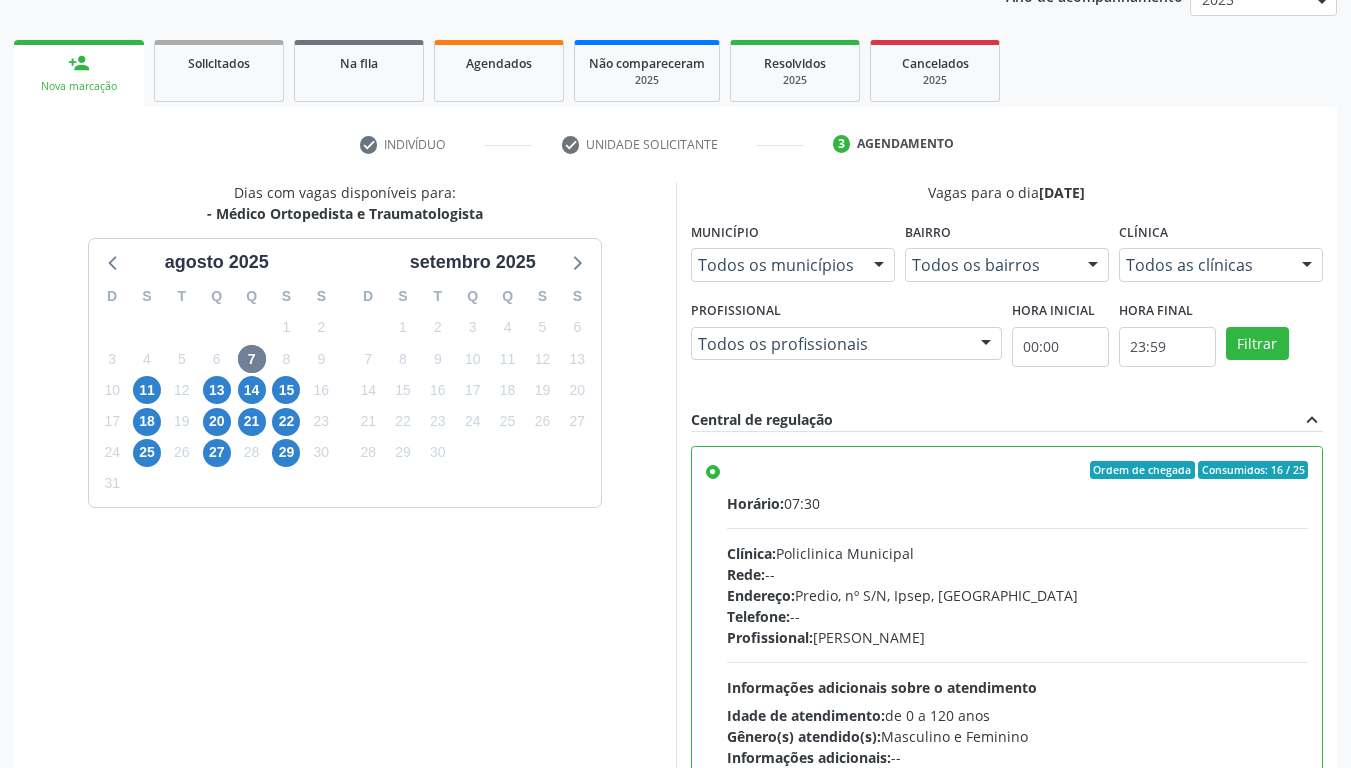 scroll, scrollTop: 427, scrollLeft: 0, axis: vertical 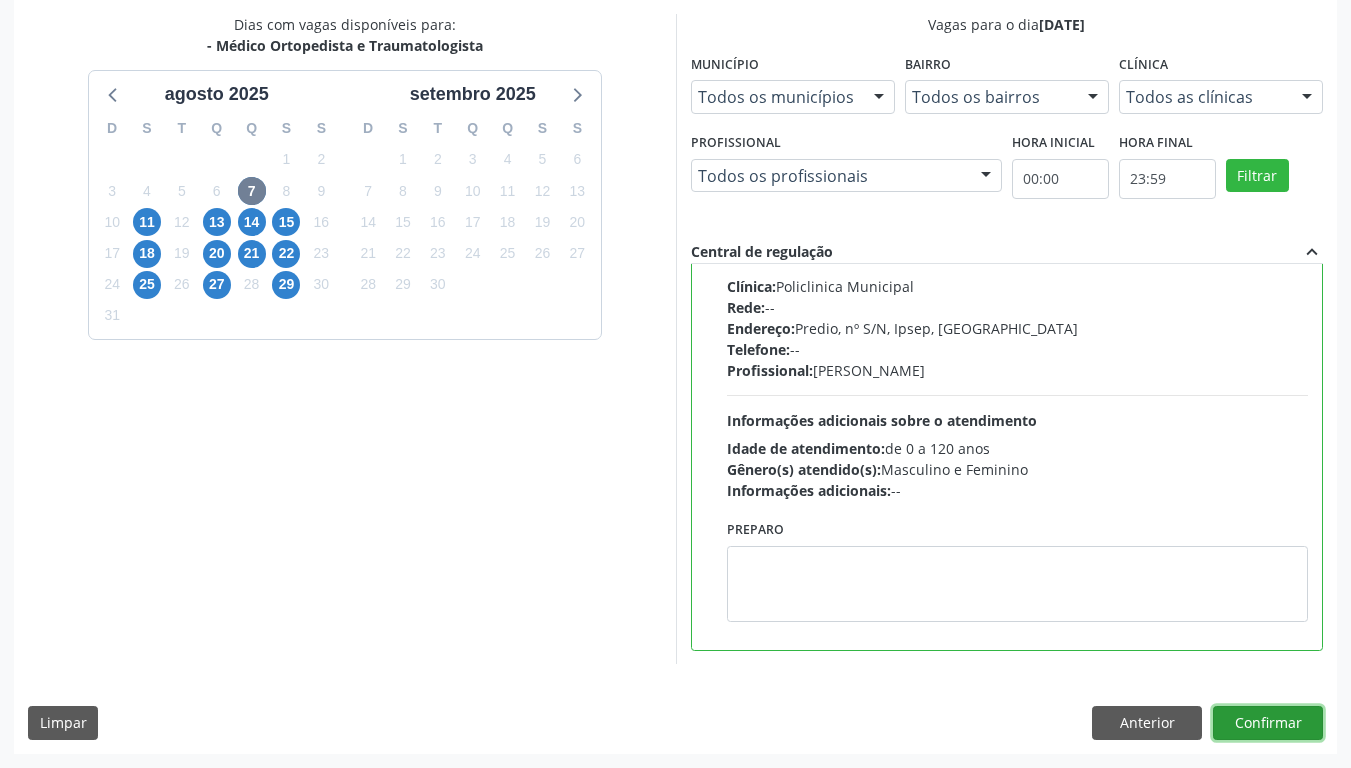 click on "Confirmar" at bounding box center (1268, 723) 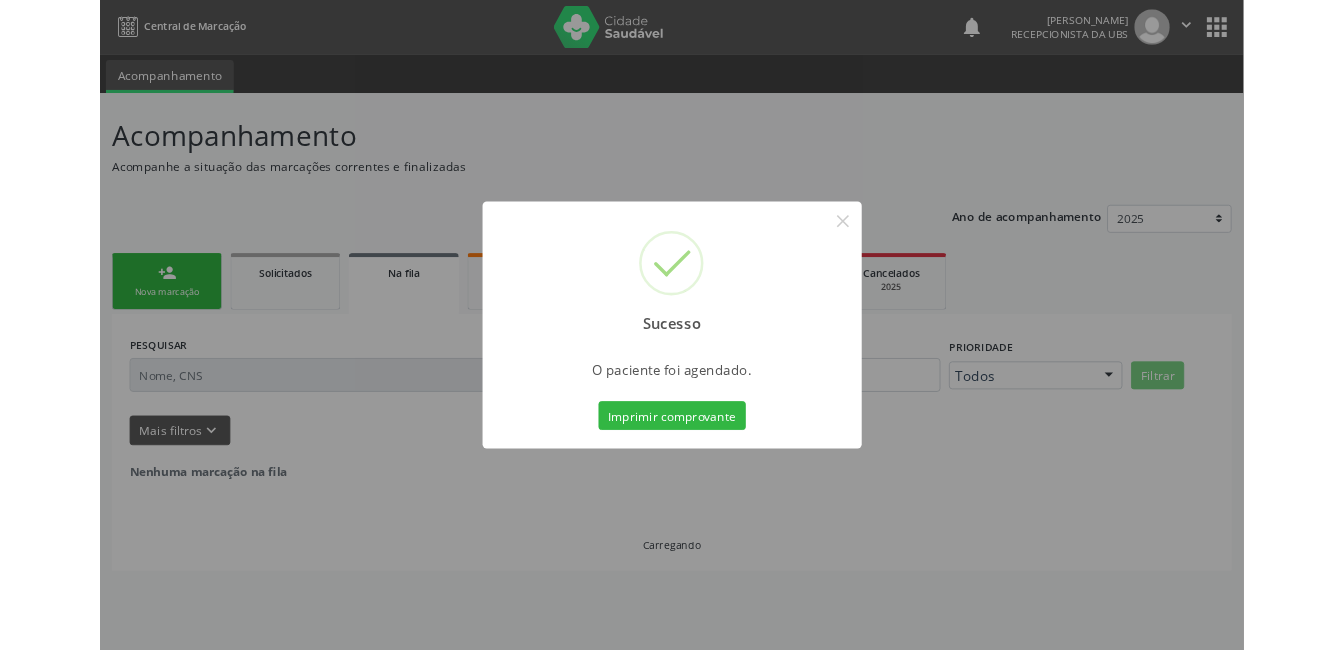 scroll, scrollTop: 0, scrollLeft: 0, axis: both 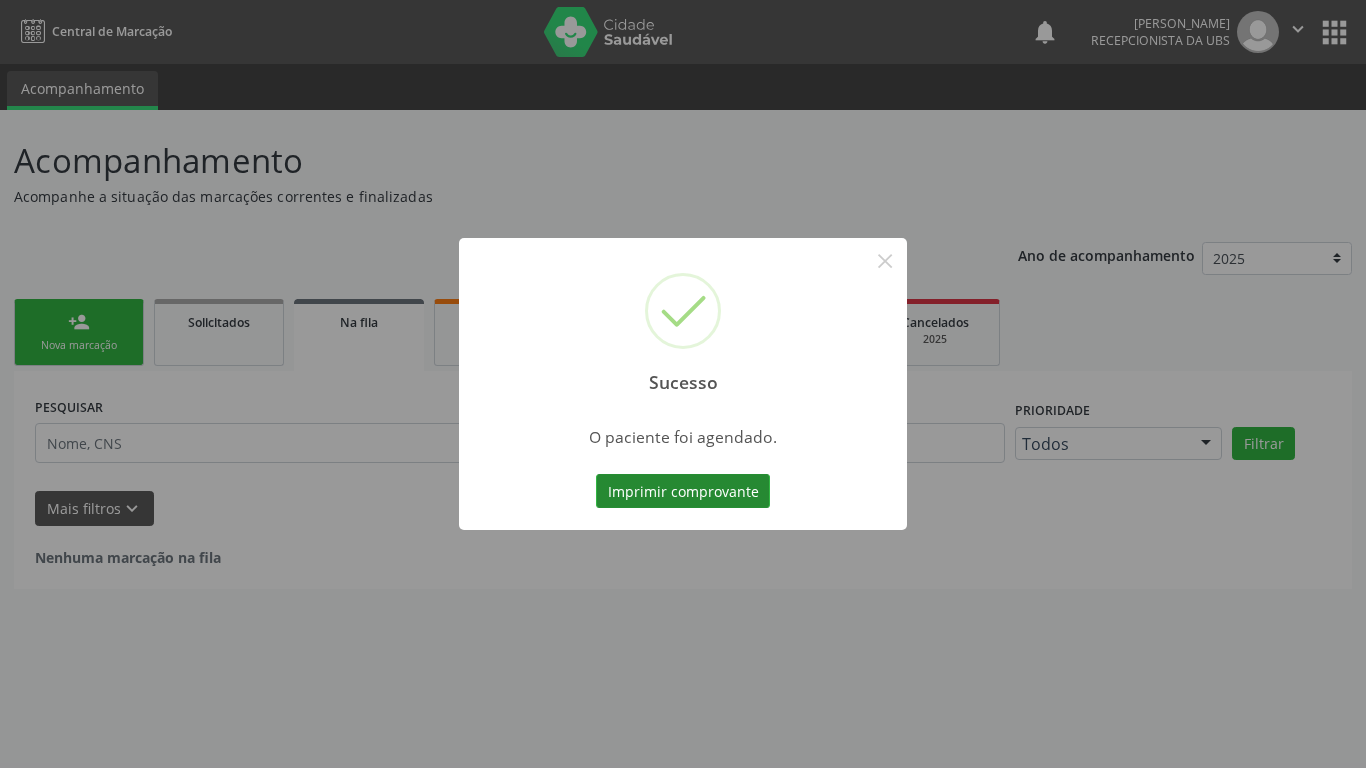 click on "Imprimir comprovante" at bounding box center [683, 491] 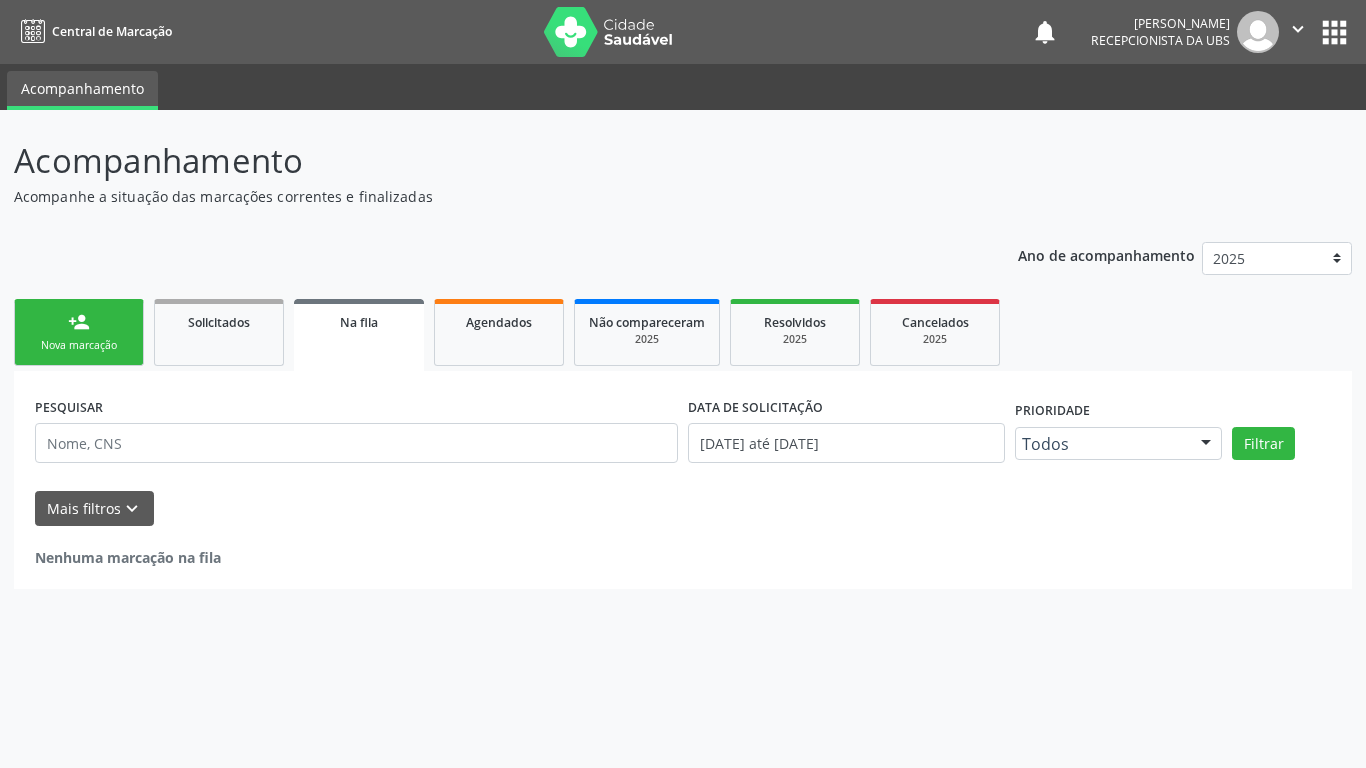 click on "Nova marcação" at bounding box center [79, 345] 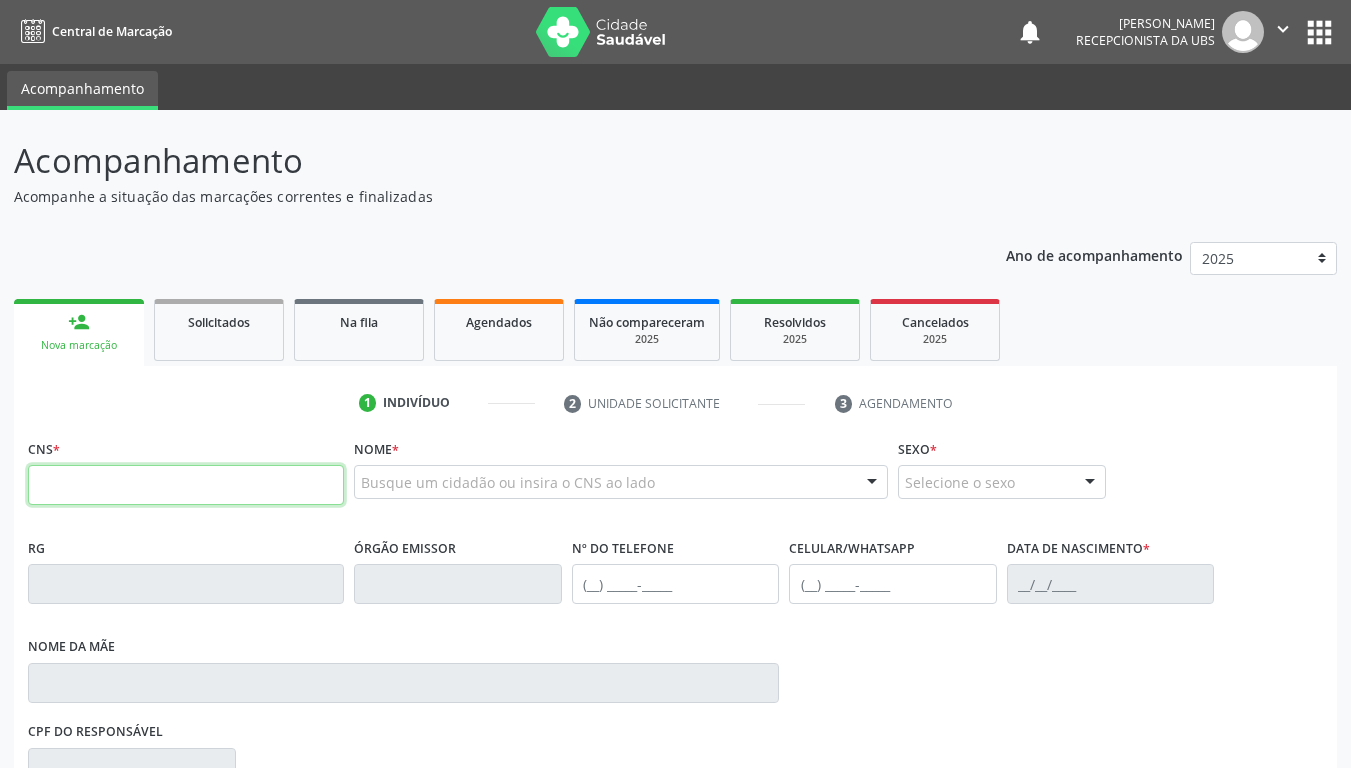 click at bounding box center [186, 485] 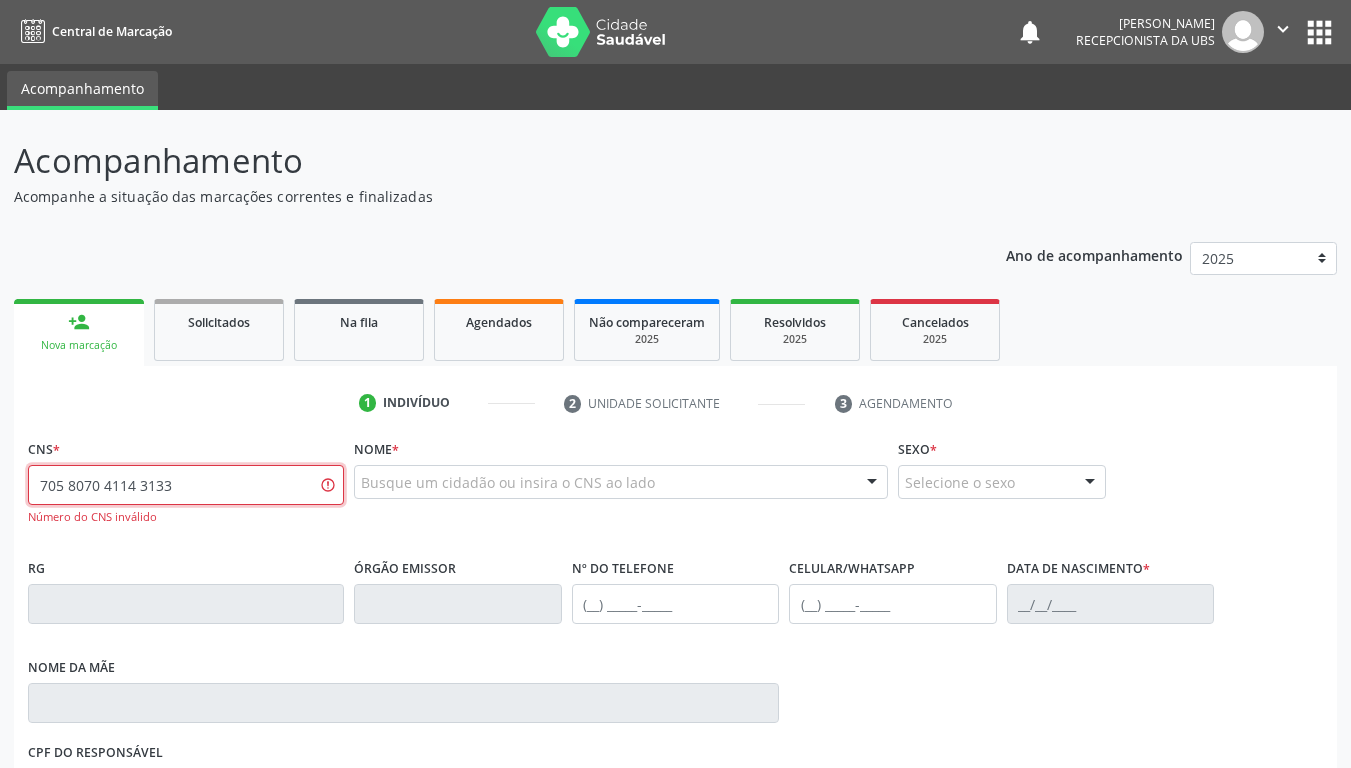 click on "705 8070 4114 3133" at bounding box center [186, 485] 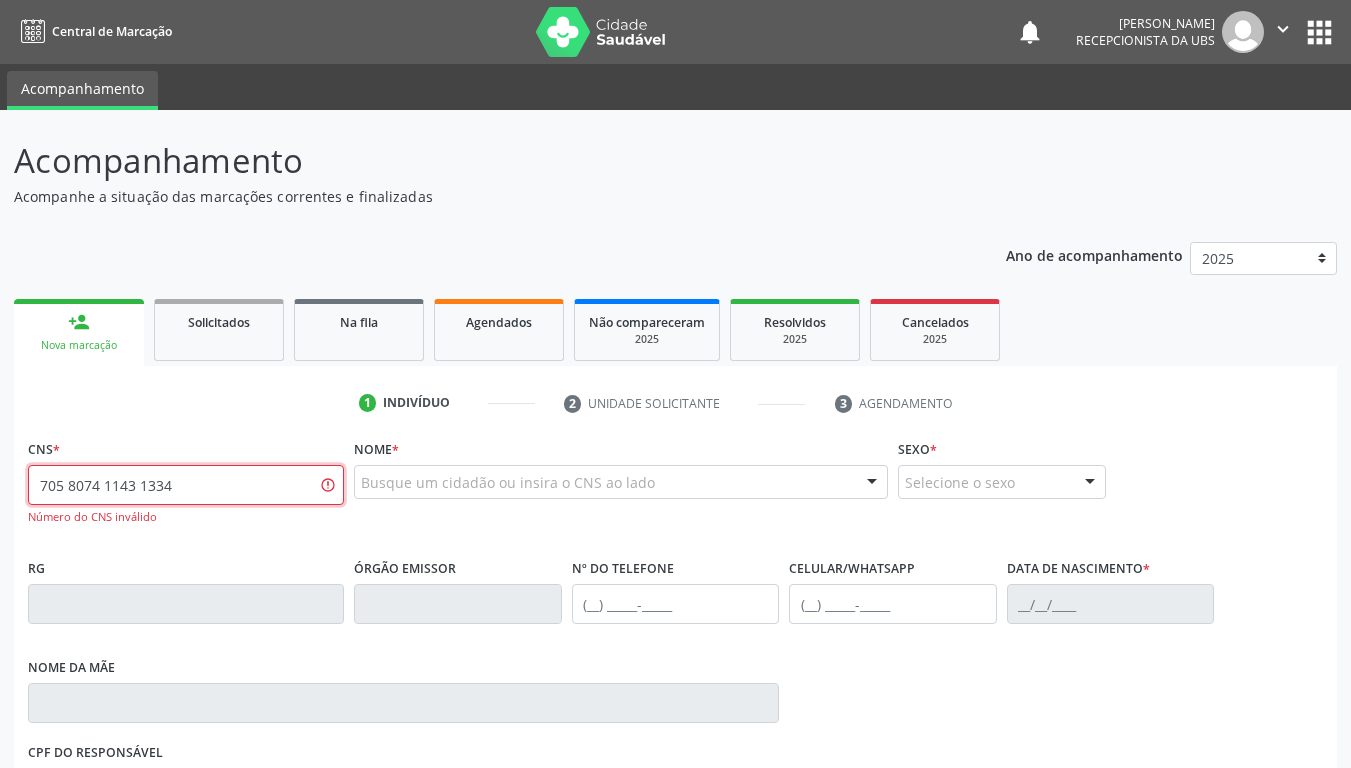 type on "705 8074 1143 1334" 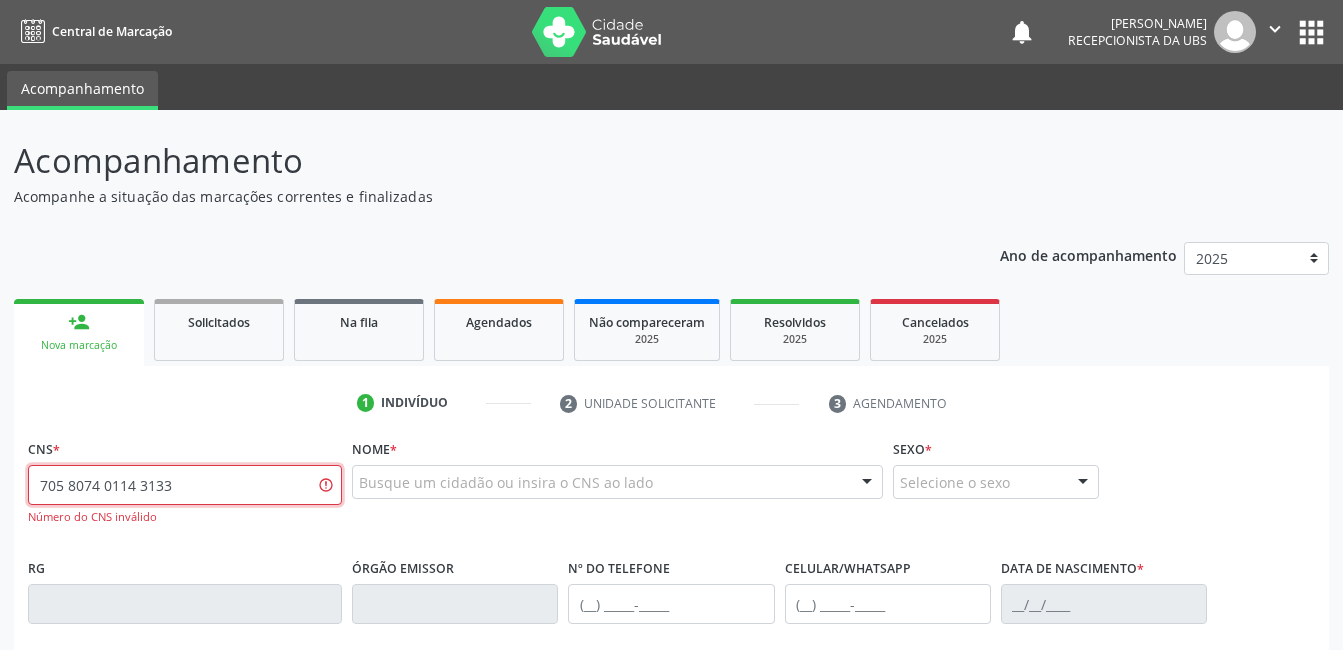 type on "705 8074 0114 3133" 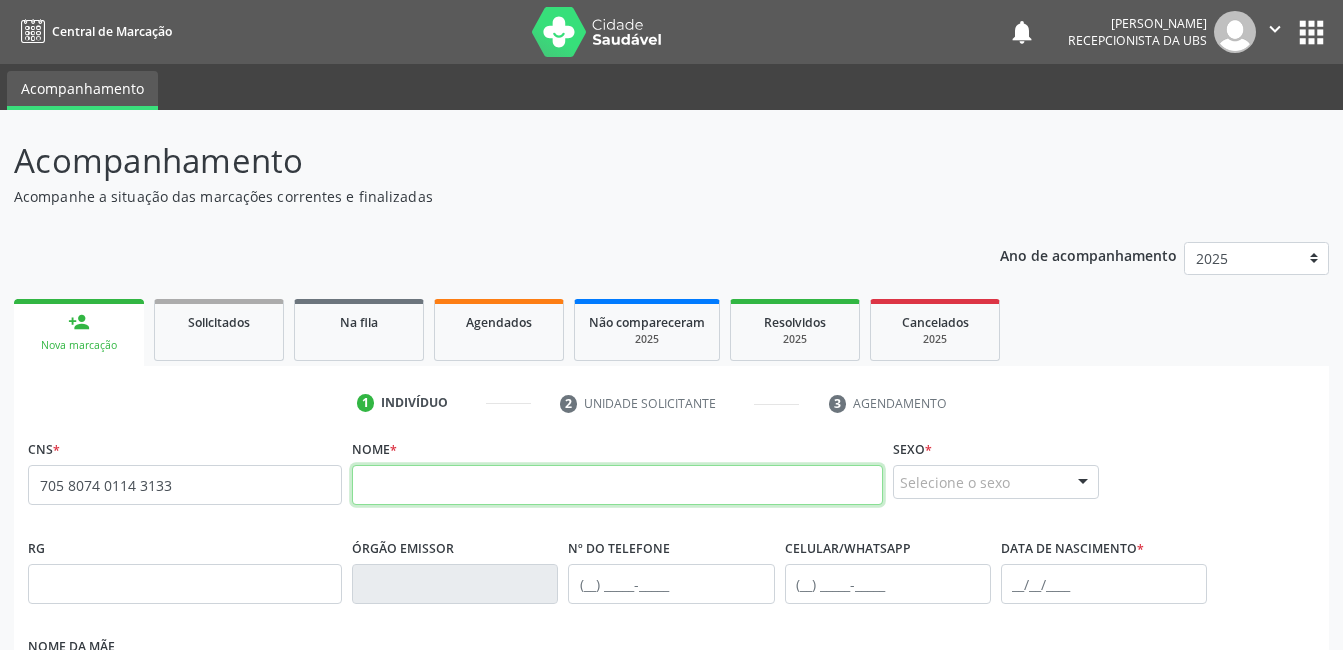 click at bounding box center (617, 485) 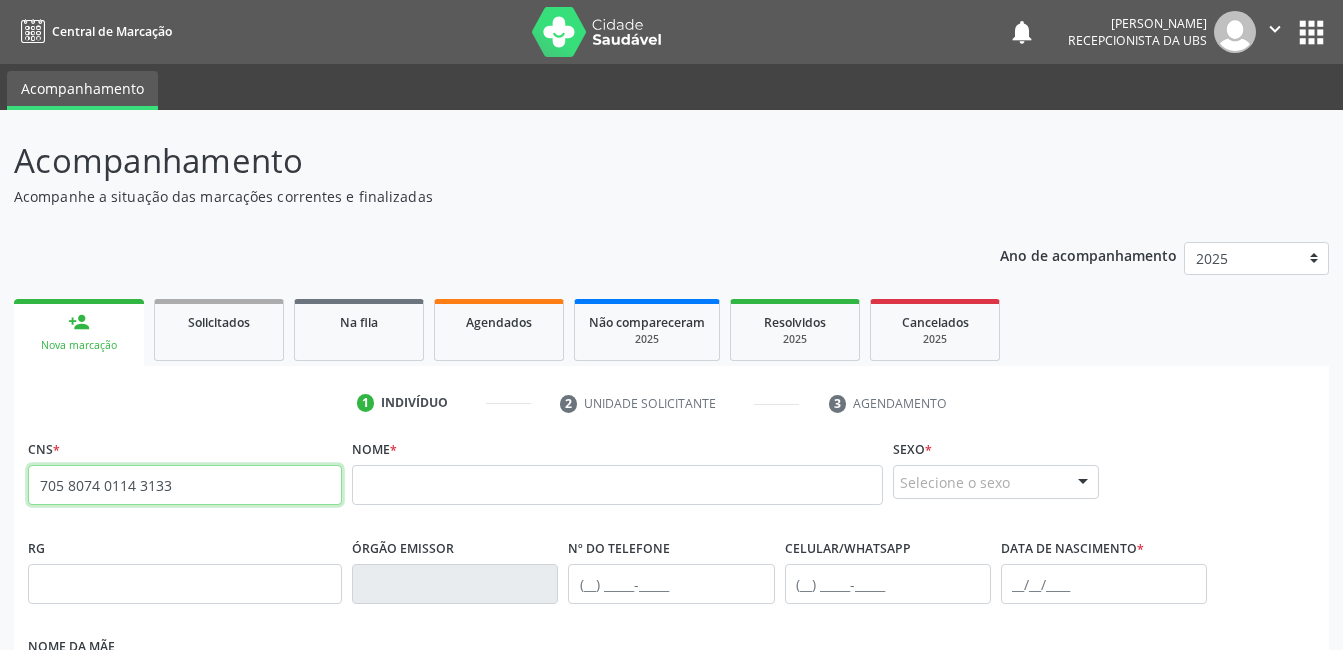 drag, startPoint x: 183, startPoint y: 489, endPoint x: -4, endPoint y: 489, distance: 187 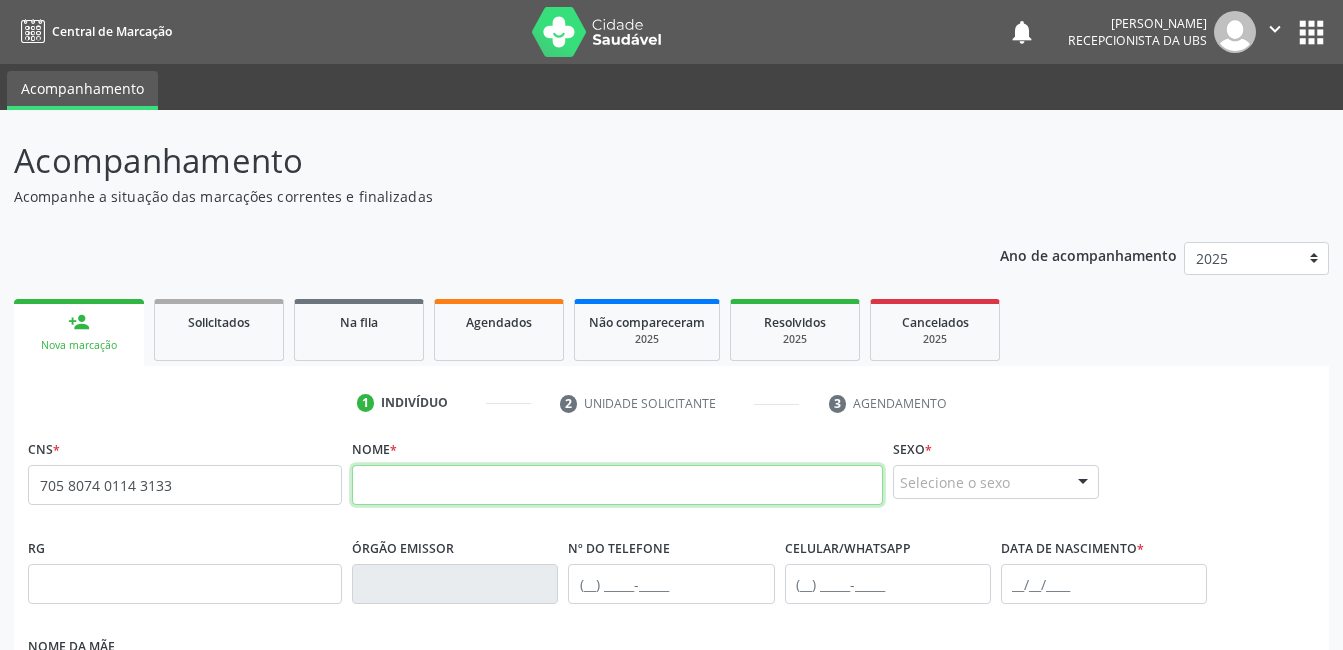 click at bounding box center (617, 485) 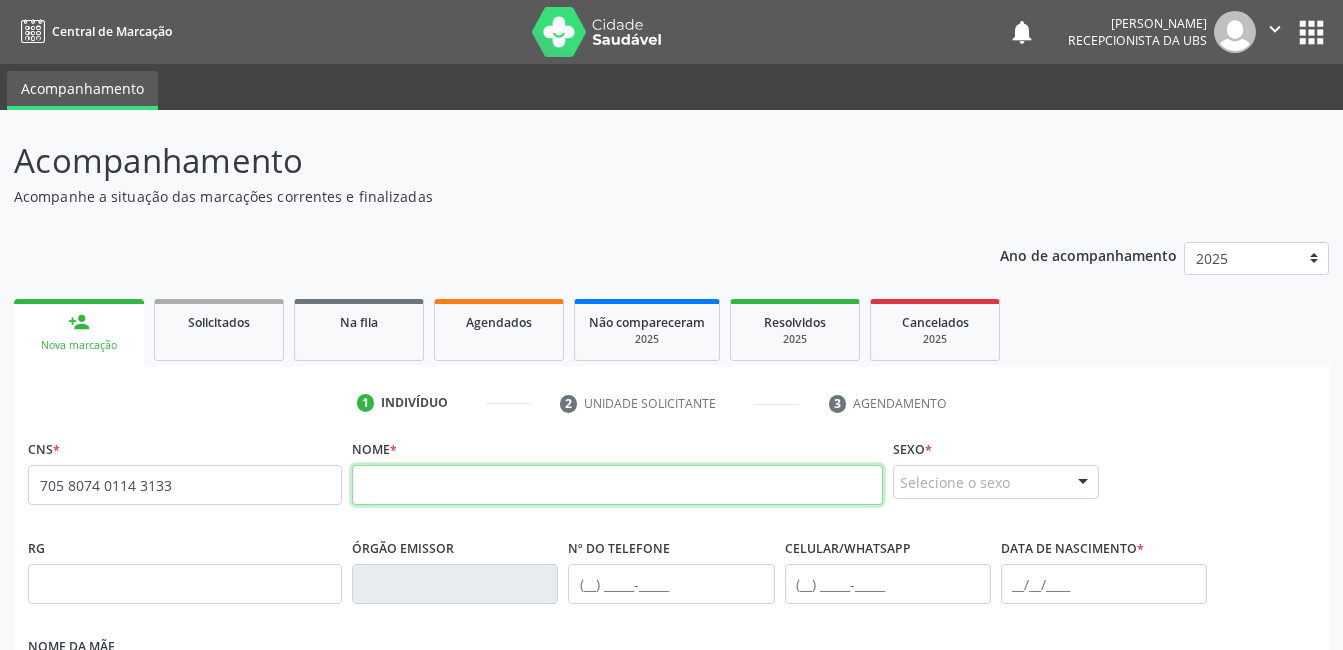 paste on "Sonia Maria Vieira de Oliveira" 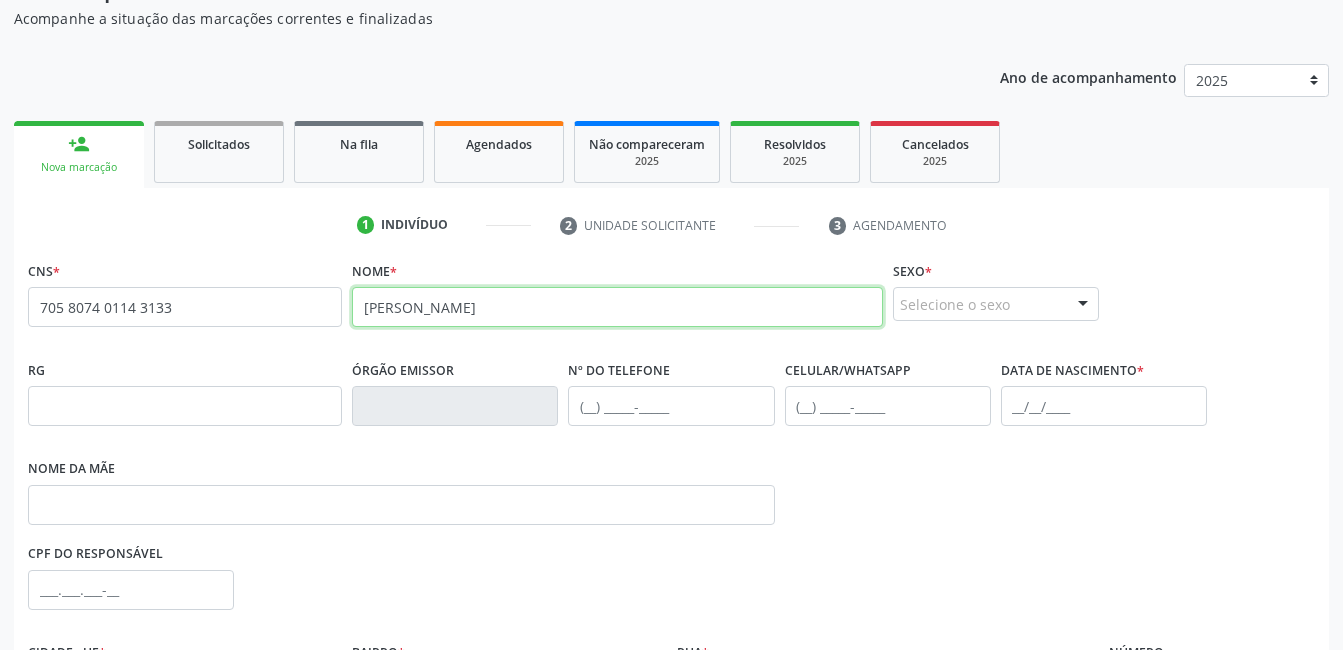 scroll, scrollTop: 200, scrollLeft: 0, axis: vertical 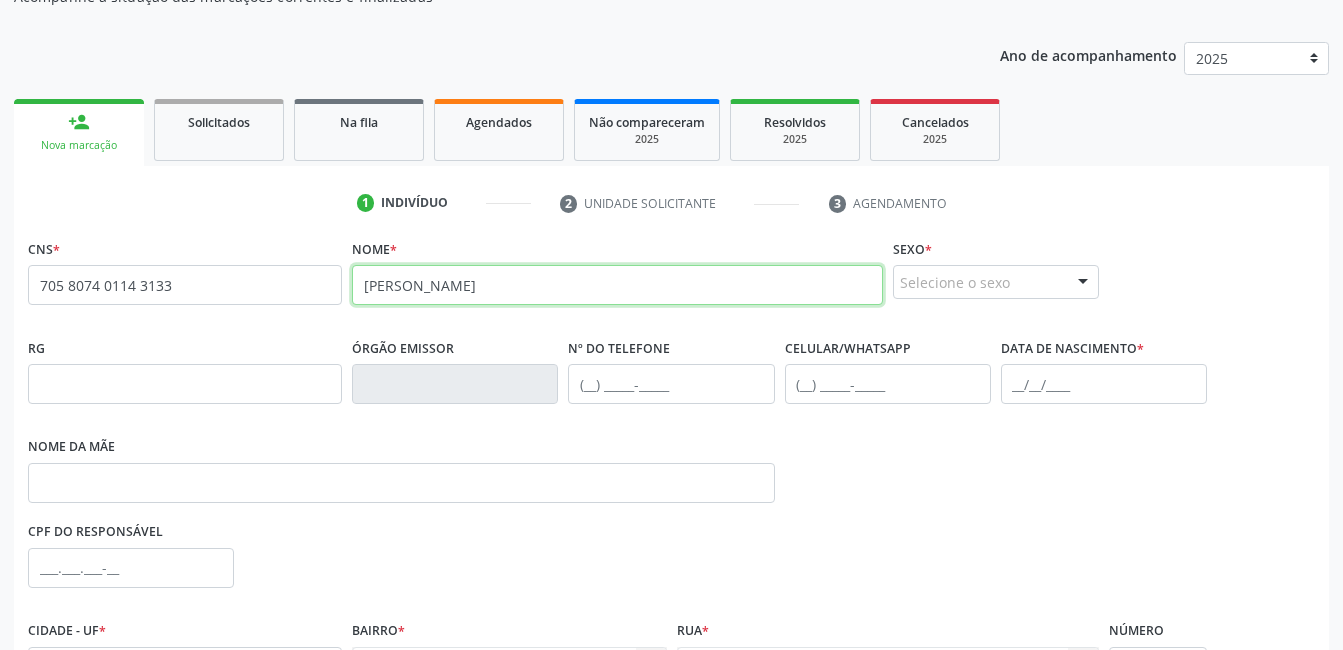 type on "Sonia Maria Vieira de Oliveira" 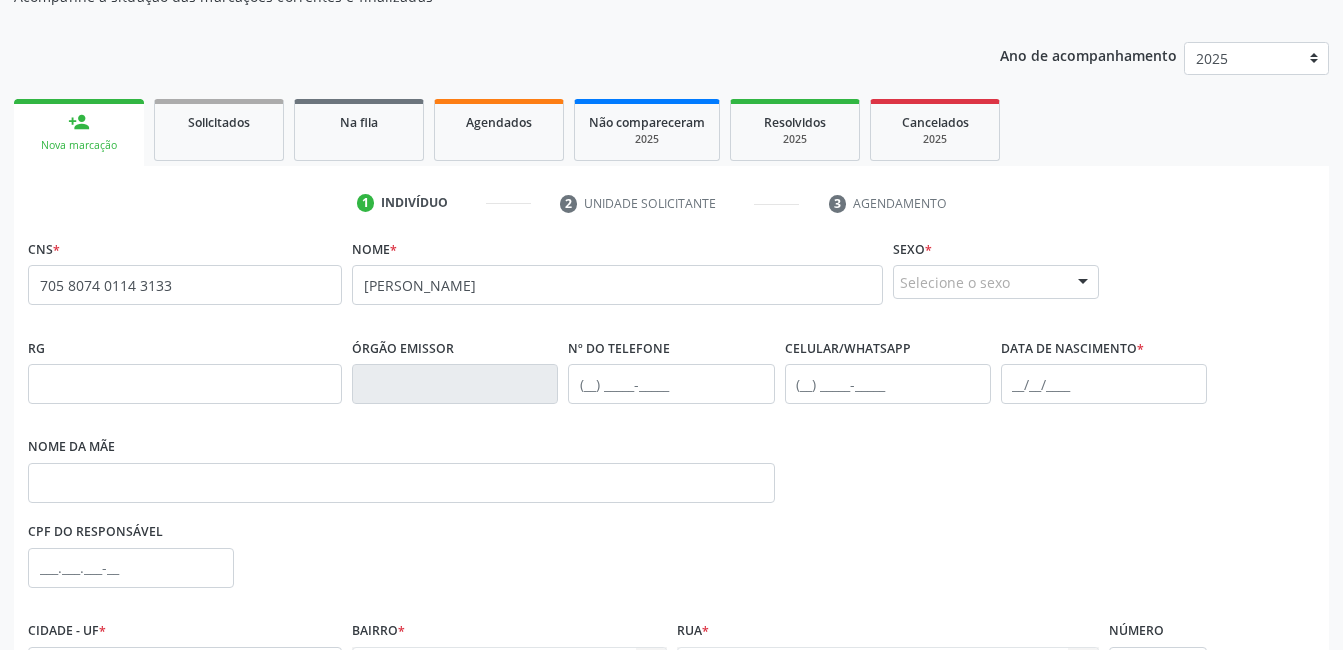 click on "Sexo
*
Selecione o sexo
Masculino   Feminino
Nenhum resultado encontrado para: "   "
Não há nenhuma opção para ser exibida." at bounding box center (996, 266) 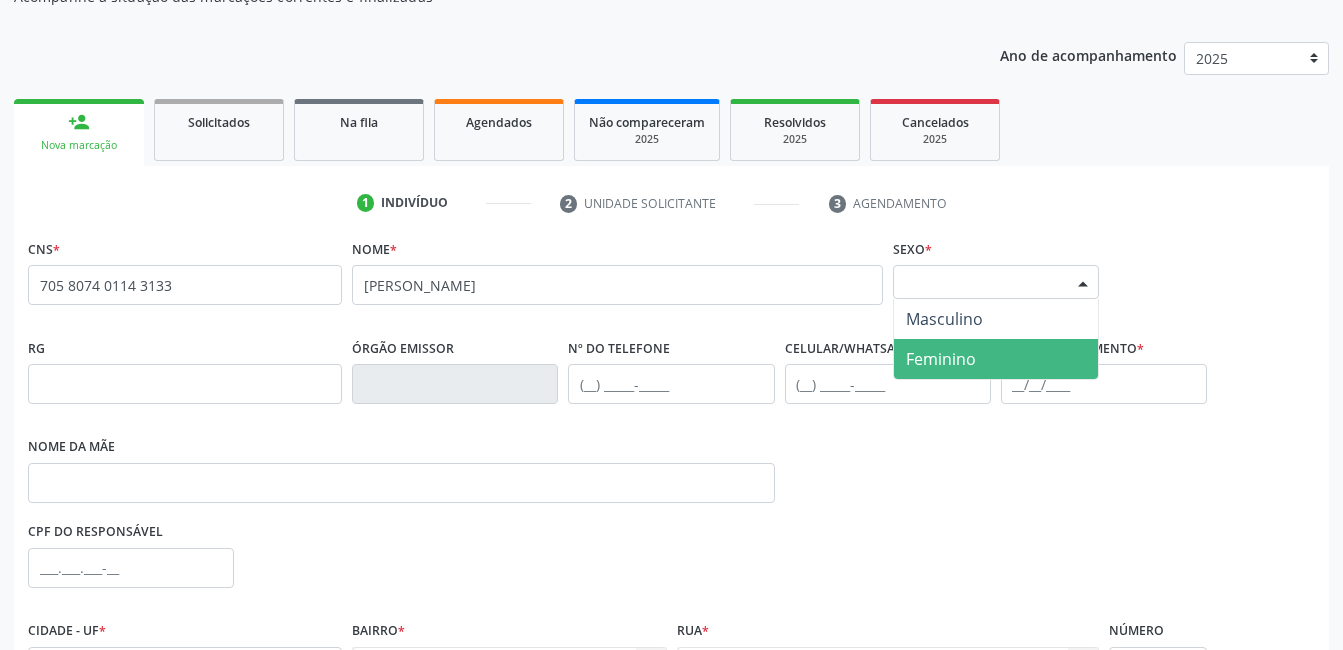 click on "Feminino" at bounding box center (941, 359) 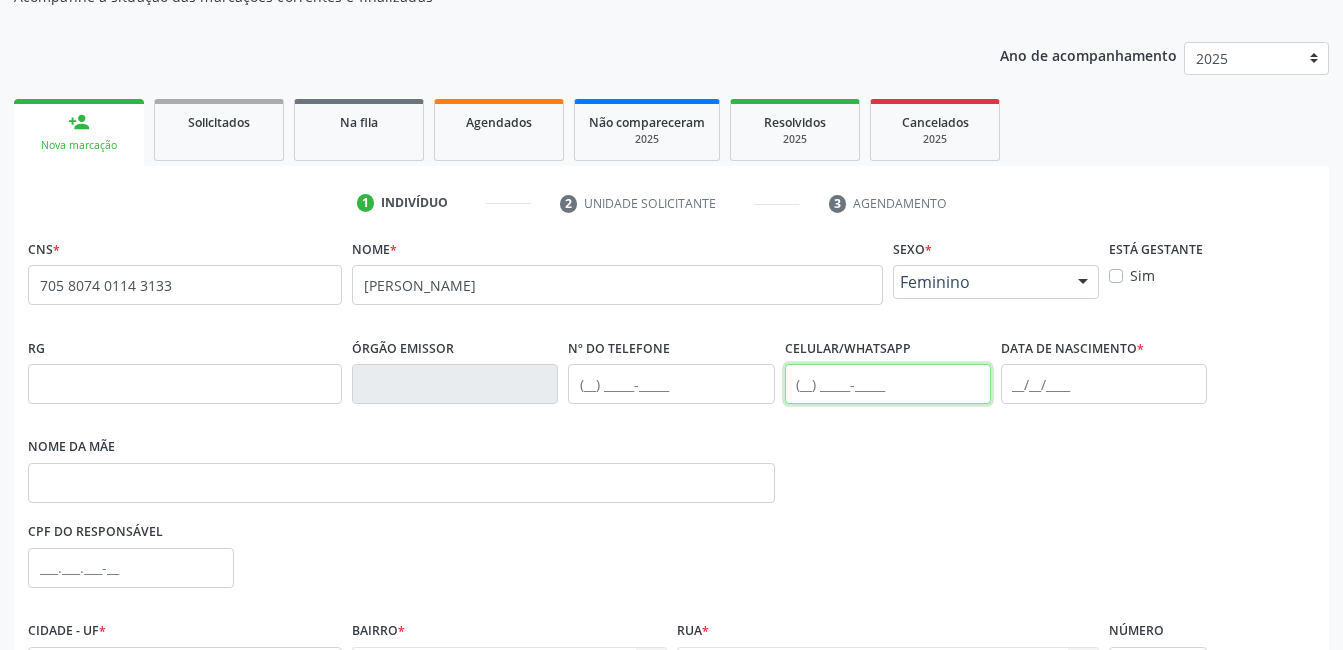 click at bounding box center (888, 384) 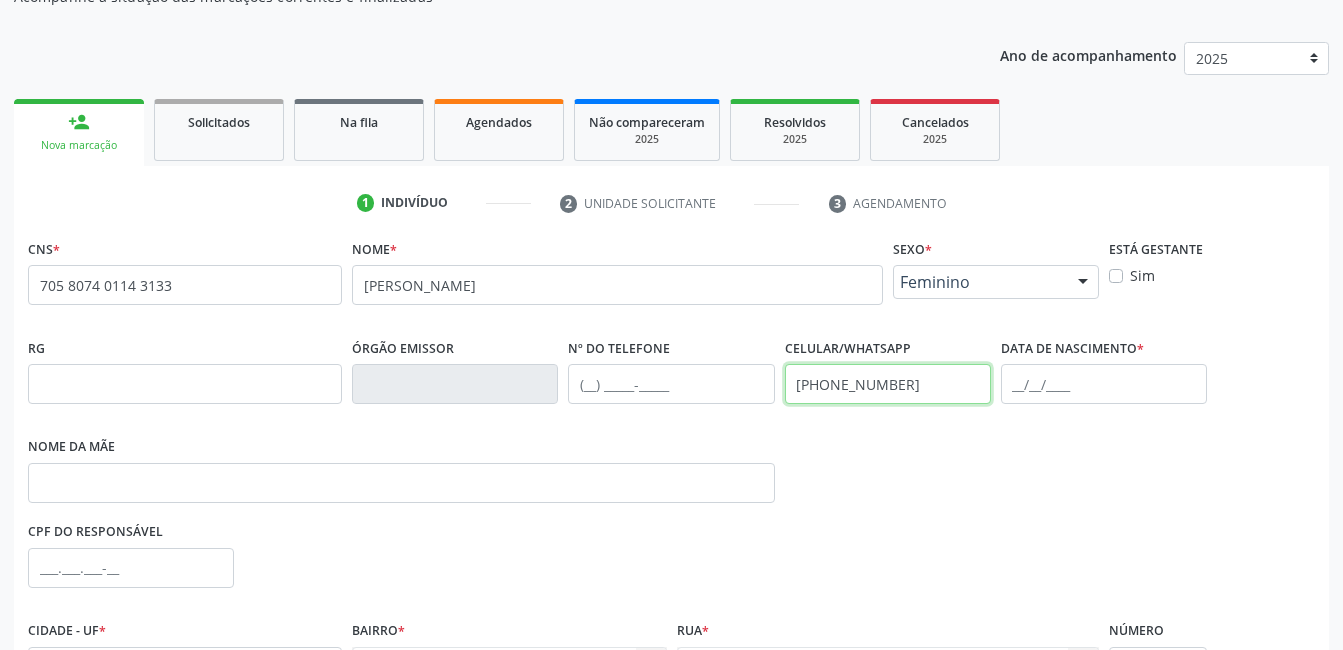 type on "(87) 99980-0959" 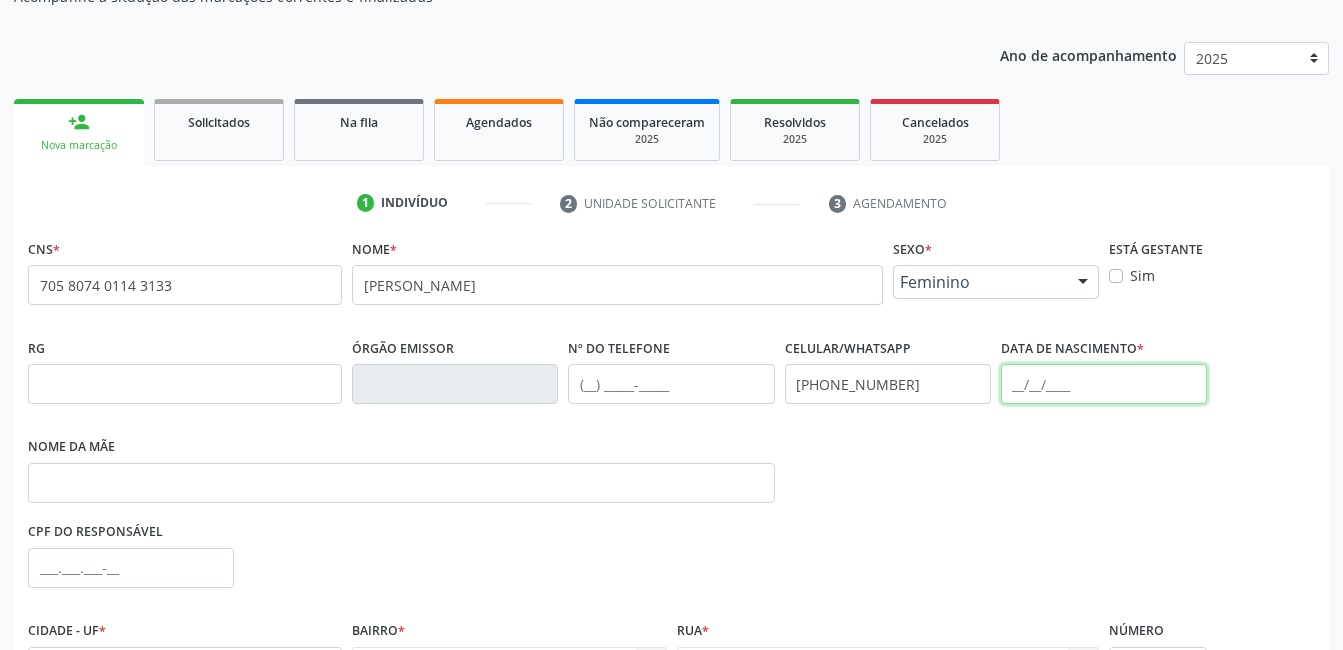 click at bounding box center (1104, 384) 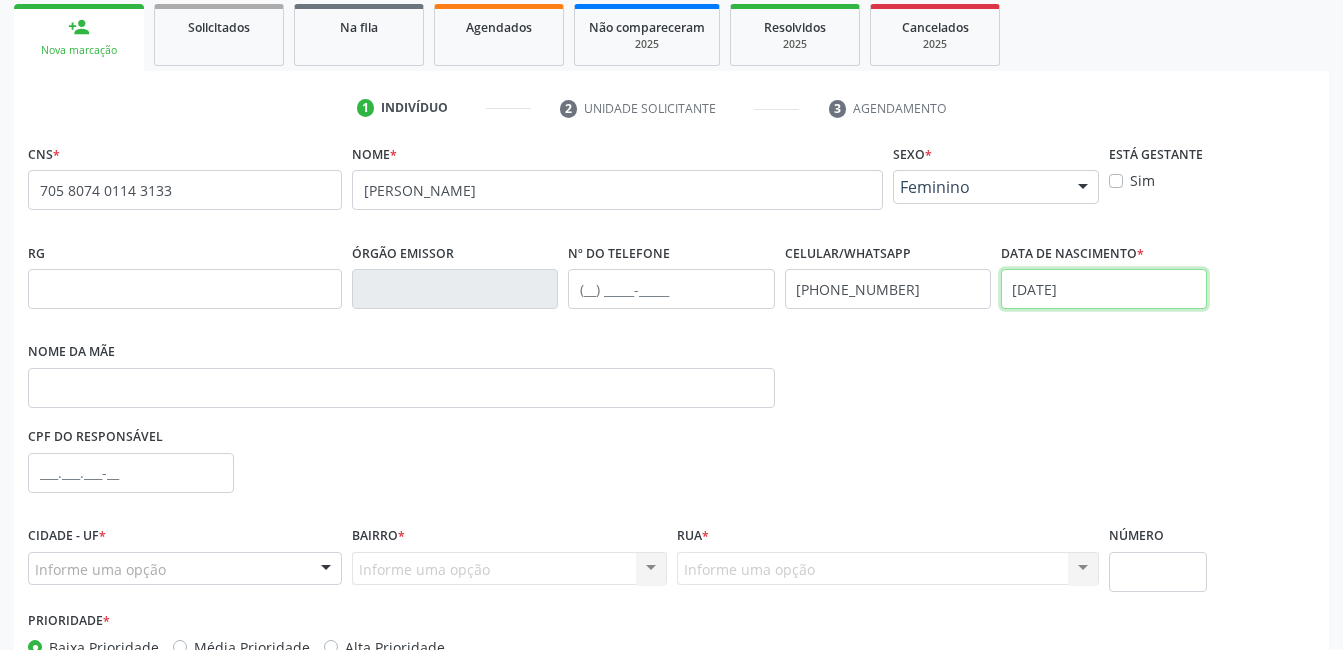 scroll, scrollTop: 300, scrollLeft: 0, axis: vertical 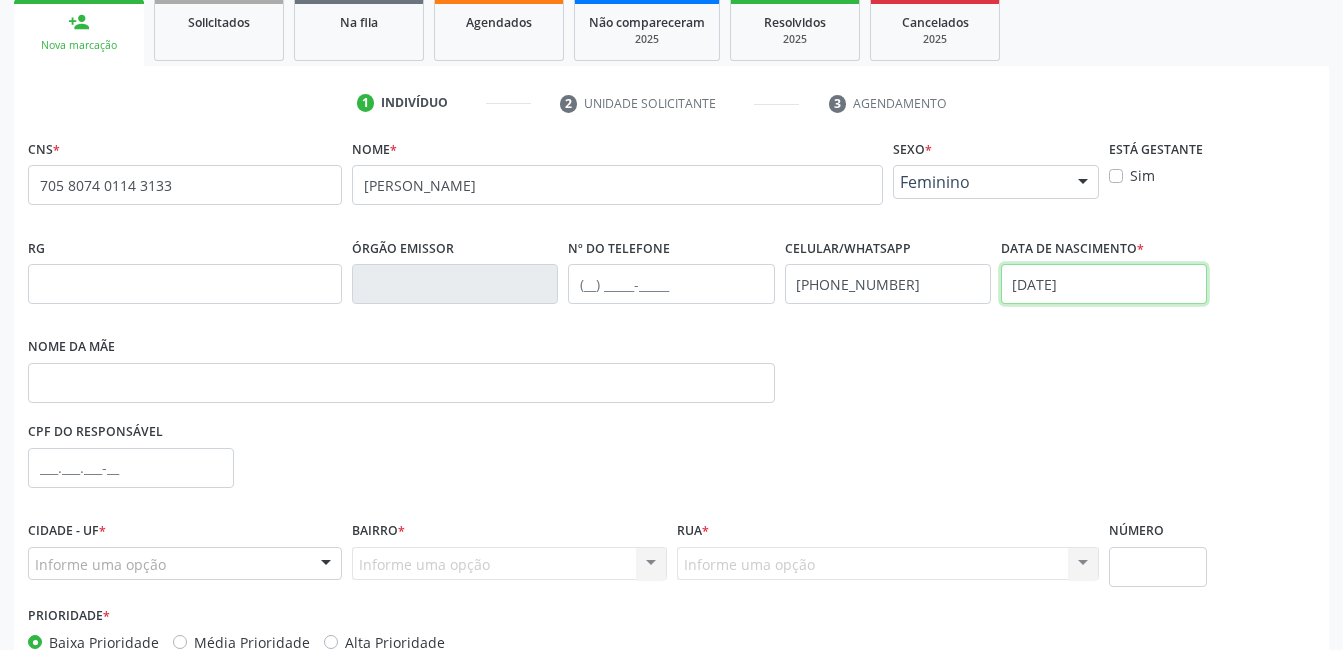 type on "28/11/1964" 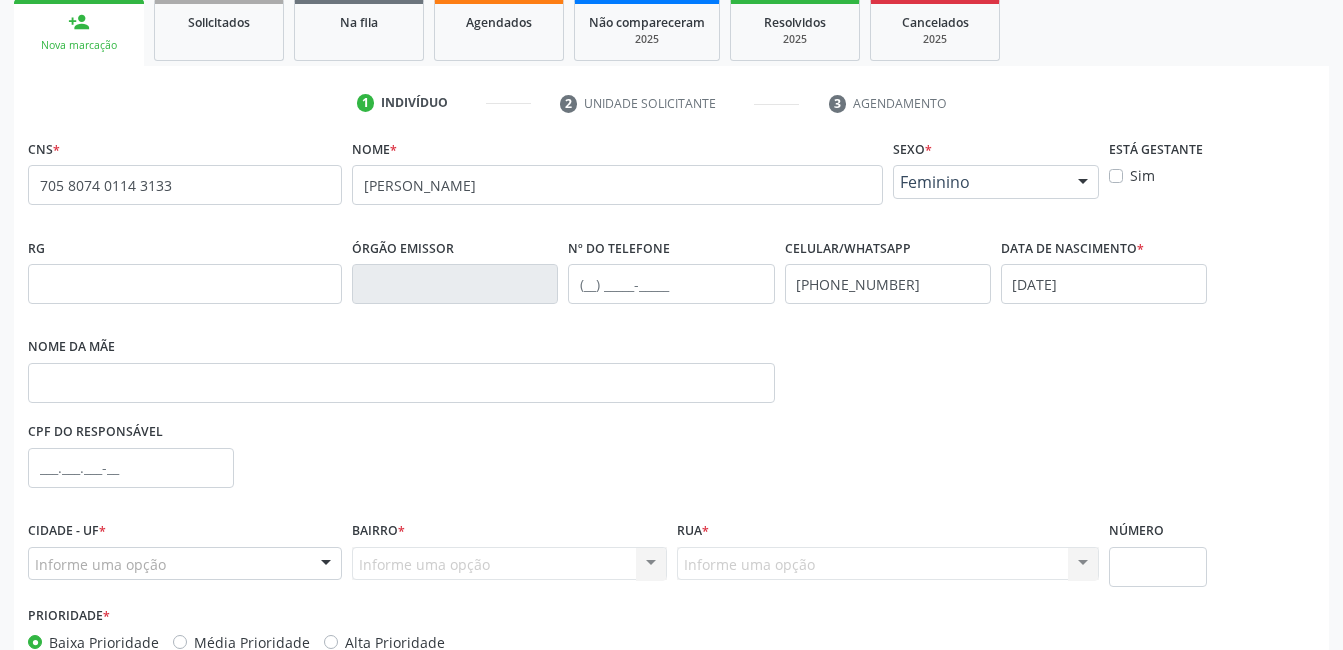 click on "CPF do responsável" at bounding box center (671, 466) 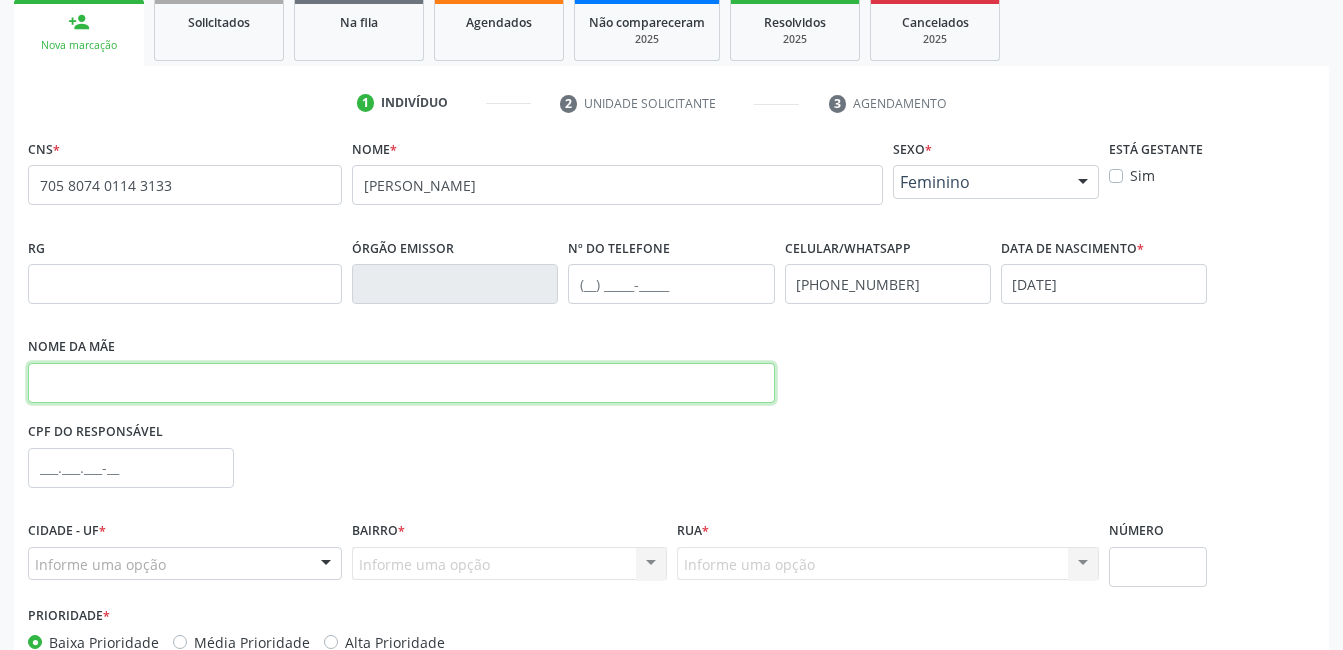 click at bounding box center [401, 383] 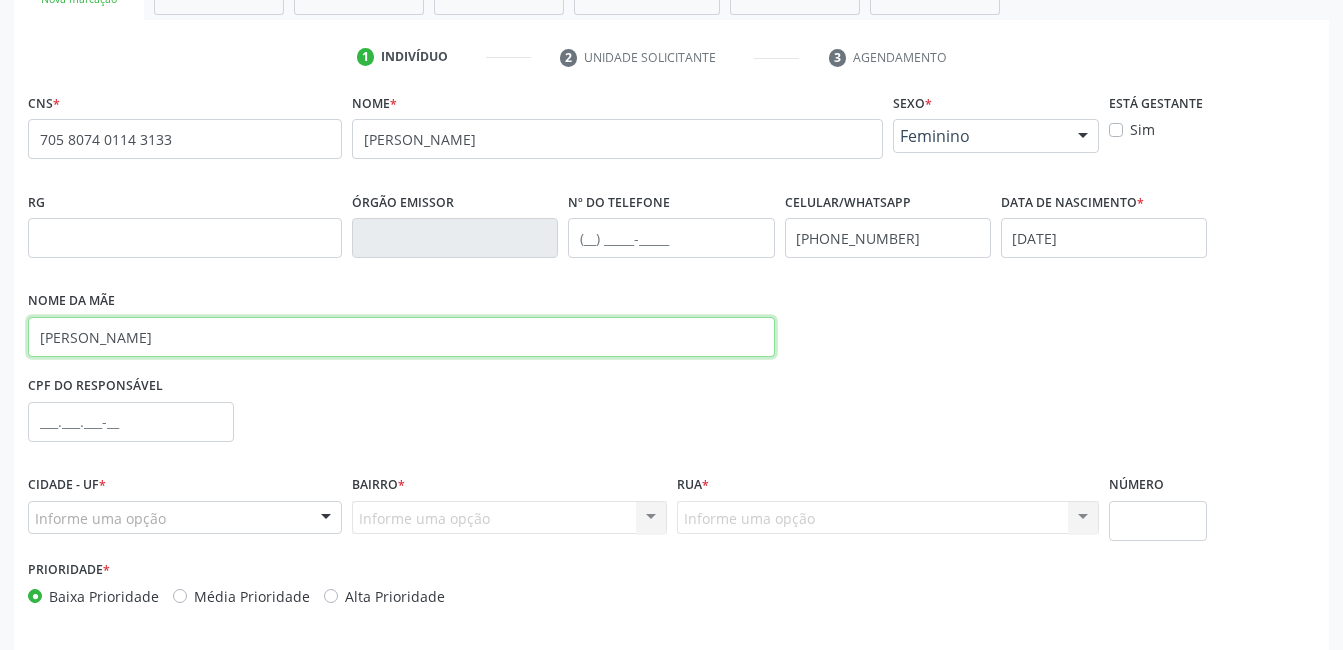 scroll, scrollTop: 420, scrollLeft: 0, axis: vertical 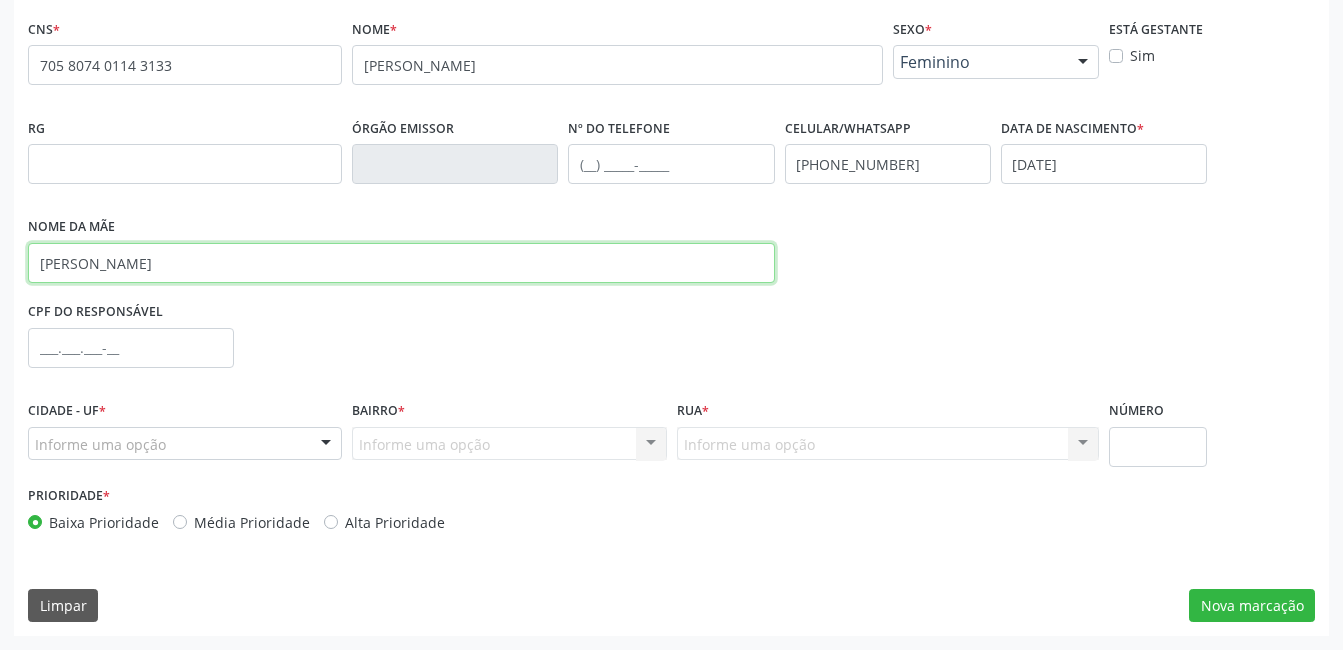 type on "Maria Vieira de Oliveira" 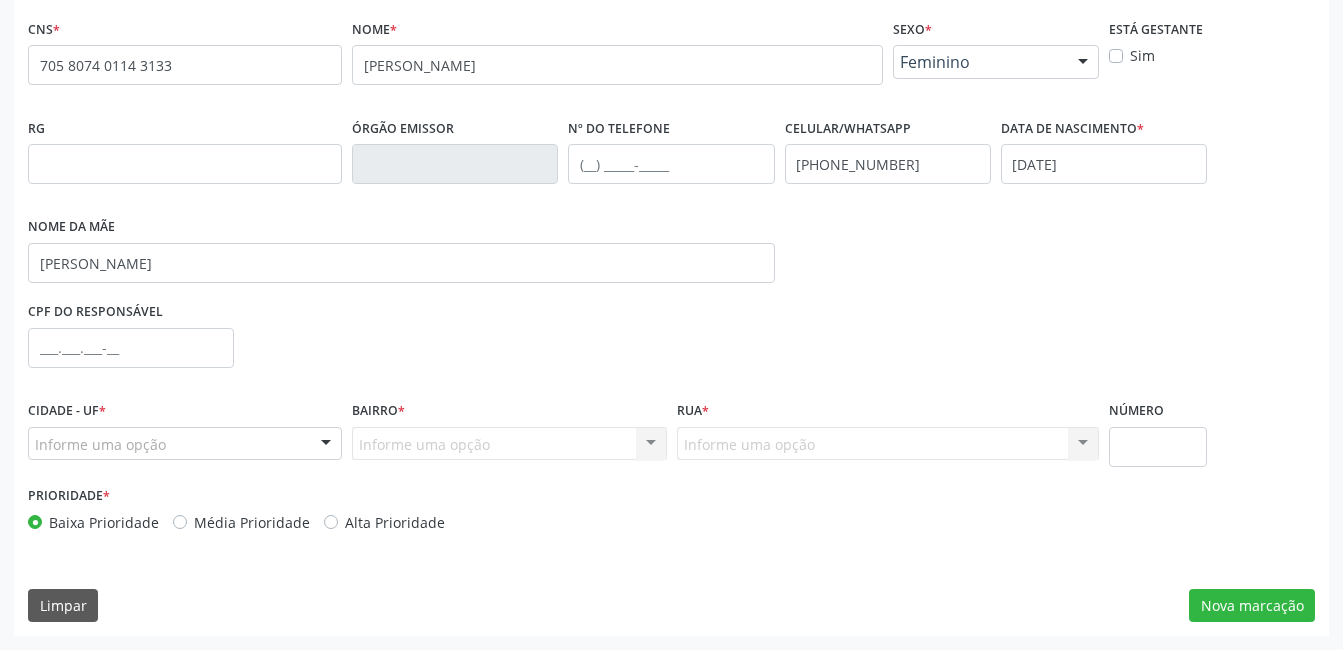 click on "CPF do responsável" at bounding box center [671, 346] 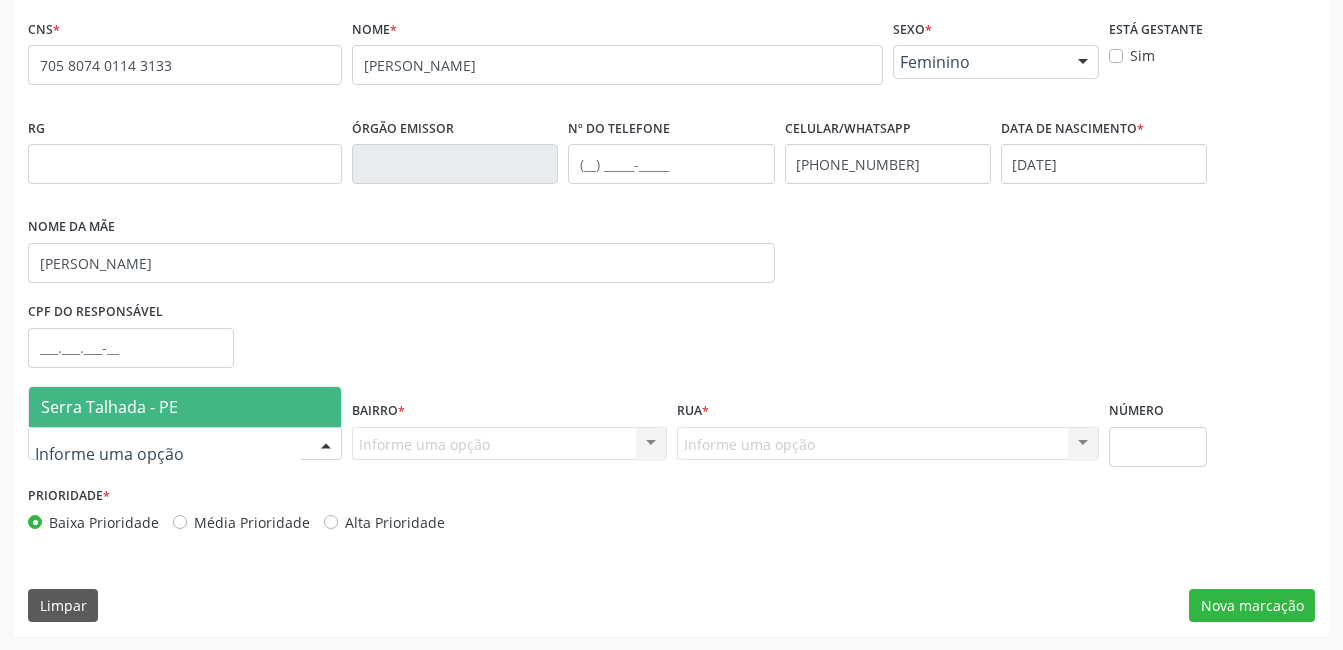 click at bounding box center [185, 444] 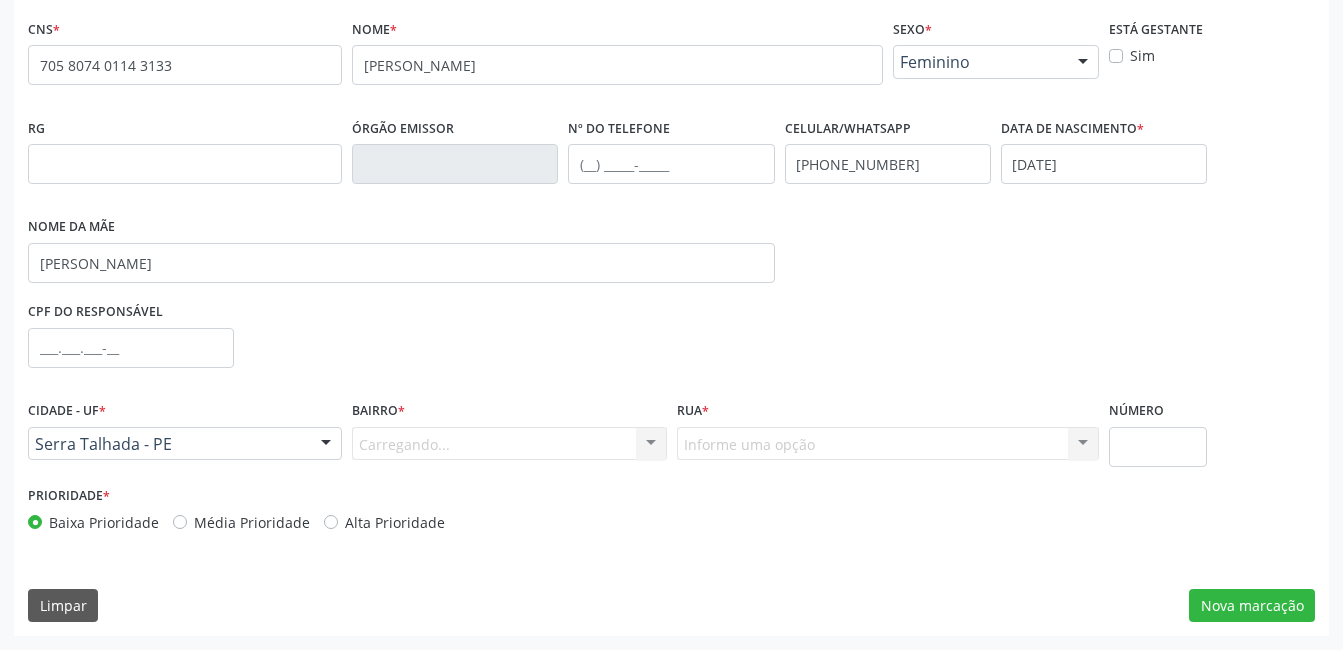 click on "Carregando...
Nenhum resultado encontrado para: "   "
Nenhuma opção encontrada. Digite para adicionar." at bounding box center [509, 444] 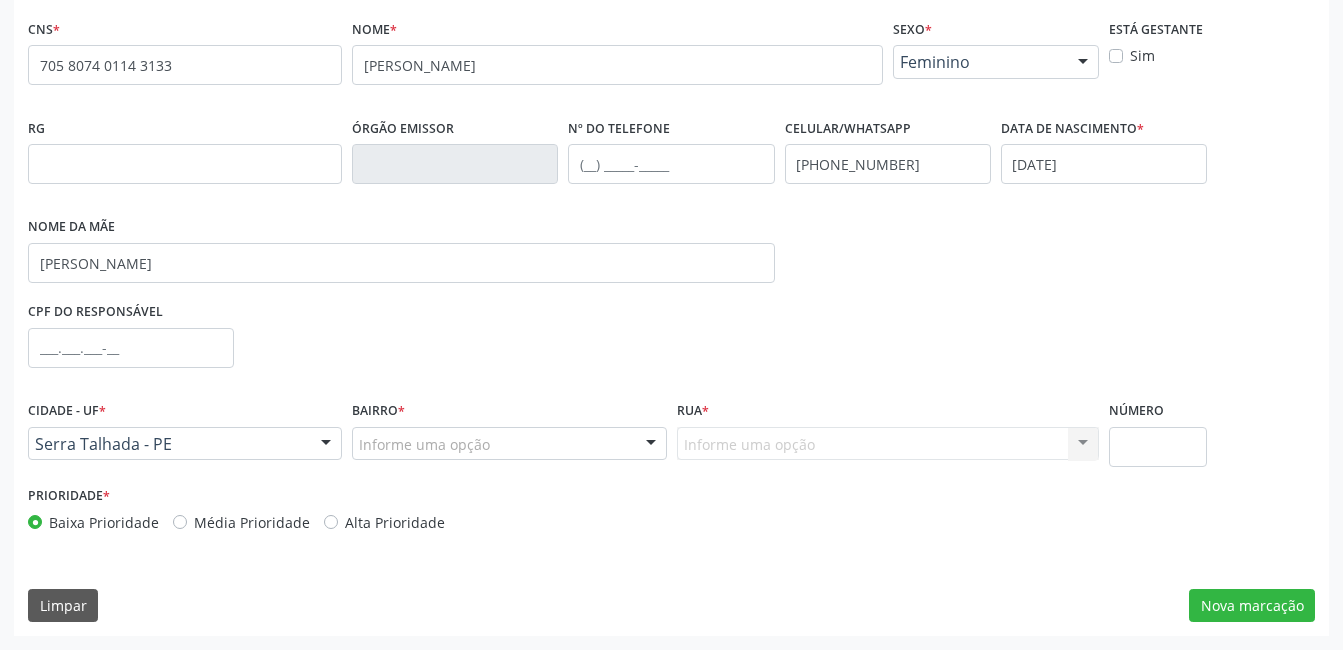 click at bounding box center [651, 445] 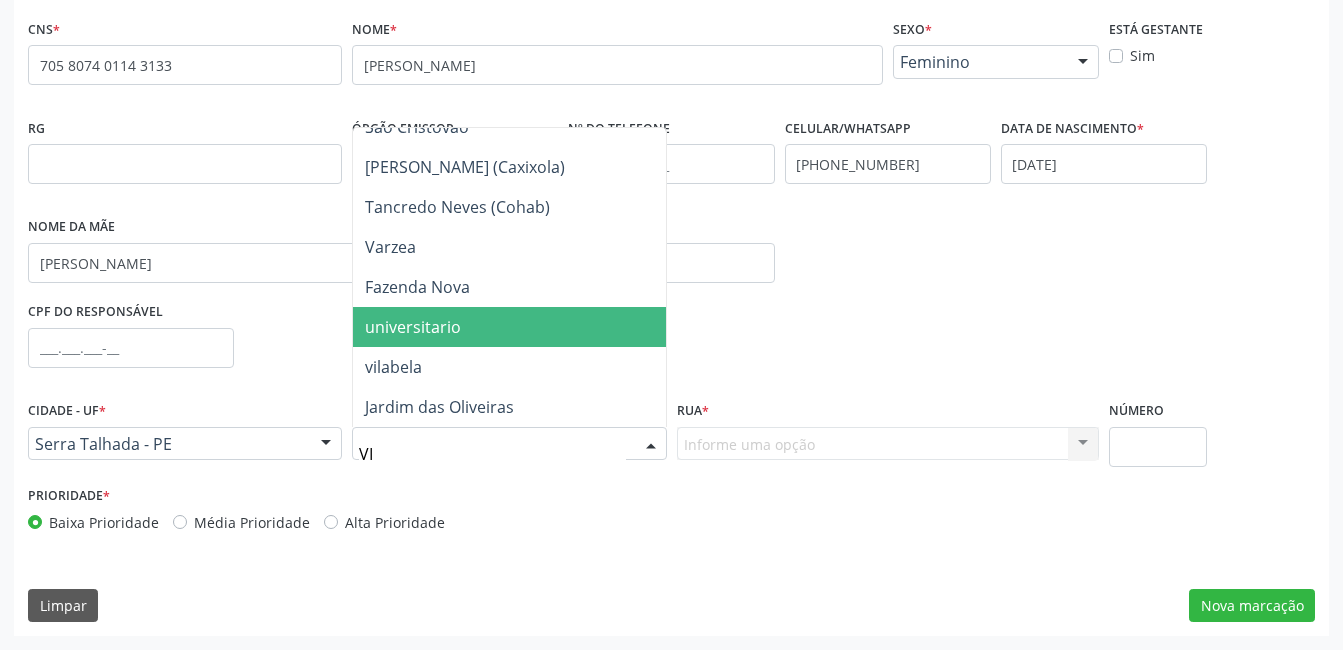 scroll, scrollTop: 0, scrollLeft: 0, axis: both 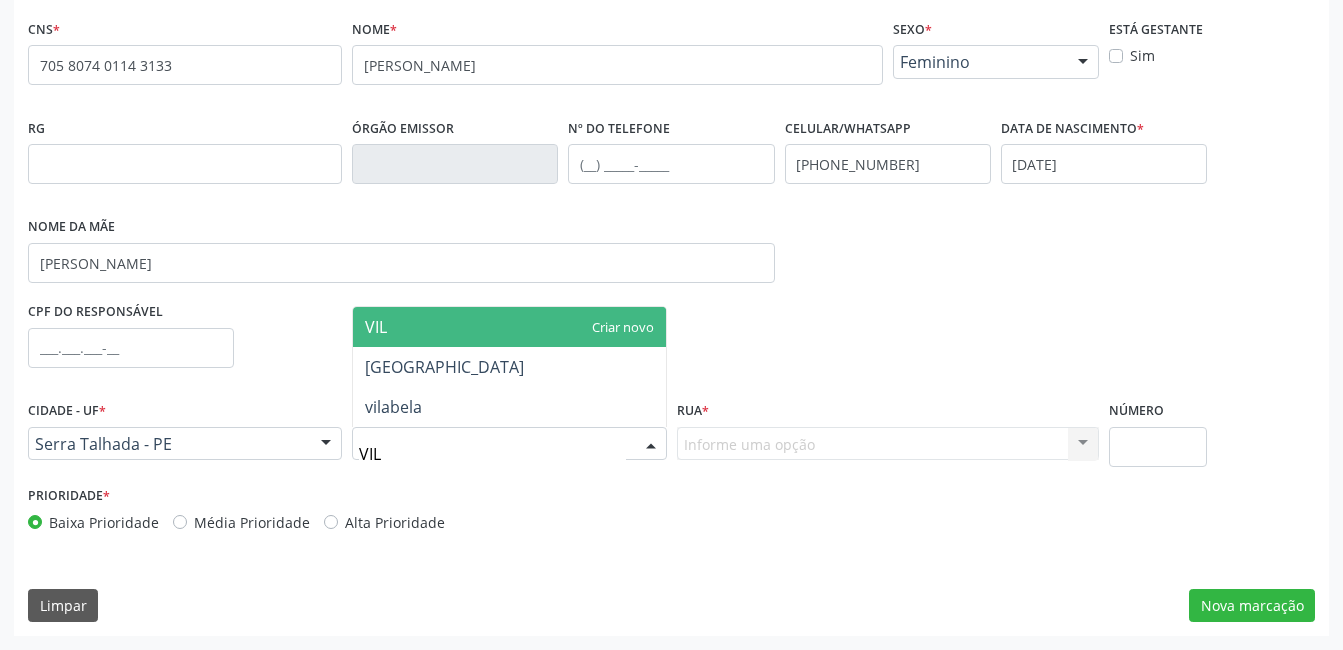type on "VILA" 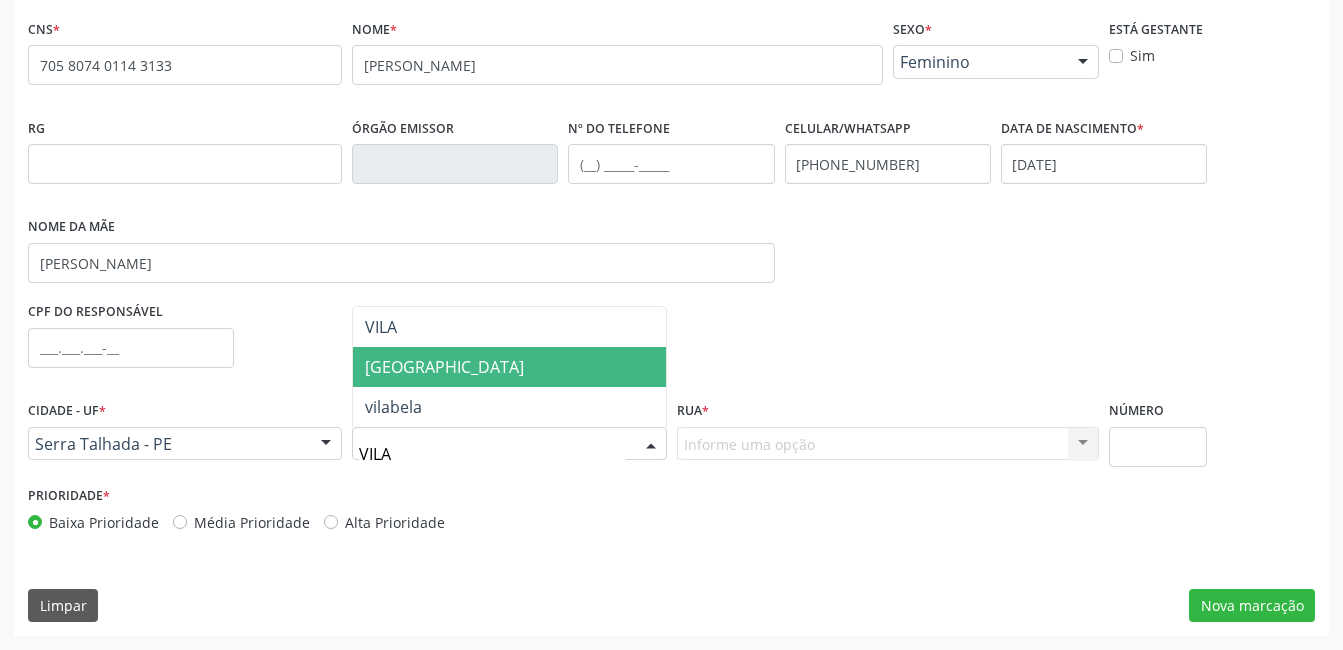 click on "Vila Bela" at bounding box center (509, 367) 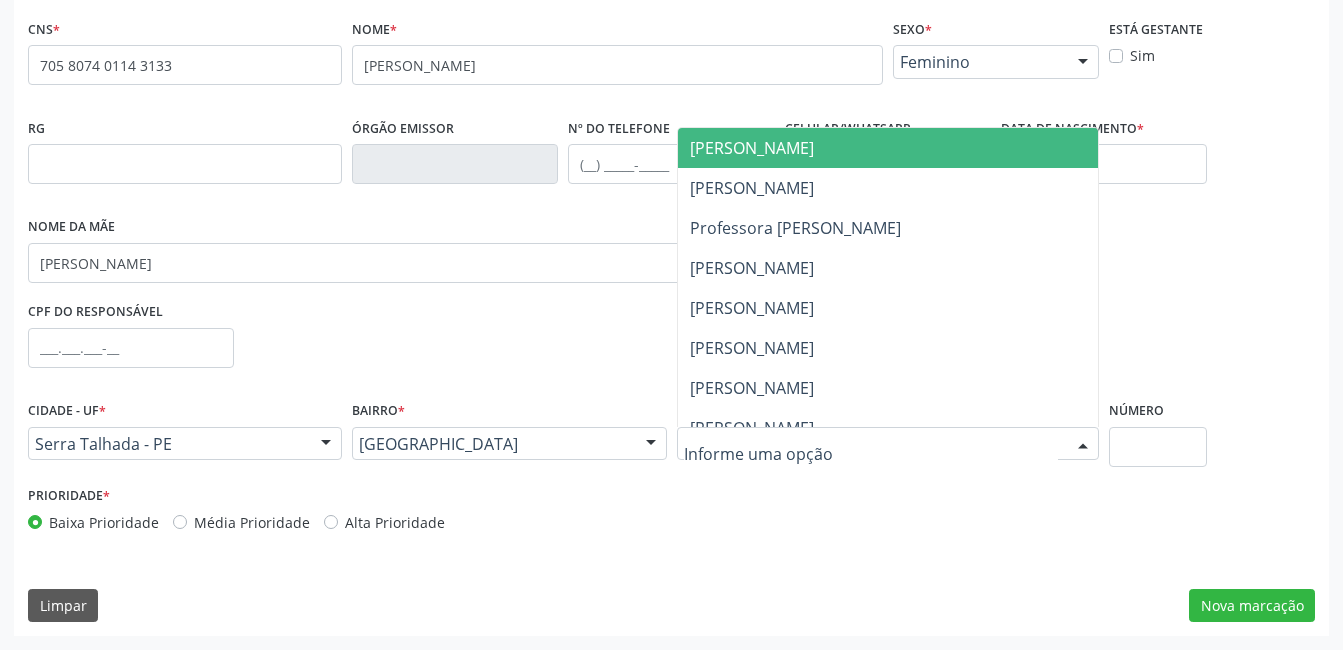click at bounding box center (888, 444) 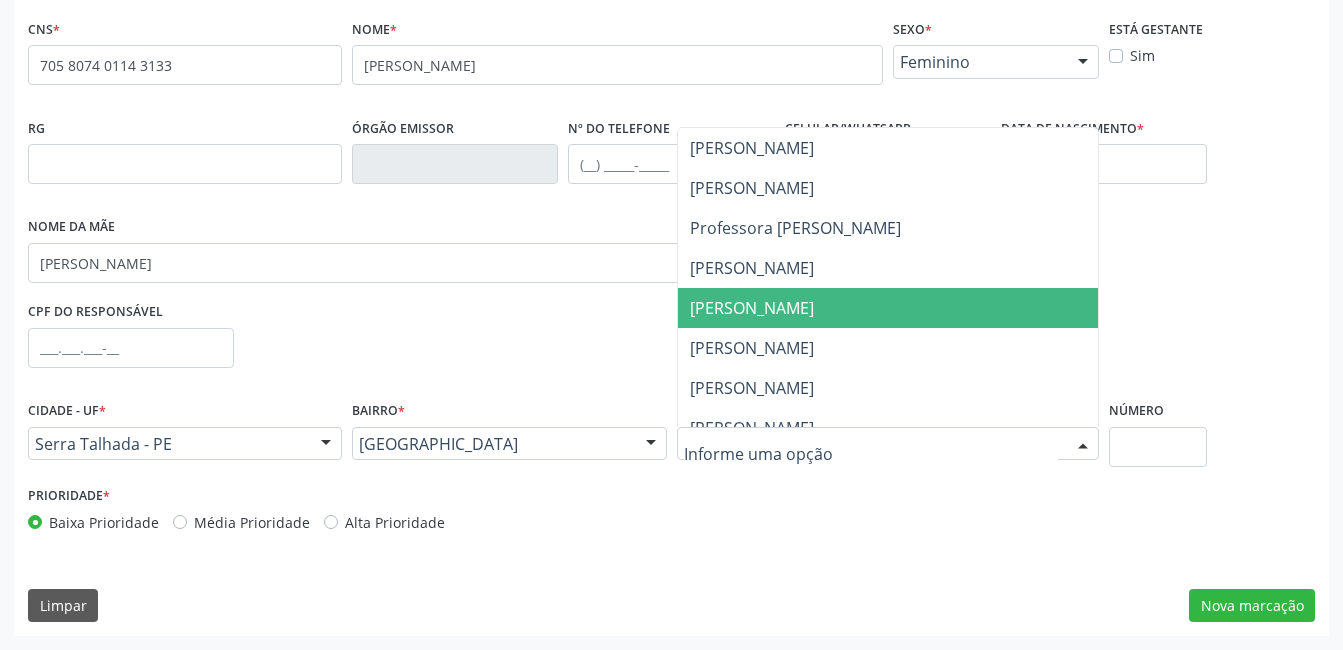 click on "Luiz Gonzaga da Silva" at bounding box center [888, 308] 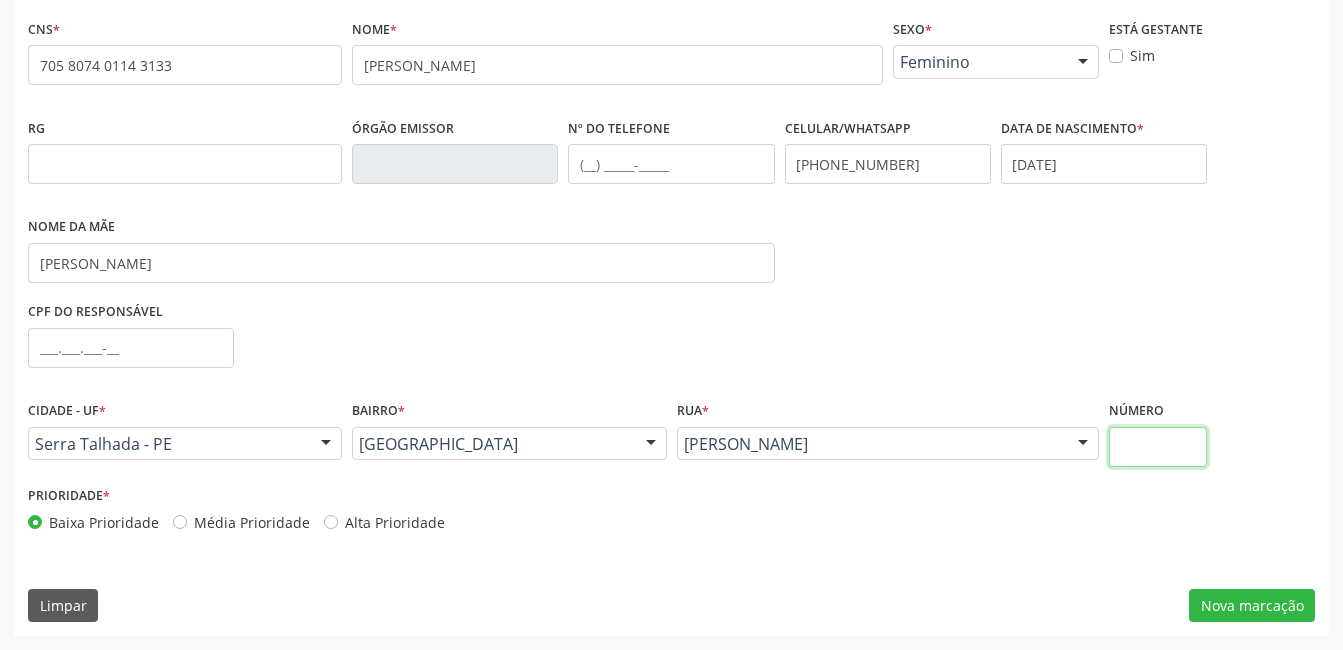 click at bounding box center (1158, 447) 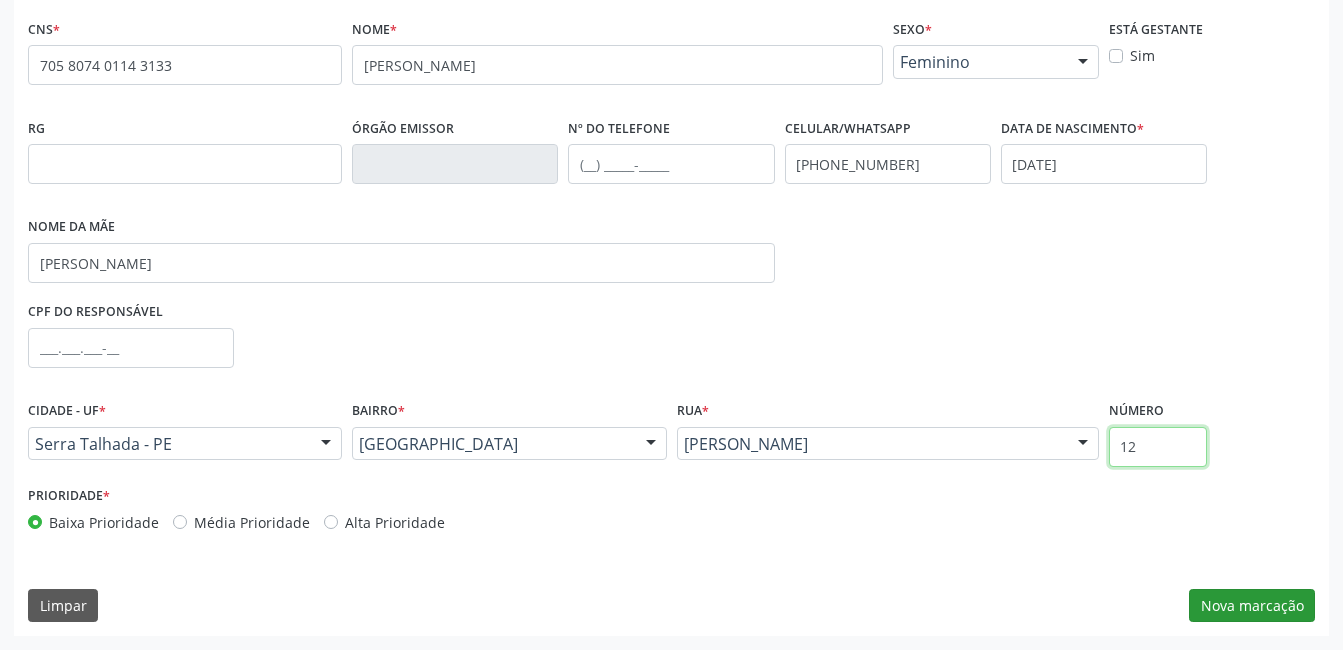 type on "12" 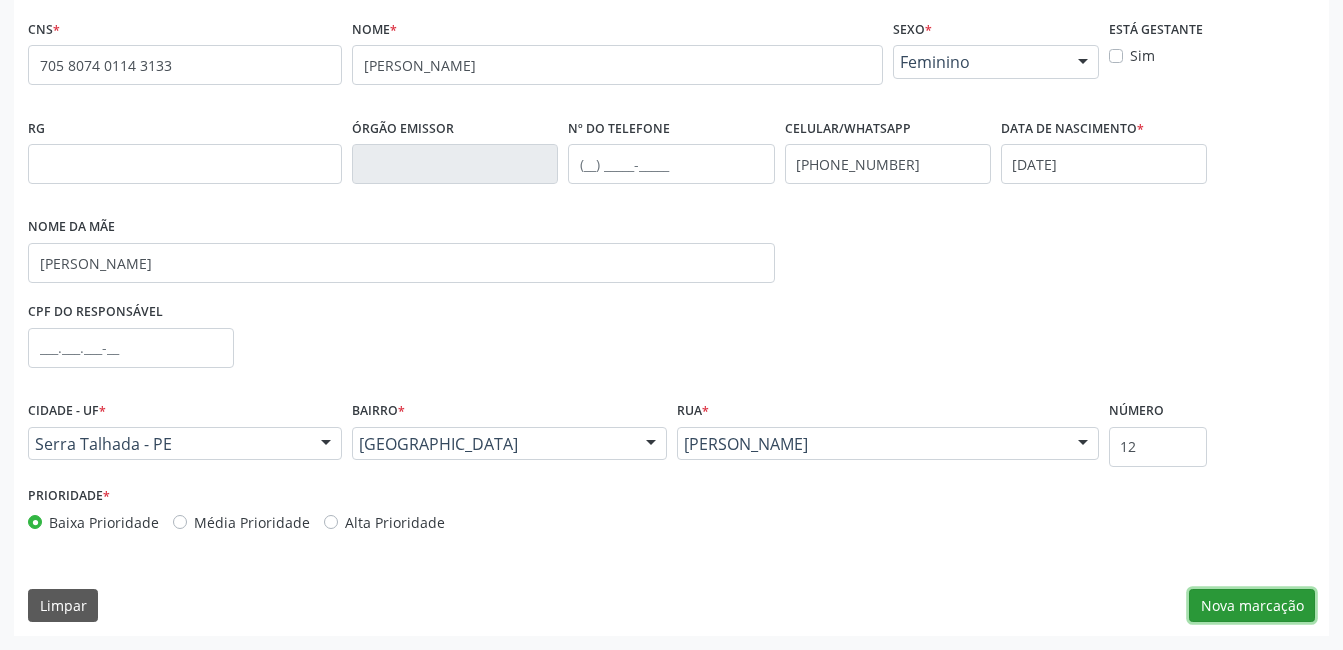 click on "Nova marcação" at bounding box center [1252, 606] 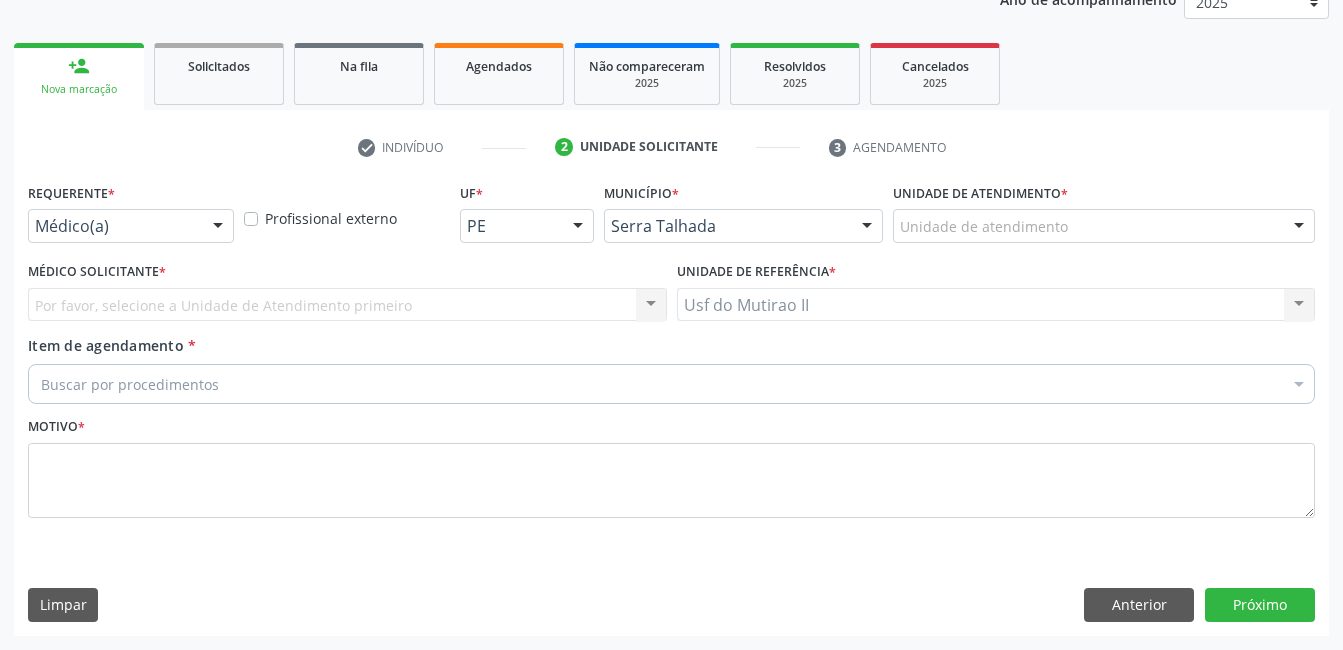 scroll, scrollTop: 256, scrollLeft: 0, axis: vertical 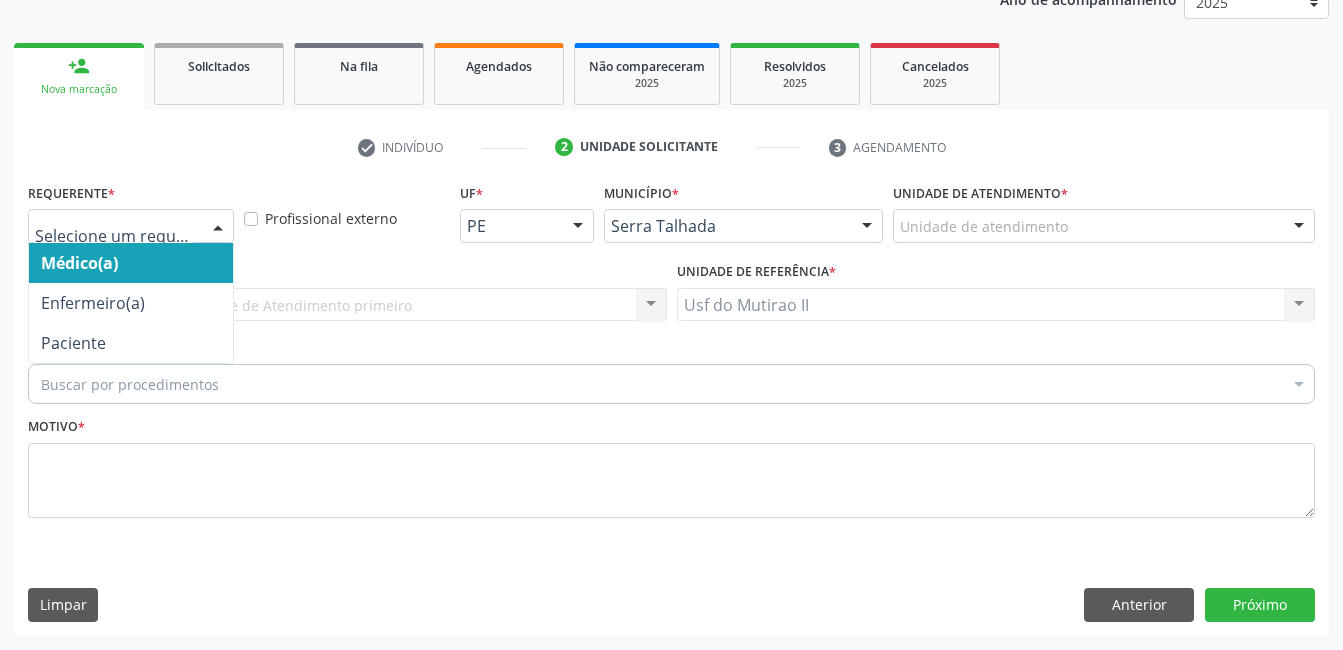 click at bounding box center [131, 226] 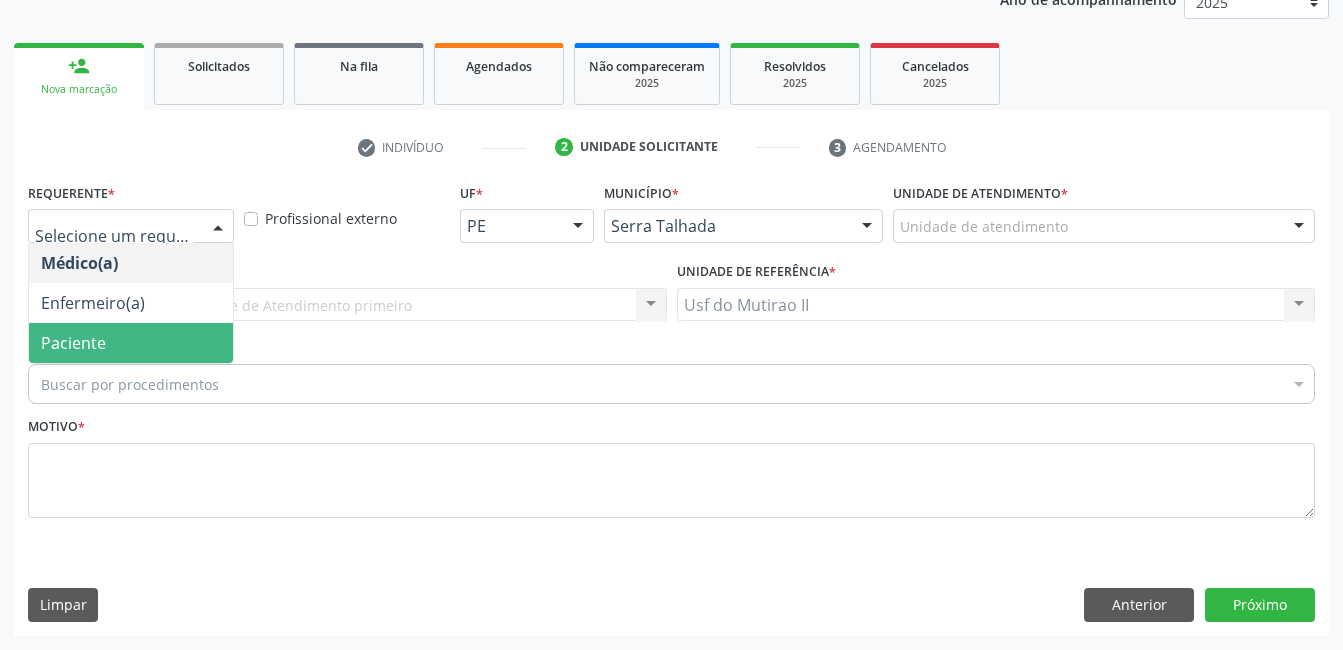 click on "Paciente" at bounding box center [131, 343] 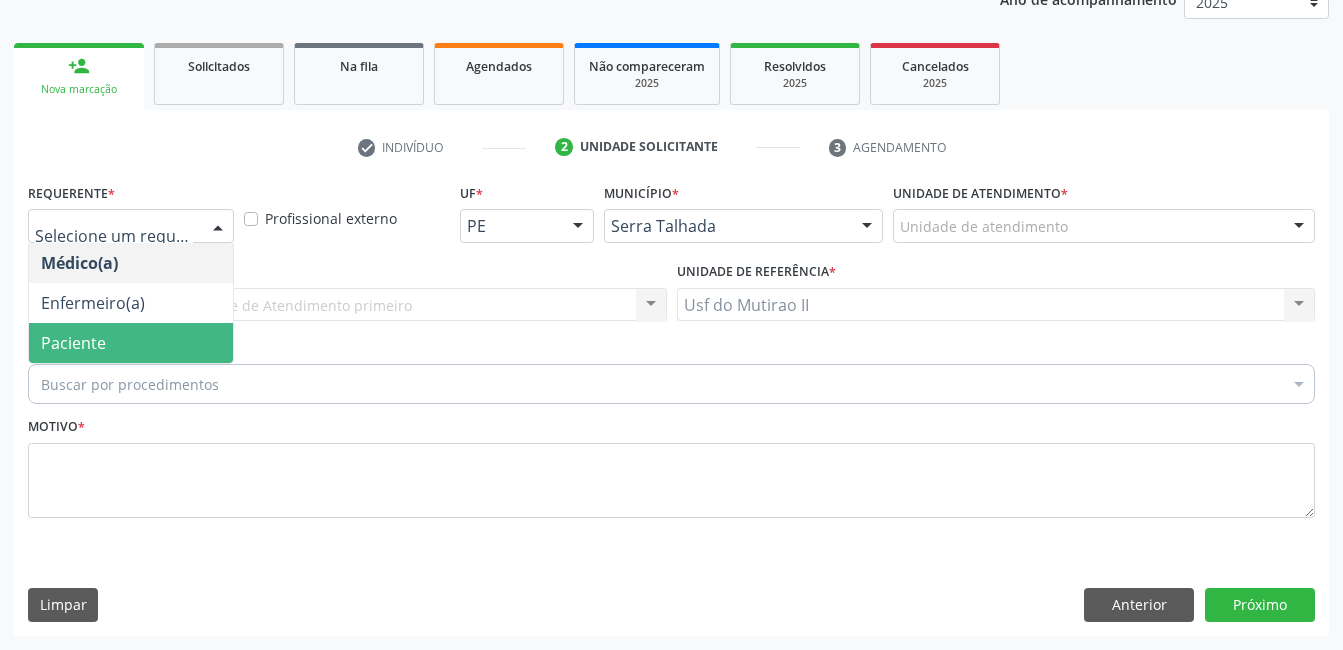click on "Paciente" at bounding box center (131, 343) 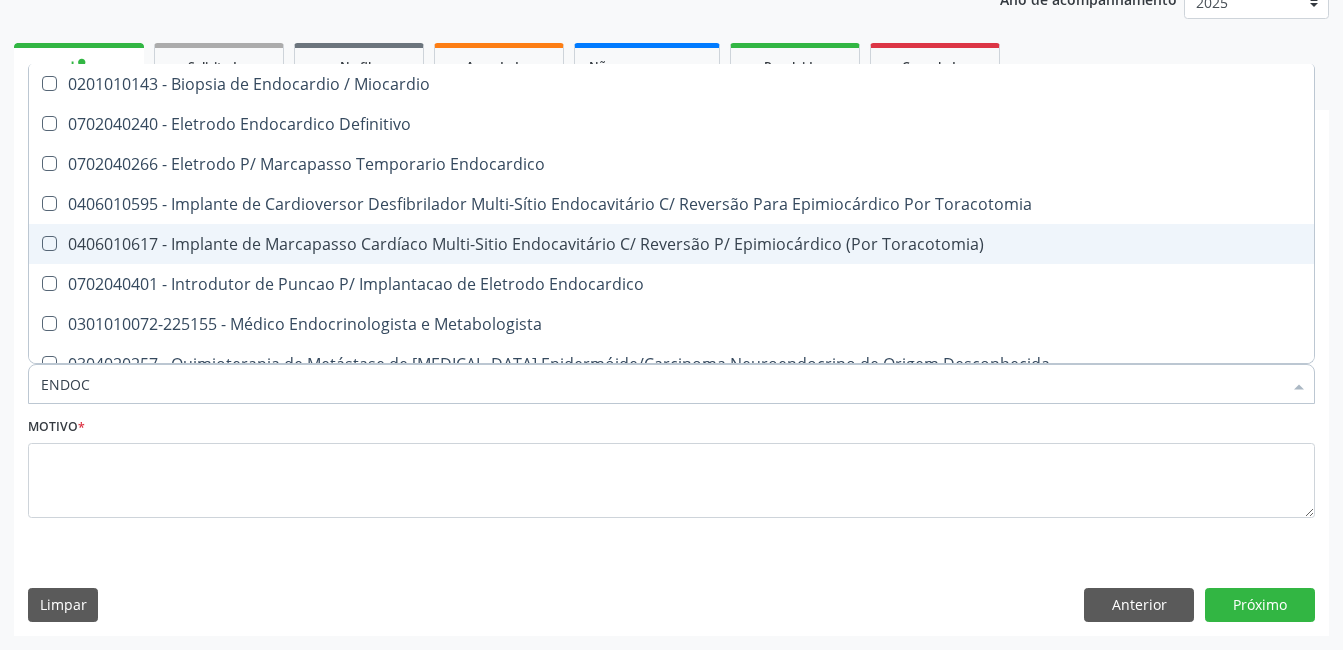 type on "ENDOCR" 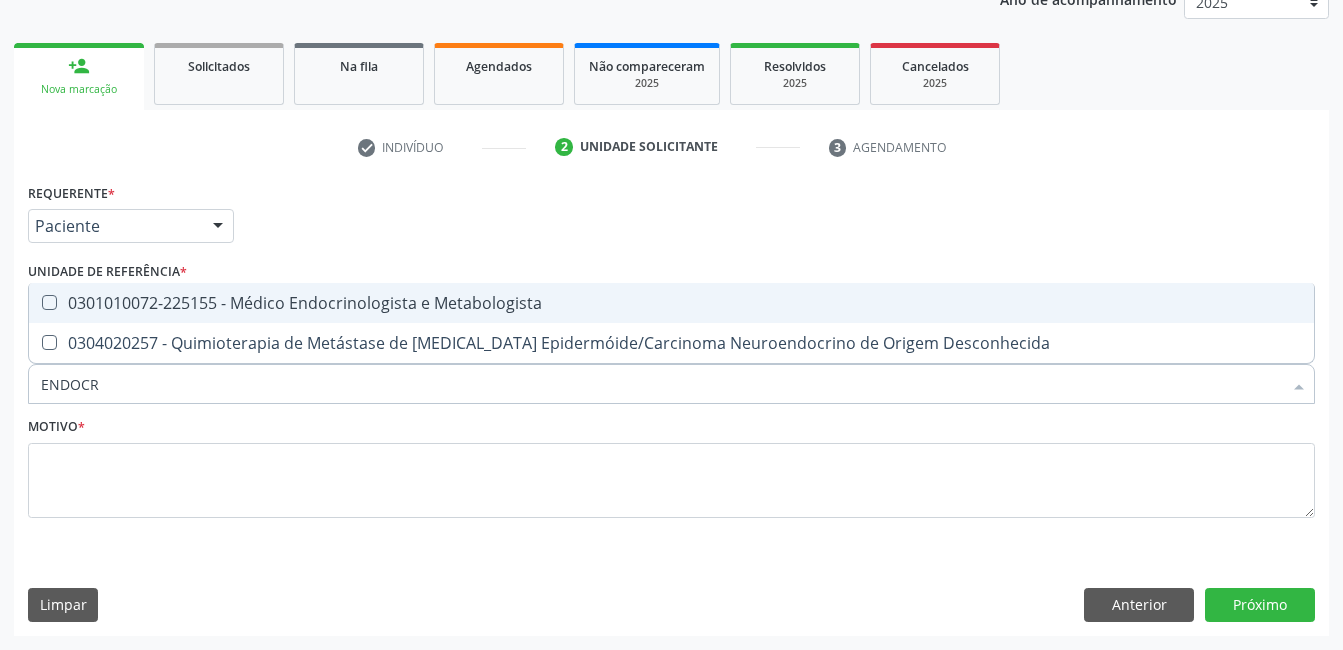 click on "0301010072-225155 - Médico Endocrinologista e Metabologista" at bounding box center (671, 303) 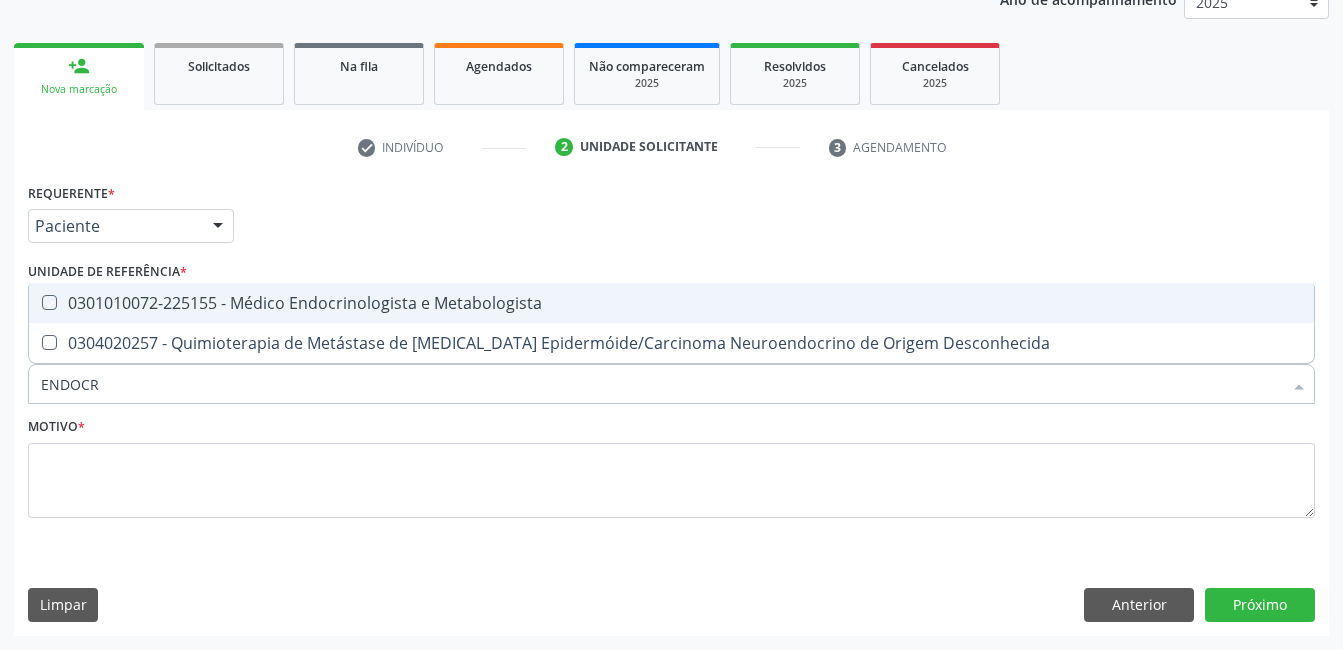 checkbox on "true" 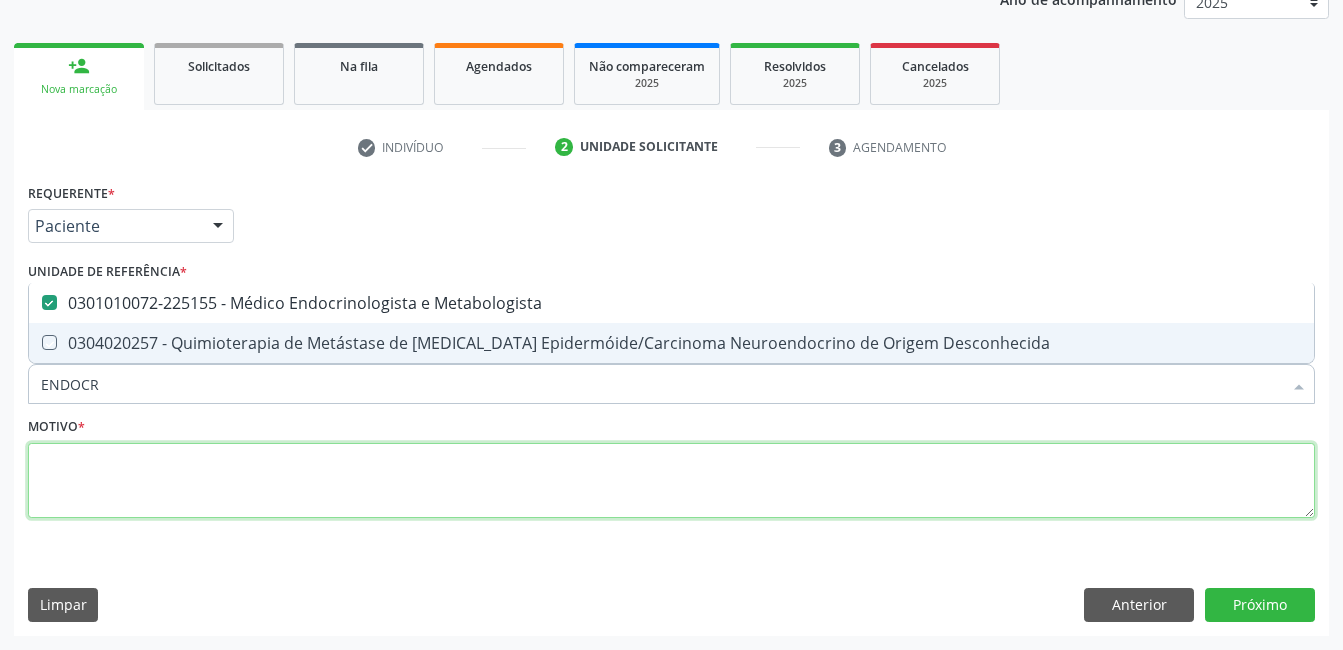 click at bounding box center [671, 481] 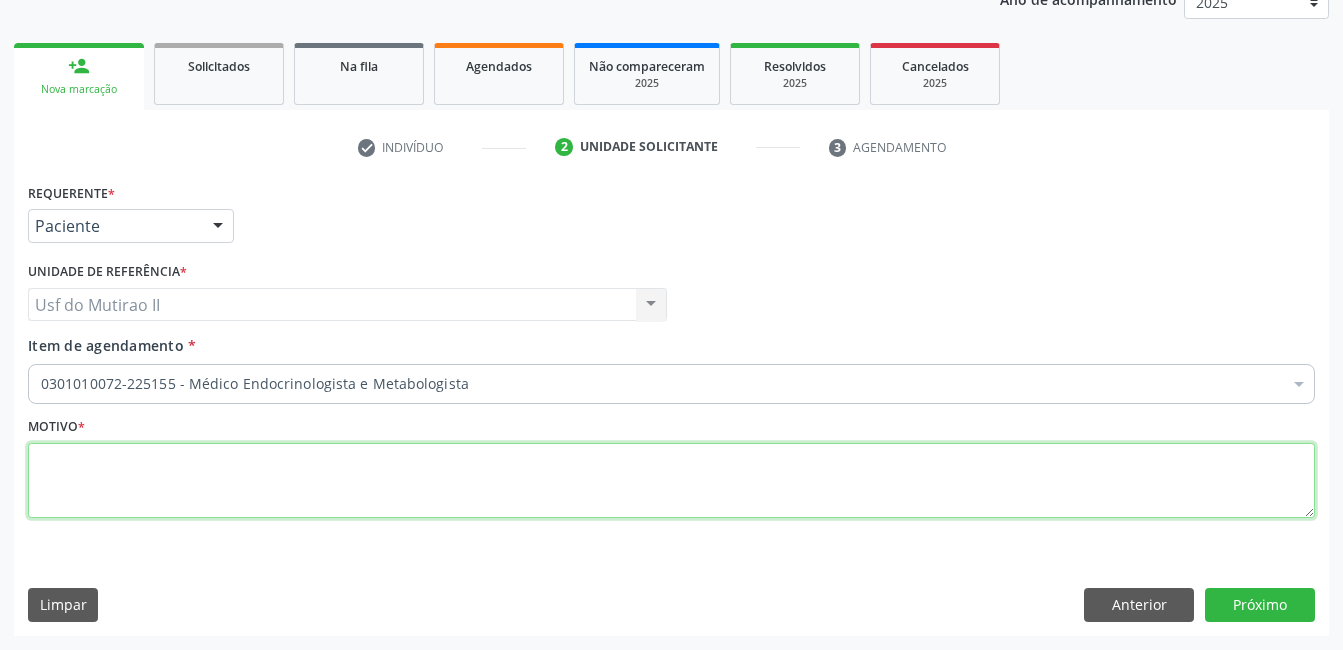 type on ";" 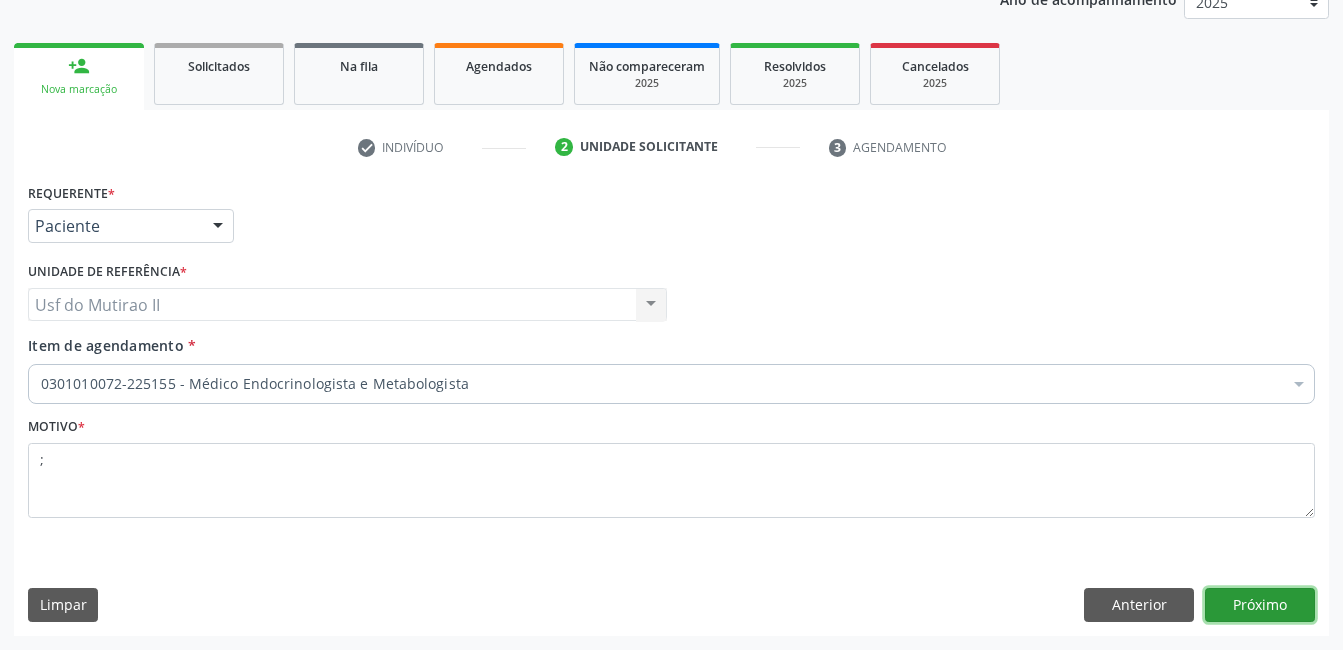 click on "Próximo" at bounding box center (1260, 605) 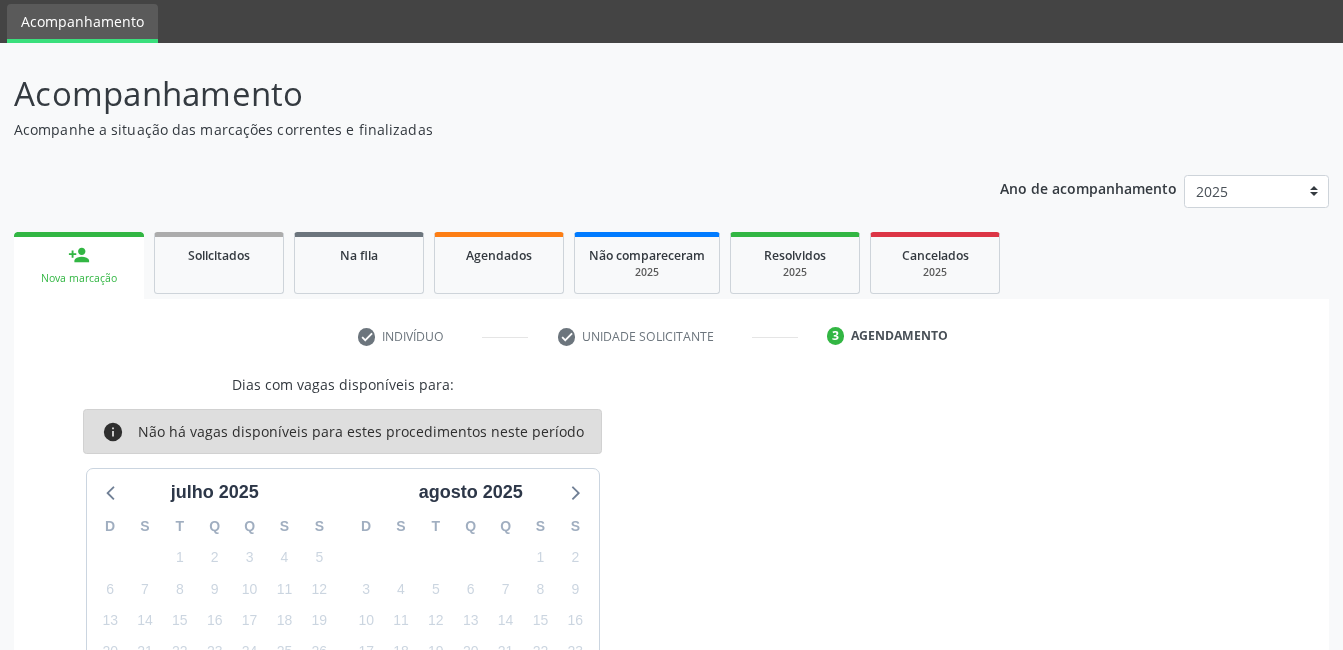 scroll, scrollTop: 0, scrollLeft: 0, axis: both 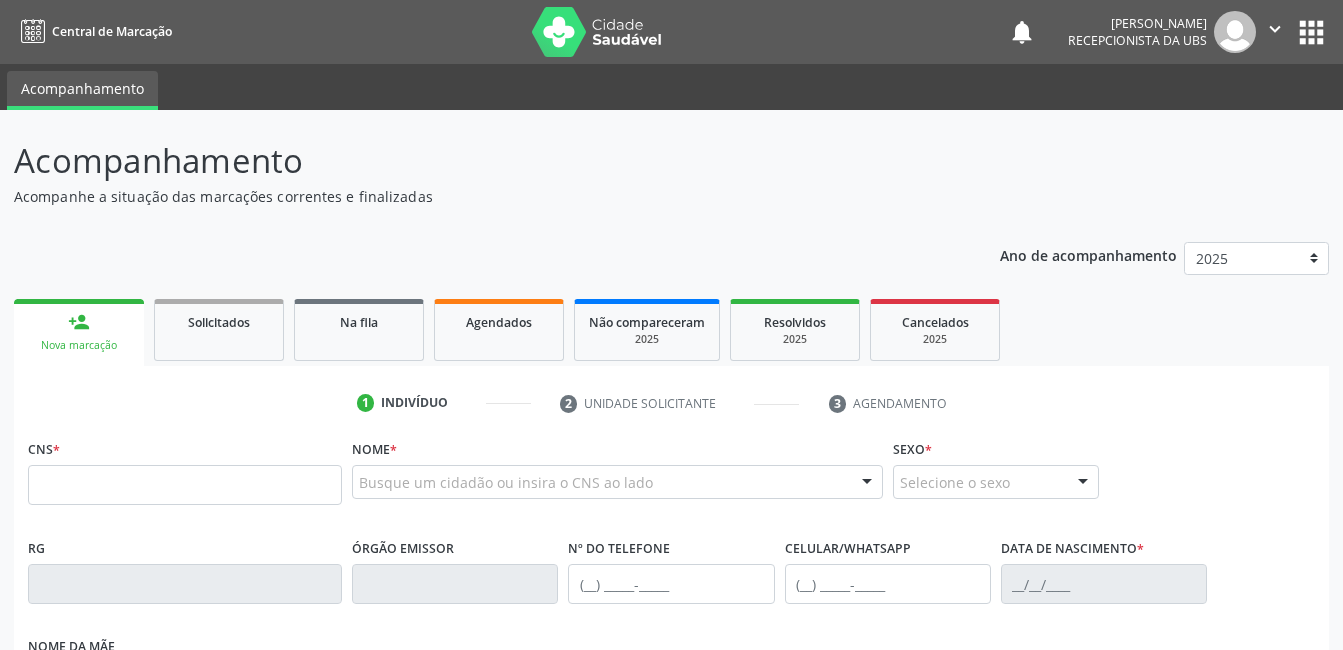click at bounding box center (185, 485) 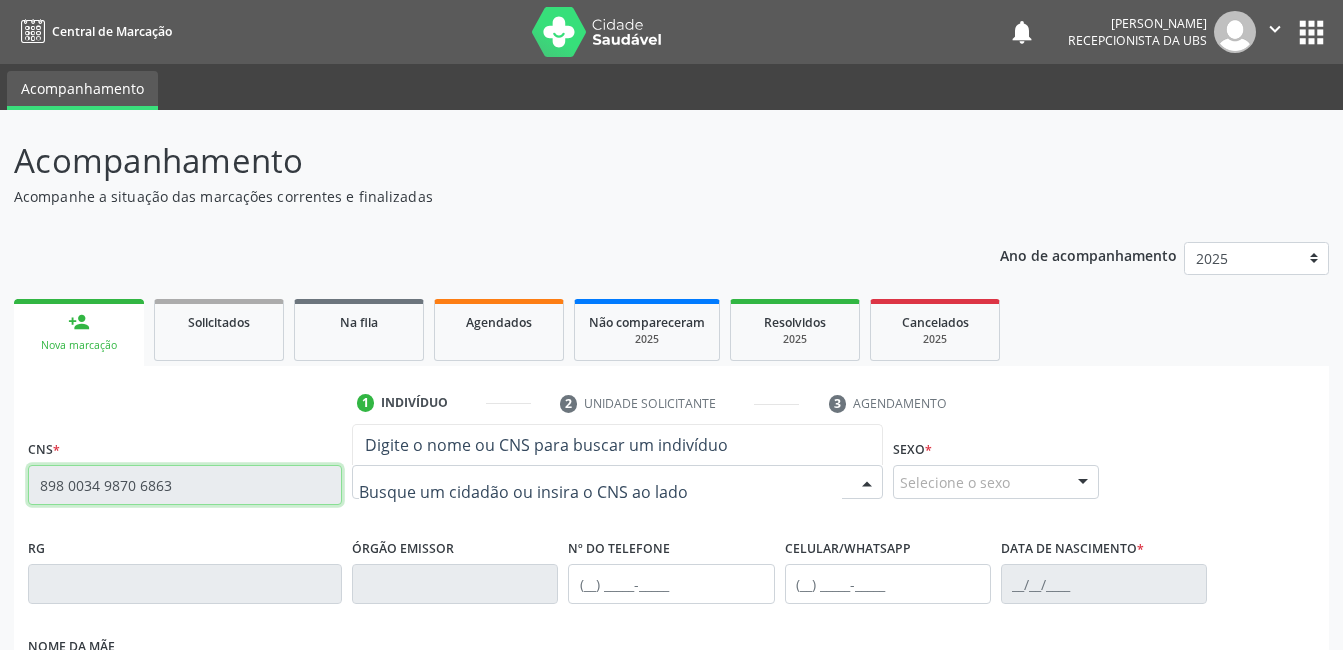 type on "898 0034 9870 6863" 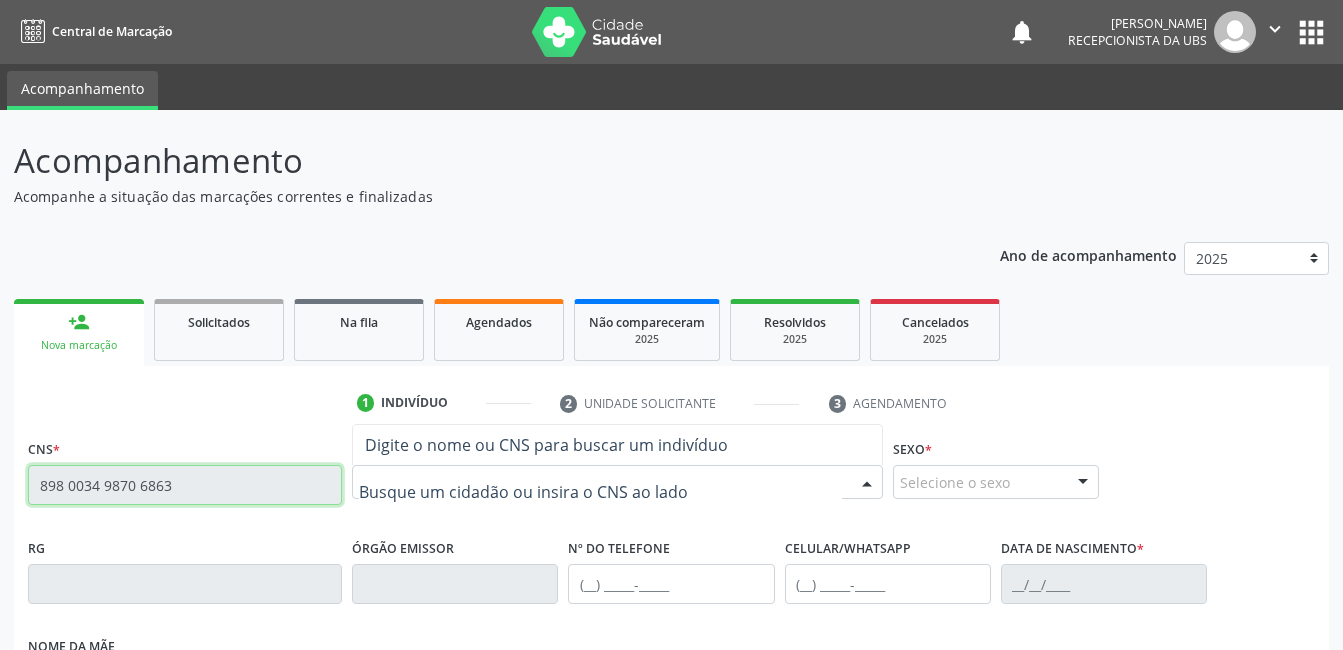 type 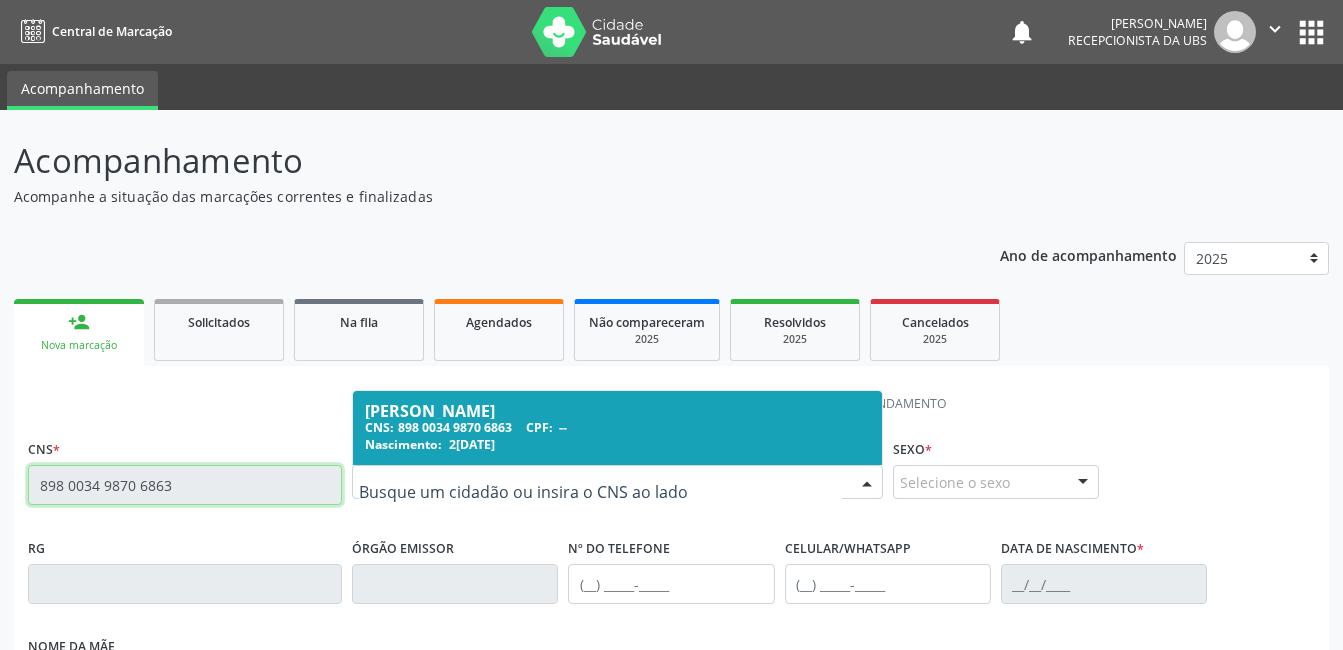 type on "(87) 98873-8169" 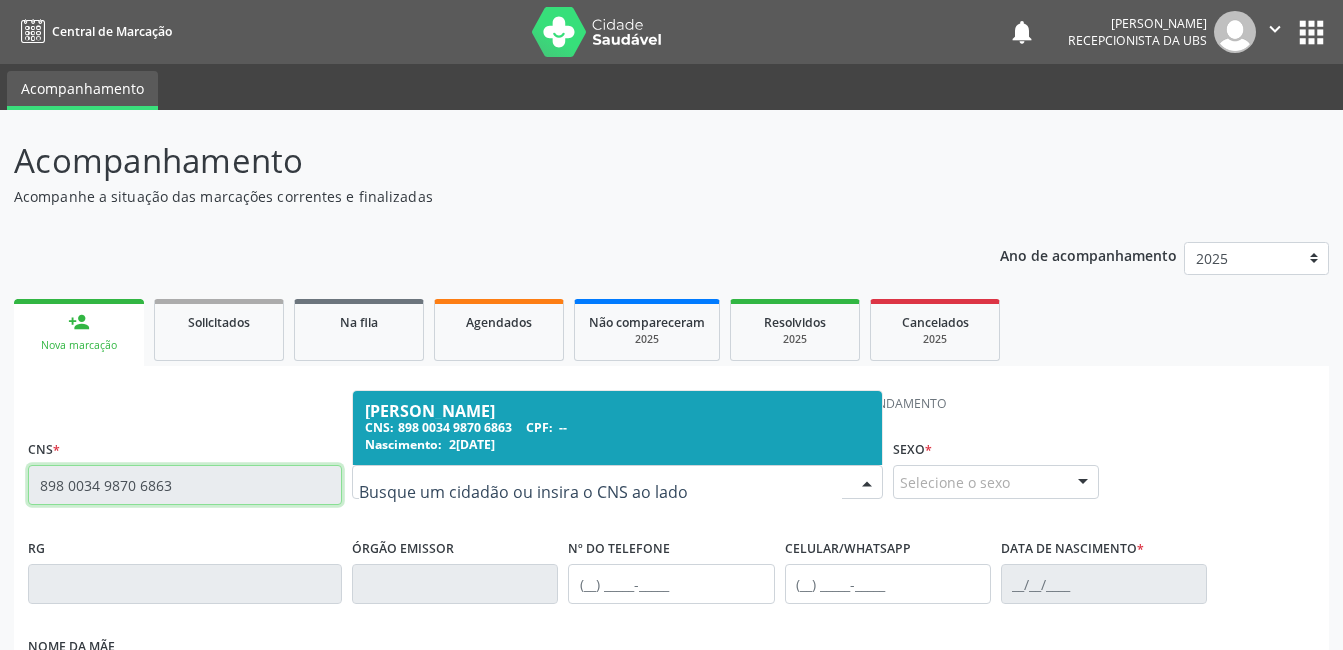 type on "(87) 98117-6702" 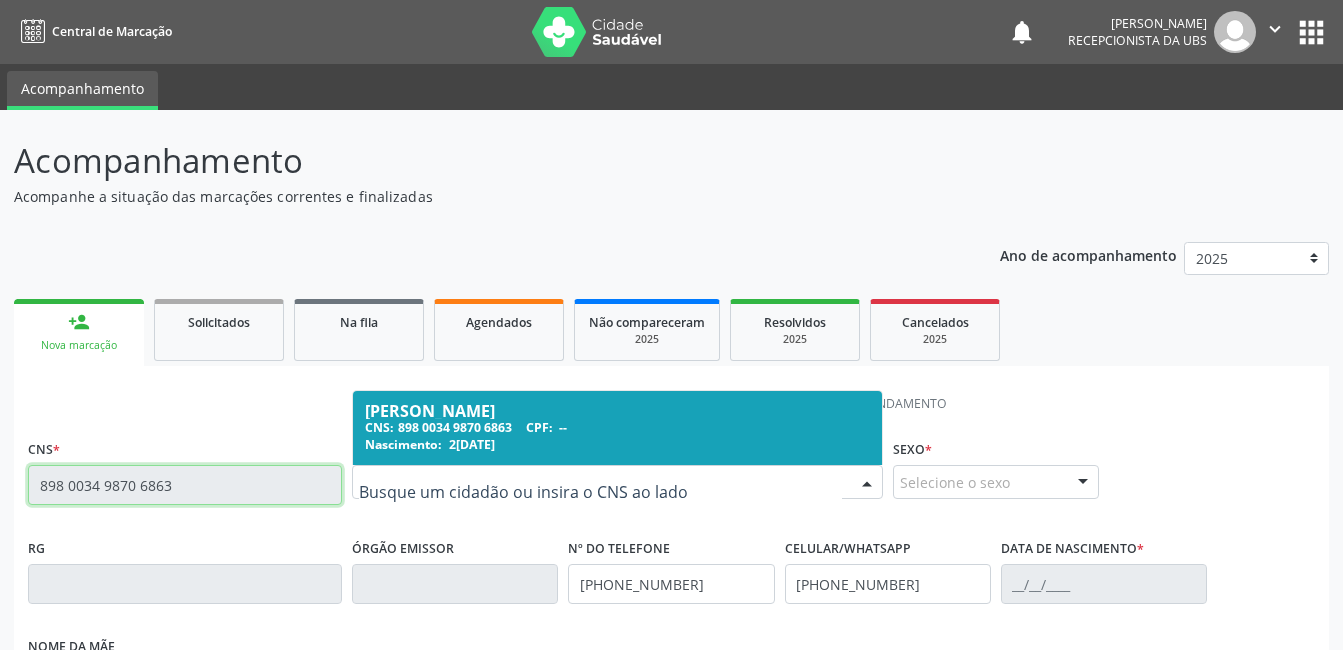 type on "29/12/1986" 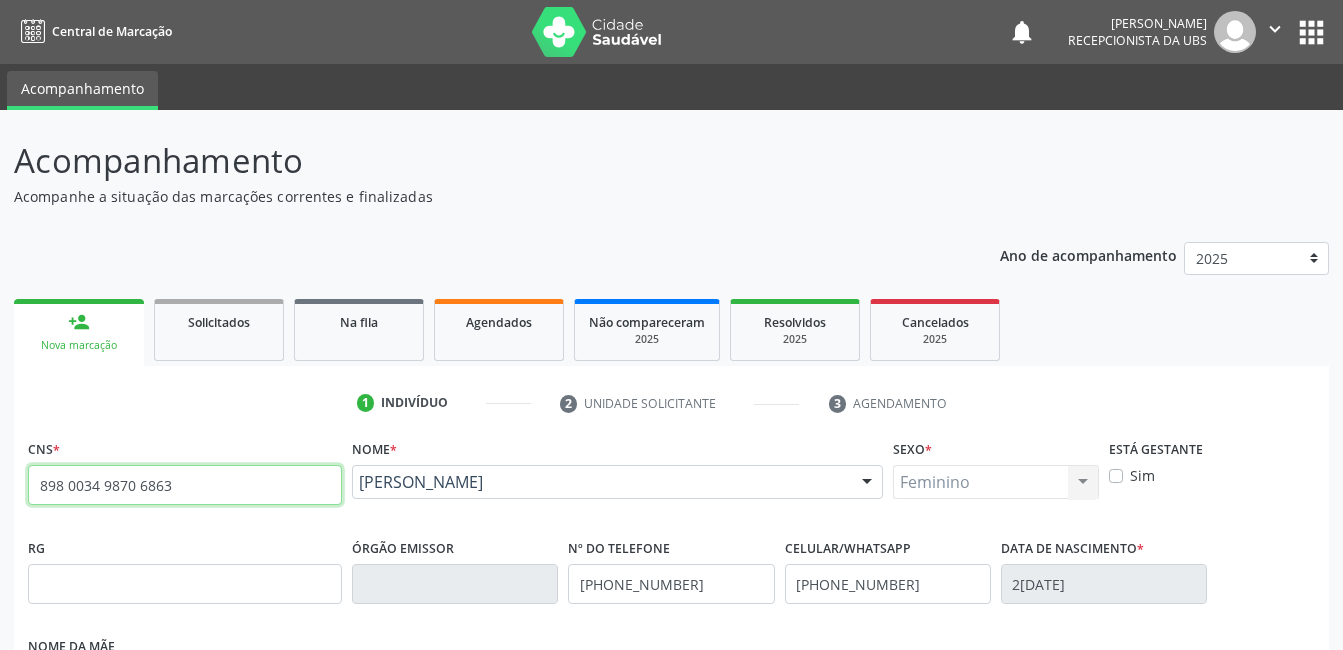 drag, startPoint x: 195, startPoint y: 490, endPoint x: 0, endPoint y: 453, distance: 198.47922 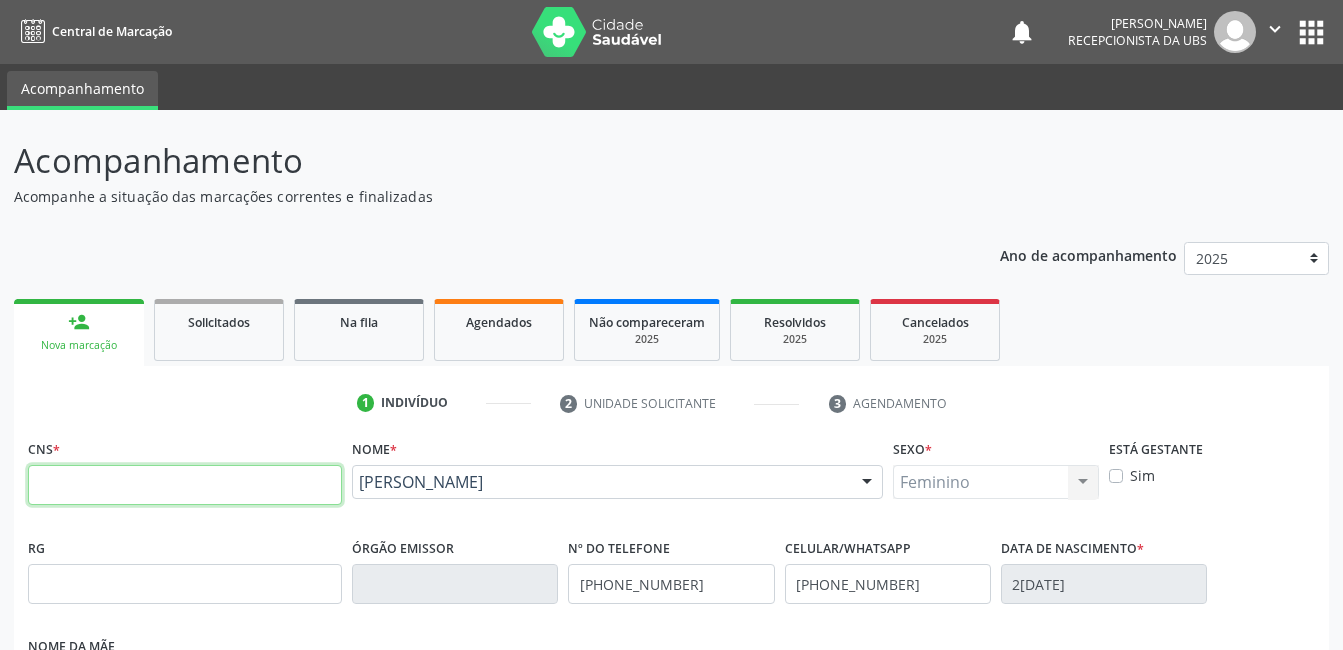 type 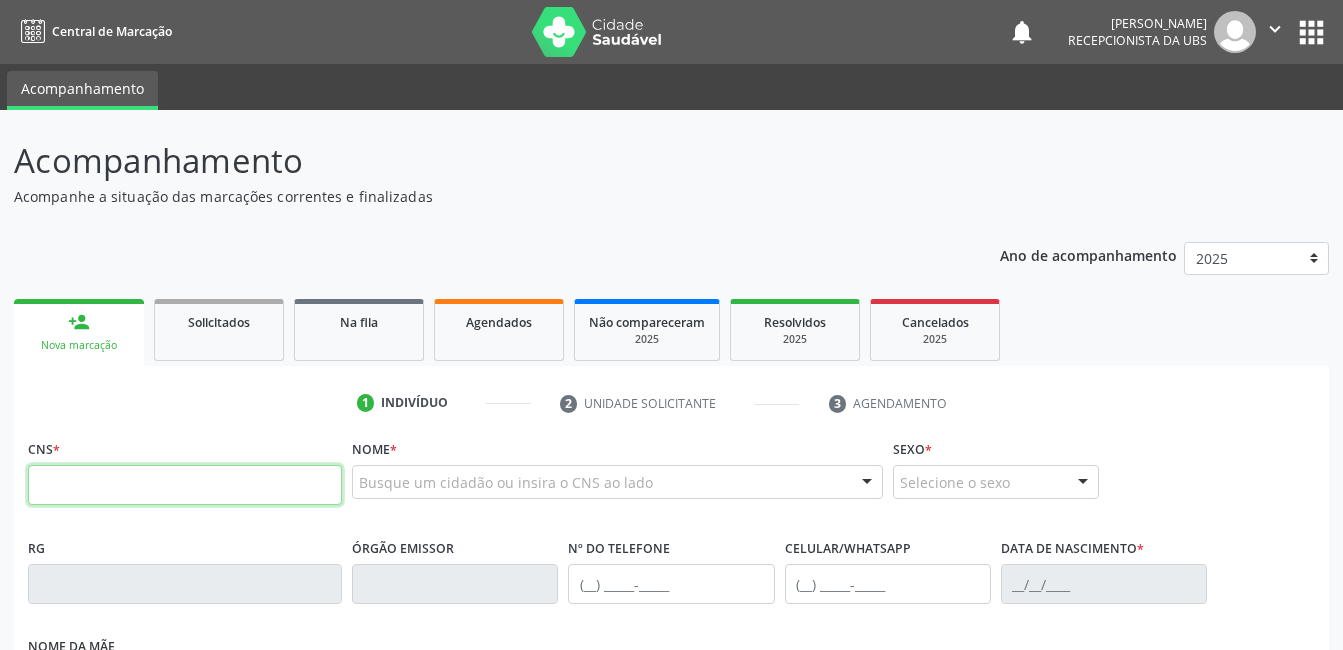 click at bounding box center (185, 485) 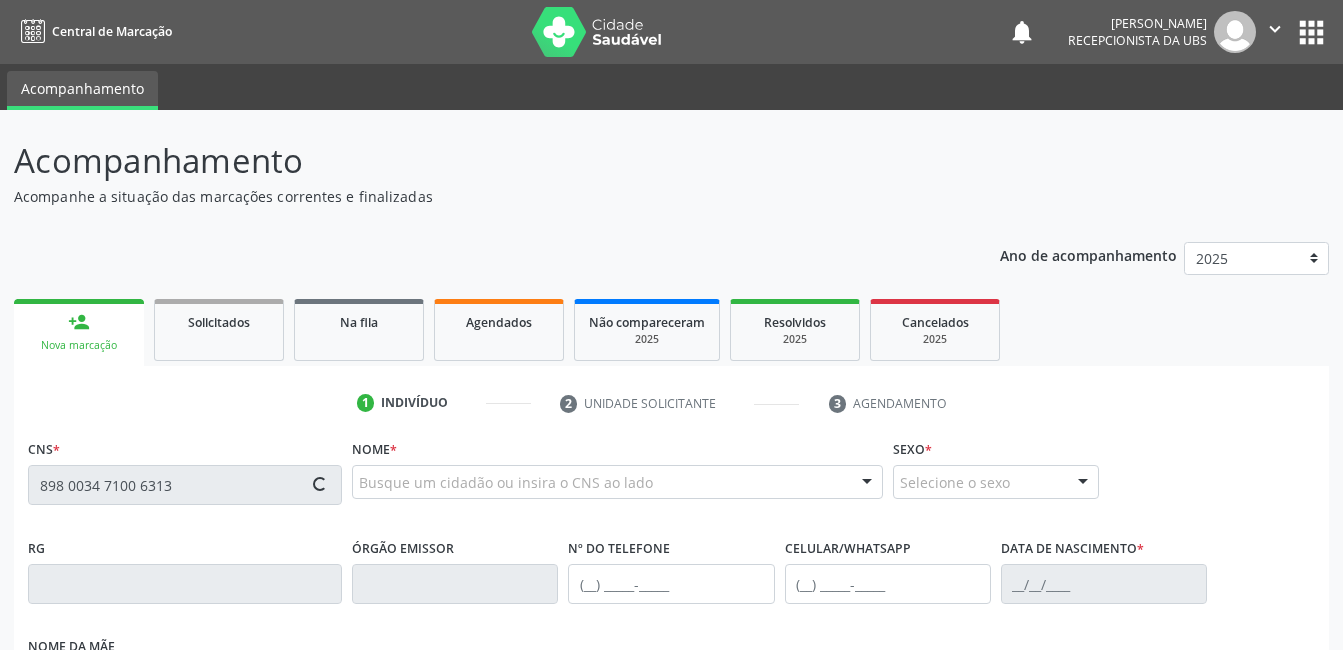 type on "898 0034 7100 6313" 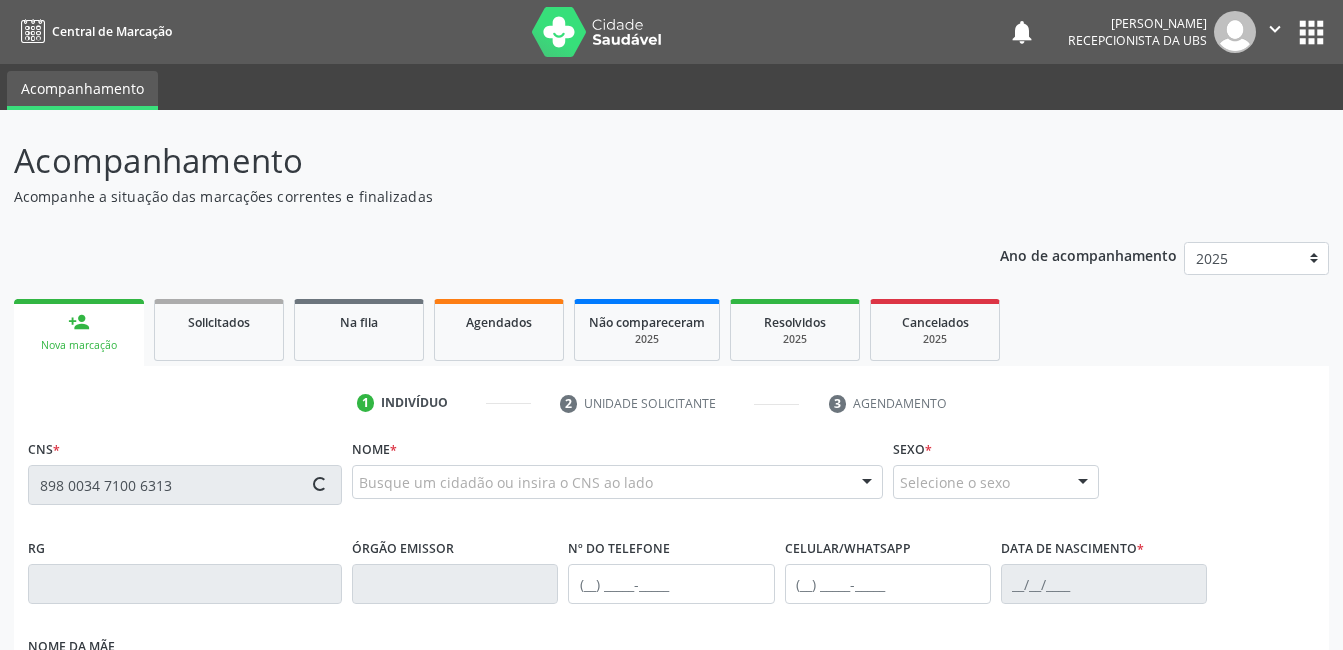 type 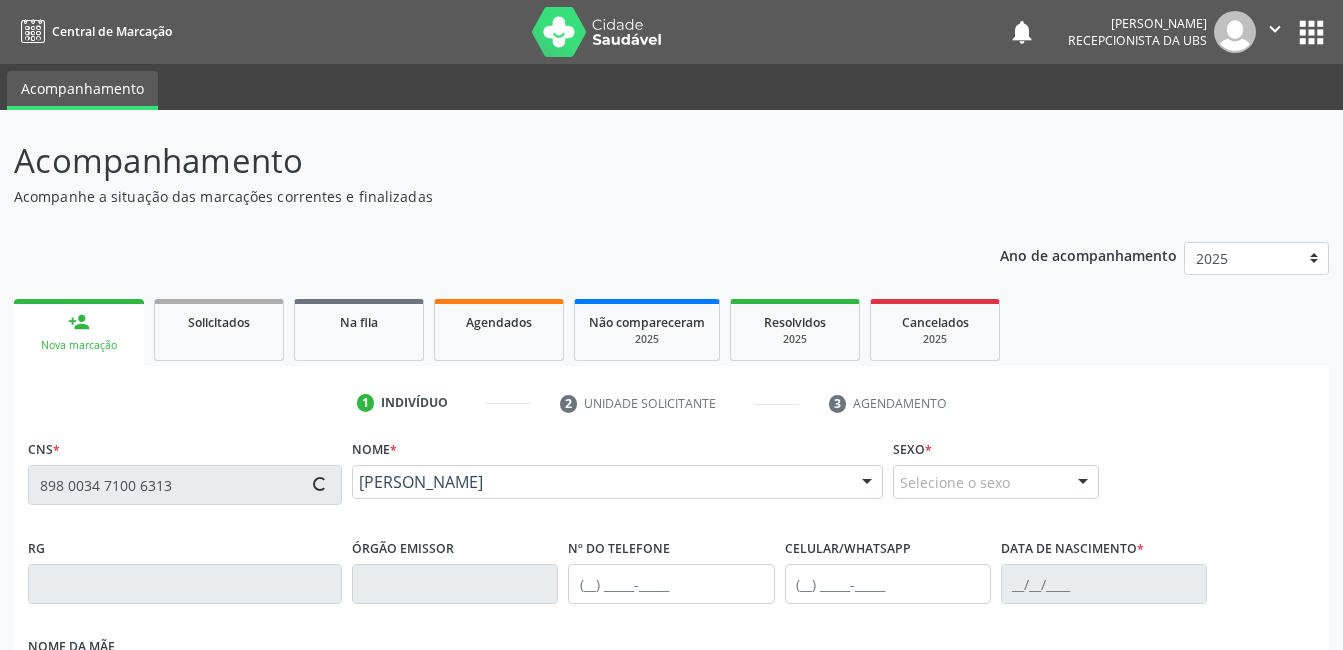 type on "(87) 99934-4030" 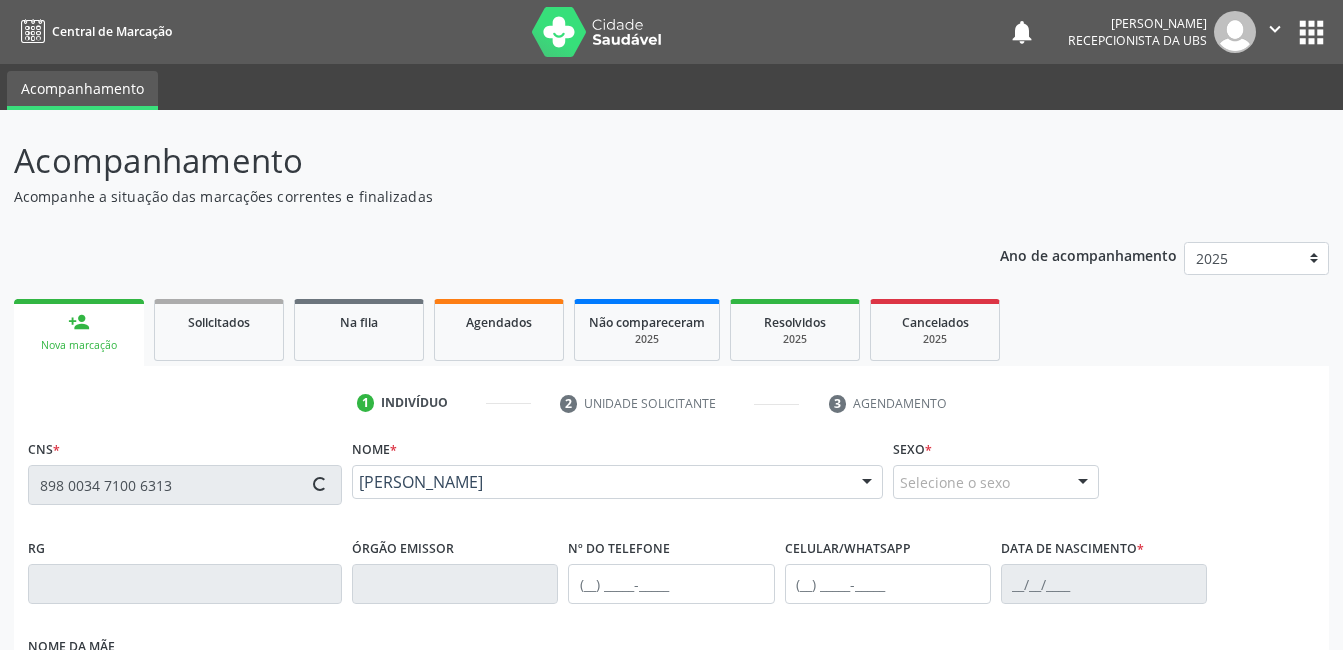 type on "(87) 99934-4030" 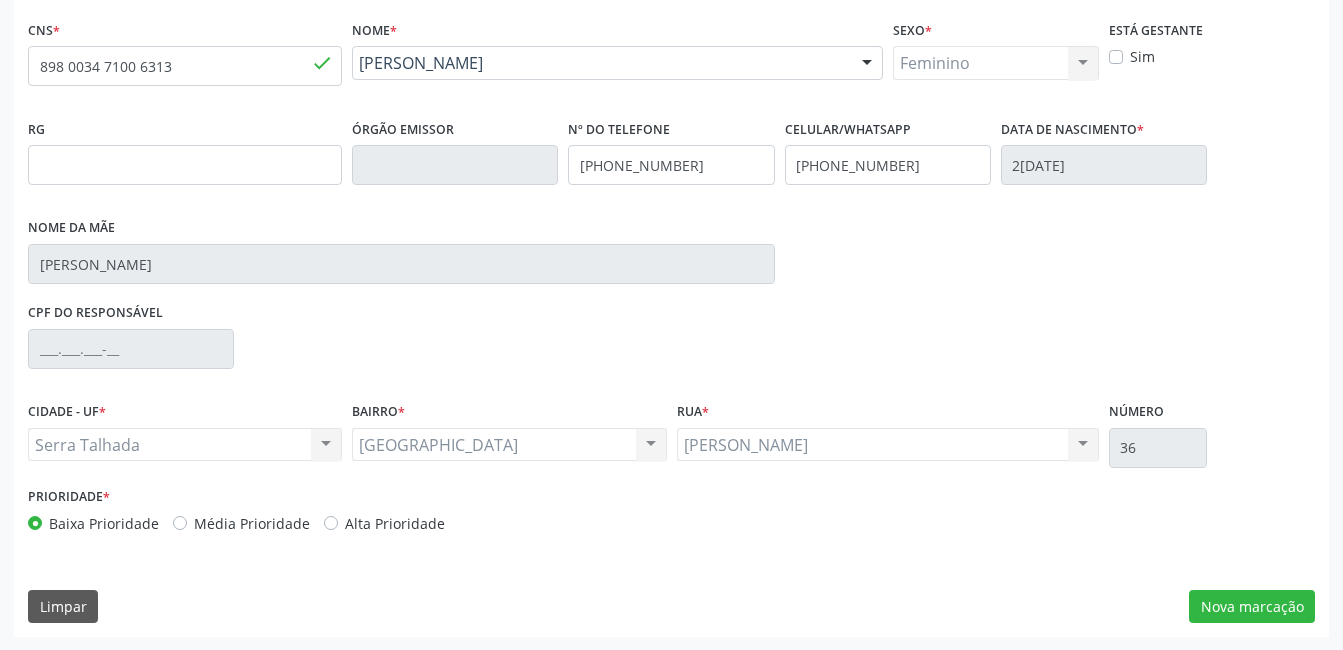 scroll, scrollTop: 420, scrollLeft: 0, axis: vertical 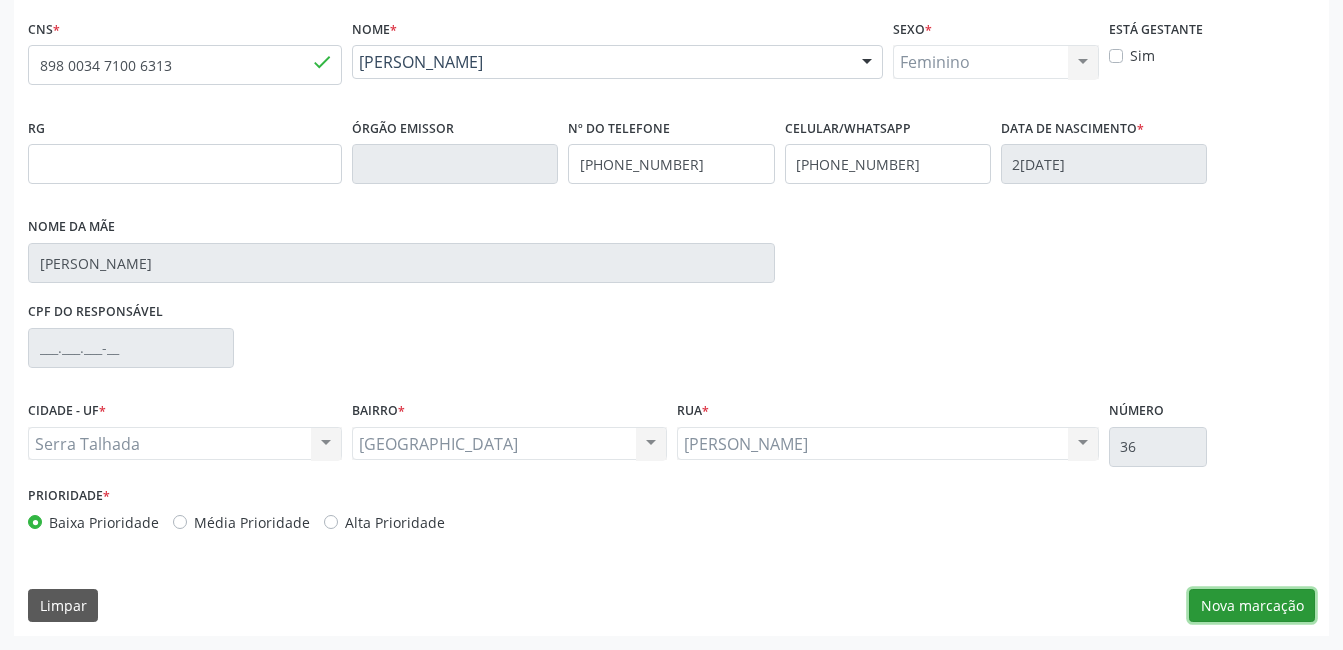 drag, startPoint x: 1251, startPoint y: 611, endPoint x: 1200, endPoint y: 597, distance: 52.886673 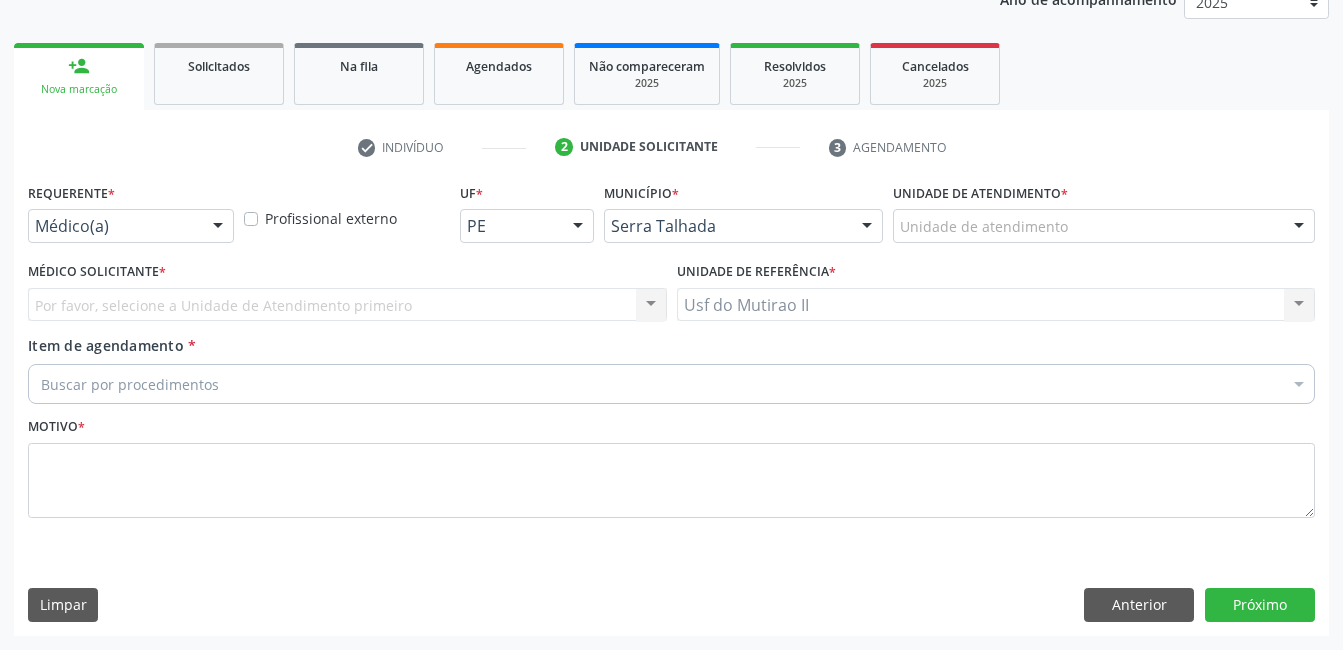 scroll, scrollTop: 256, scrollLeft: 0, axis: vertical 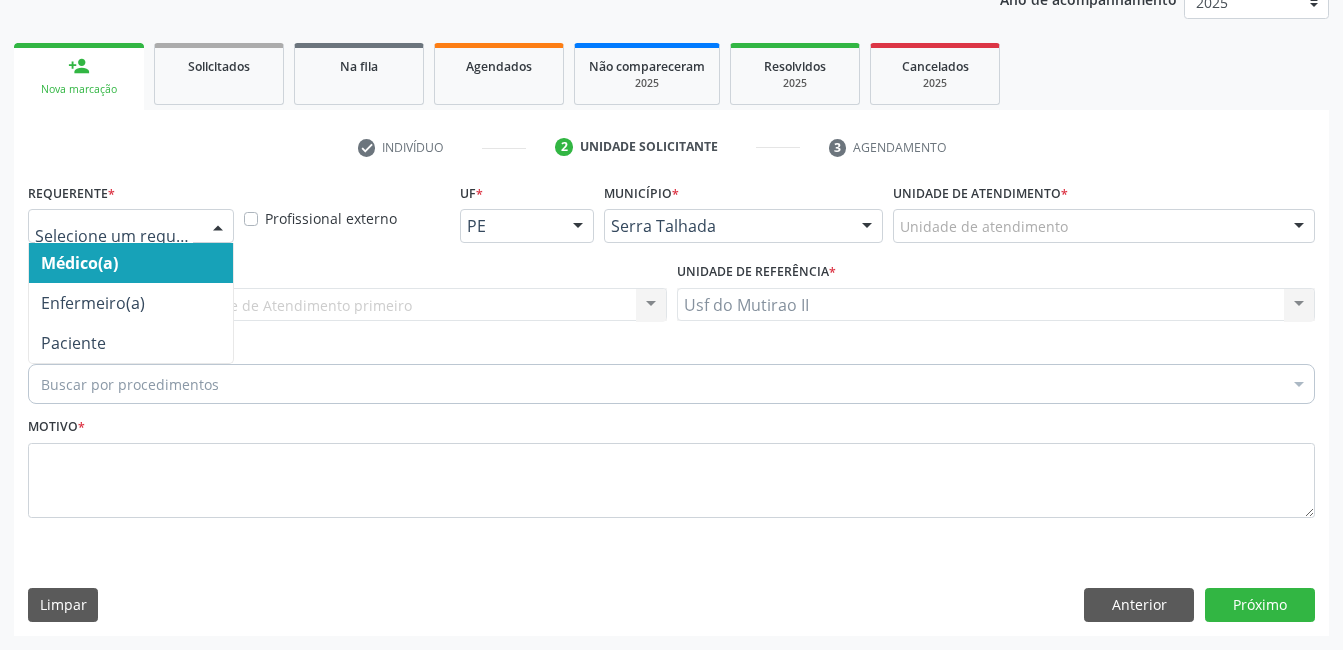 click at bounding box center (131, 226) 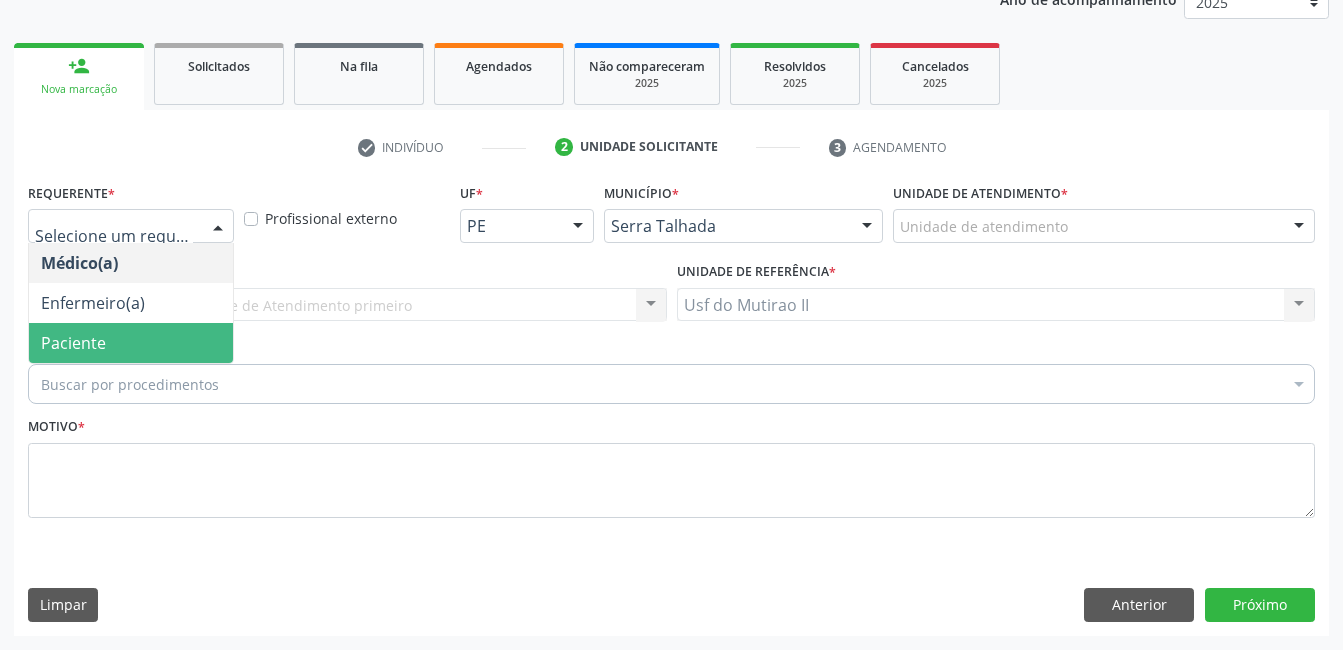 click on "Paciente" at bounding box center [131, 343] 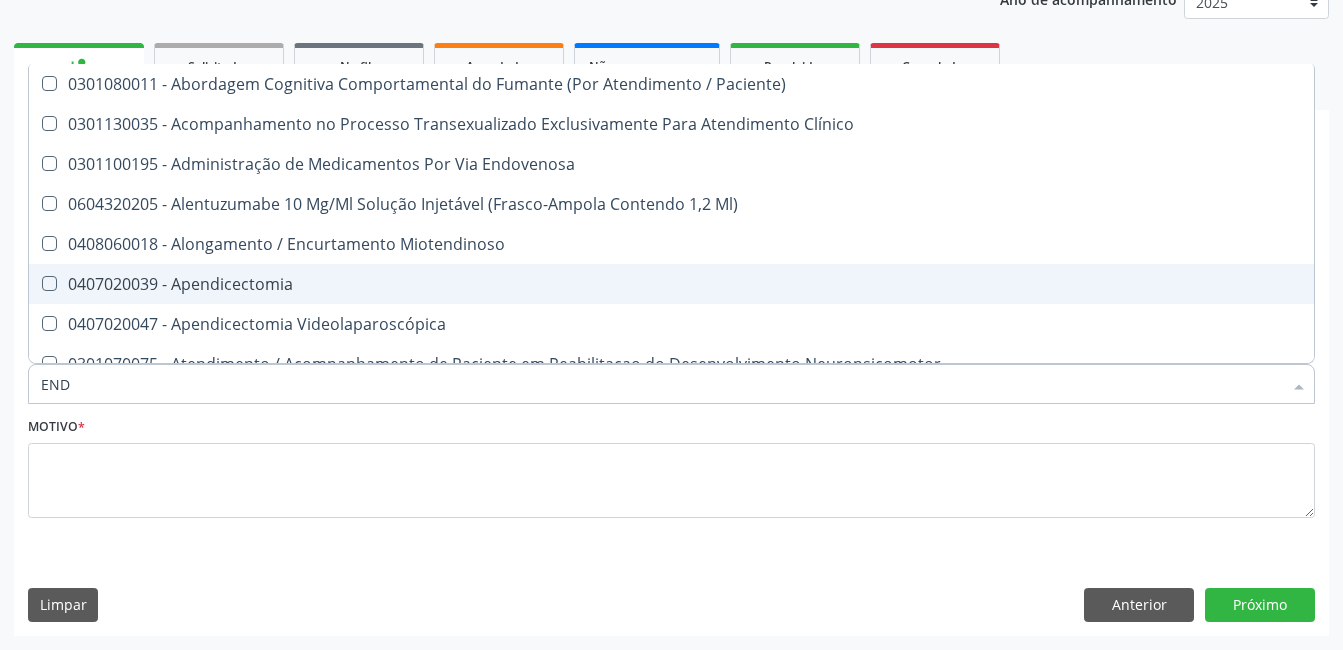 type on "ENDO" 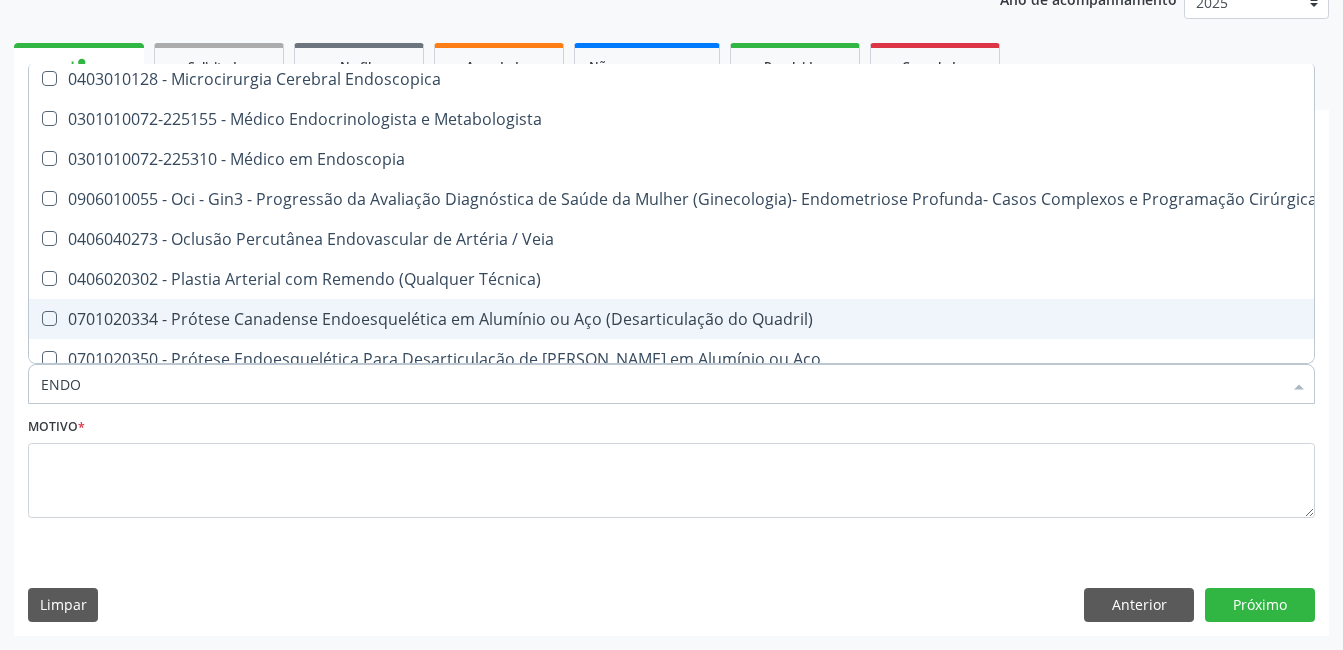 scroll, scrollTop: 1400, scrollLeft: 0, axis: vertical 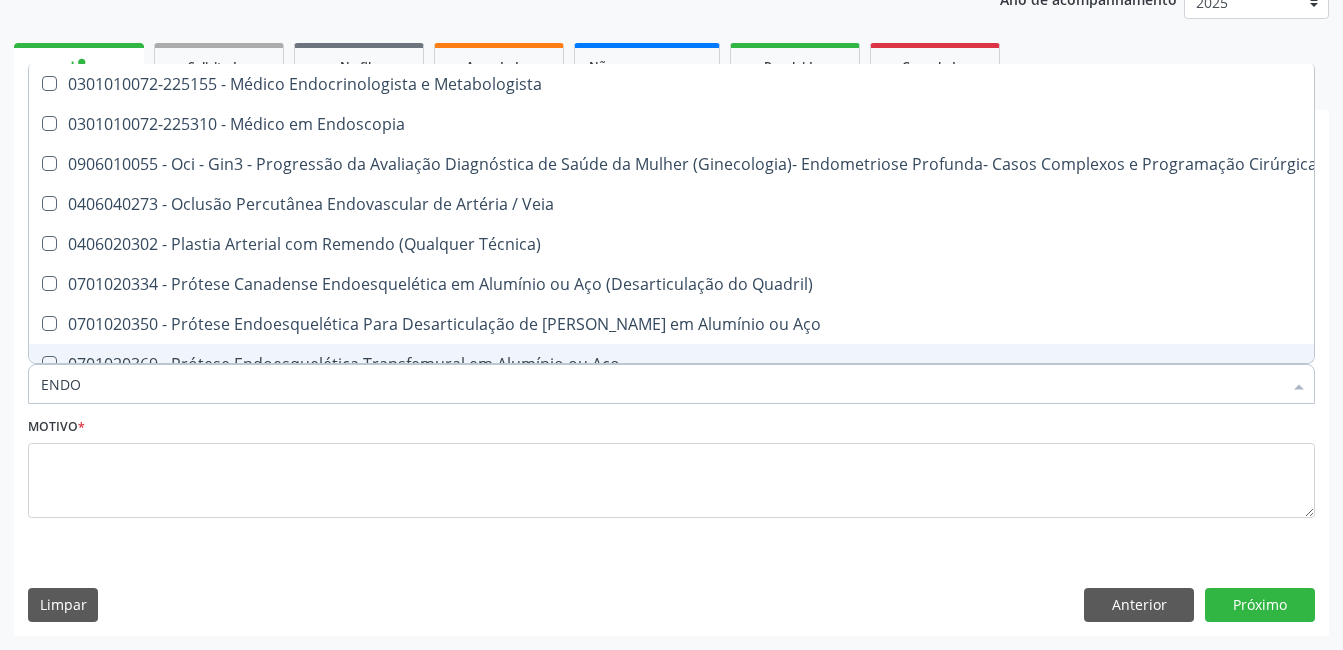 drag, startPoint x: 185, startPoint y: 384, endPoint x: -4, endPoint y: 390, distance: 189.09521 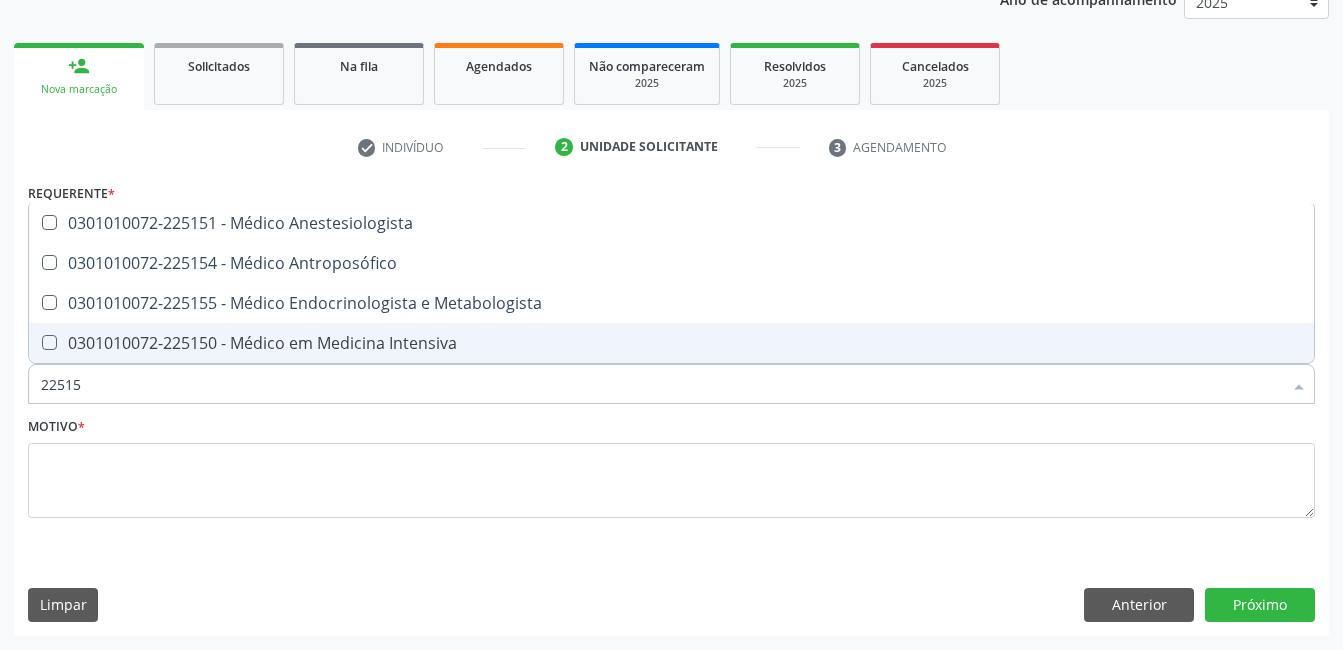 scroll, scrollTop: 0, scrollLeft: 0, axis: both 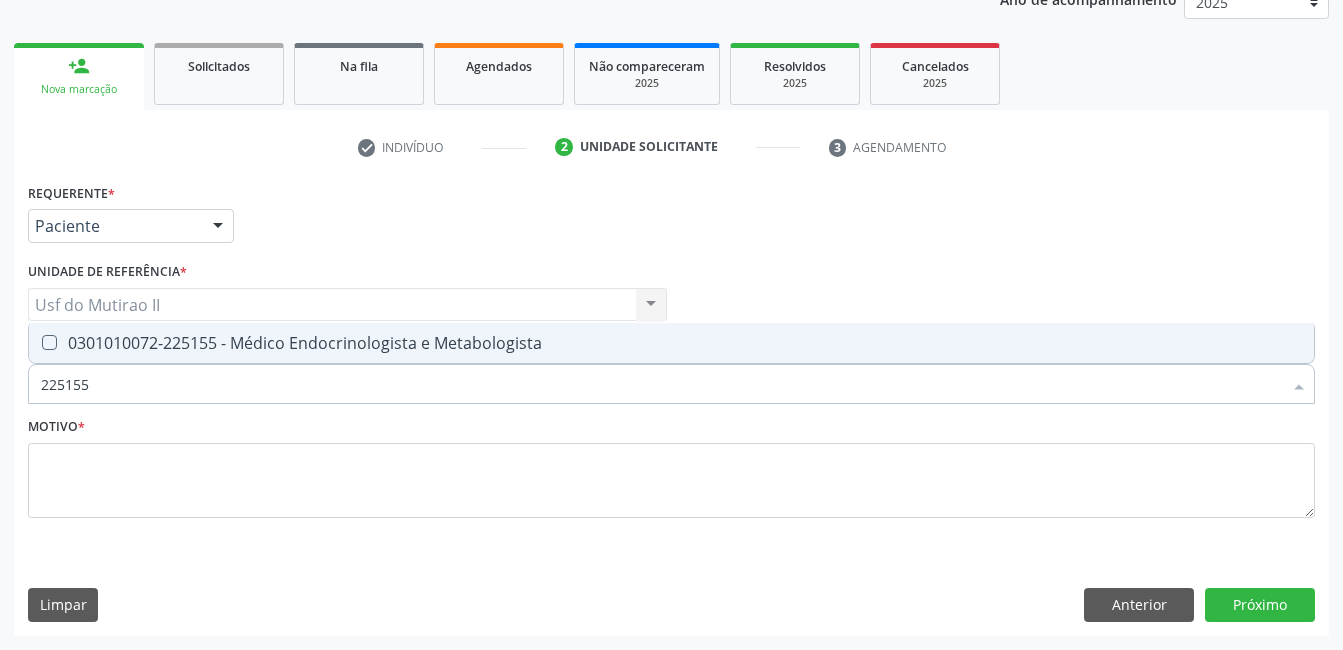 click on "0301010072-225155 - Médico Endocrinologista e Metabologista" at bounding box center (671, 343) 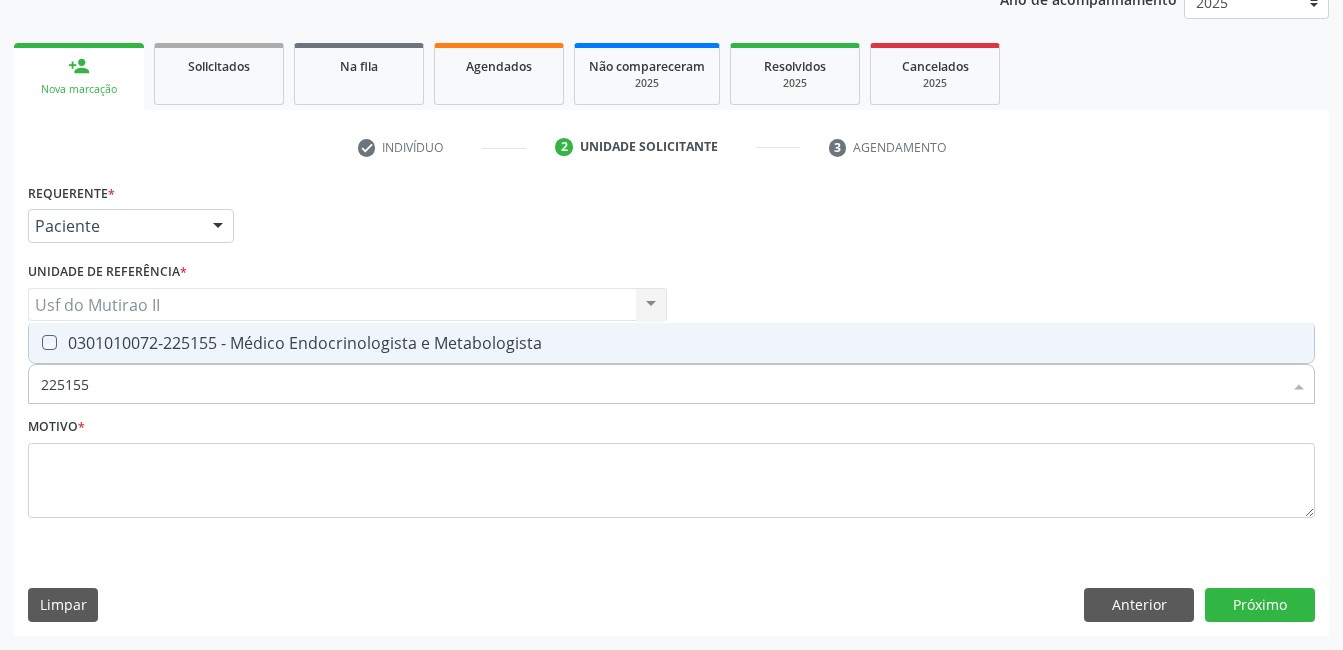 checkbox on "true" 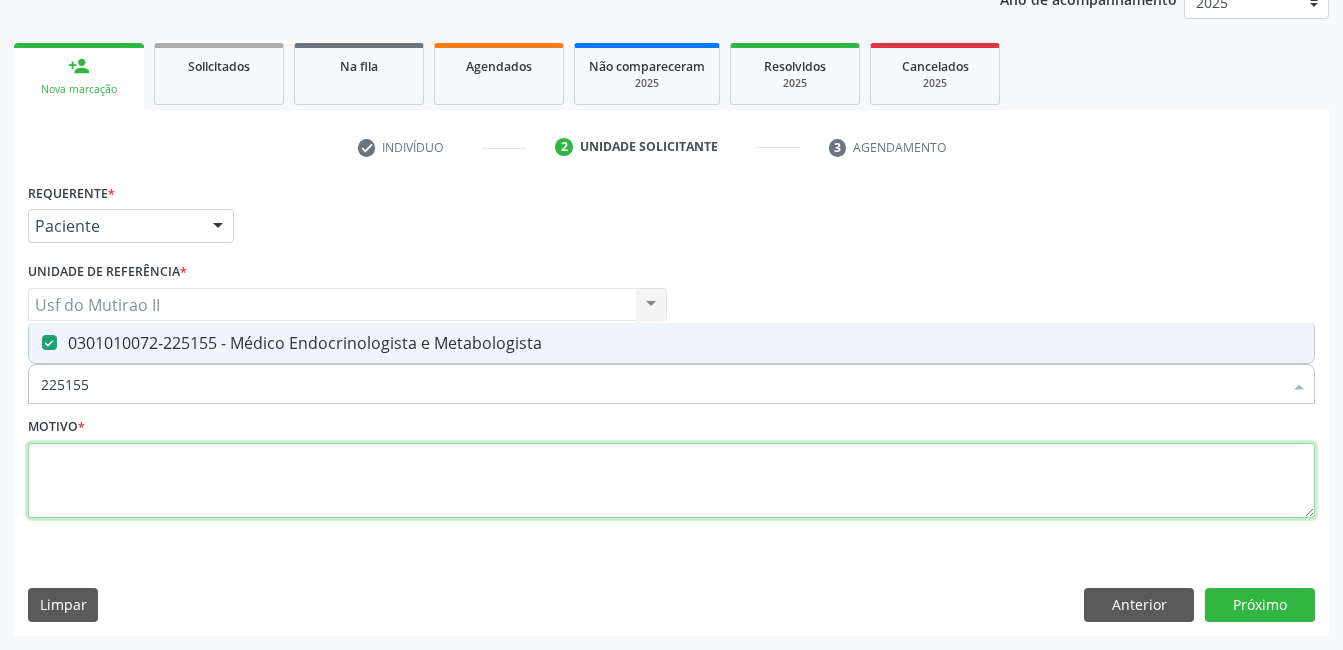 click at bounding box center (671, 481) 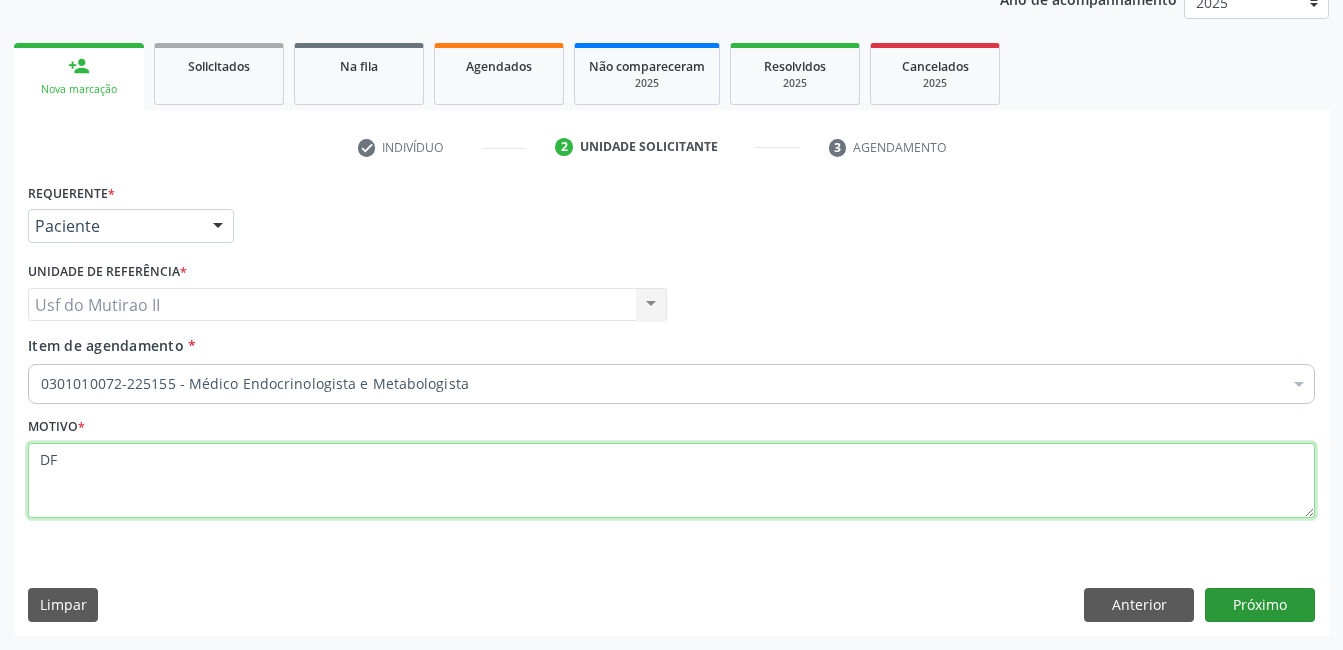 type on "DF" 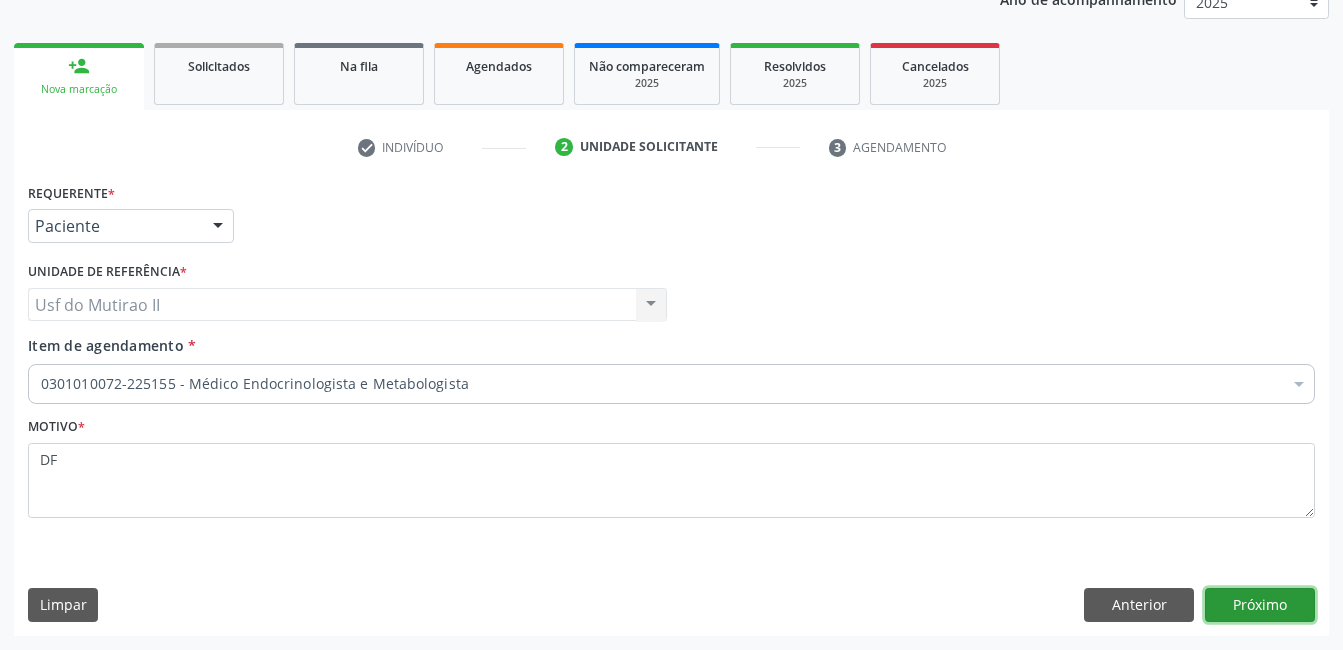 click on "Próximo" at bounding box center (1260, 605) 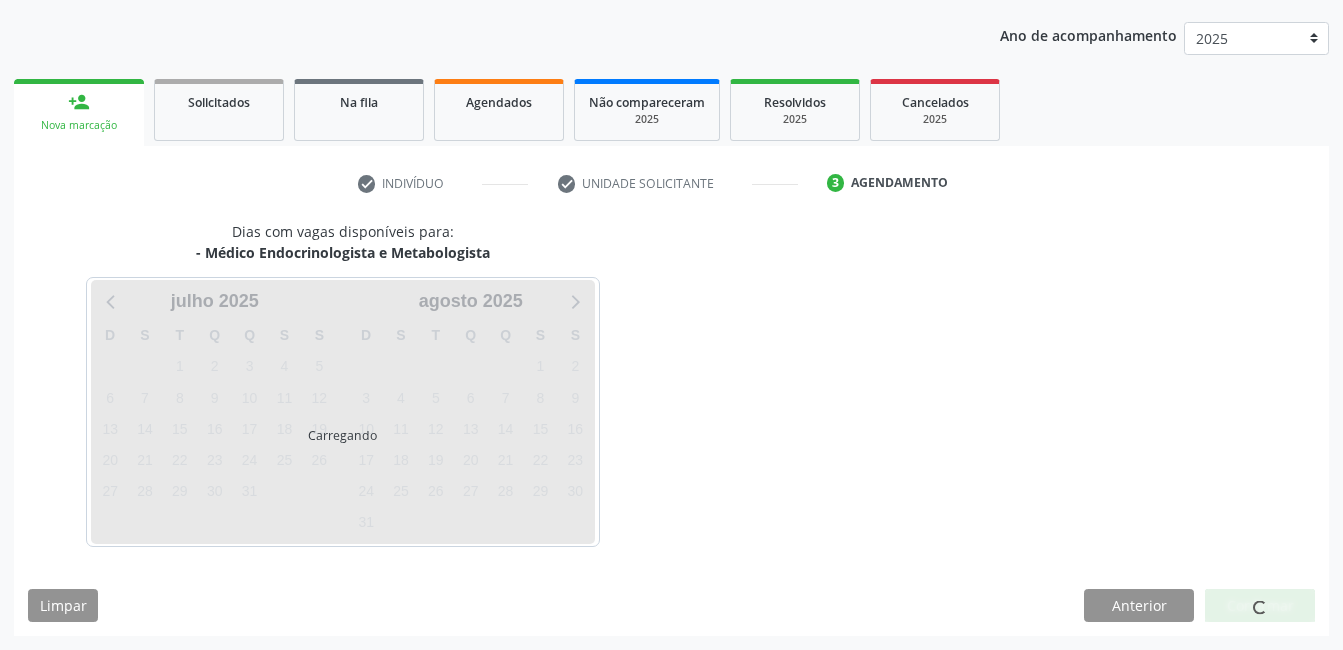scroll, scrollTop: 256, scrollLeft: 0, axis: vertical 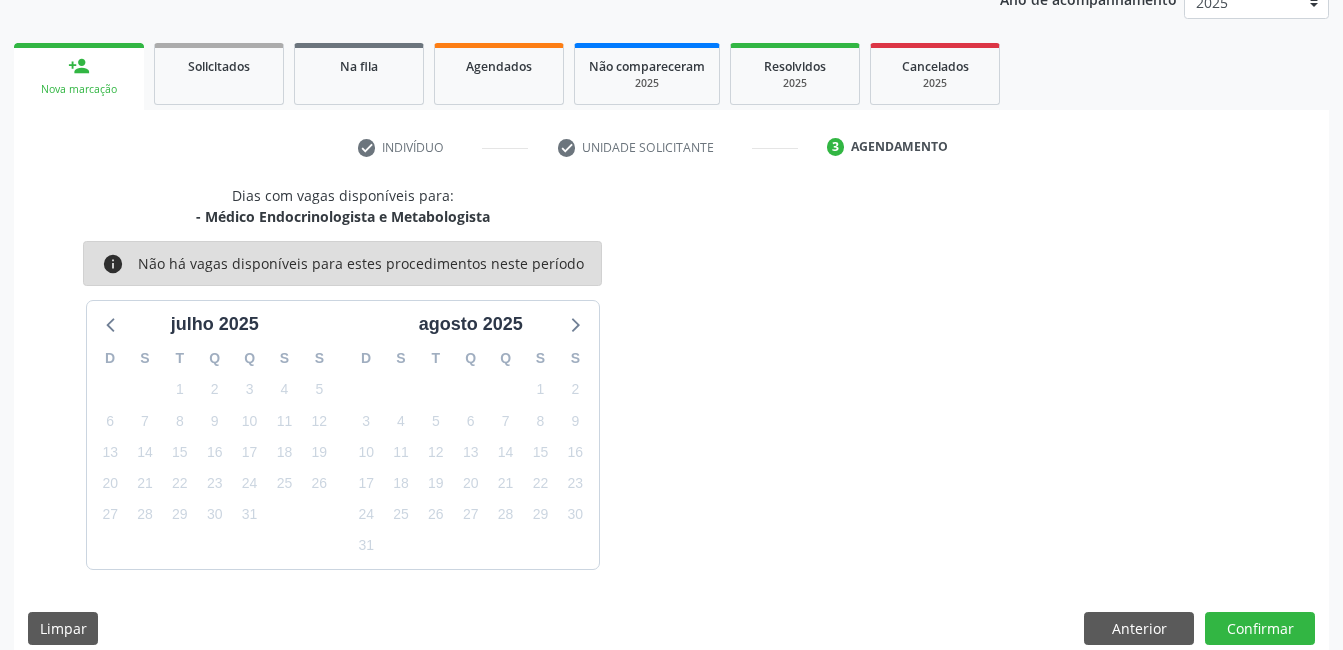 click on "11" at bounding box center (401, 452) 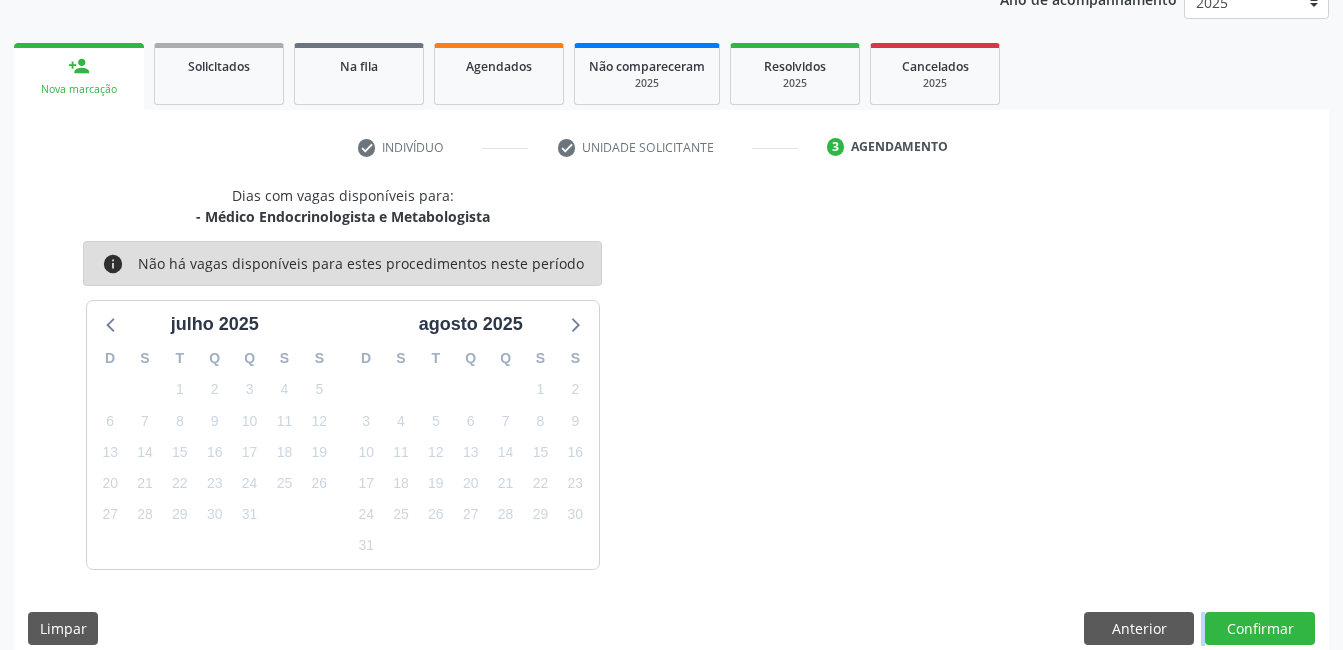 click on "11" at bounding box center (401, 452) 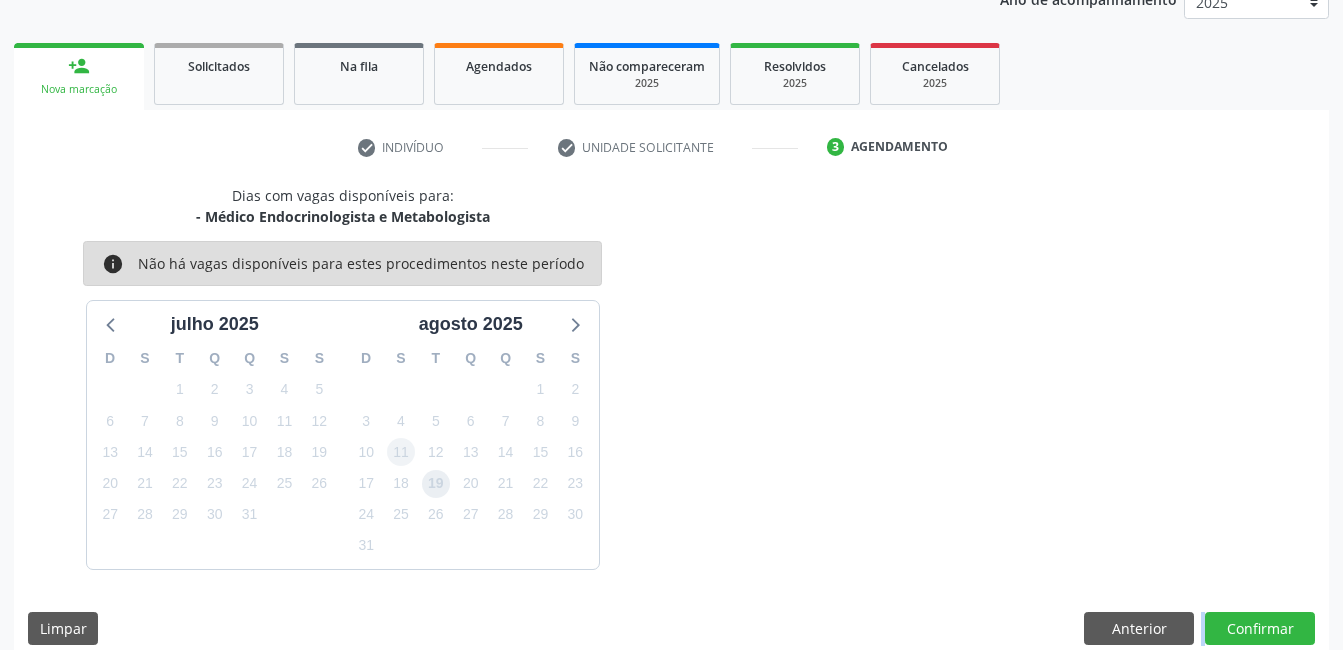 drag, startPoint x: 442, startPoint y: 487, endPoint x: 413, endPoint y: 447, distance: 49.40648 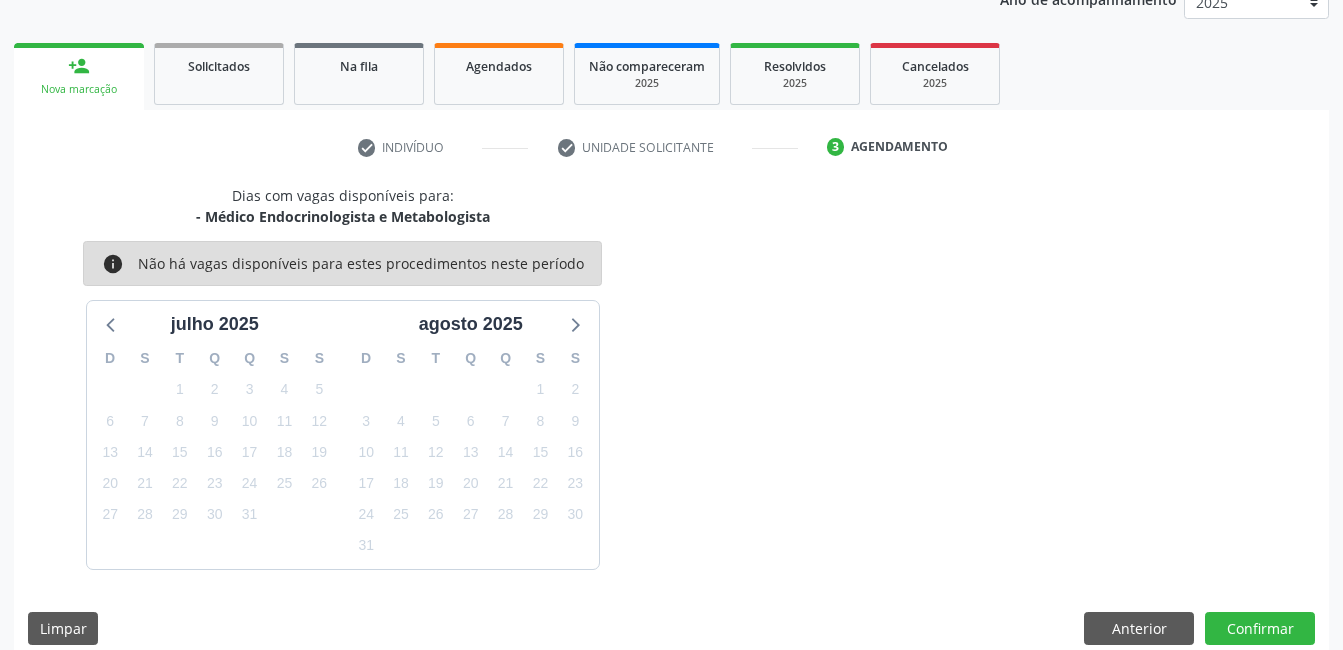click on "3" at bounding box center (366, 421) 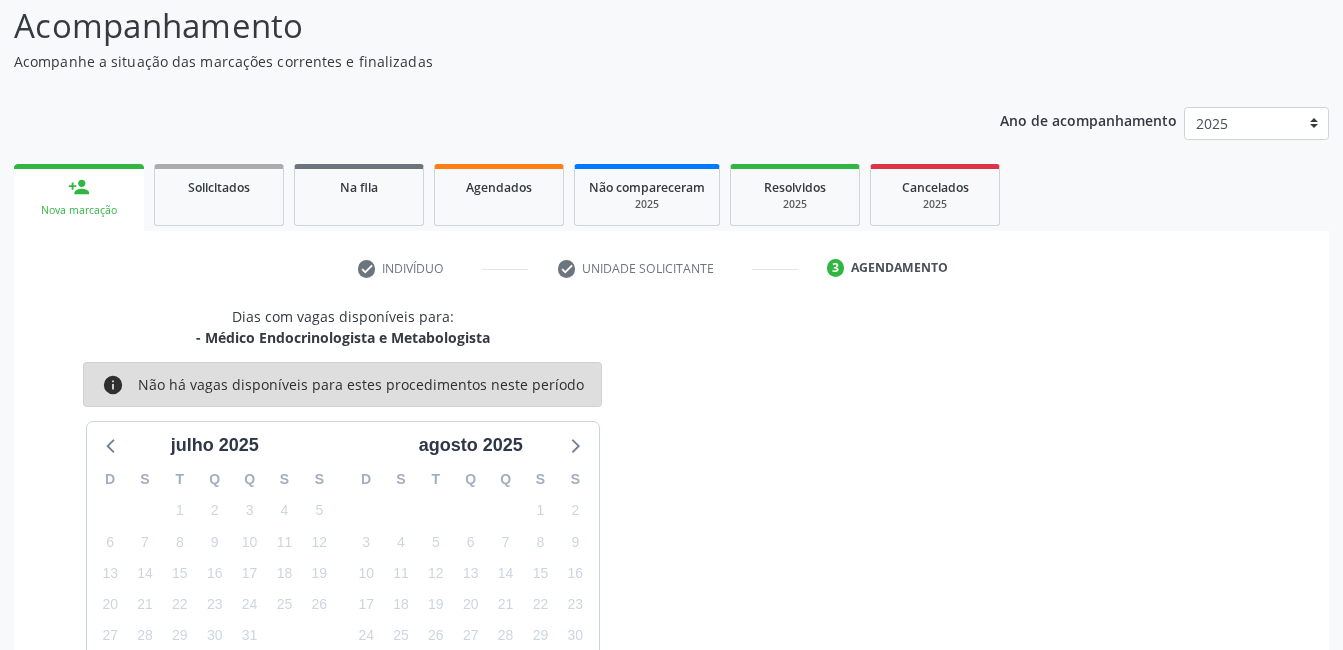 scroll, scrollTop: 0, scrollLeft: 0, axis: both 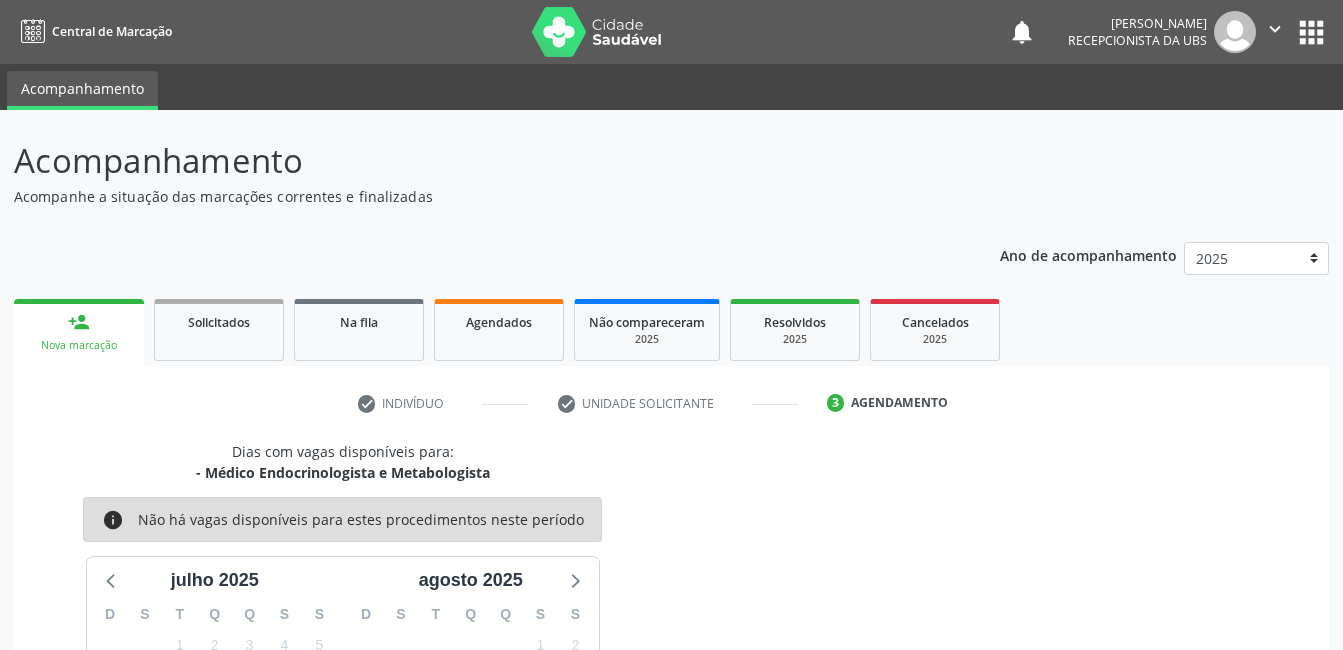 click on "person_add
Nova marcação" at bounding box center [79, 332] 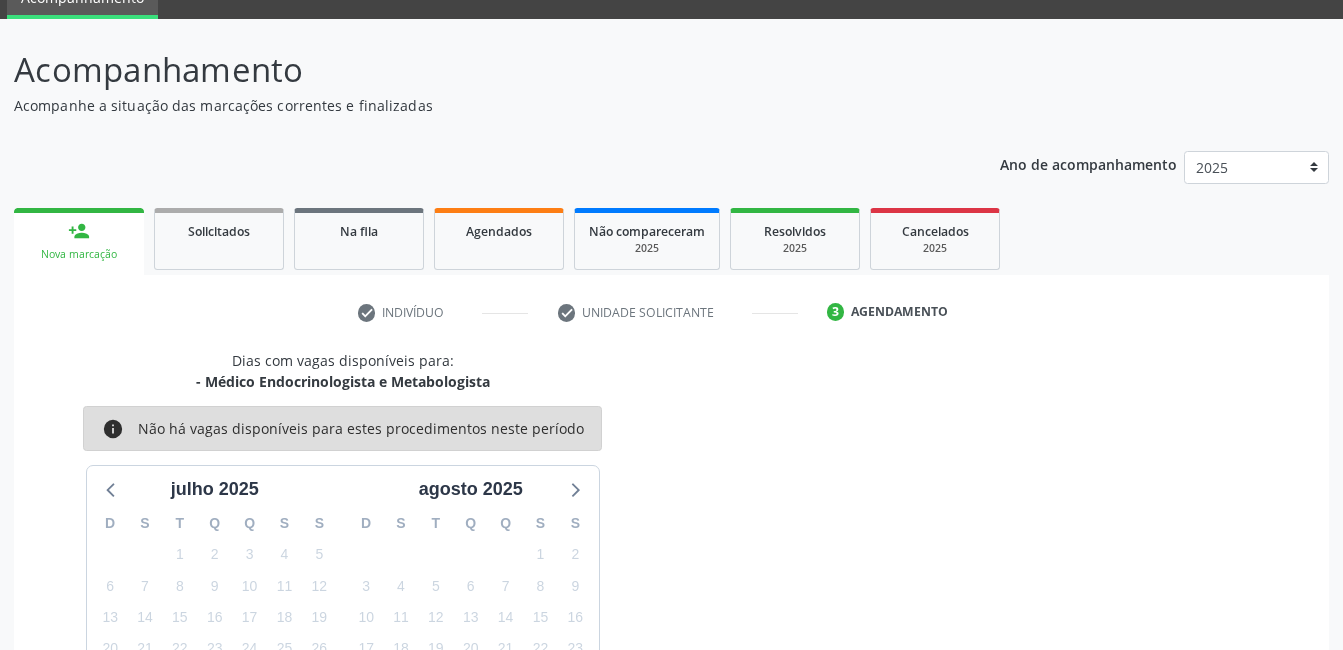 scroll, scrollTop: 279, scrollLeft: 0, axis: vertical 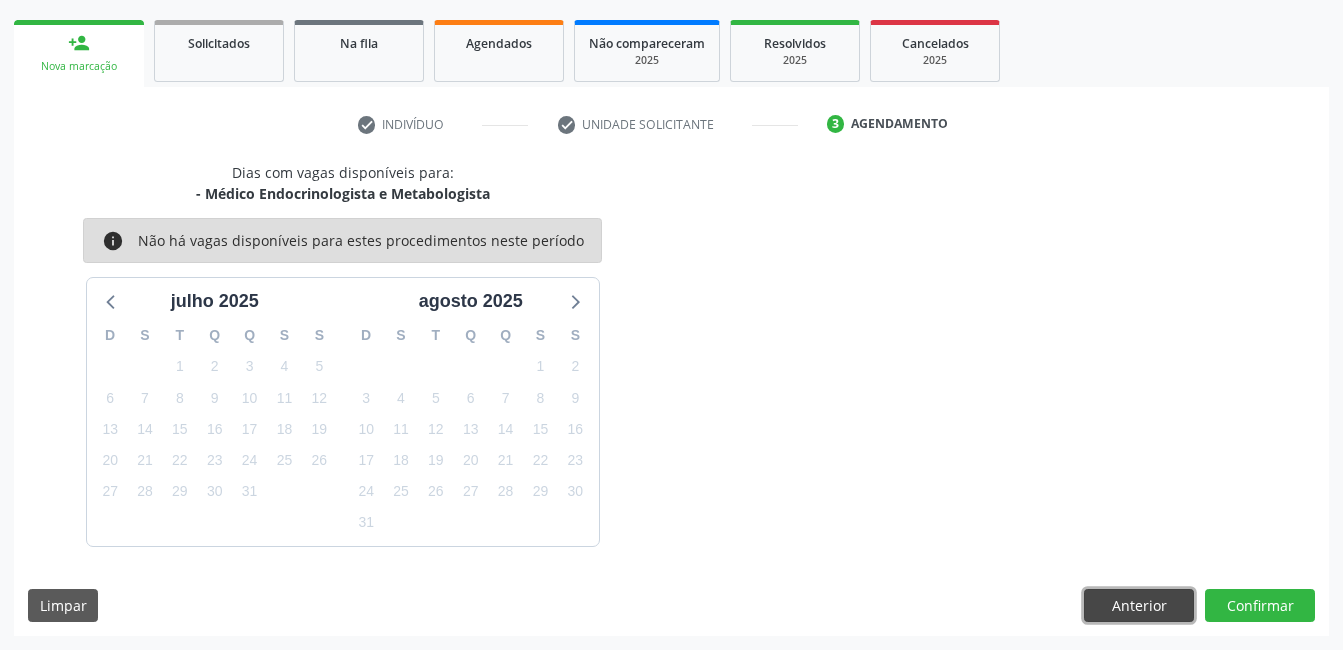 click on "Anterior" at bounding box center (1139, 606) 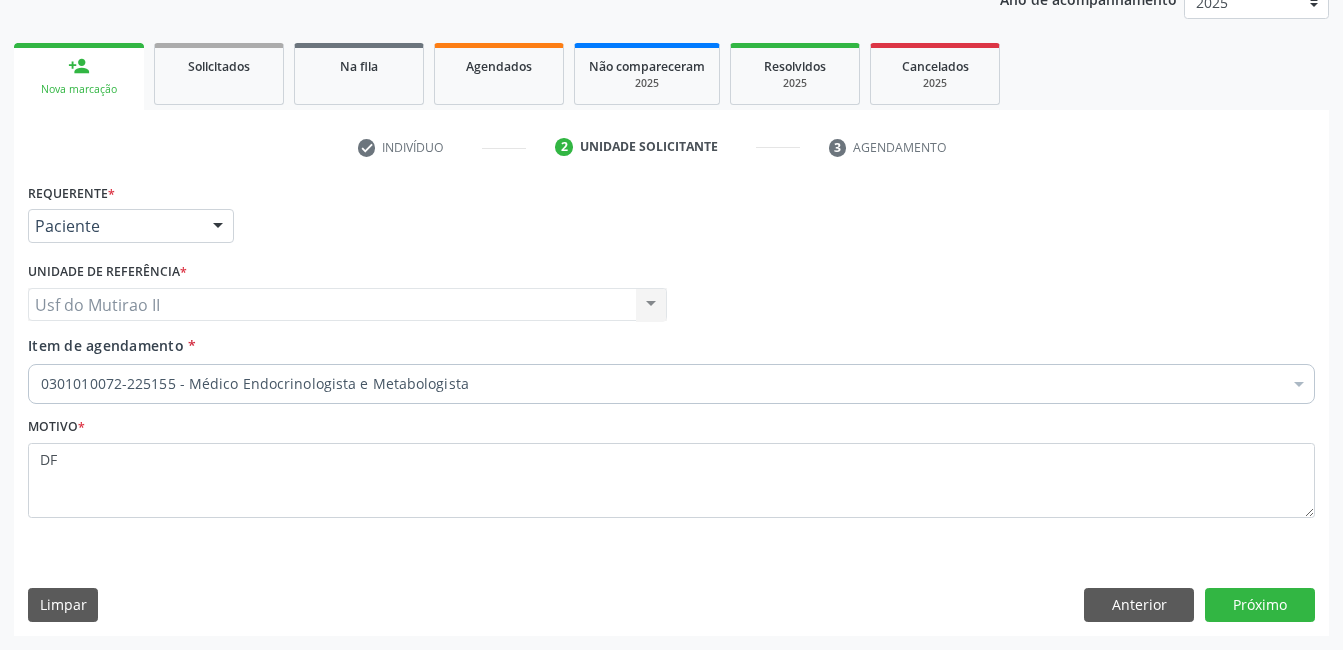 scroll, scrollTop: 256, scrollLeft: 0, axis: vertical 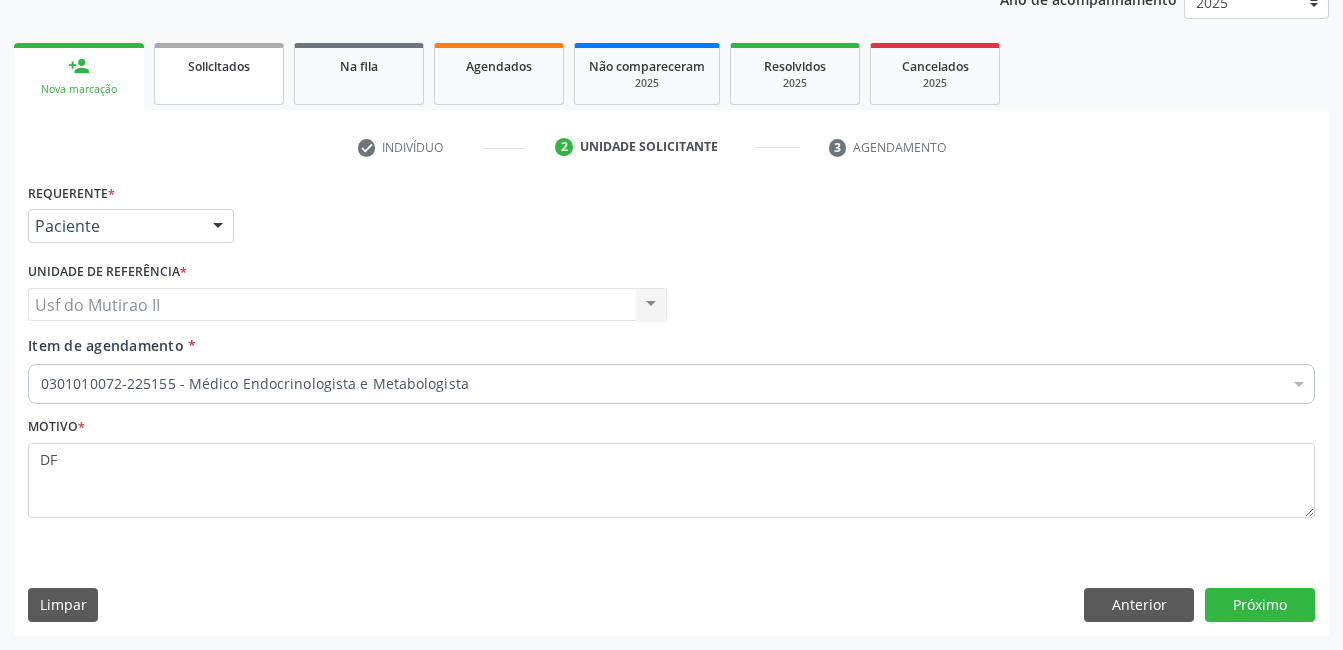 click on "Solicitados" at bounding box center (219, 66) 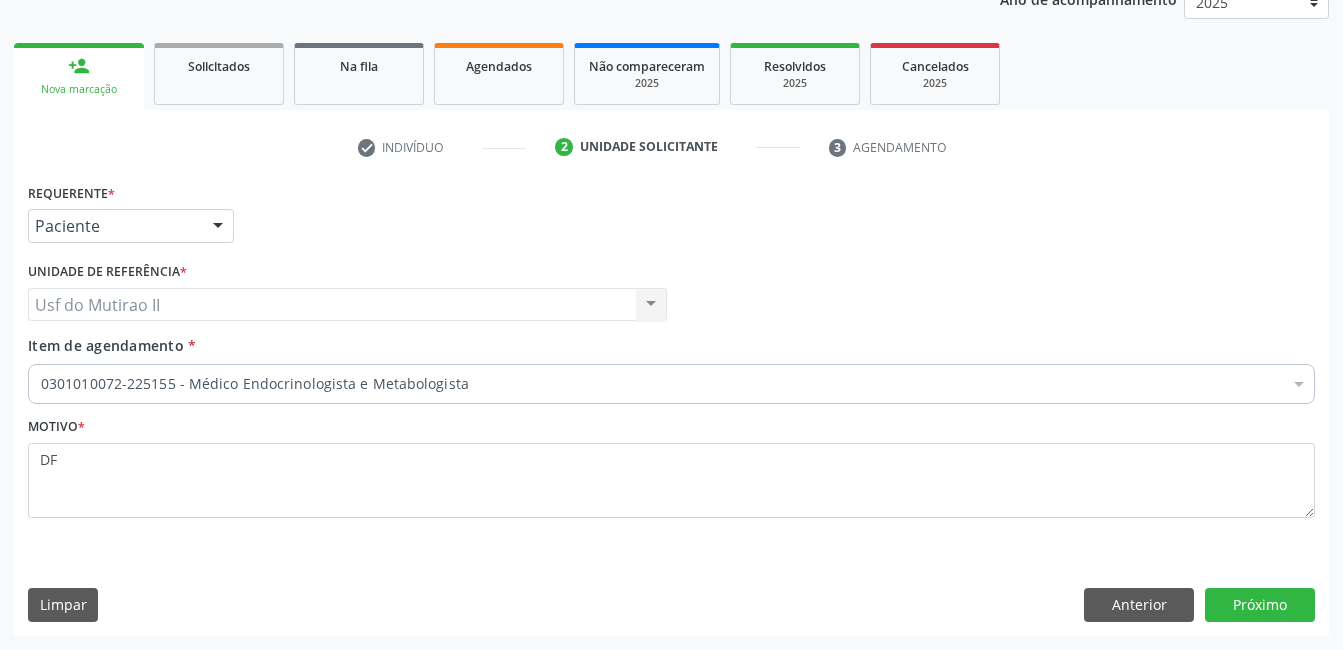 scroll, scrollTop: 0, scrollLeft: 0, axis: both 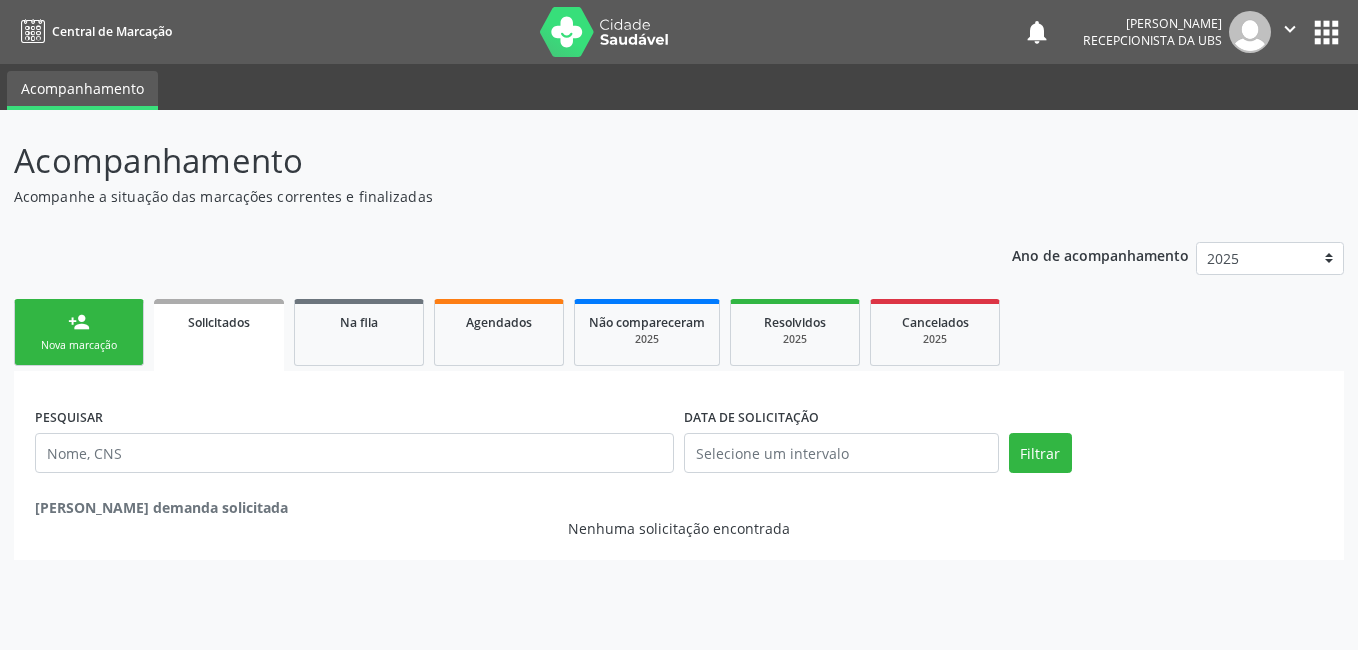 click on "Nova marcação" at bounding box center [79, 345] 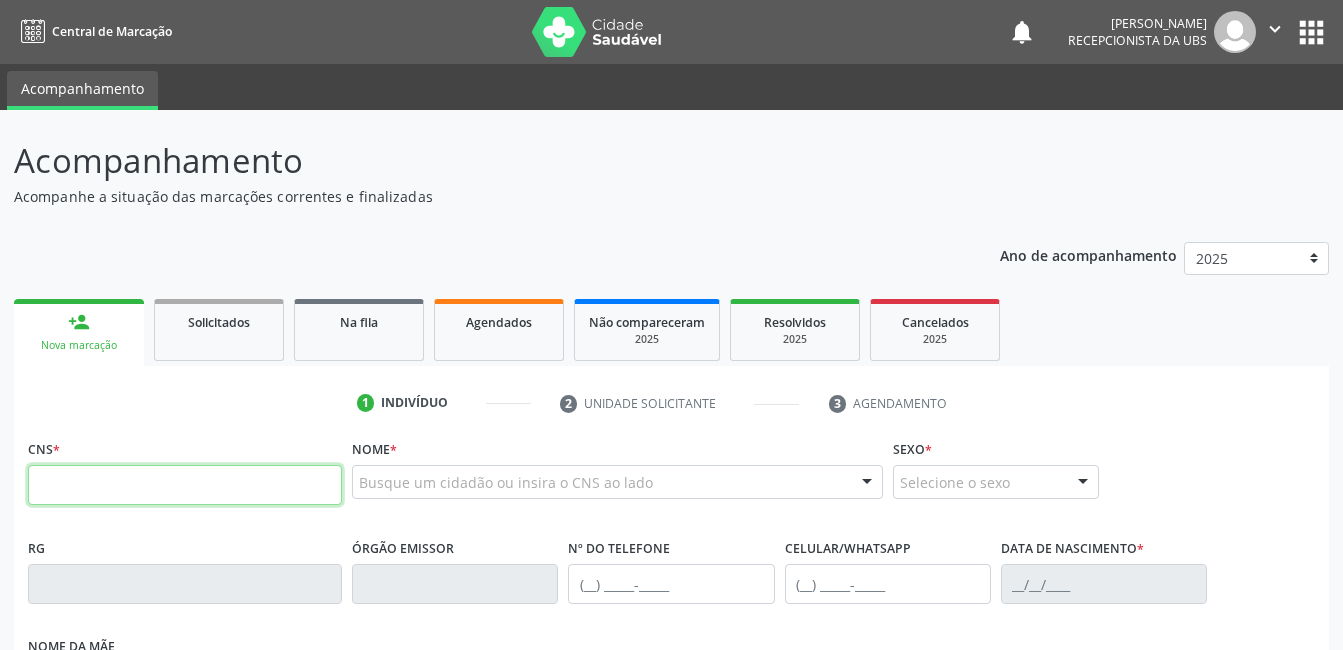 click at bounding box center [185, 485] 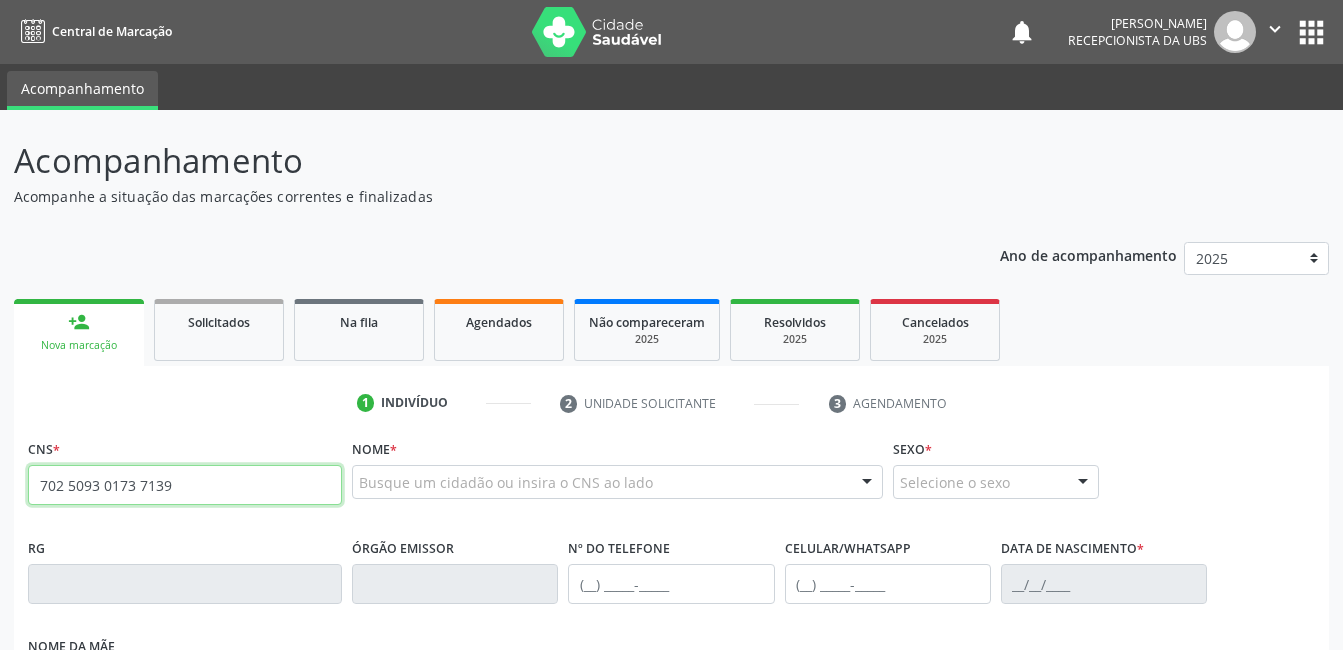 type on "702 5093 0173 7139" 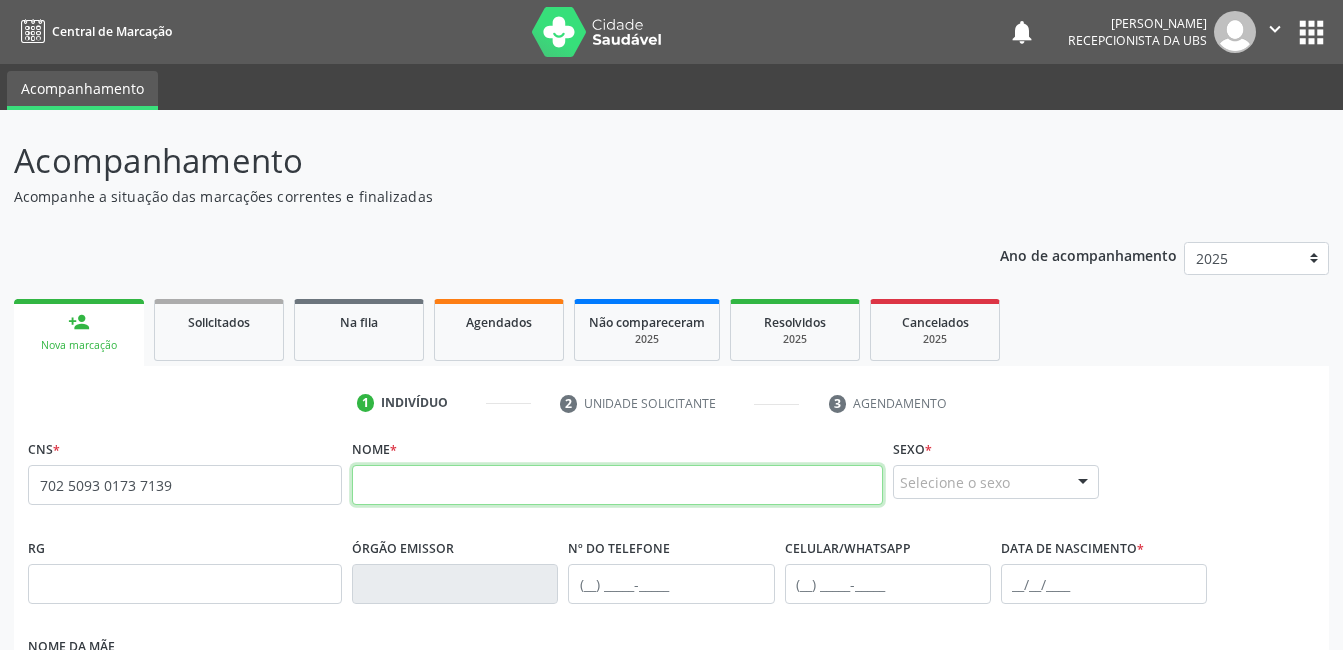 click at bounding box center (617, 485) 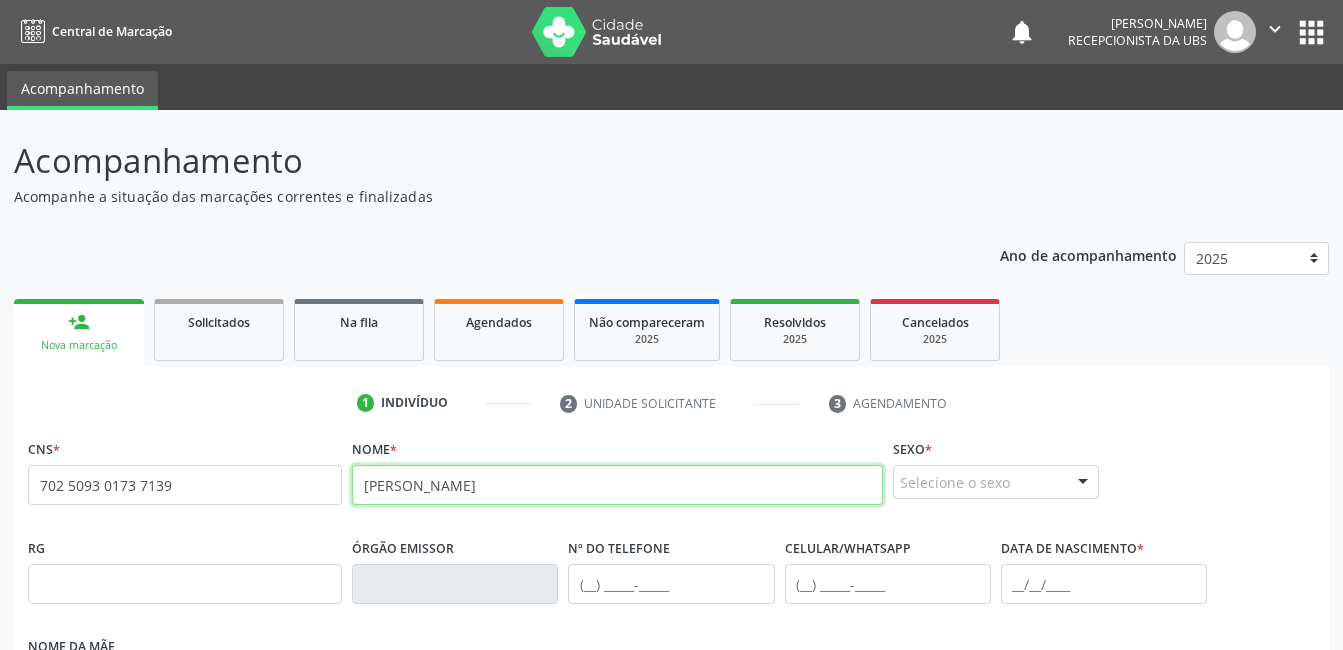 type on "MARIA CLEIDE DA SILVA NÓBREGA" 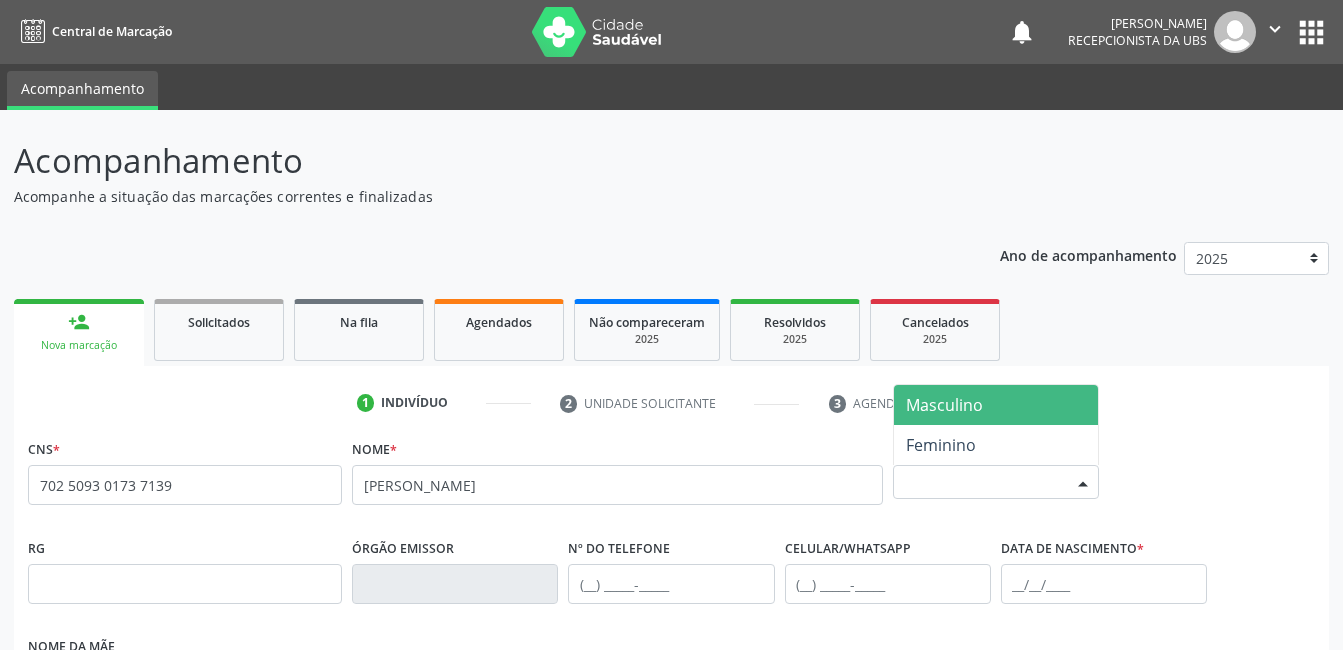 click on "Selecione o sexo" at bounding box center [996, 482] 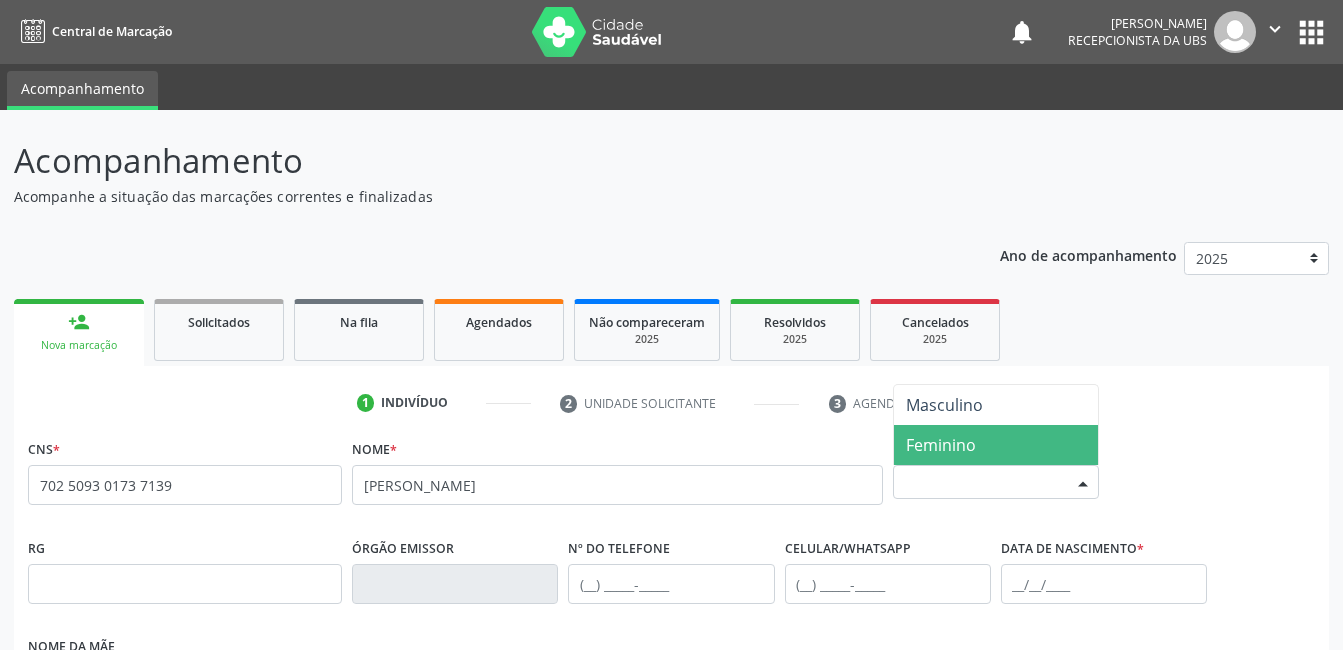 click on "Feminino" at bounding box center [941, 445] 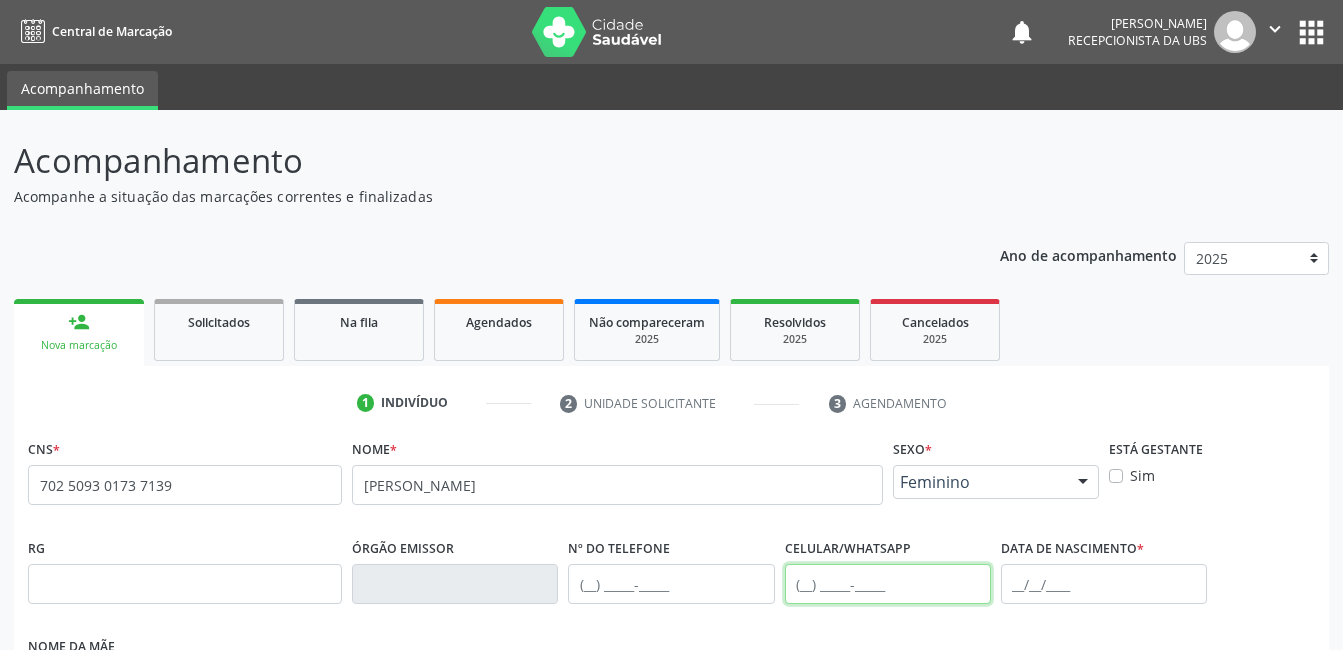 click at bounding box center (888, 584) 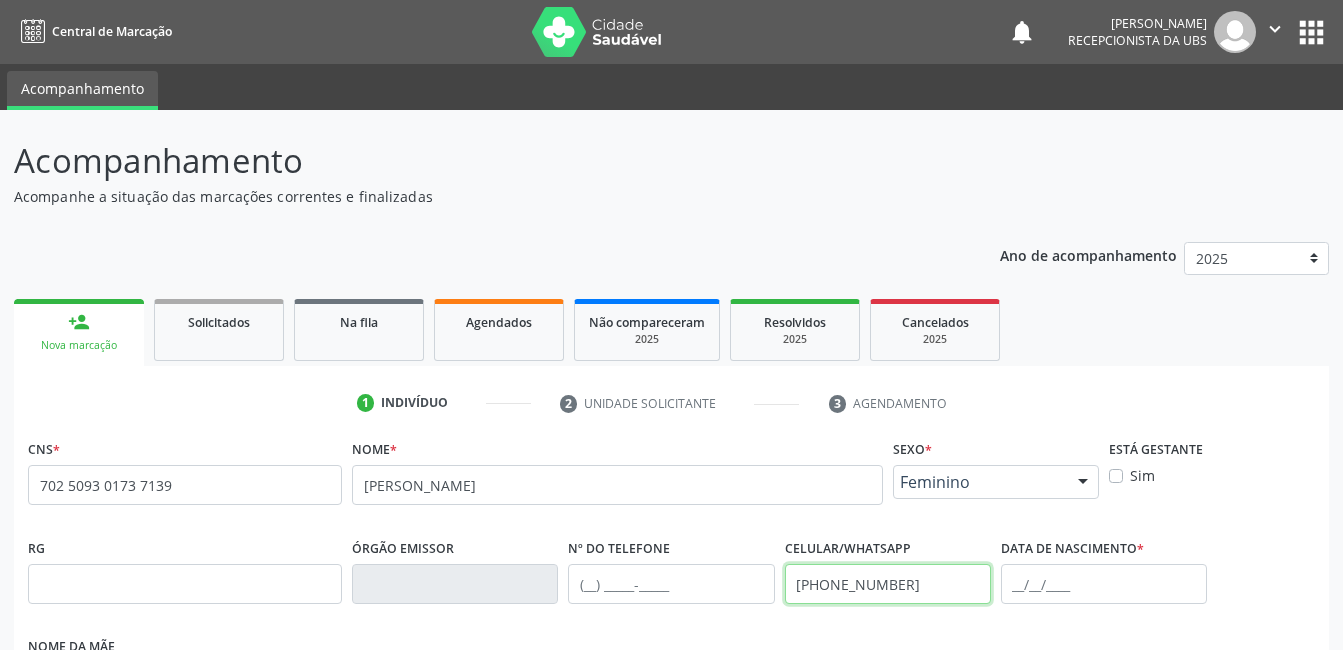 type on "(87) 99622-3134" 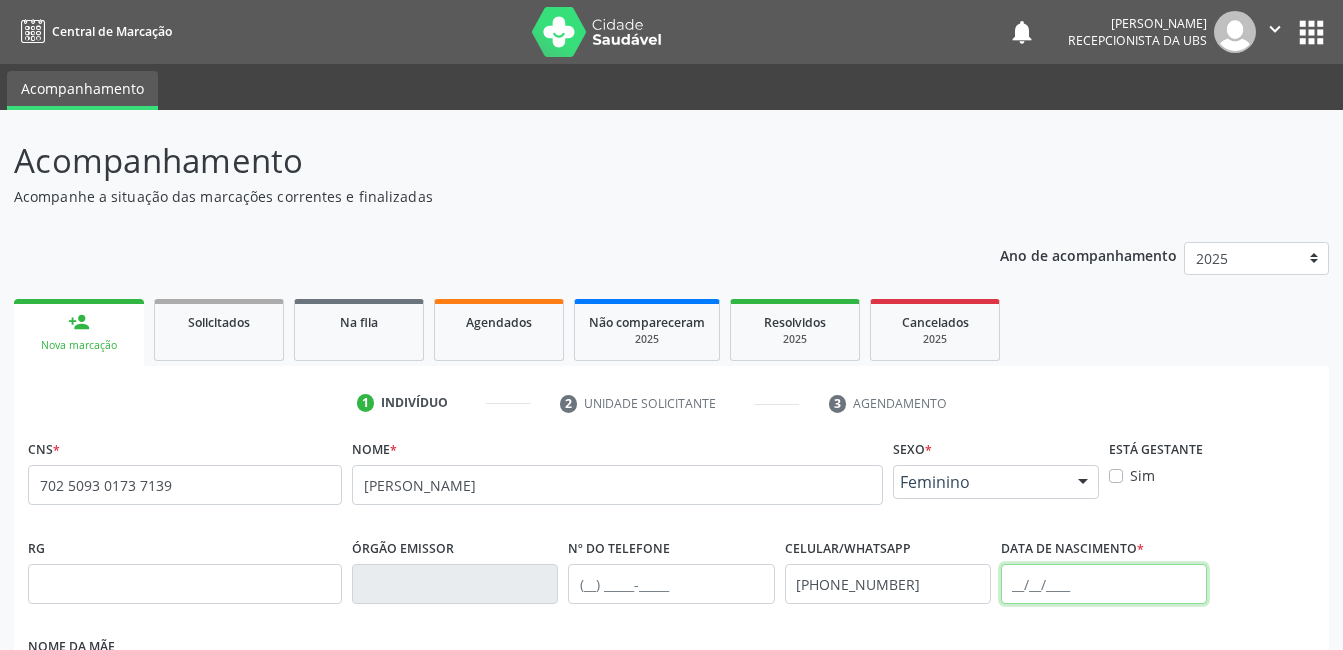 click at bounding box center [1104, 584] 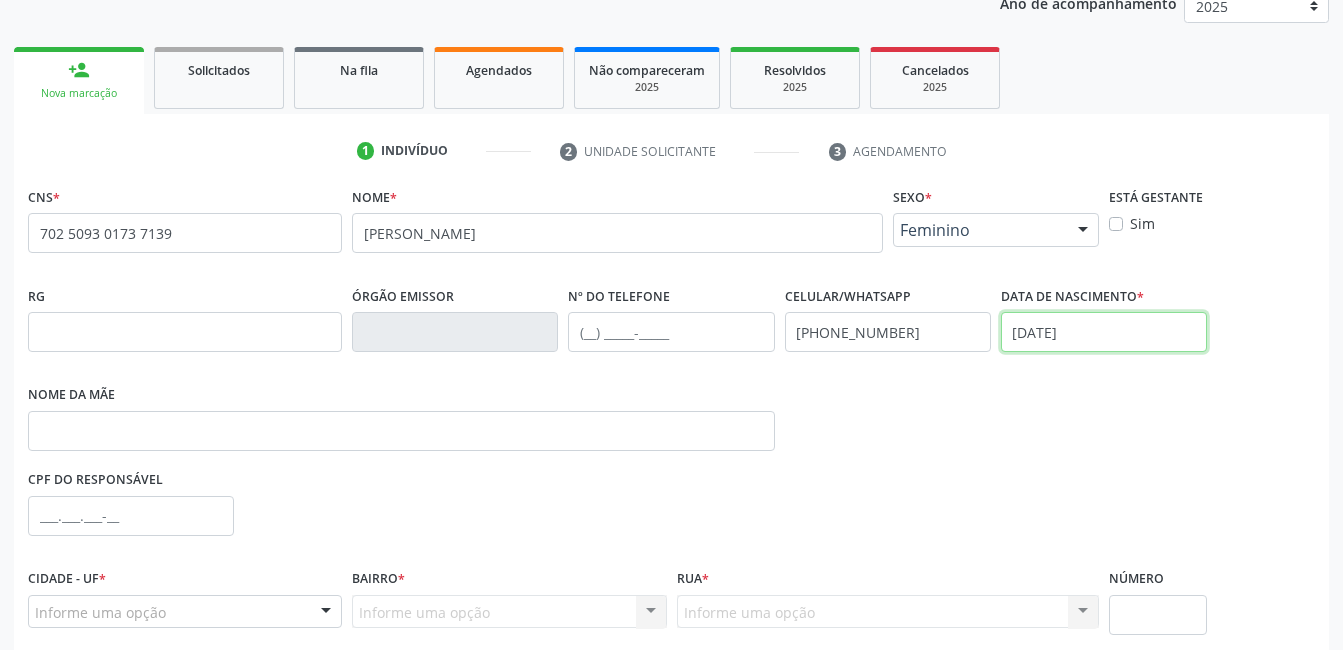 scroll, scrollTop: 420, scrollLeft: 0, axis: vertical 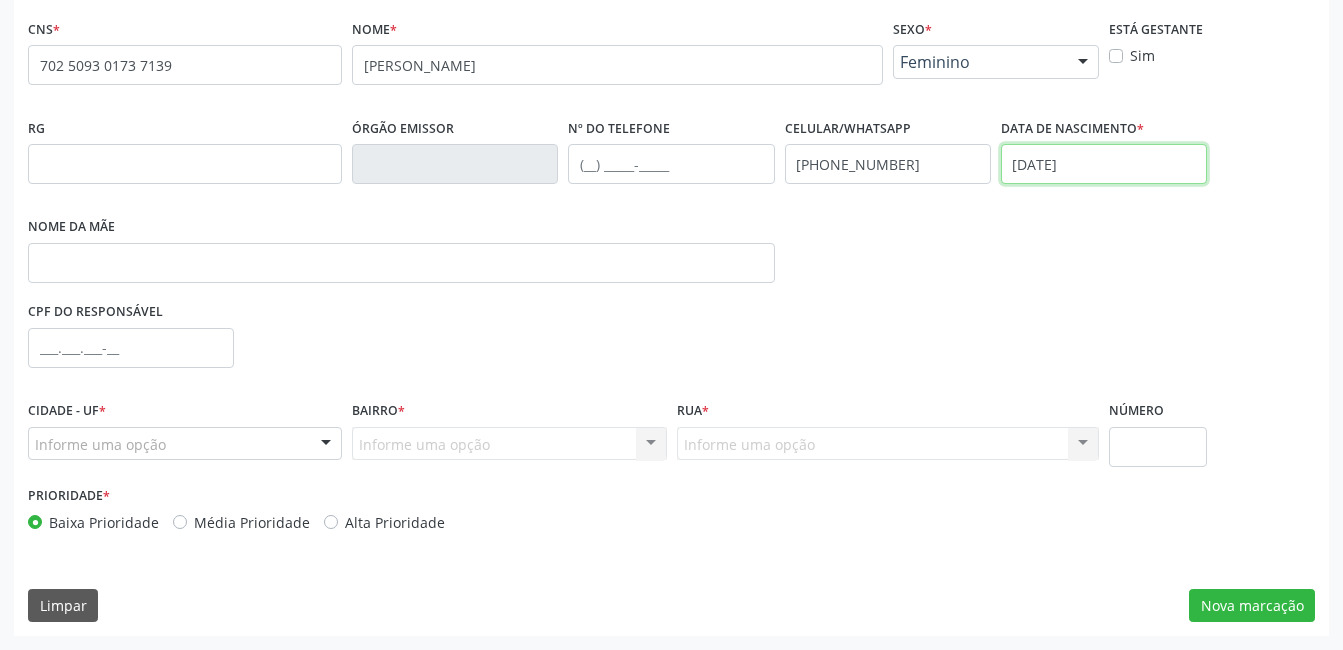 type on "16/07/1977" 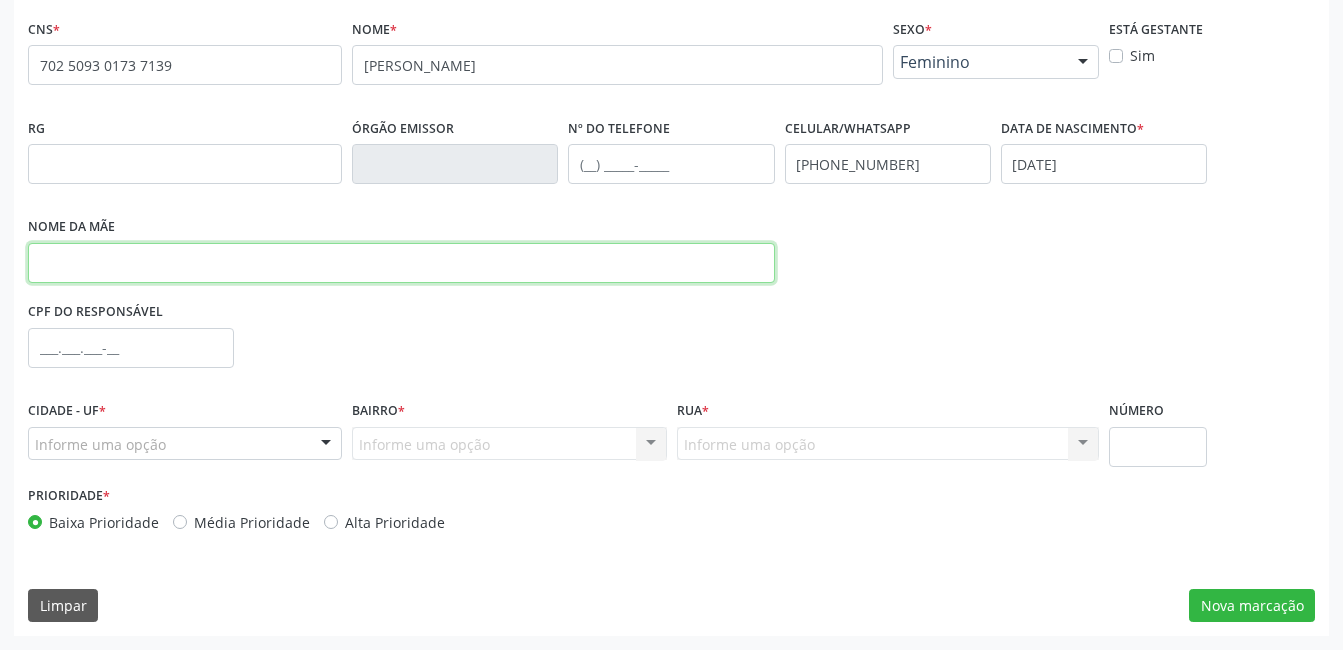 click at bounding box center (401, 263) 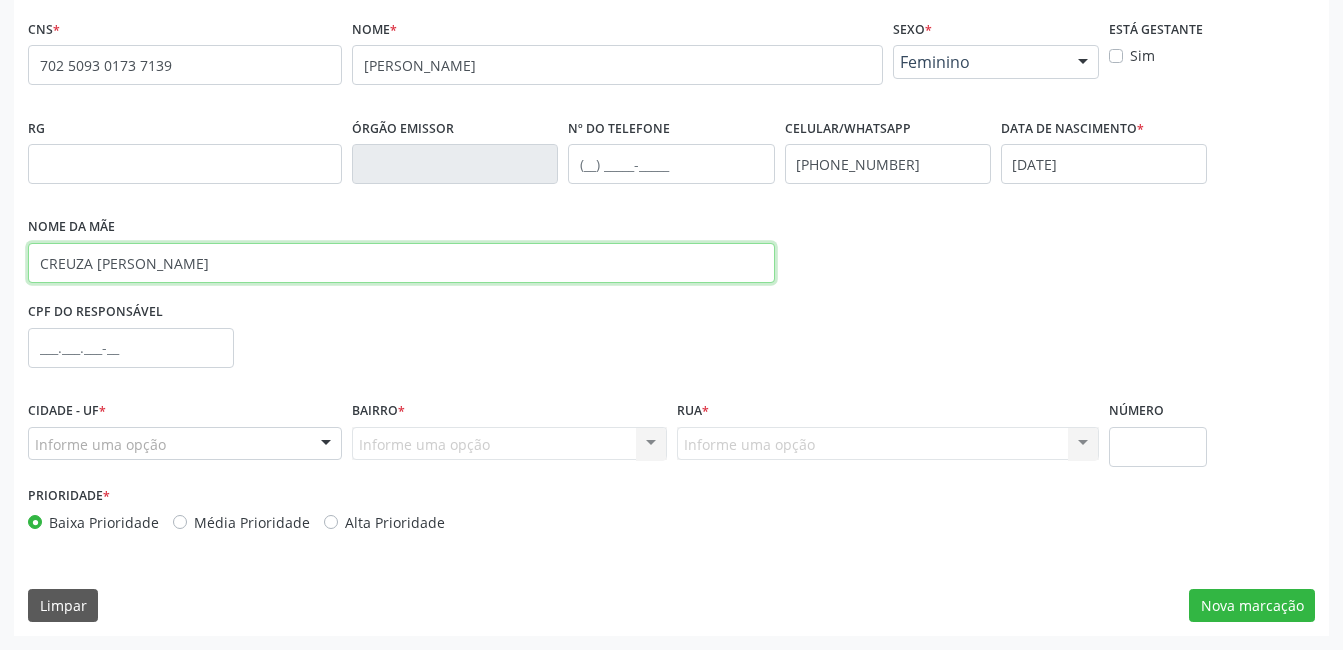 type on "CREUZA BENEDITA DA SILVA NÓBREGA" 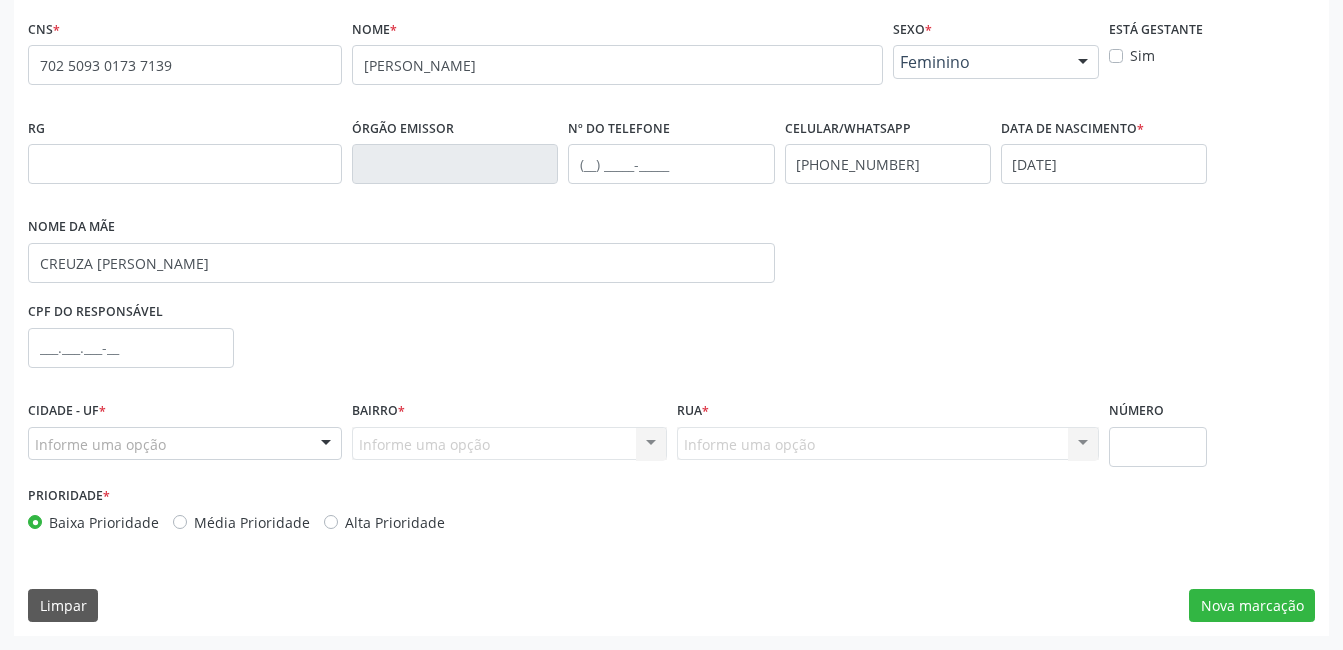 click on "Informe uma opção" at bounding box center [185, 444] 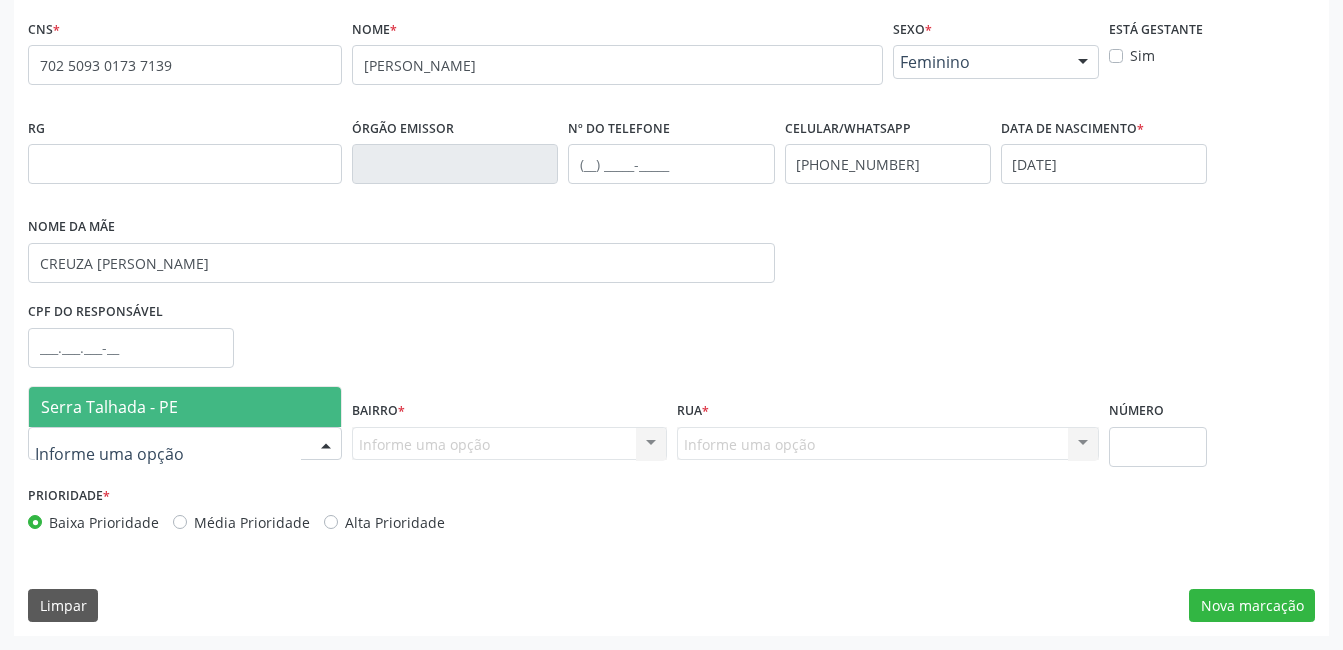 click on "Serra Talhada - PE" at bounding box center (185, 407) 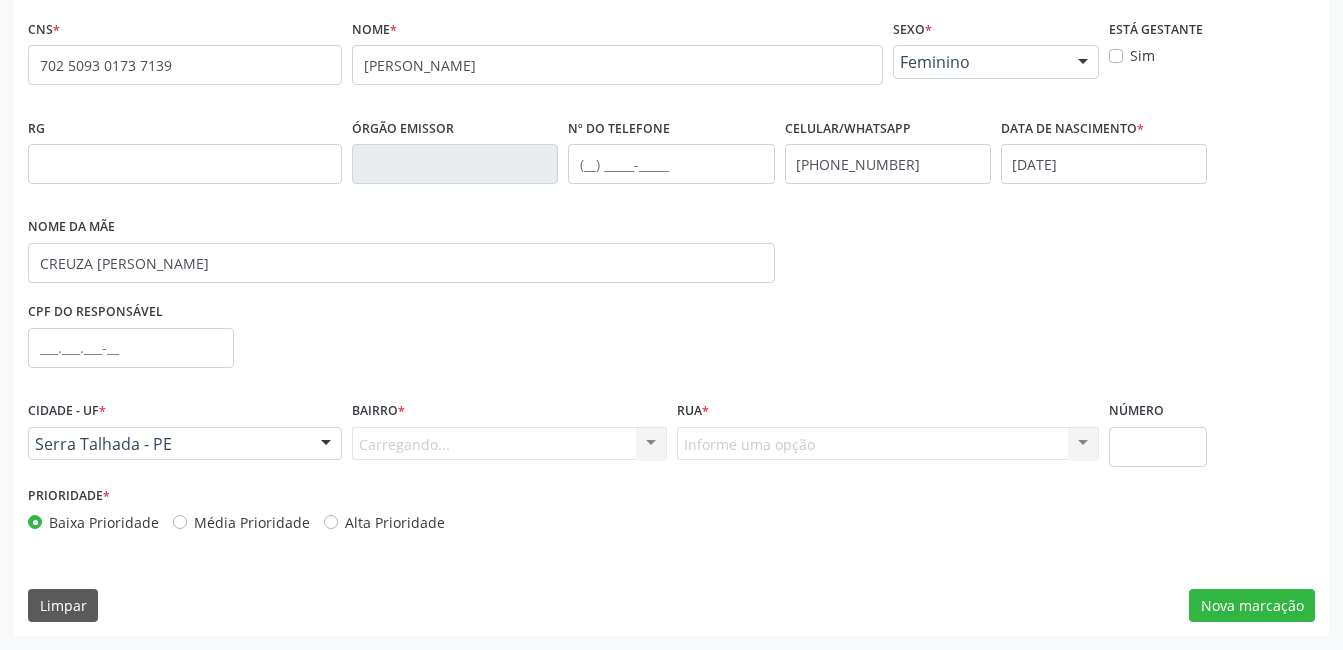click on "Carregando...
Nenhum resultado encontrado para: "   "
Nenhuma opção encontrada. Digite para adicionar." at bounding box center [509, 444] 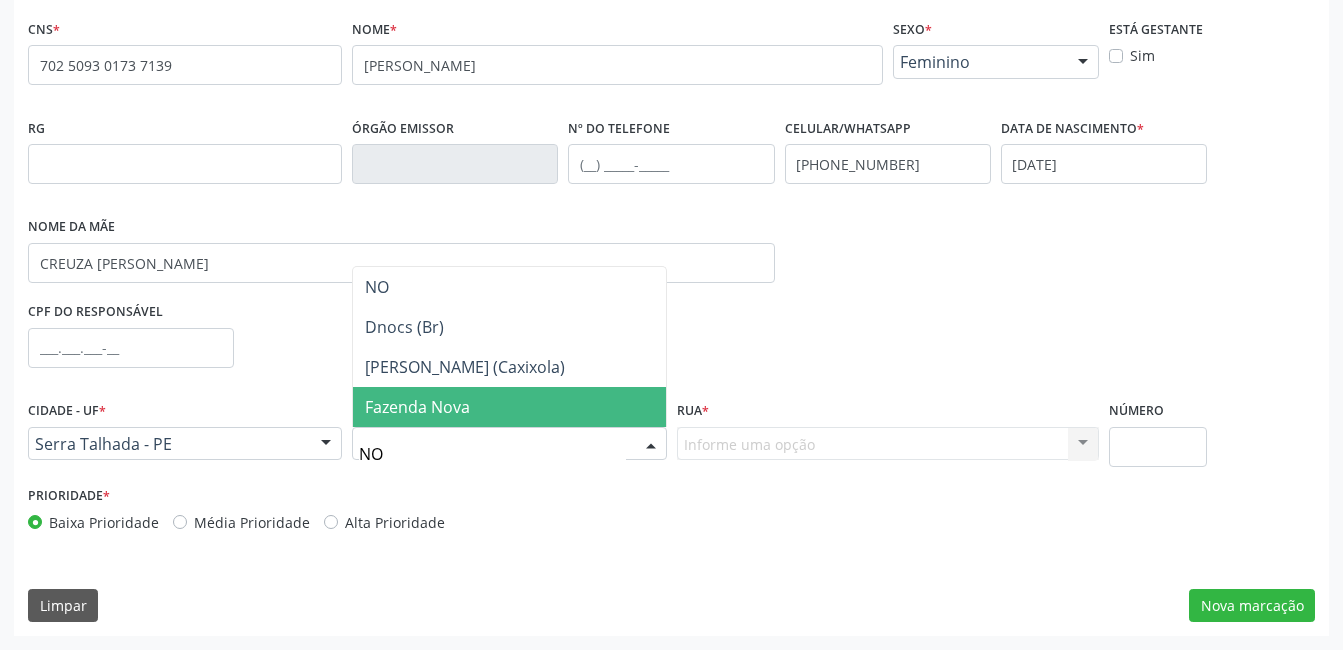 type on "N" 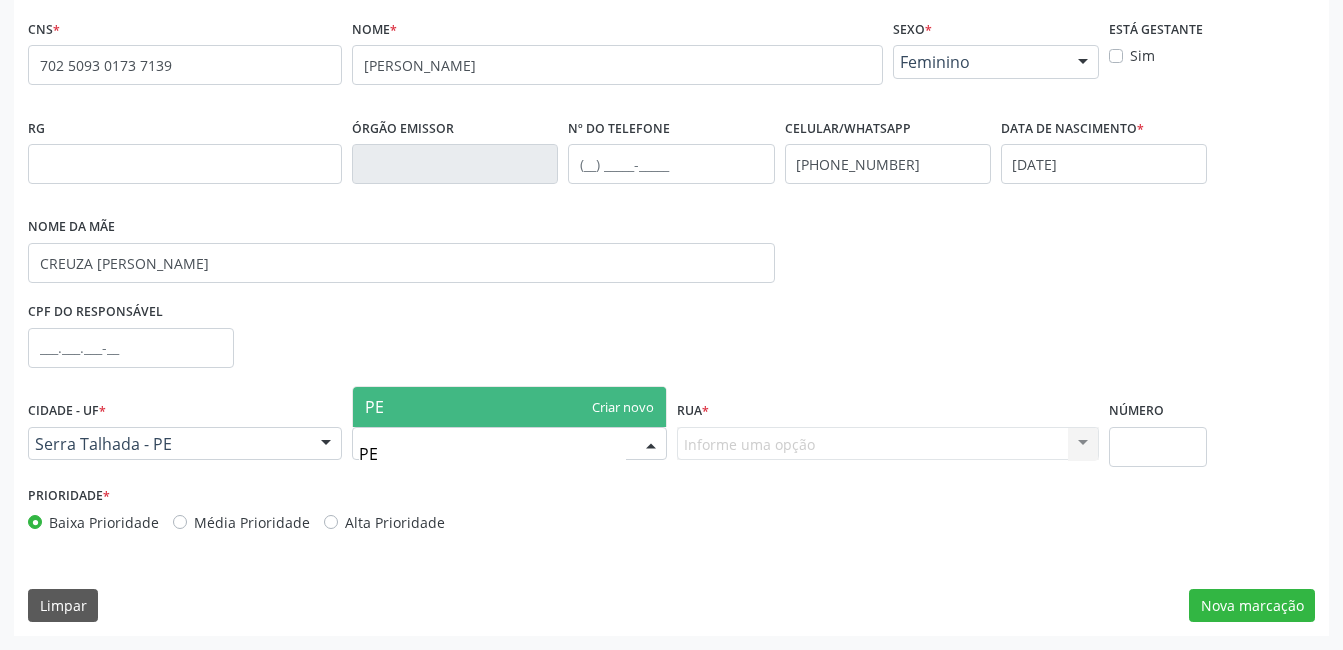 type on "P" 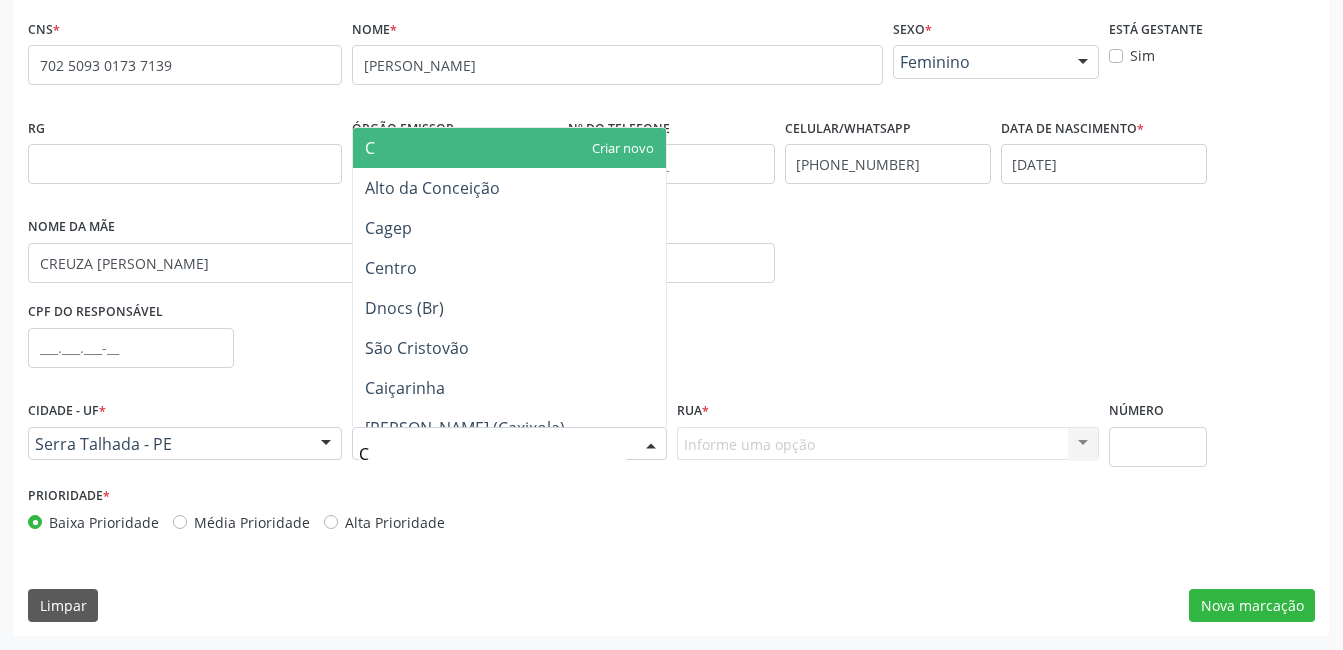 type on "CE" 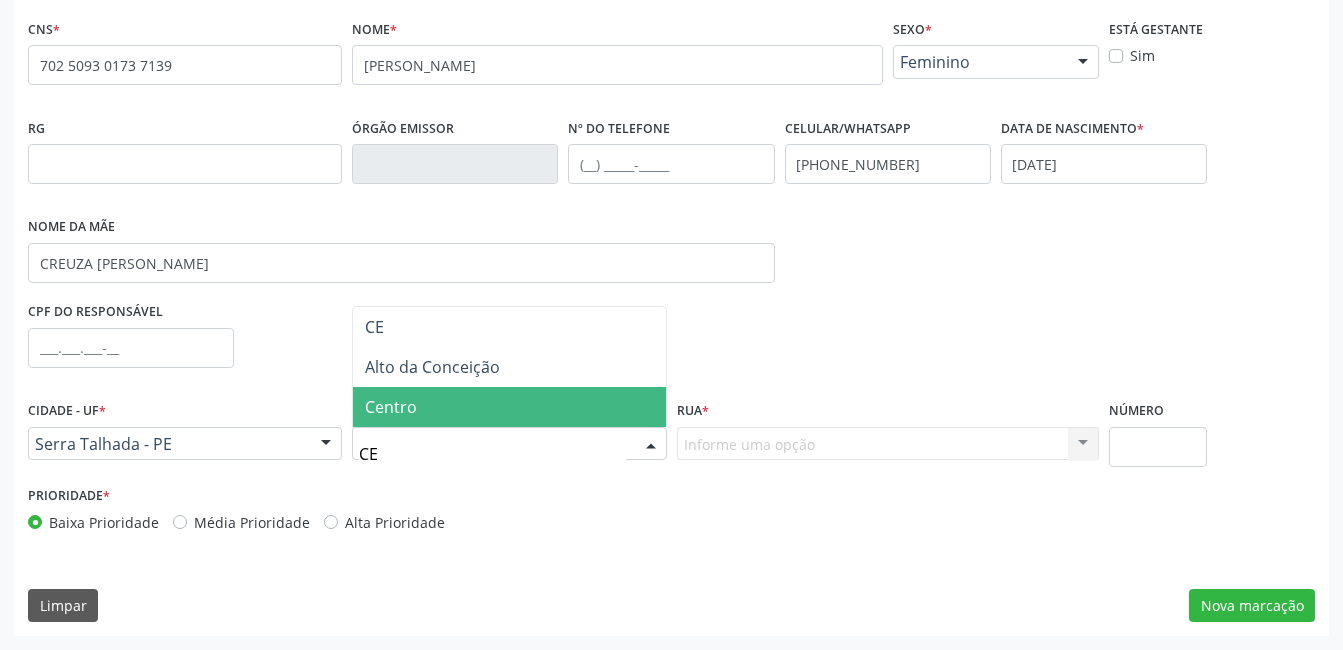 click on "Centro" at bounding box center [509, 407] 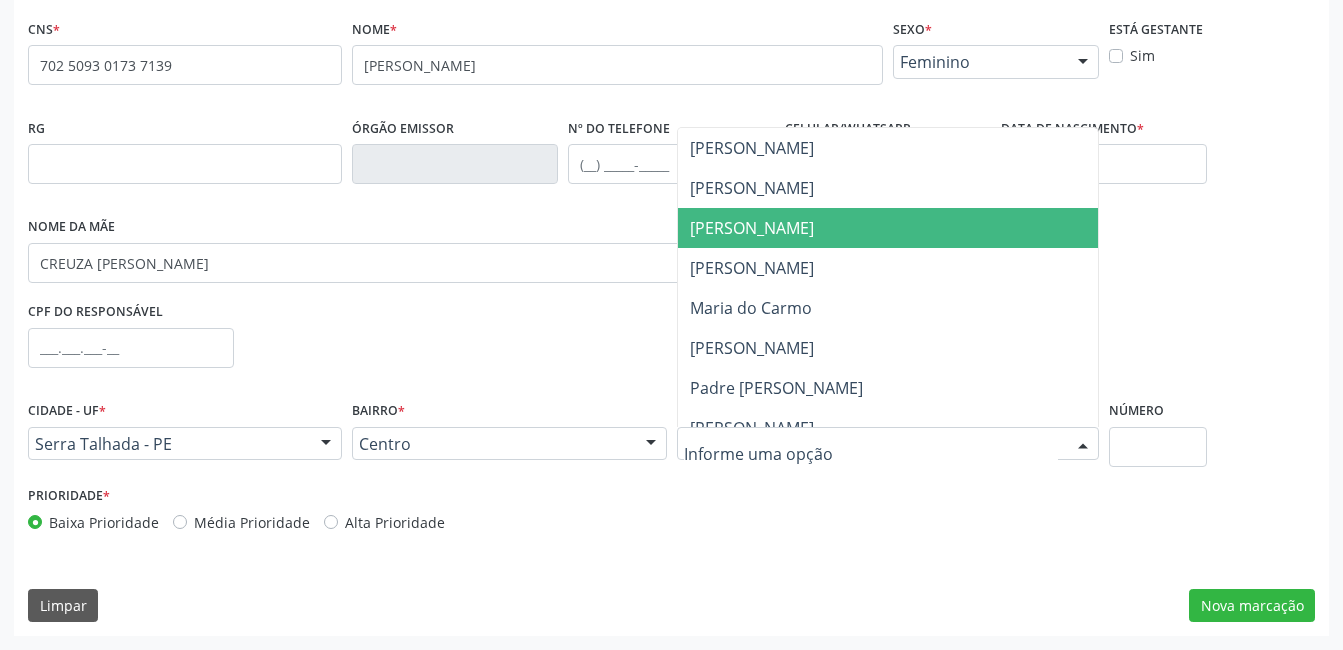 scroll, scrollTop: 1300, scrollLeft: 0, axis: vertical 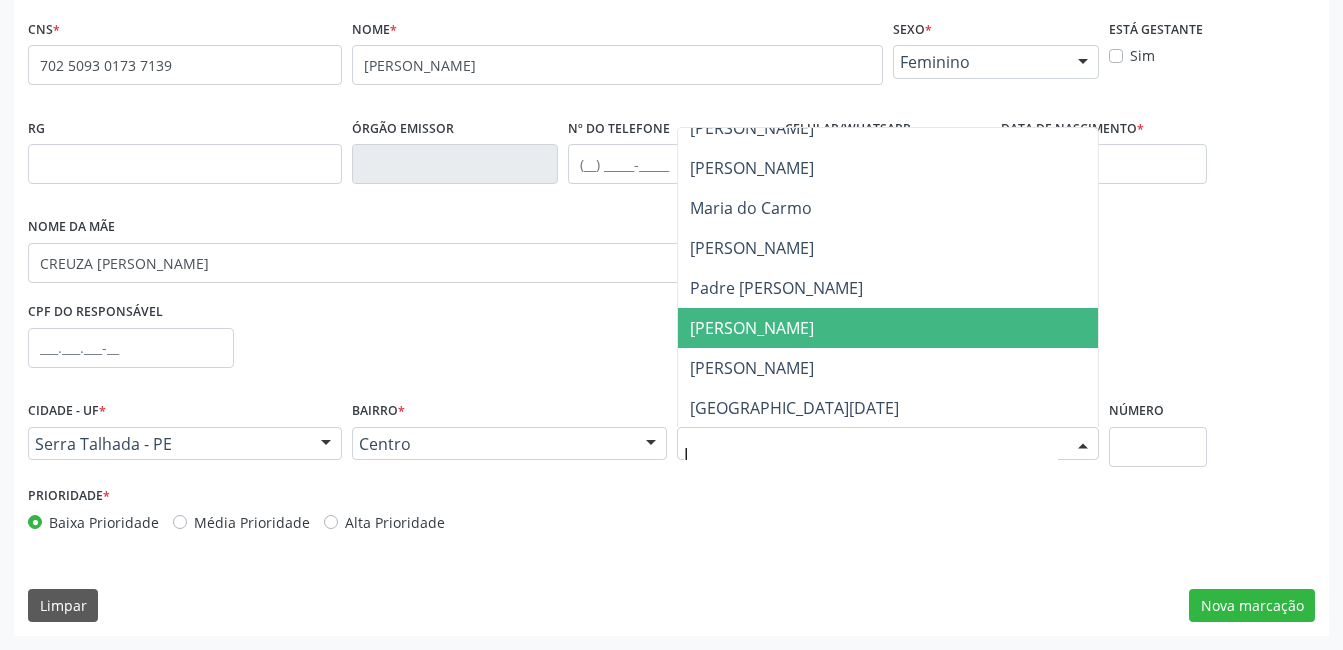 type on "IR" 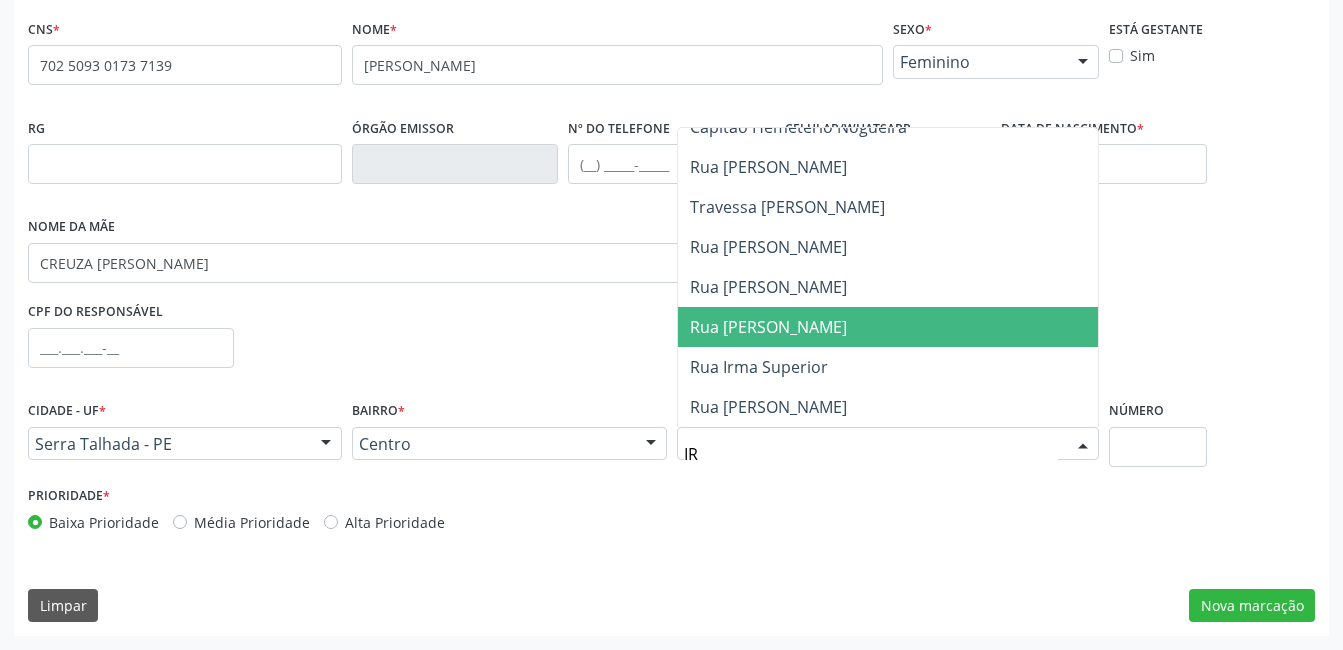 scroll, scrollTop: 501, scrollLeft: 0, axis: vertical 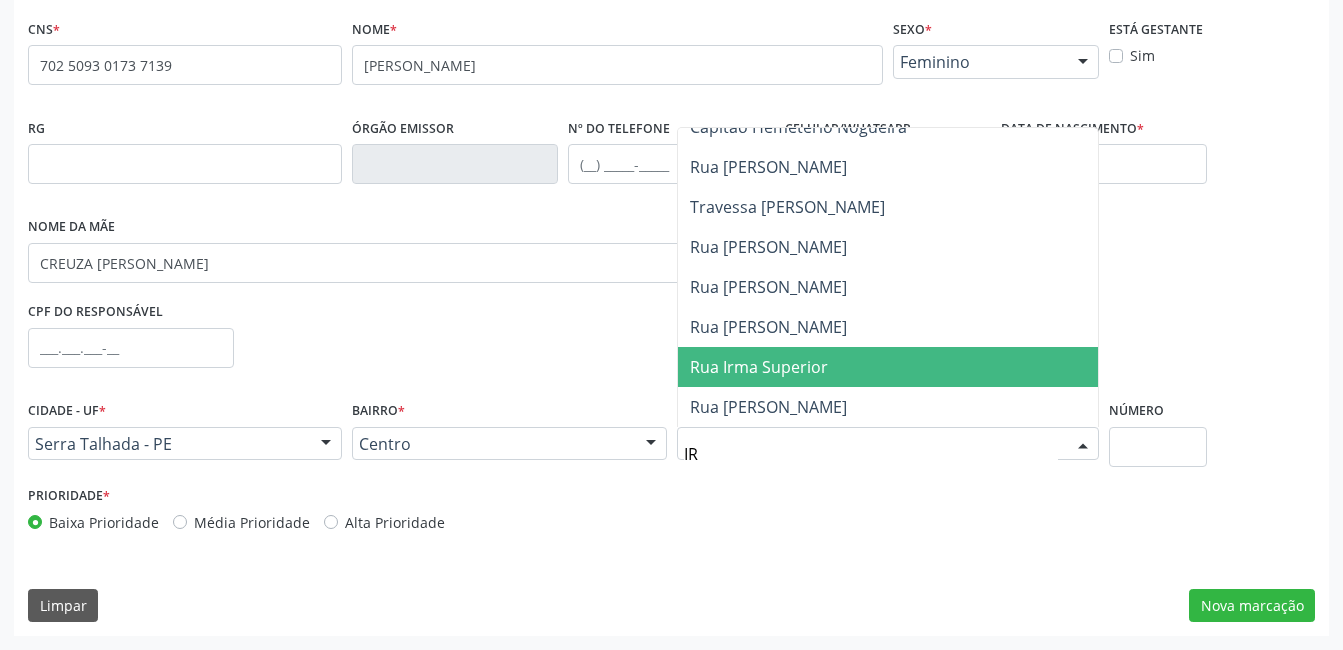 click on "Rua Irma Superior" at bounding box center [759, 367] 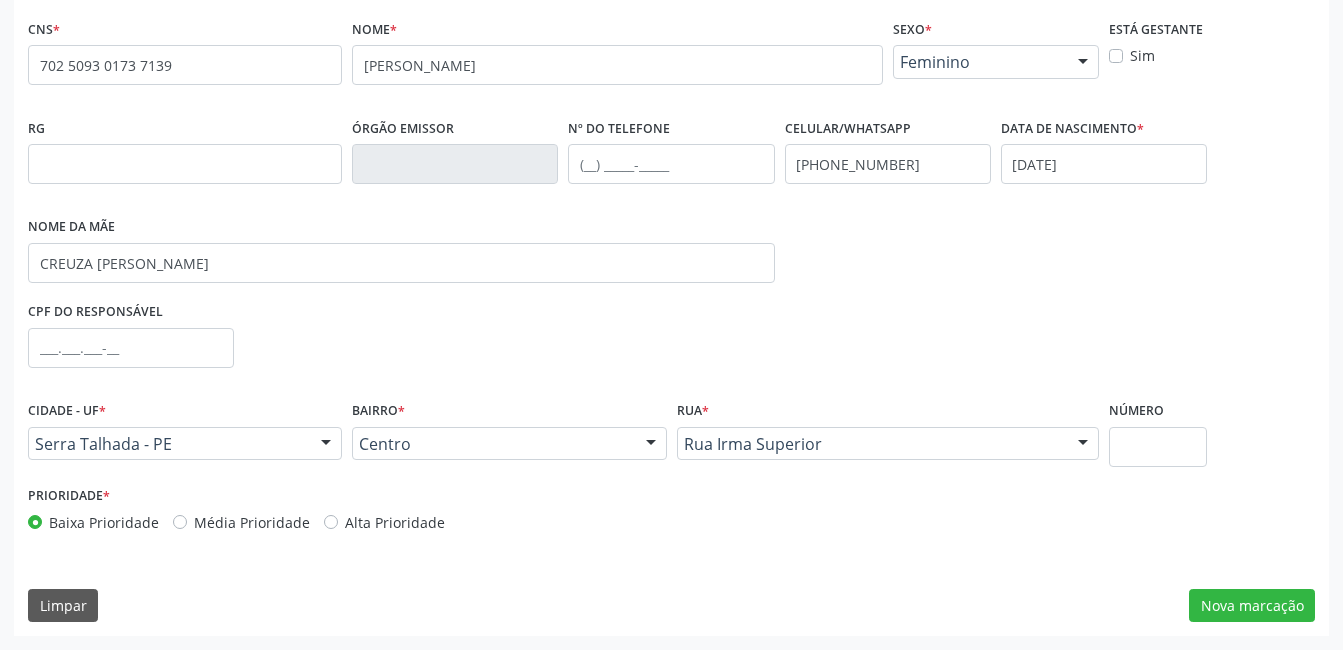 scroll, scrollTop: 1300, scrollLeft: 0, axis: vertical 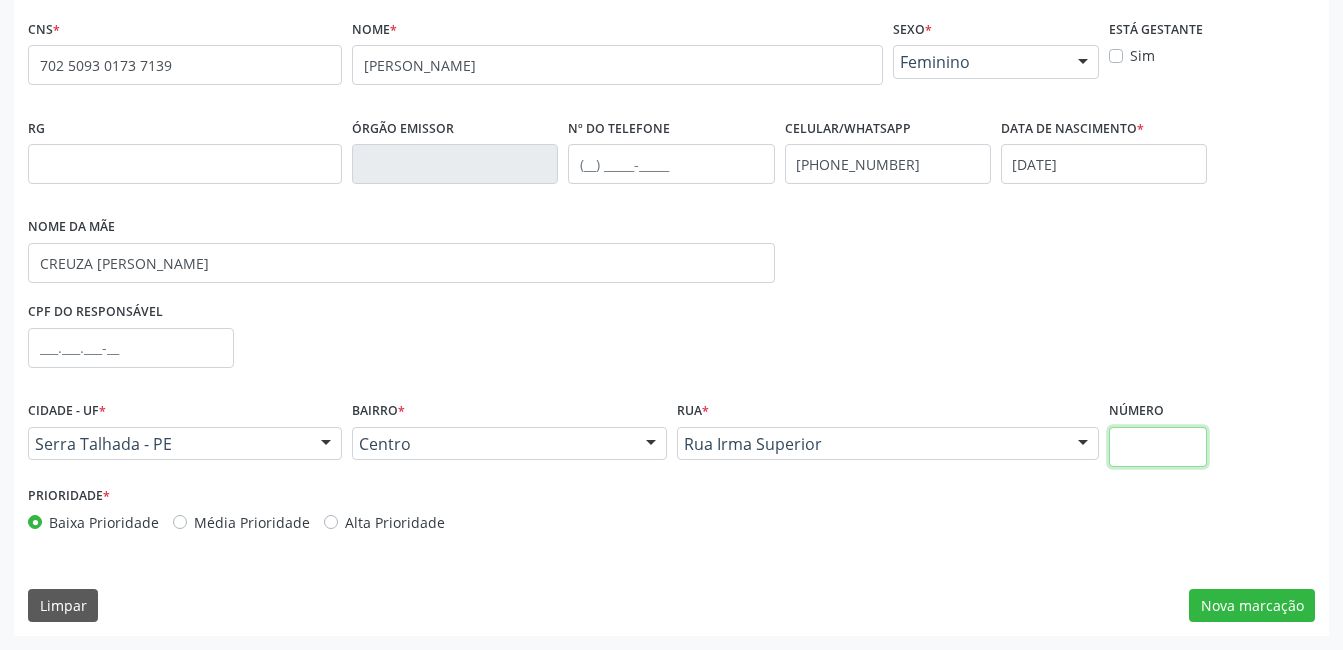 click at bounding box center [1158, 447] 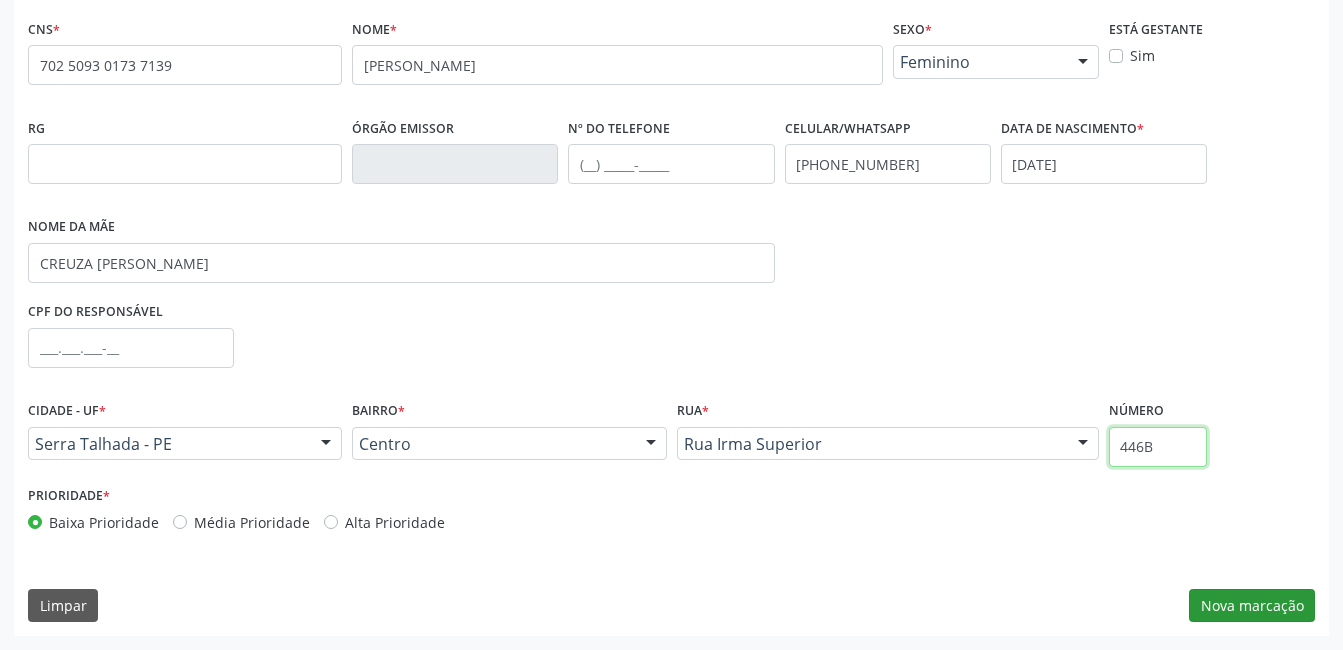 type on "446B" 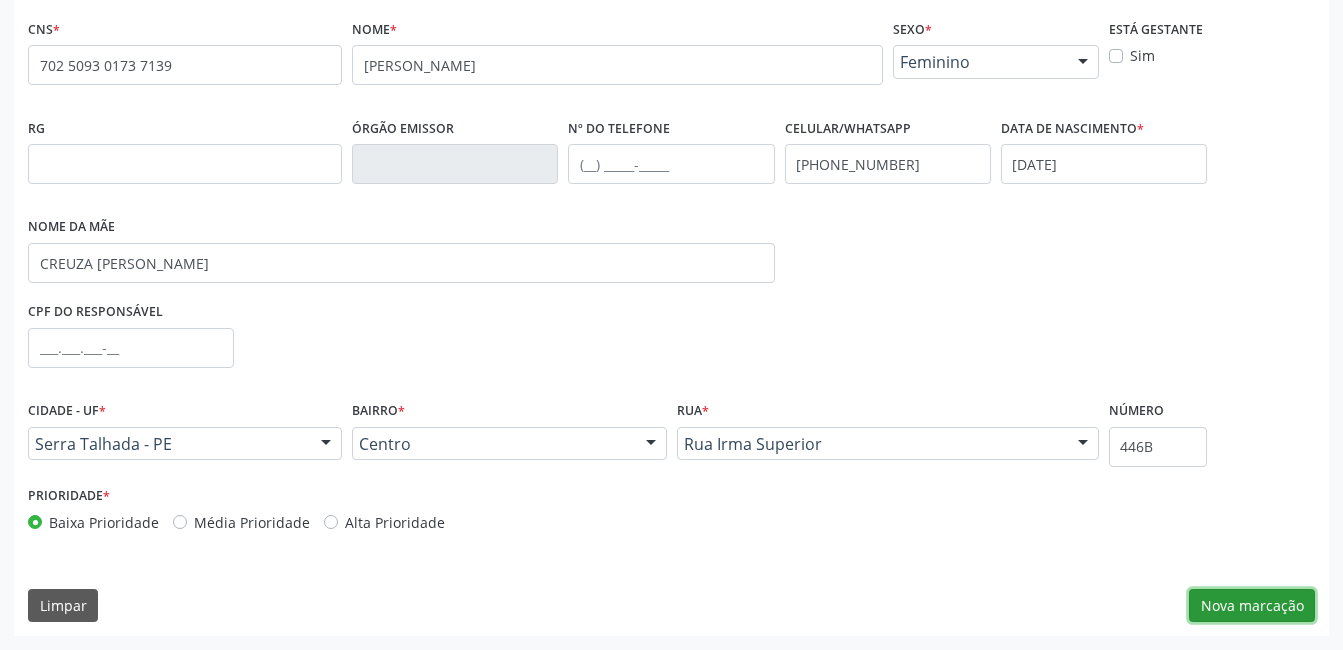 drag, startPoint x: 1269, startPoint y: 611, endPoint x: 1247, endPoint y: 605, distance: 22.803509 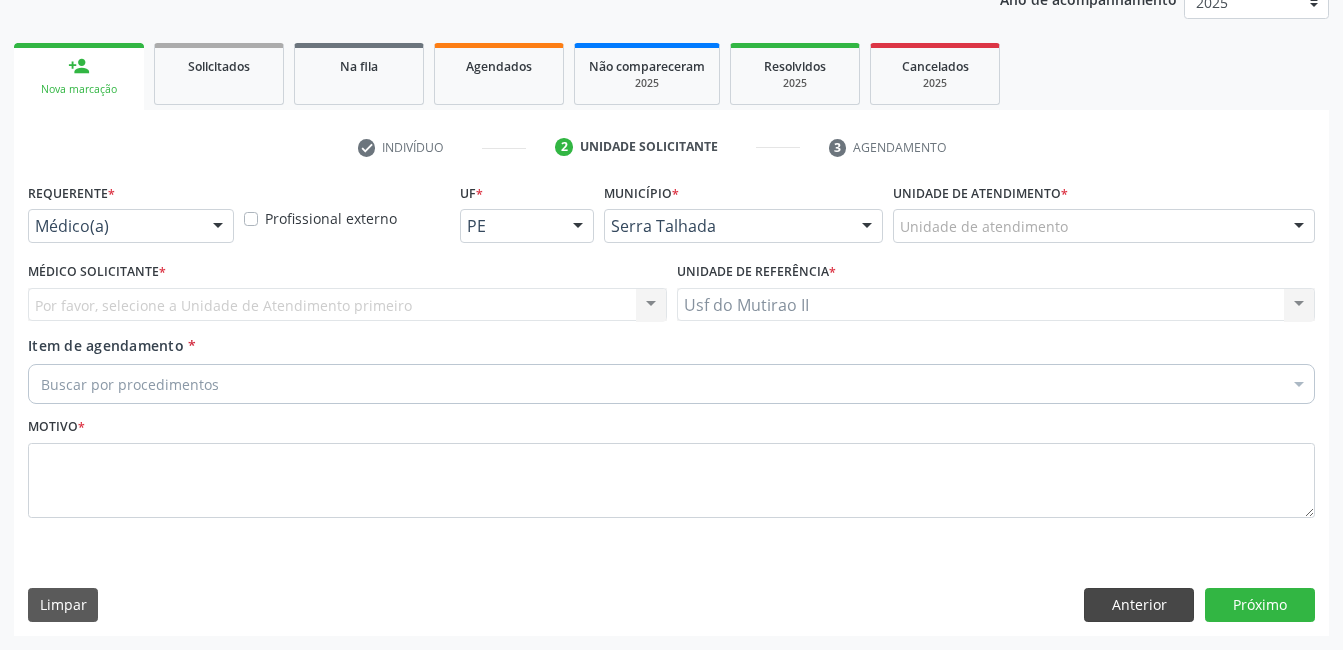 scroll, scrollTop: 256, scrollLeft: 0, axis: vertical 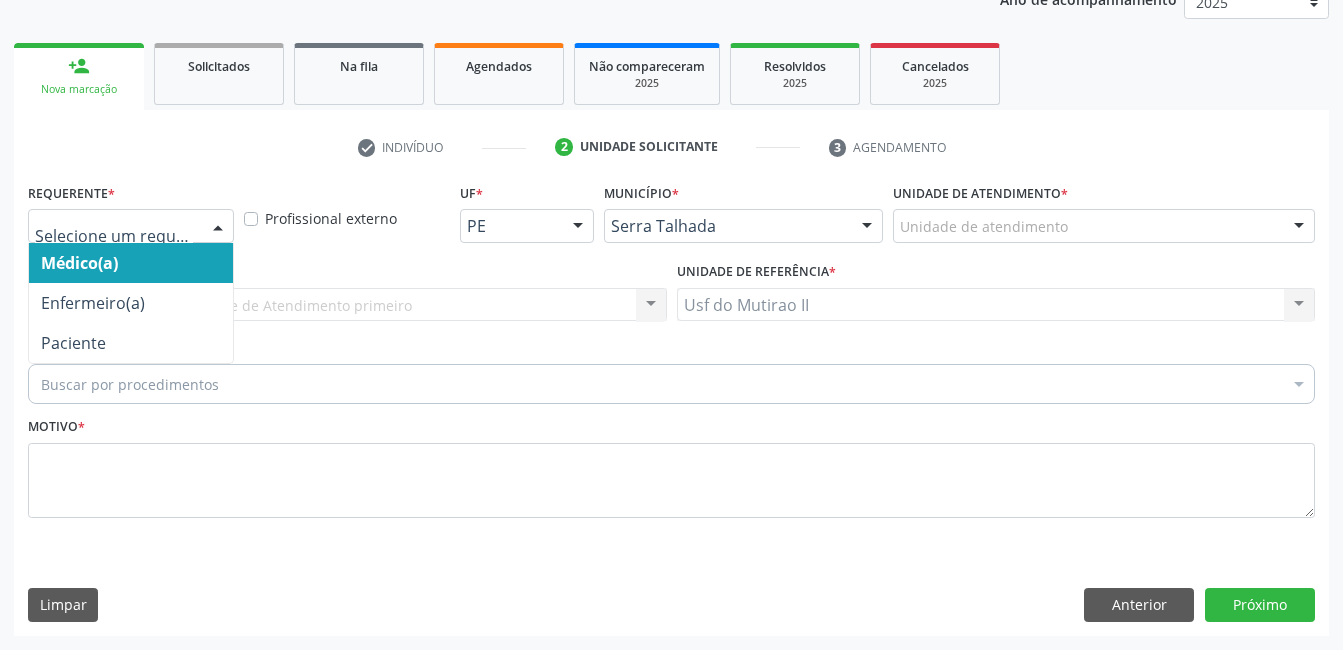click at bounding box center [218, 227] 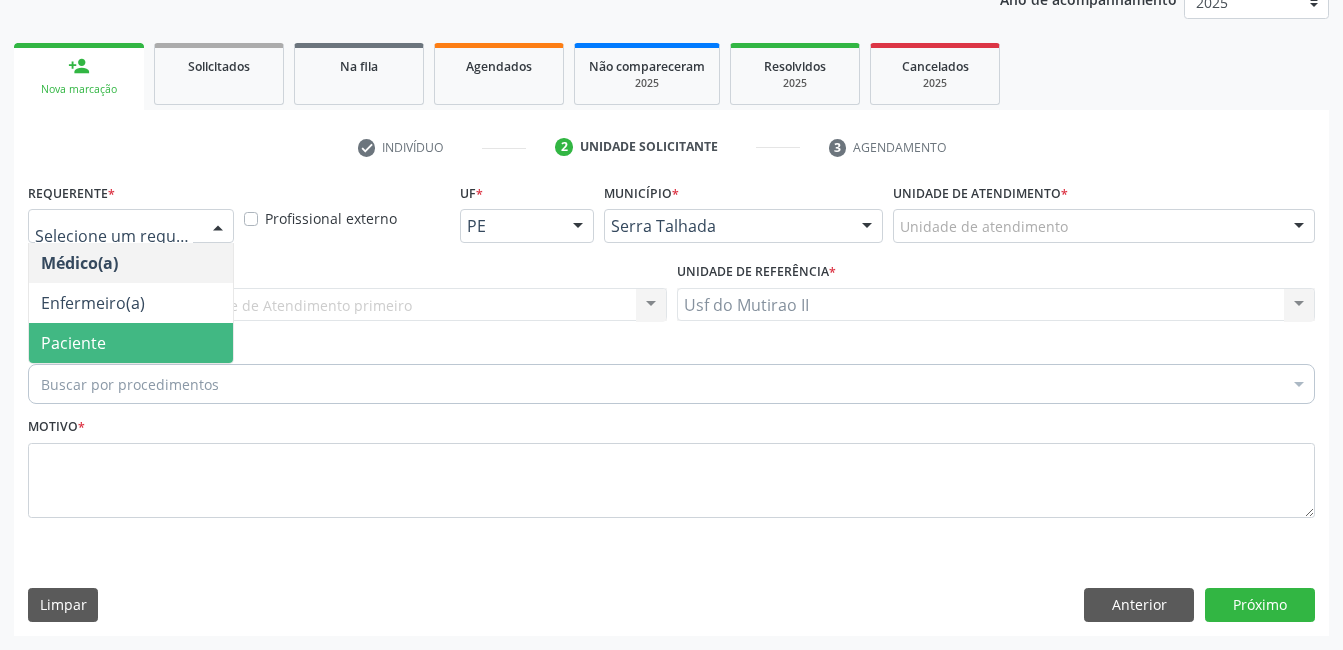 click on "Paciente" at bounding box center (131, 343) 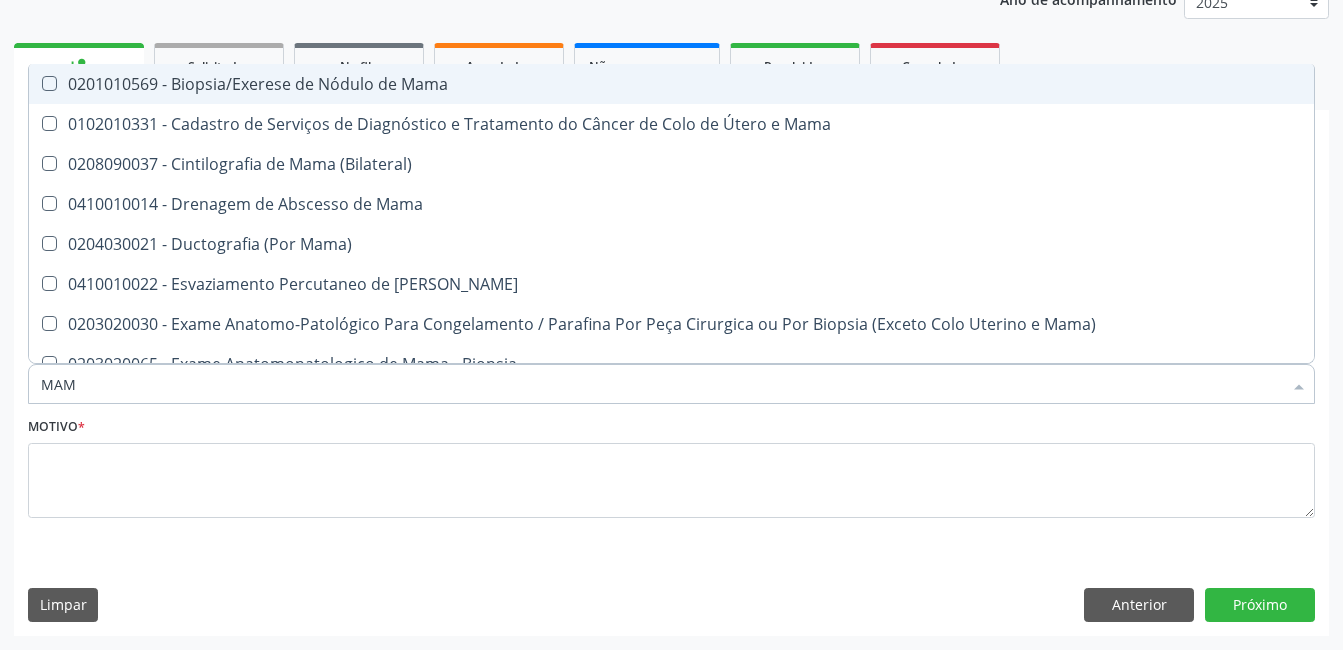 type on "MAMO" 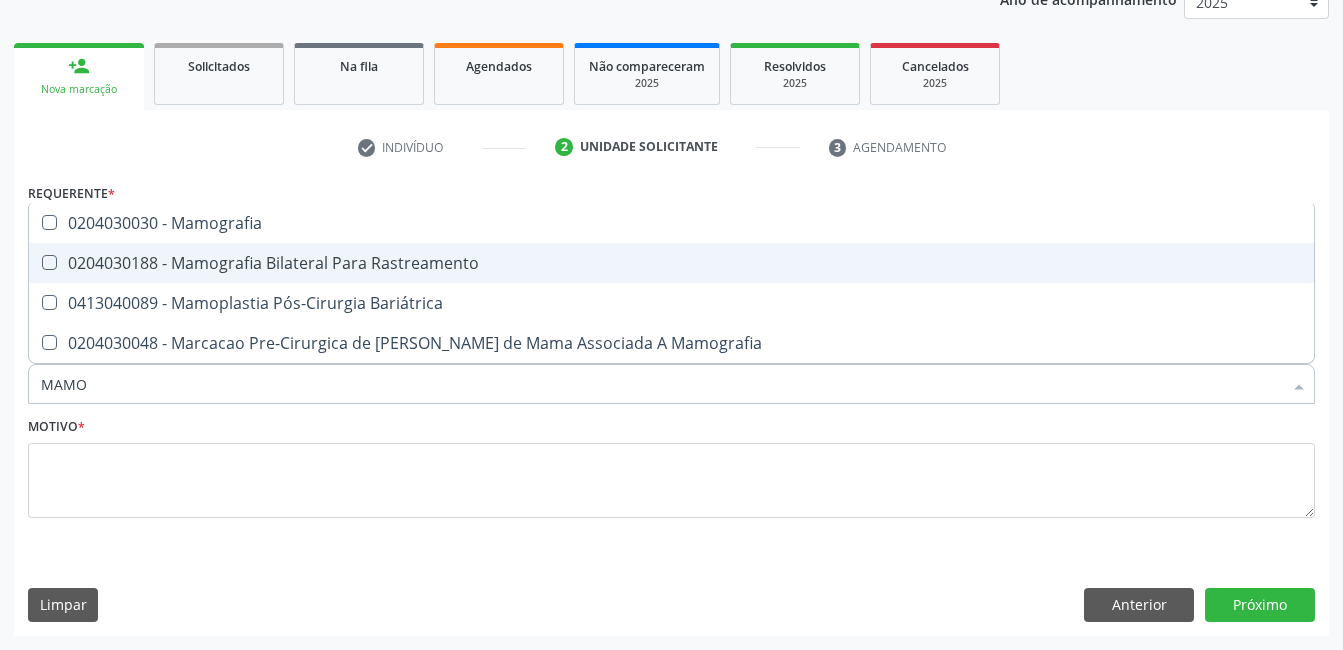 click on "0204030188 - Mamografia Bilateral Para Rastreamento" at bounding box center (671, 263) 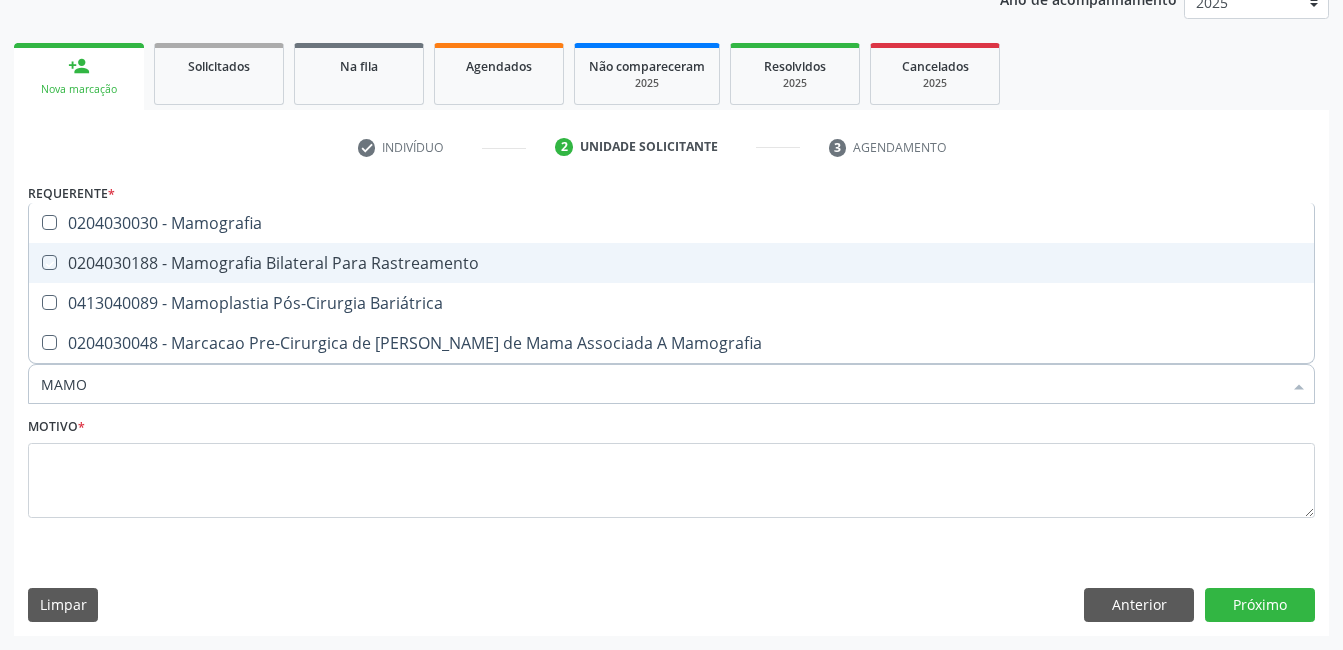 checkbox on "true" 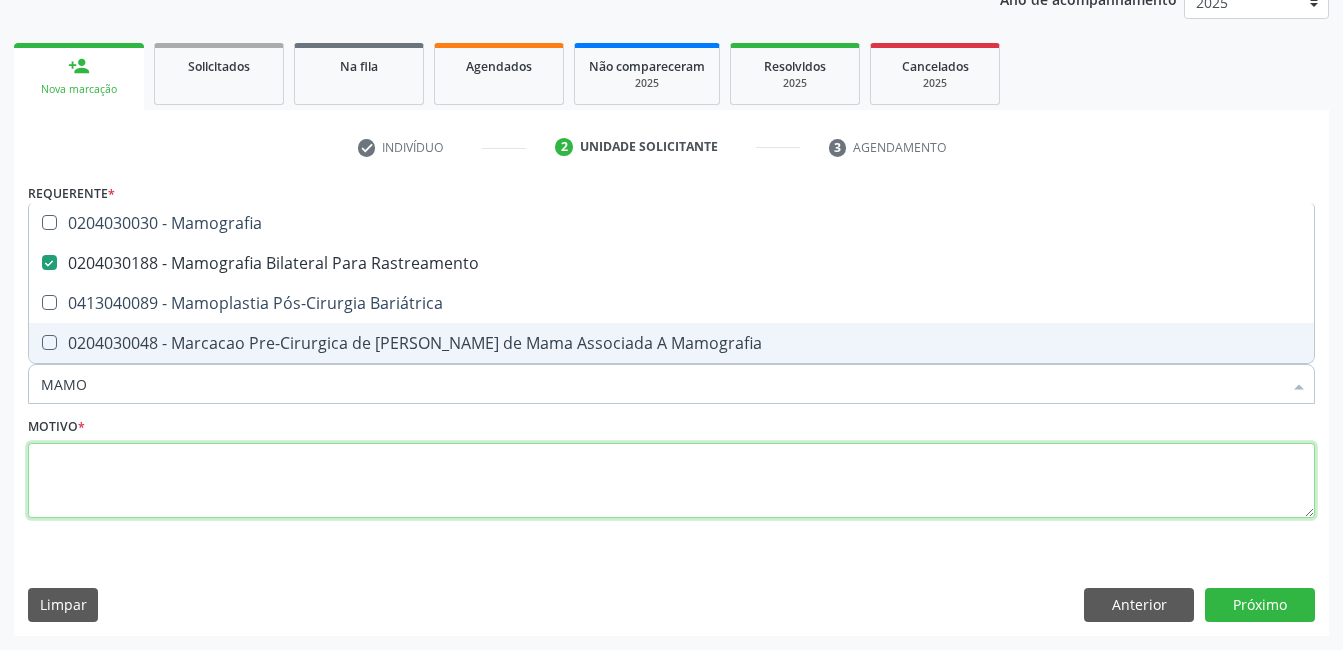 click at bounding box center [671, 481] 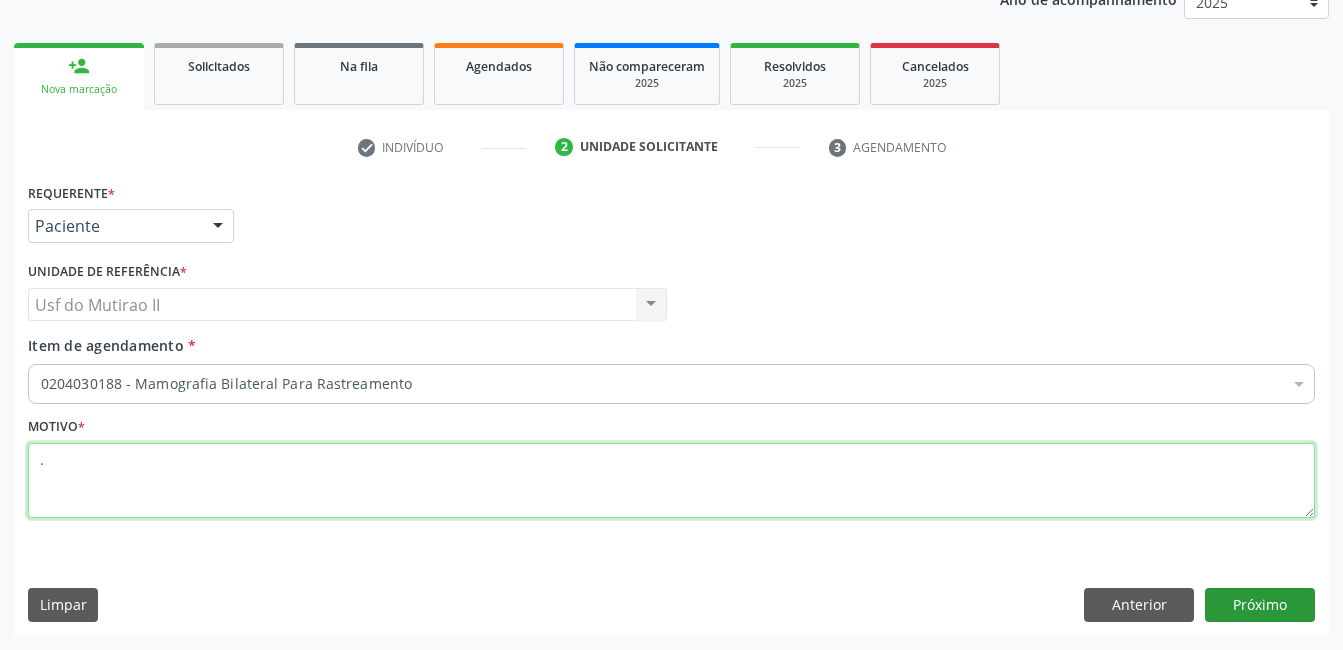 type on "." 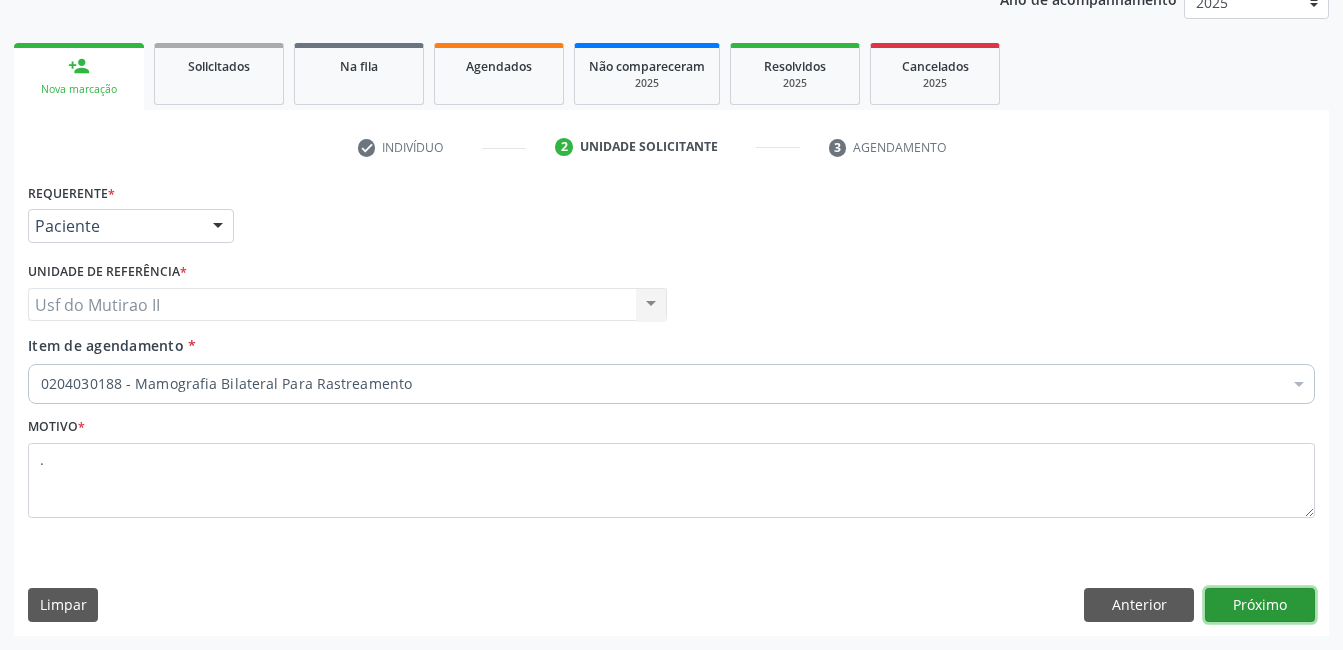 click on "Próximo" at bounding box center (1260, 605) 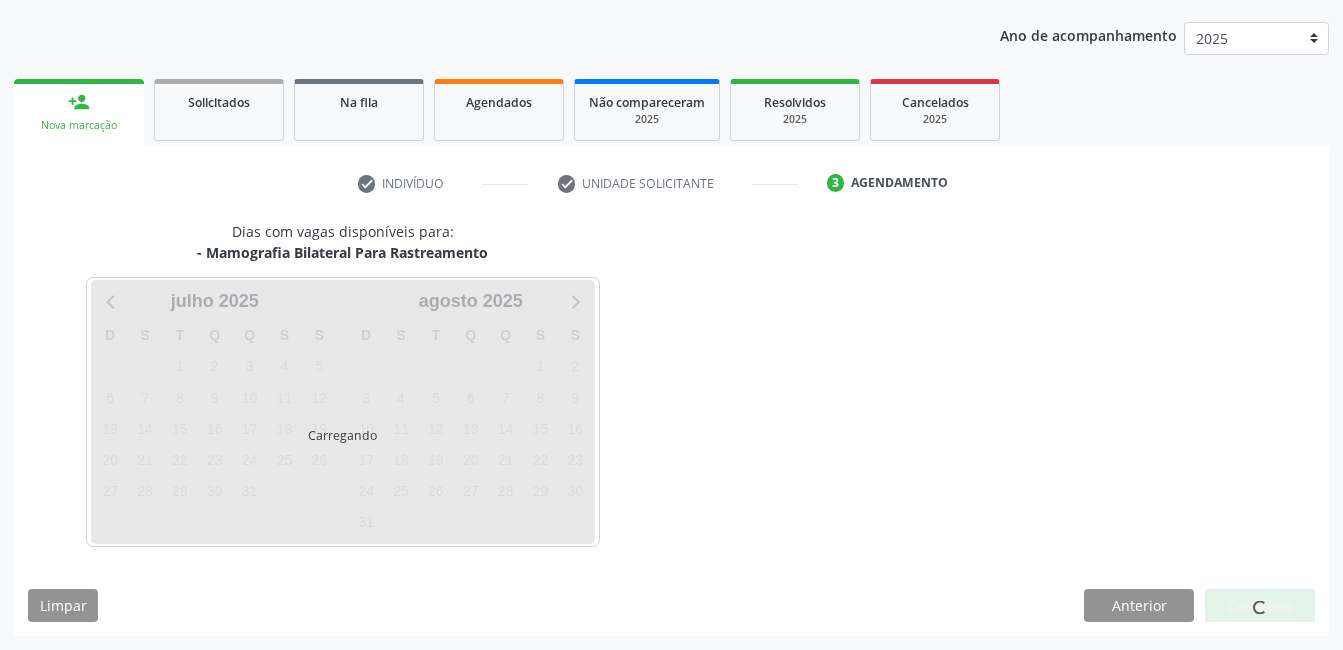 scroll, scrollTop: 220, scrollLeft: 0, axis: vertical 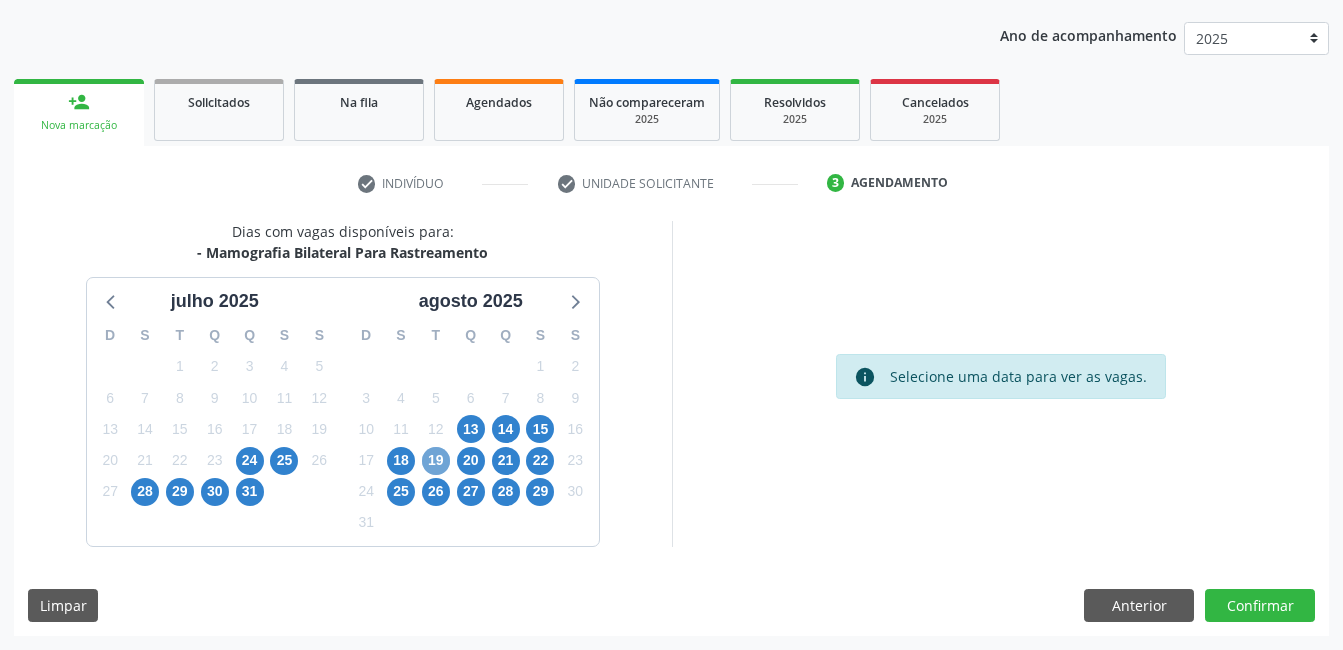 click on "19" at bounding box center (436, 461) 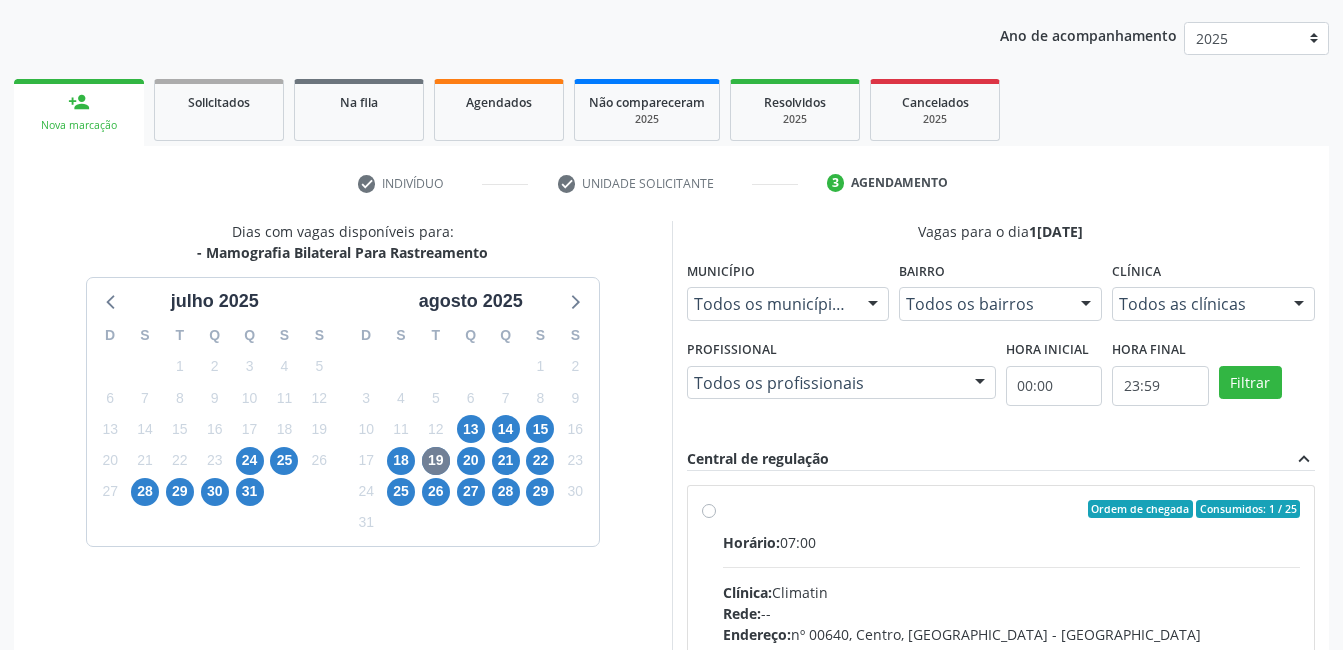 click on "Ordem de chegada
Consumidos: 1 / 25" at bounding box center [1012, 509] 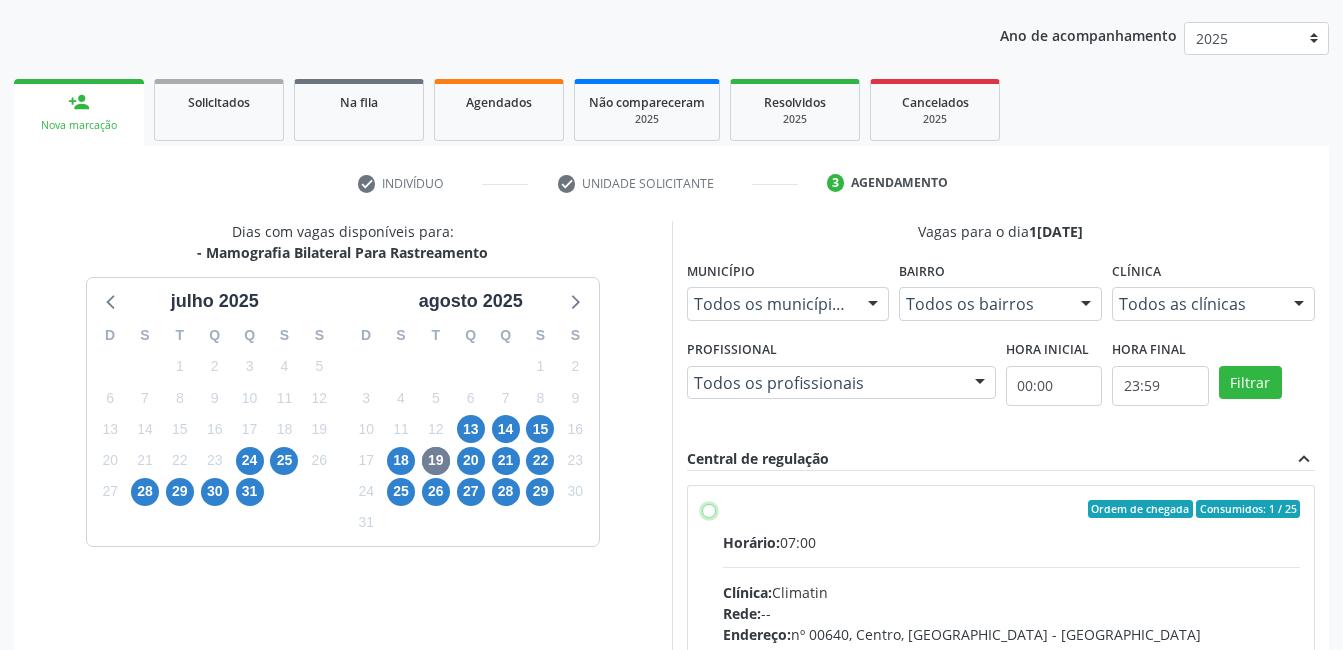 click on "Ordem de chegada
Consumidos: 1 / 25
Horário:   07:00
Clínica:  Climatin
Rede:
--
Endereço:   nº 00640, Centro, Serra Talhada - PE
Telefone:   (81) 38311133
Profissional:
Ana Carolina Barboza de Andrada Melo Lyra
Informações adicionais sobre o atendimento
Idade de atendimento:
de 0 a 120 anos
Gênero(s) atendido(s):
Masculino e Feminino
Informações adicionais:
--" at bounding box center (709, 509) 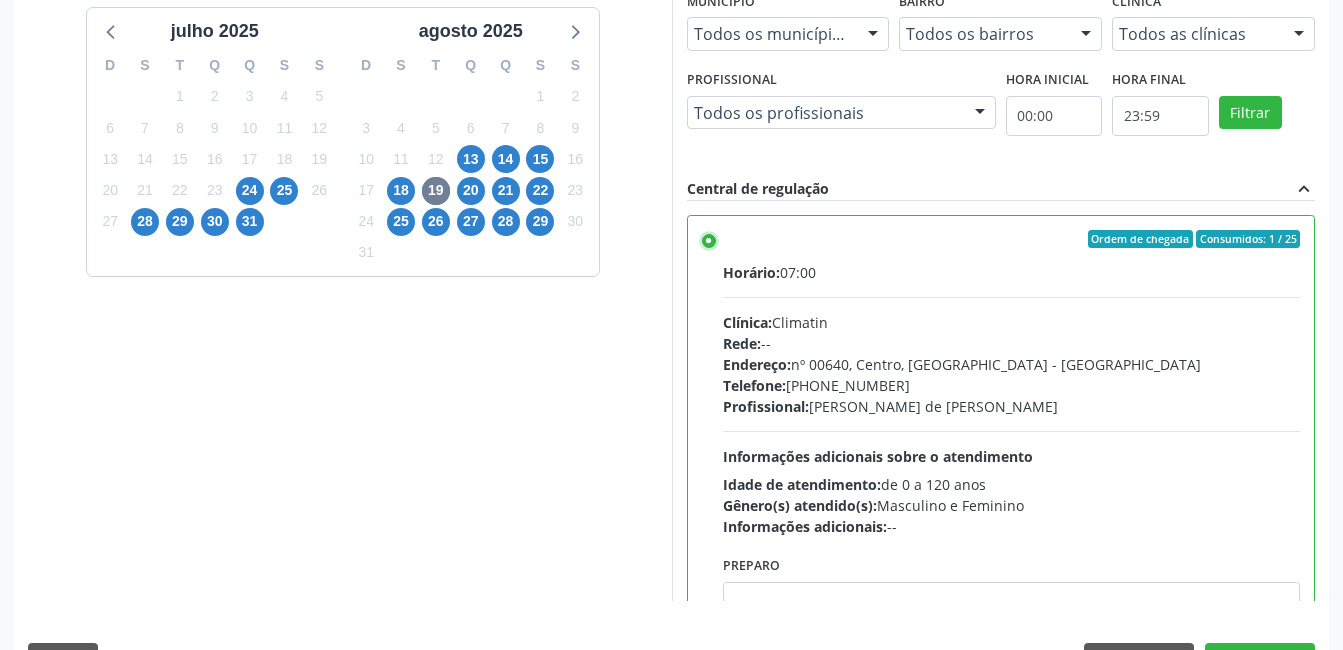 scroll, scrollTop: 545, scrollLeft: 0, axis: vertical 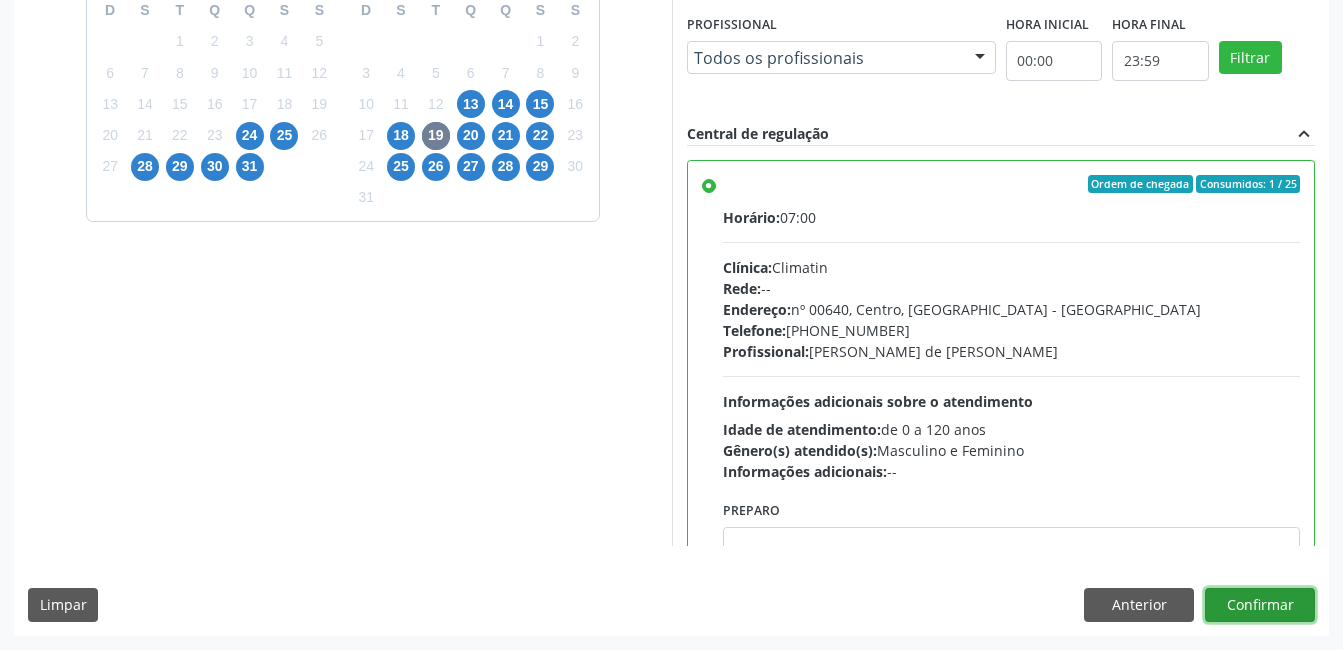 click on "Confirmar" at bounding box center [1260, 605] 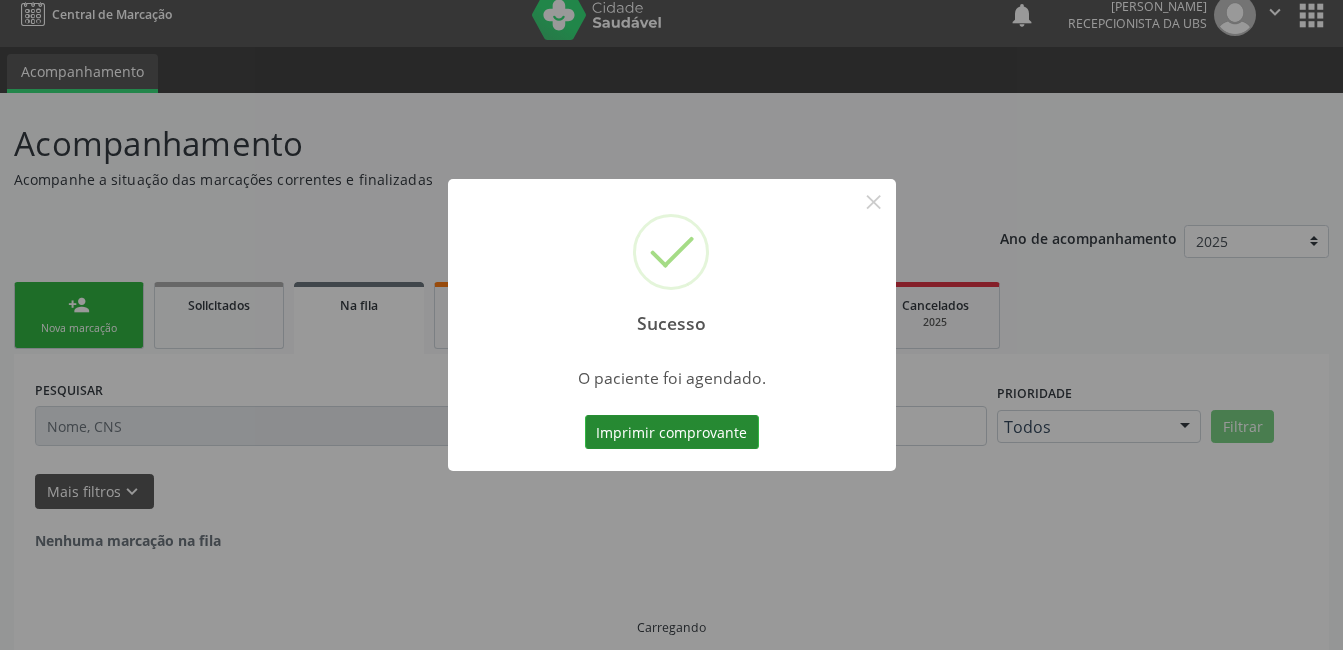 scroll, scrollTop: 0, scrollLeft: 0, axis: both 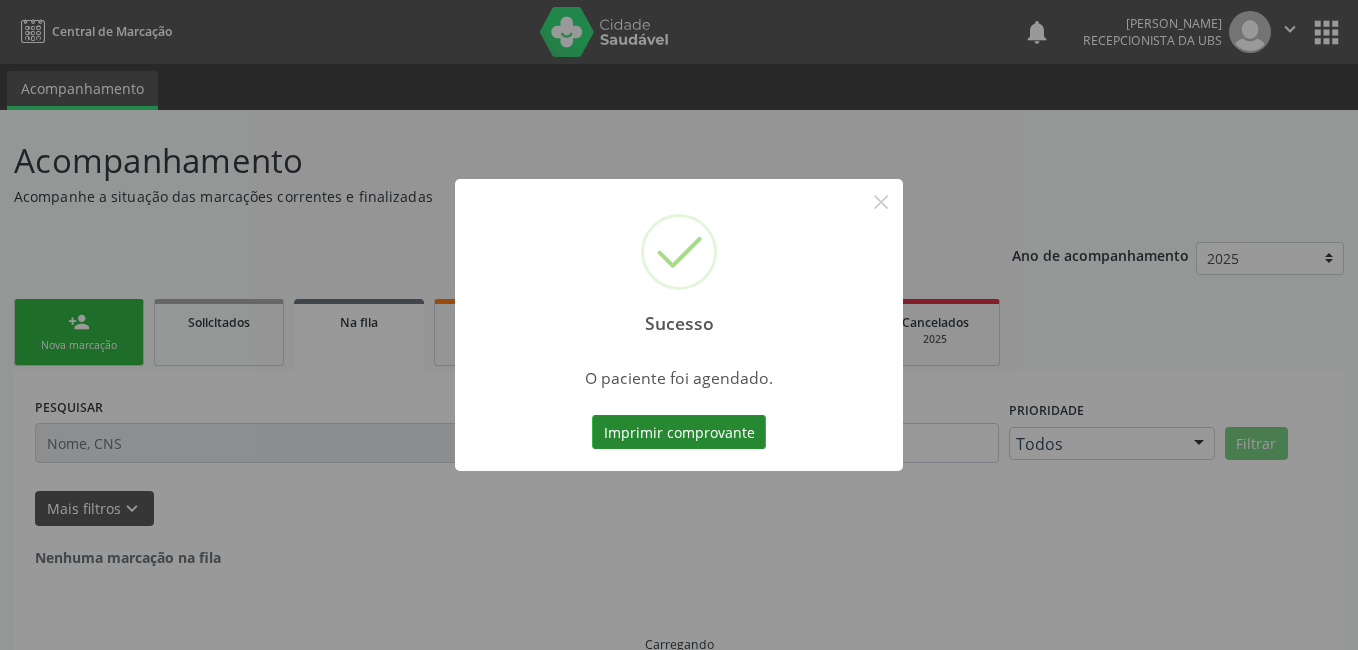click on "Imprimir comprovante" at bounding box center (679, 432) 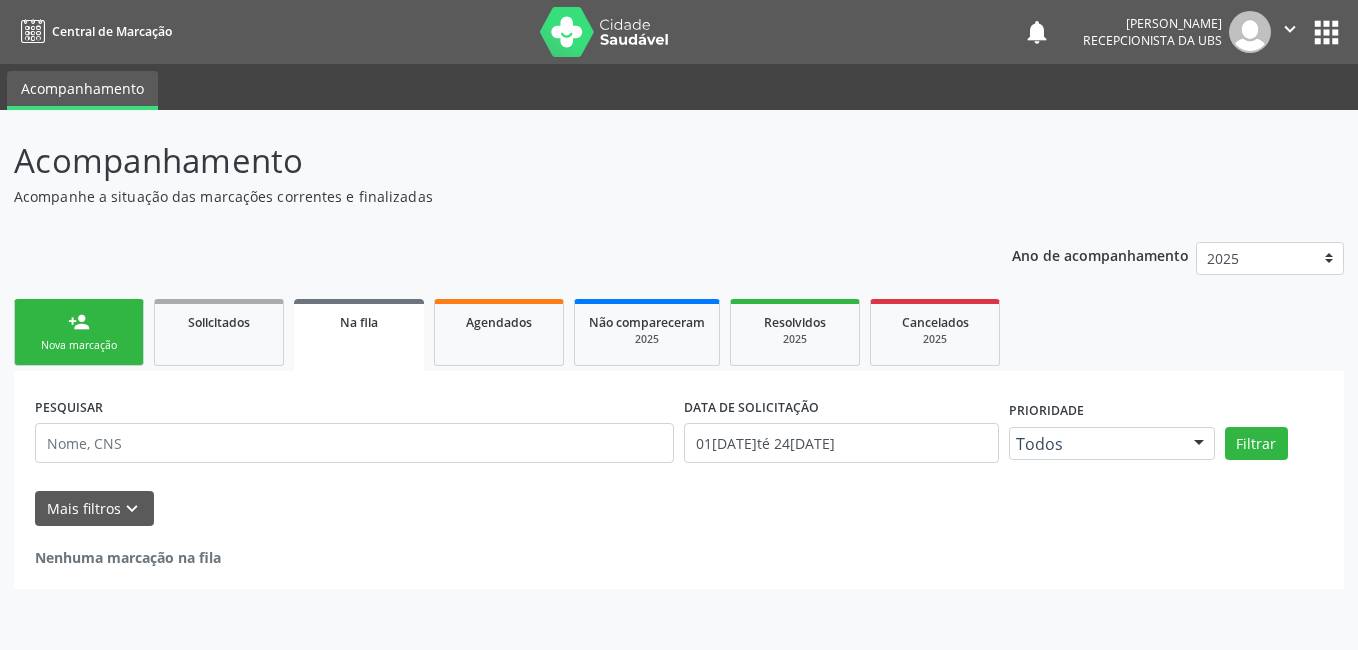 click on "person_add" at bounding box center [79, 322] 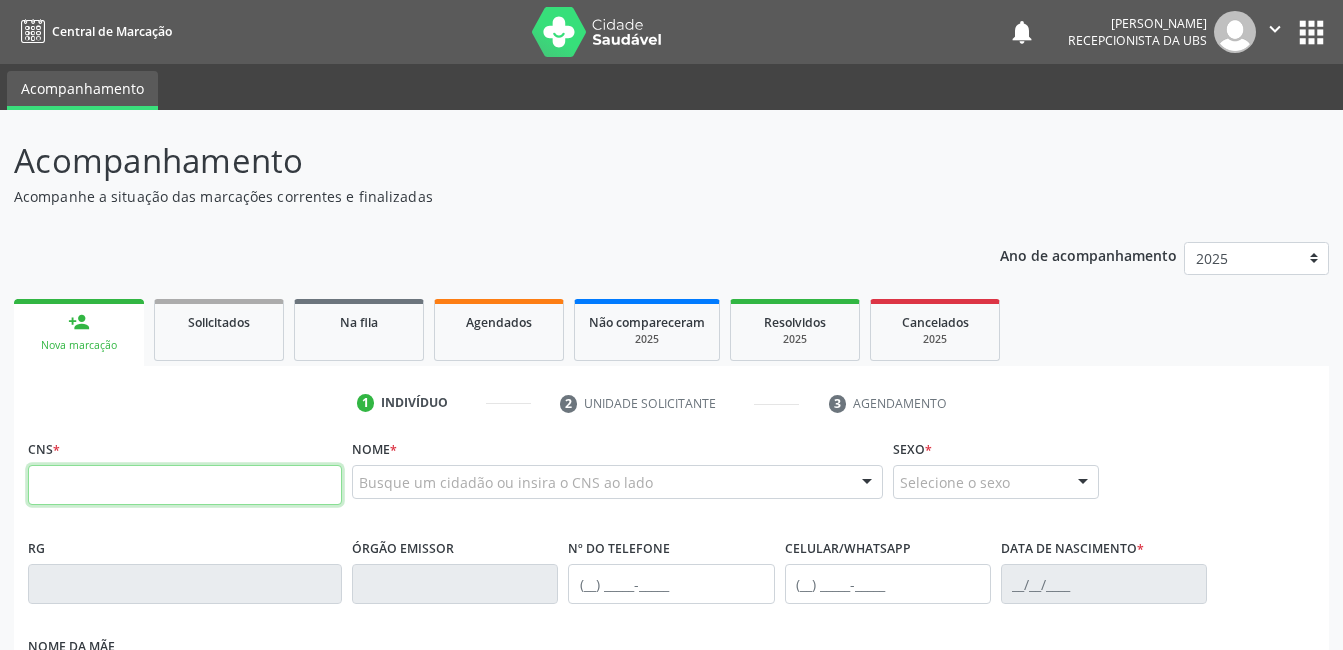 click at bounding box center [185, 485] 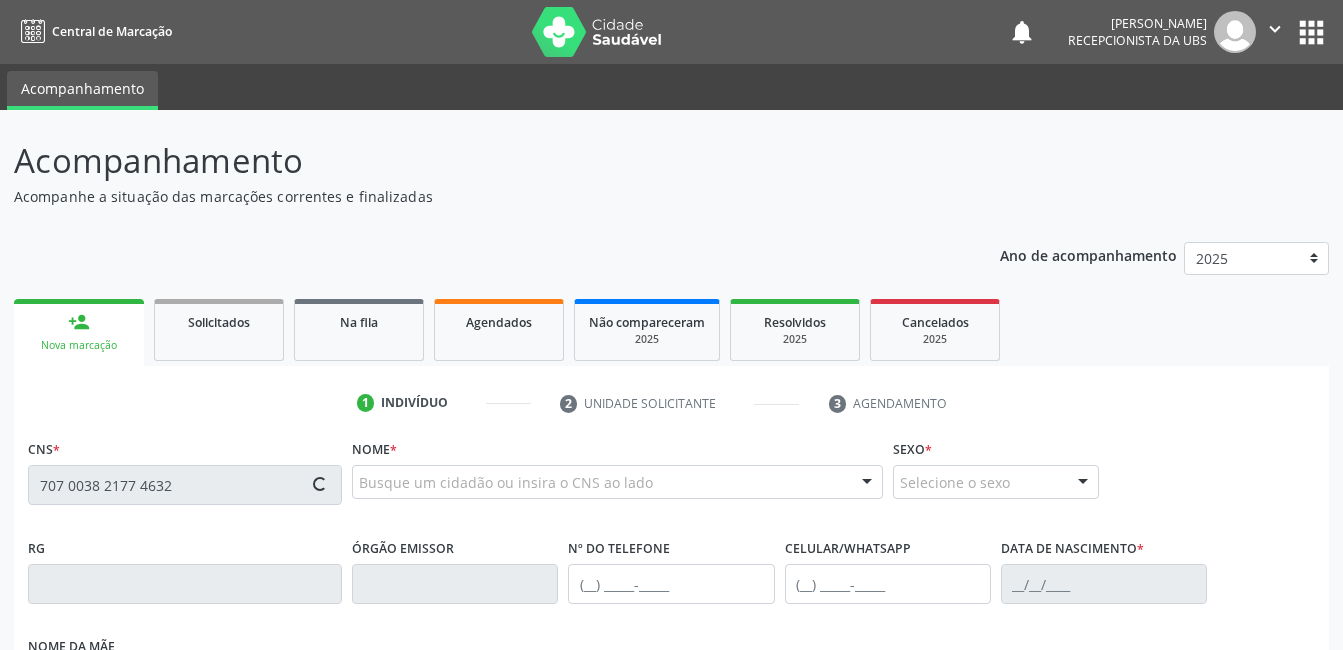 type on "707 0038 2177 4632" 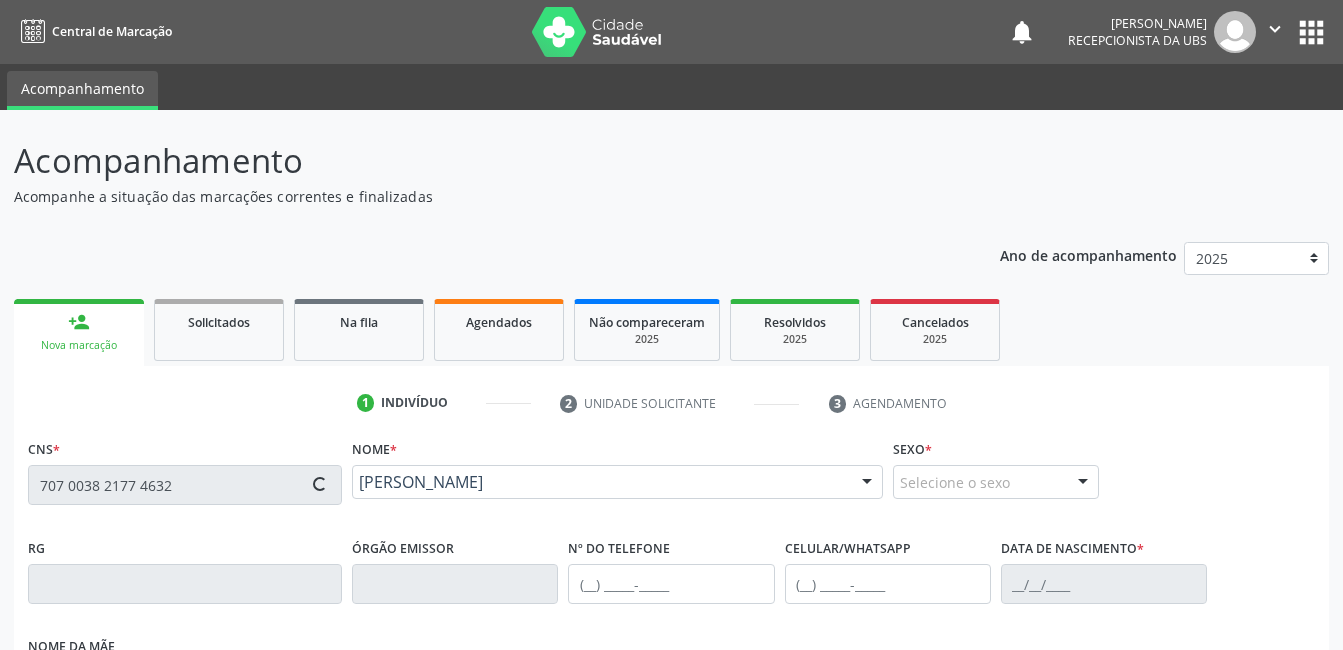 type on "(87) 99999-9999" 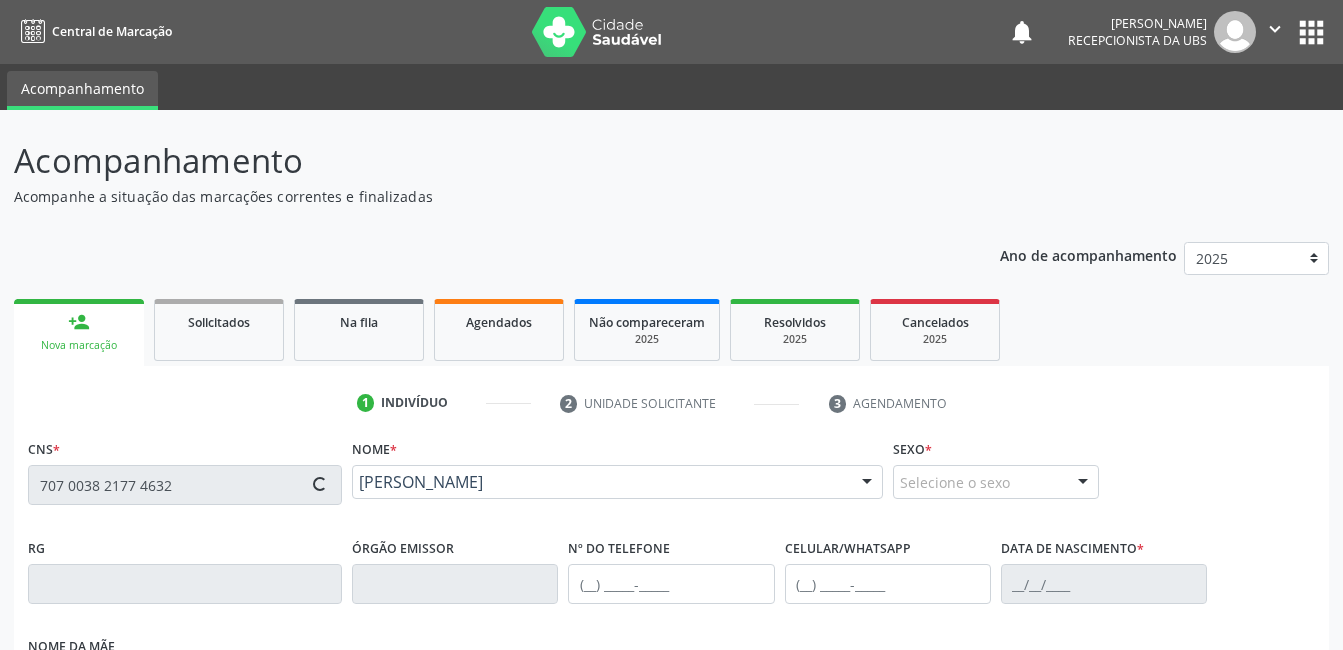 type on "(87) 99808-1617" 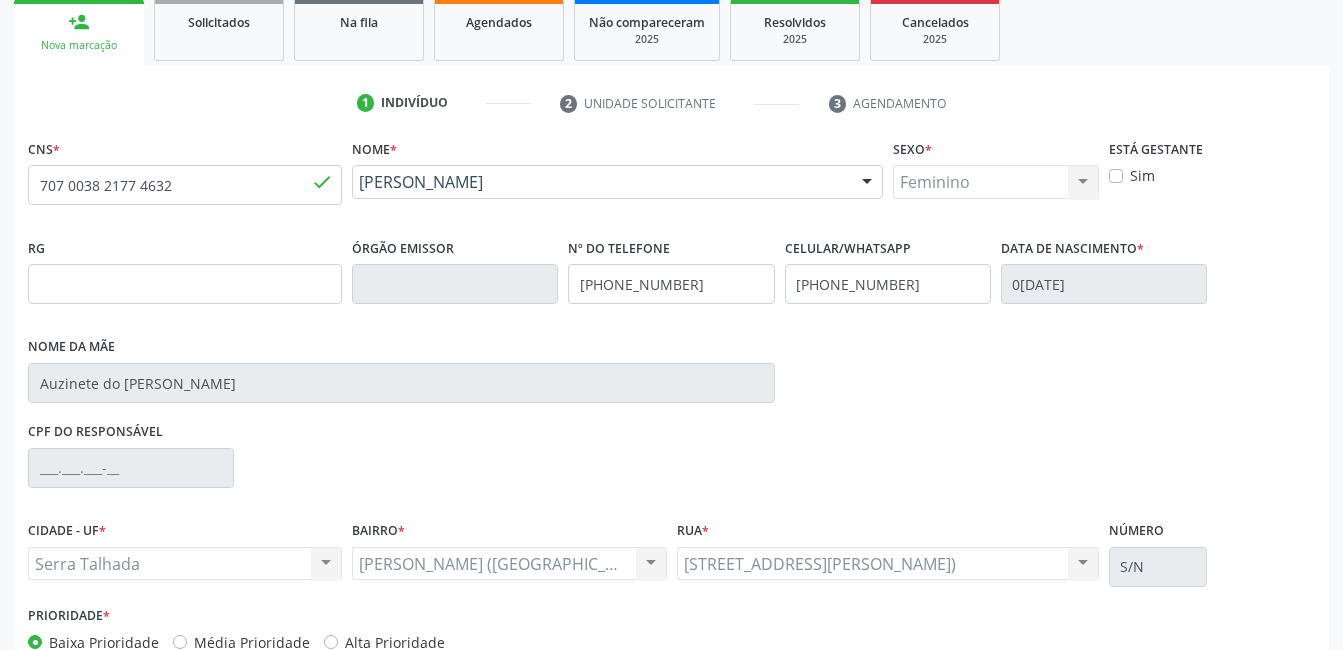 scroll, scrollTop: 420, scrollLeft: 0, axis: vertical 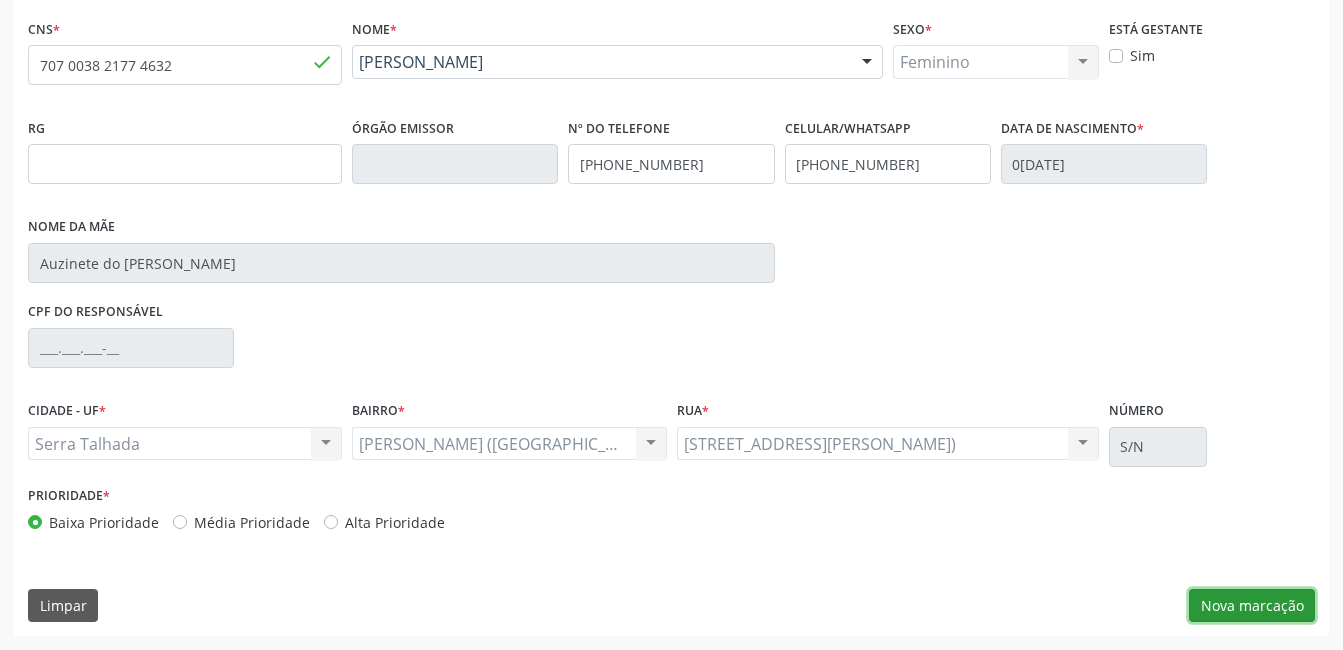 click on "Nova marcação" at bounding box center [1252, 606] 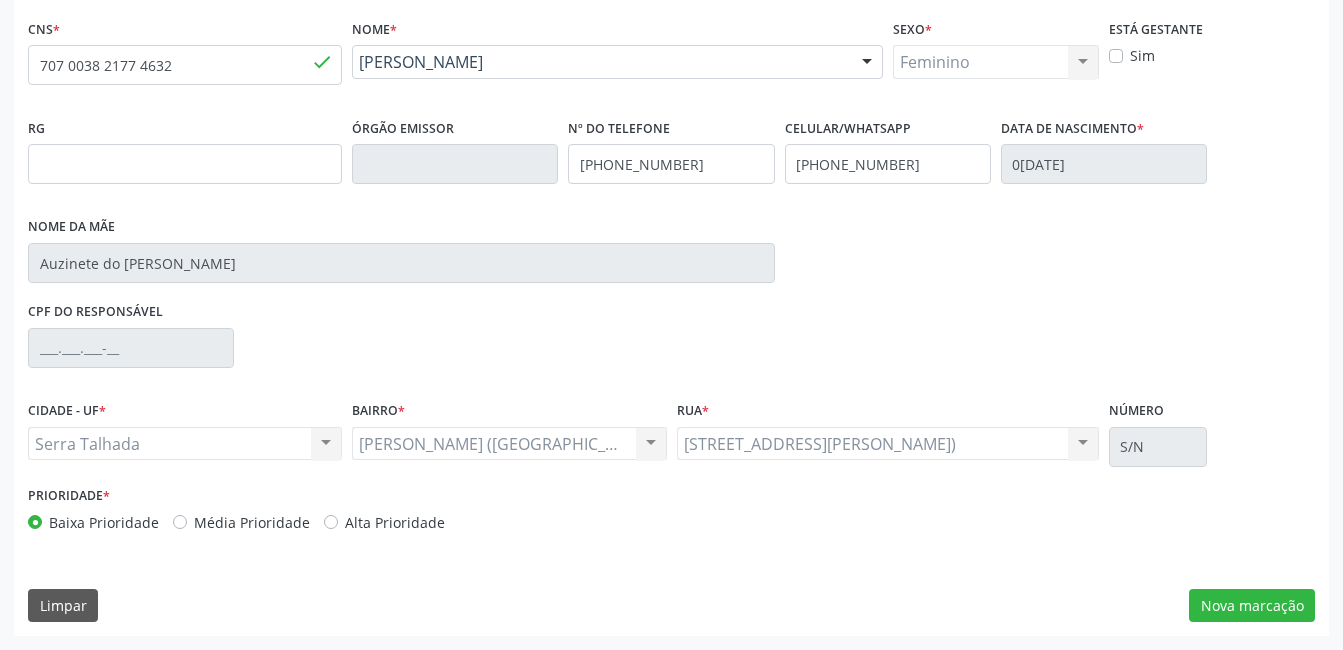 scroll, scrollTop: 256, scrollLeft: 0, axis: vertical 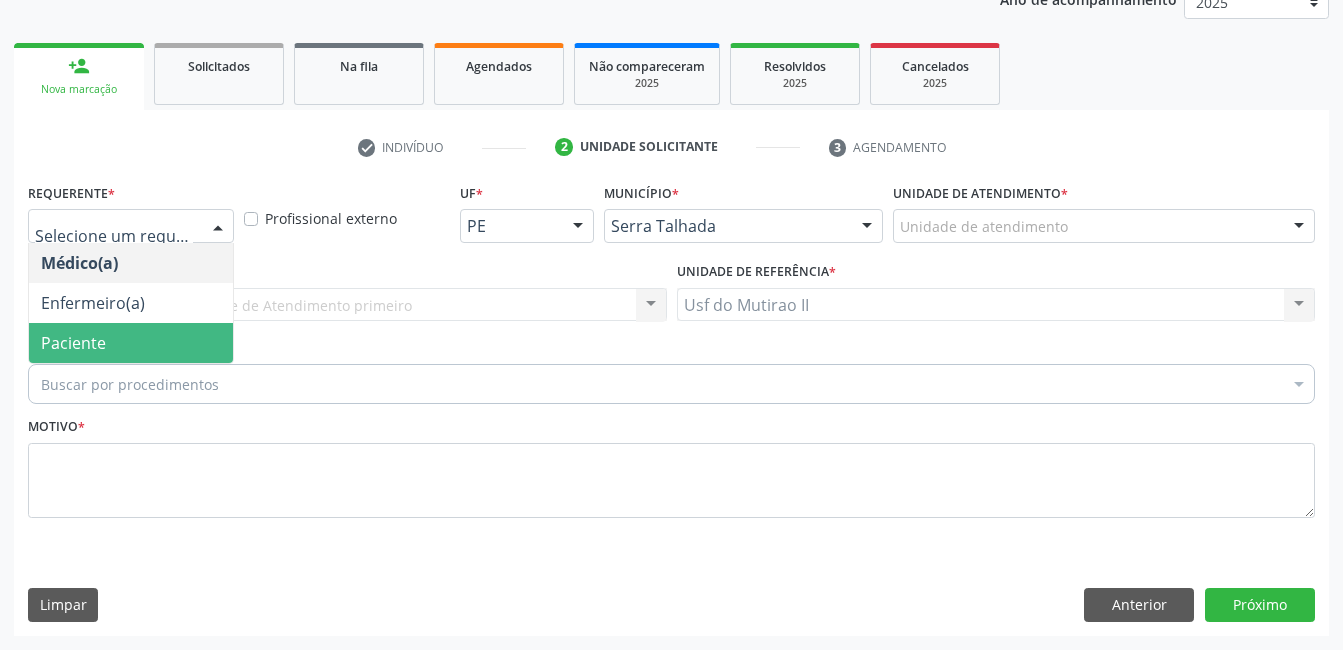 click on "Paciente" at bounding box center [73, 343] 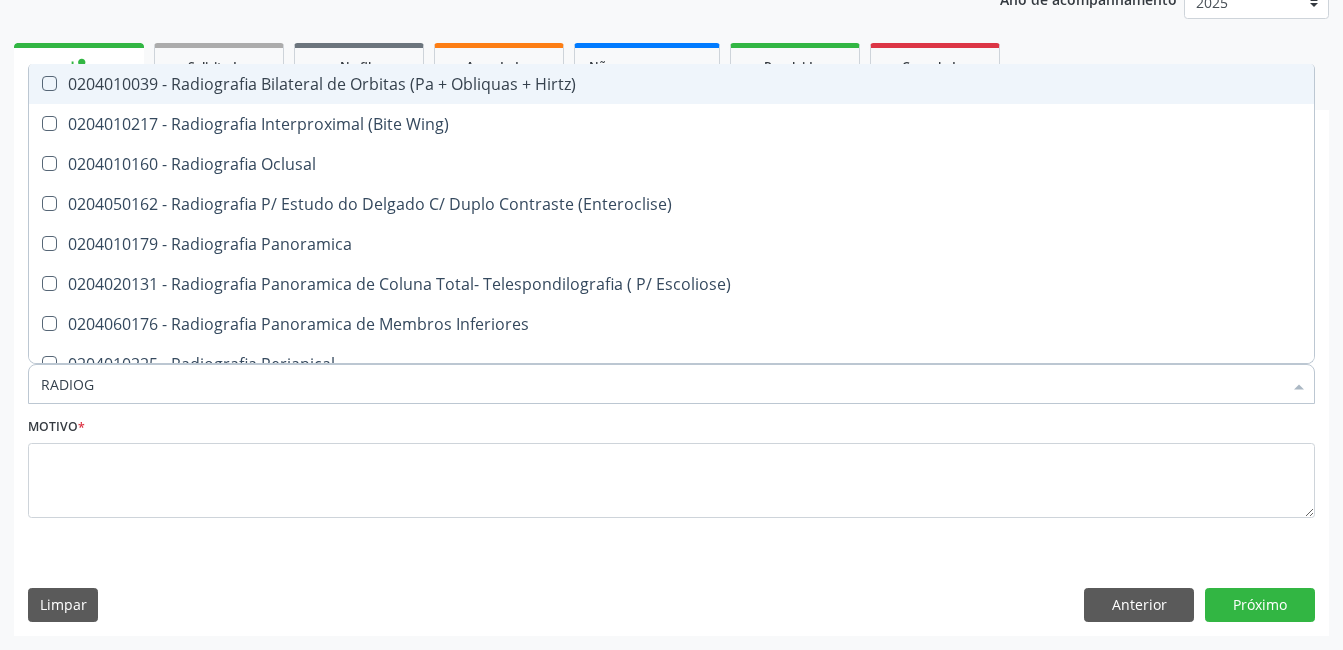 type on "RADIOGR" 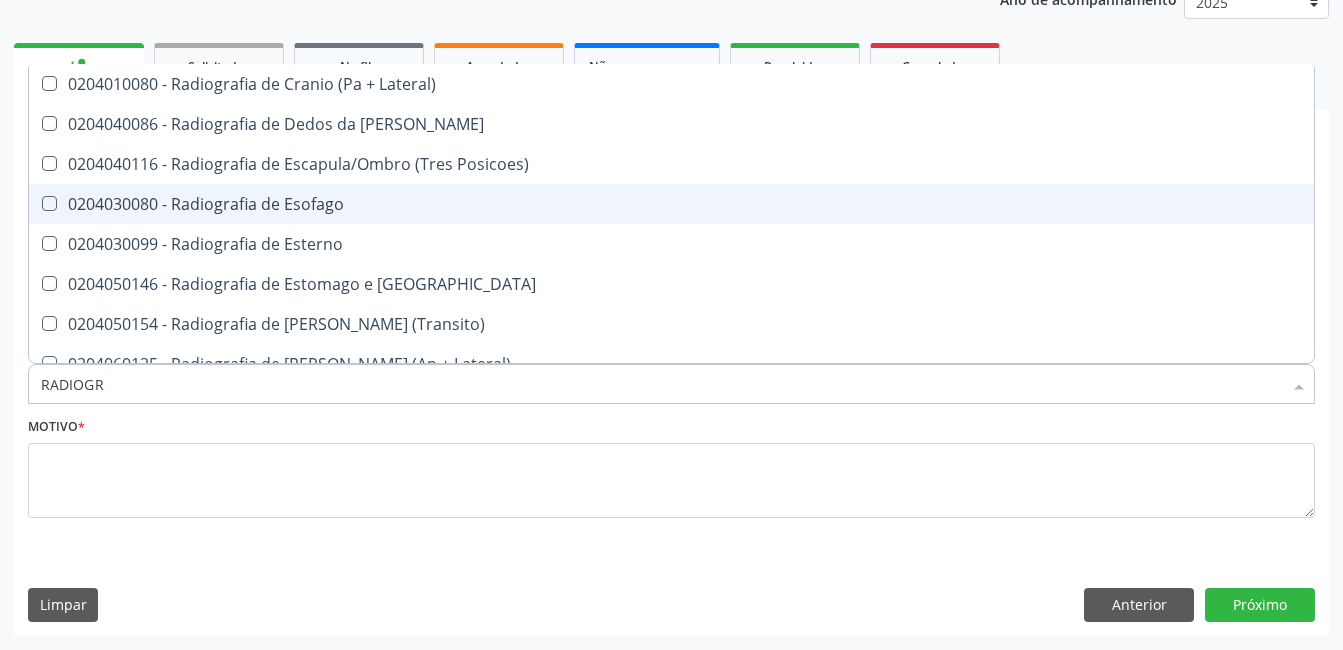 scroll, scrollTop: 1700, scrollLeft: 0, axis: vertical 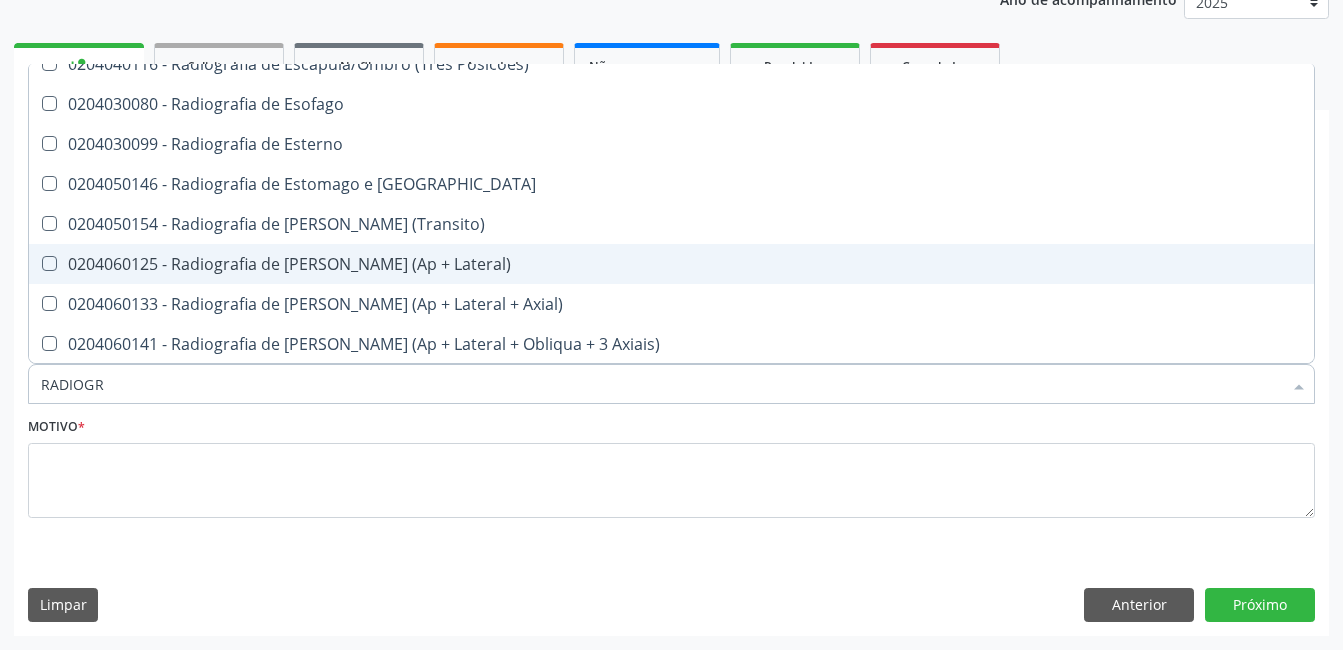 click on "0204060125 - Radiografia de Joelho (Ap + Lateral)" at bounding box center (671, 264) 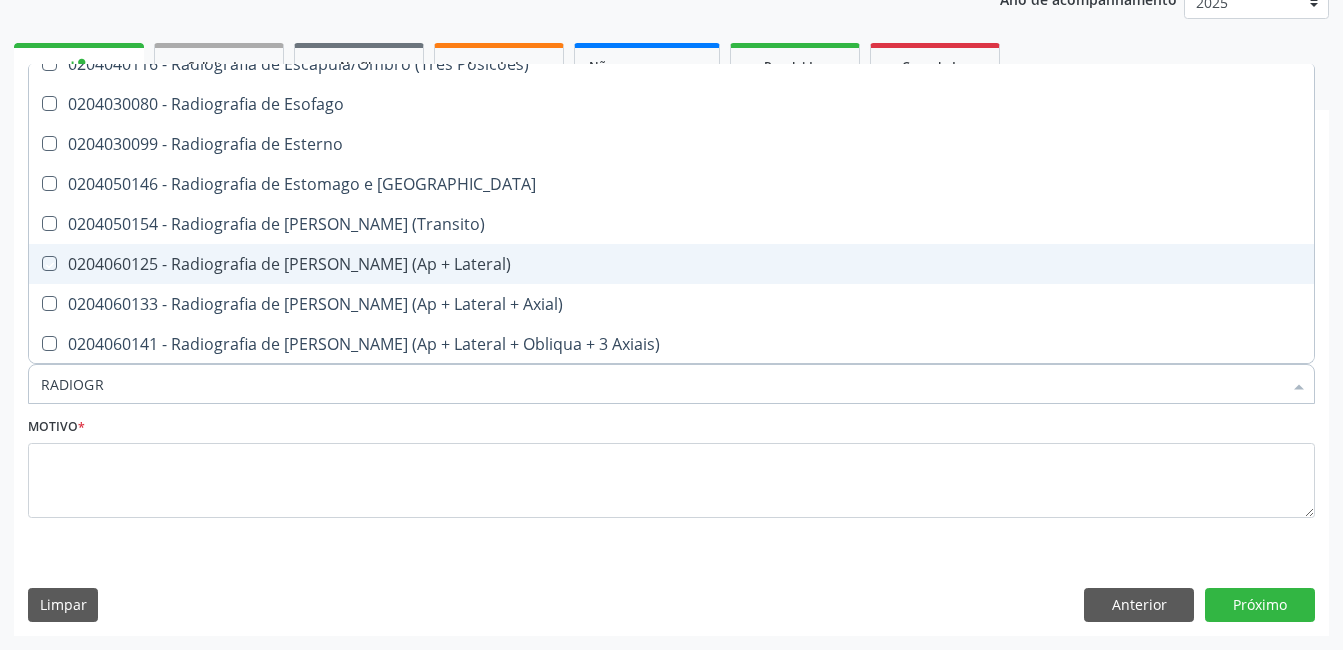 checkbox on "true" 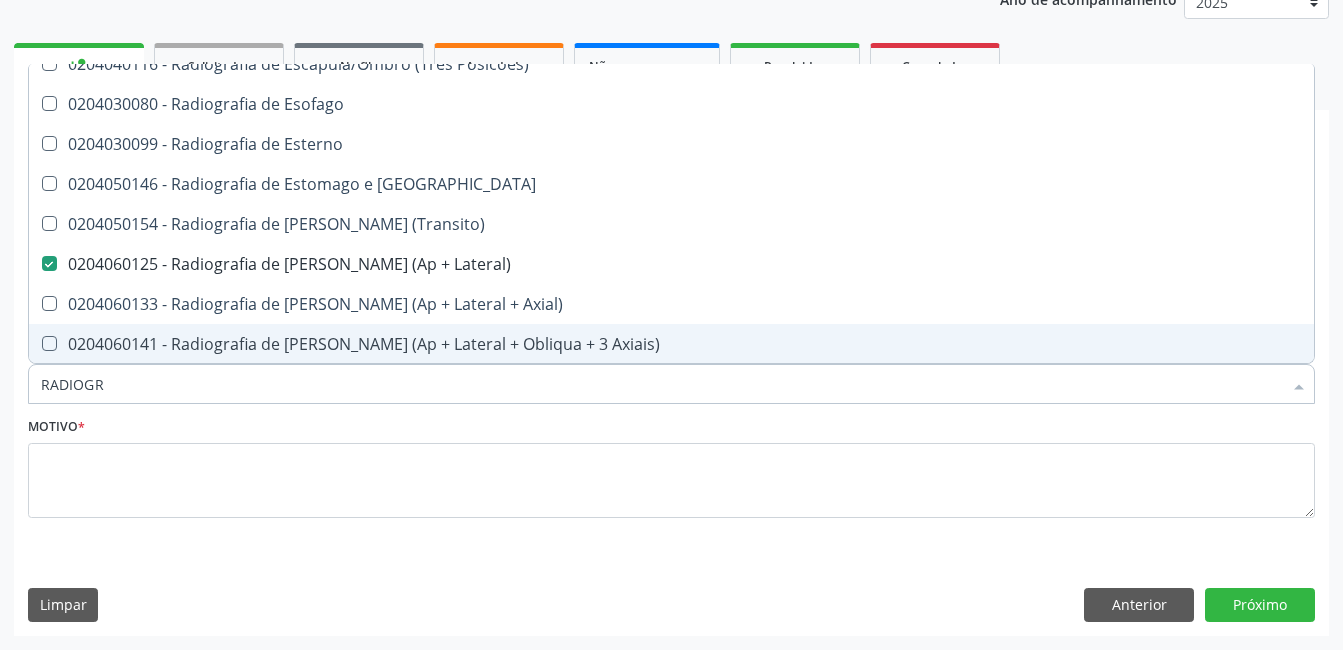 drag, startPoint x: 121, startPoint y: 386, endPoint x: 29, endPoint y: 394, distance: 92.34717 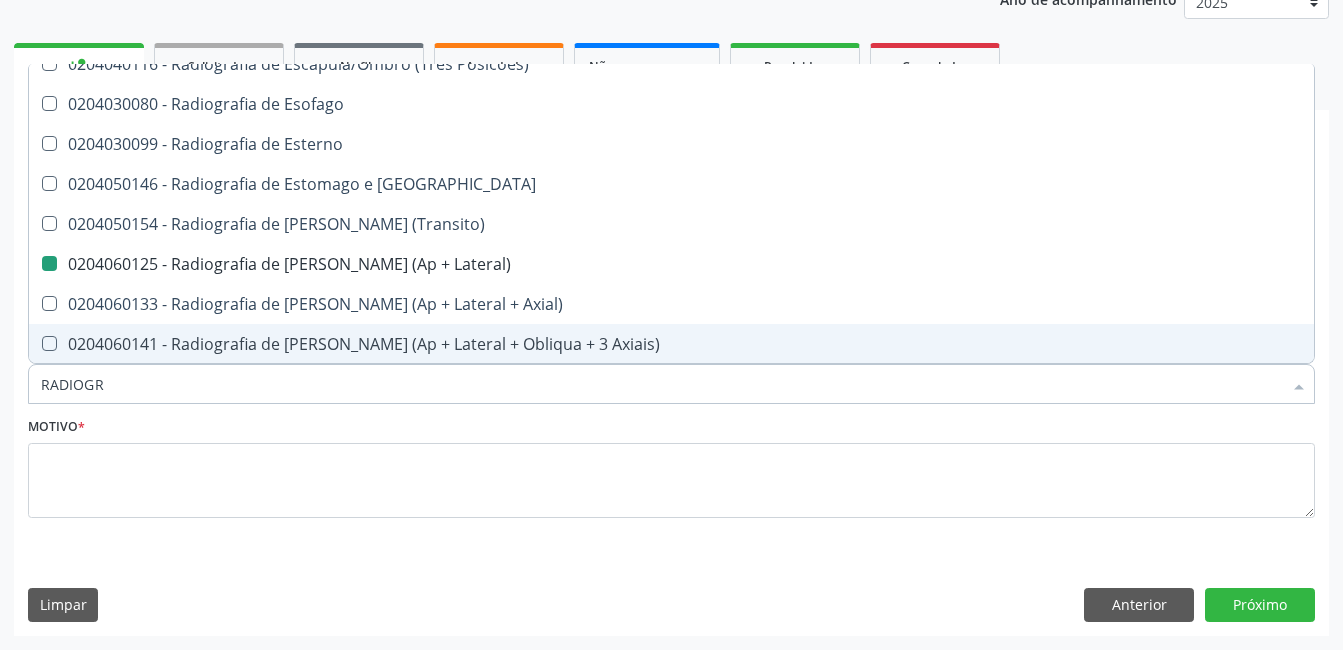 type 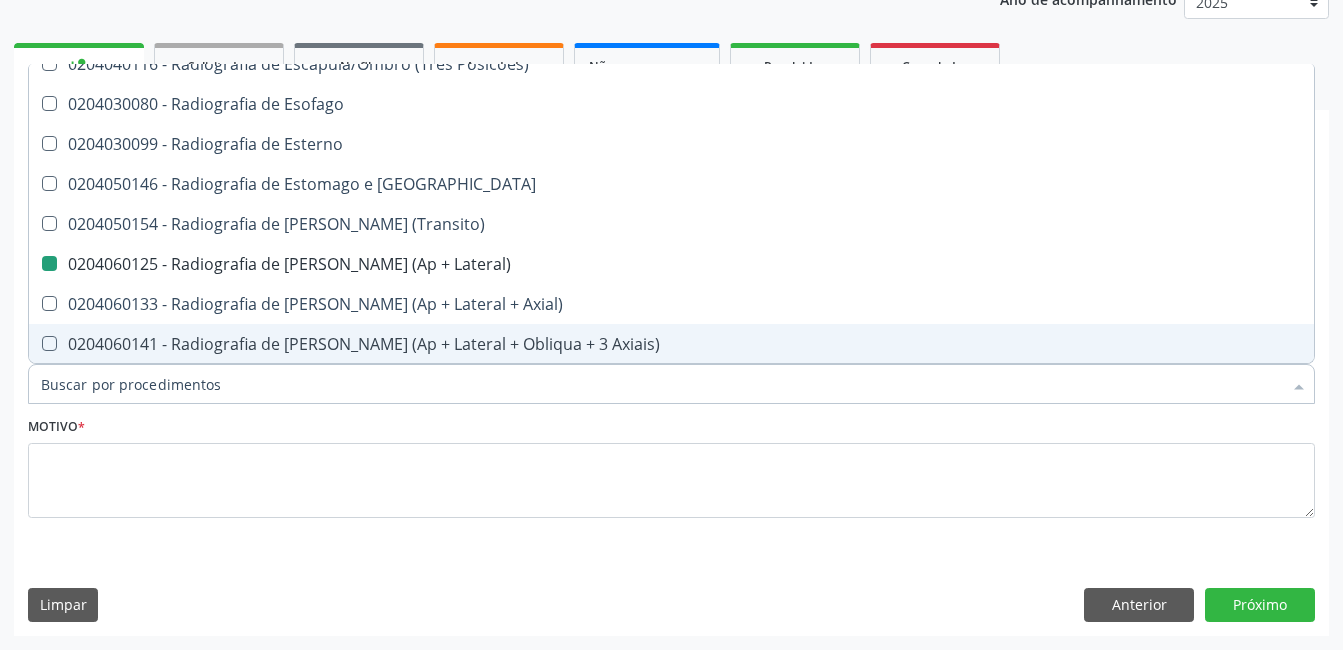 checkbox on "false" 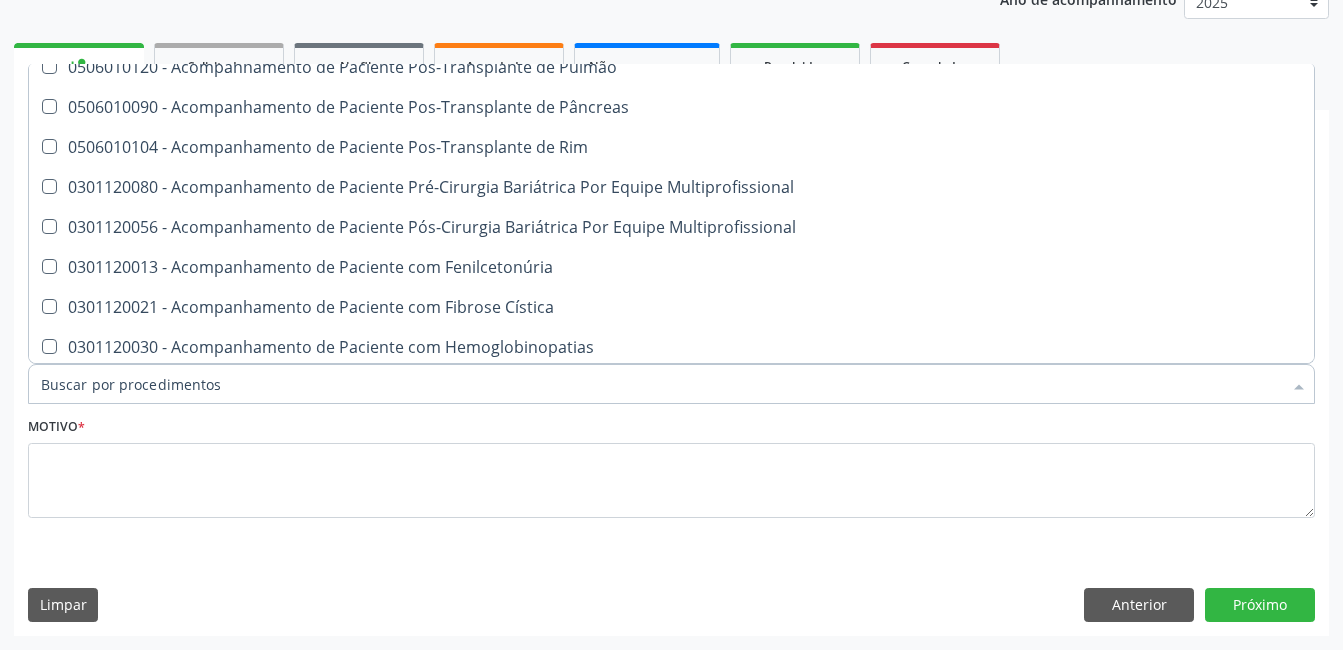 scroll, scrollTop: 1783, scrollLeft: 0, axis: vertical 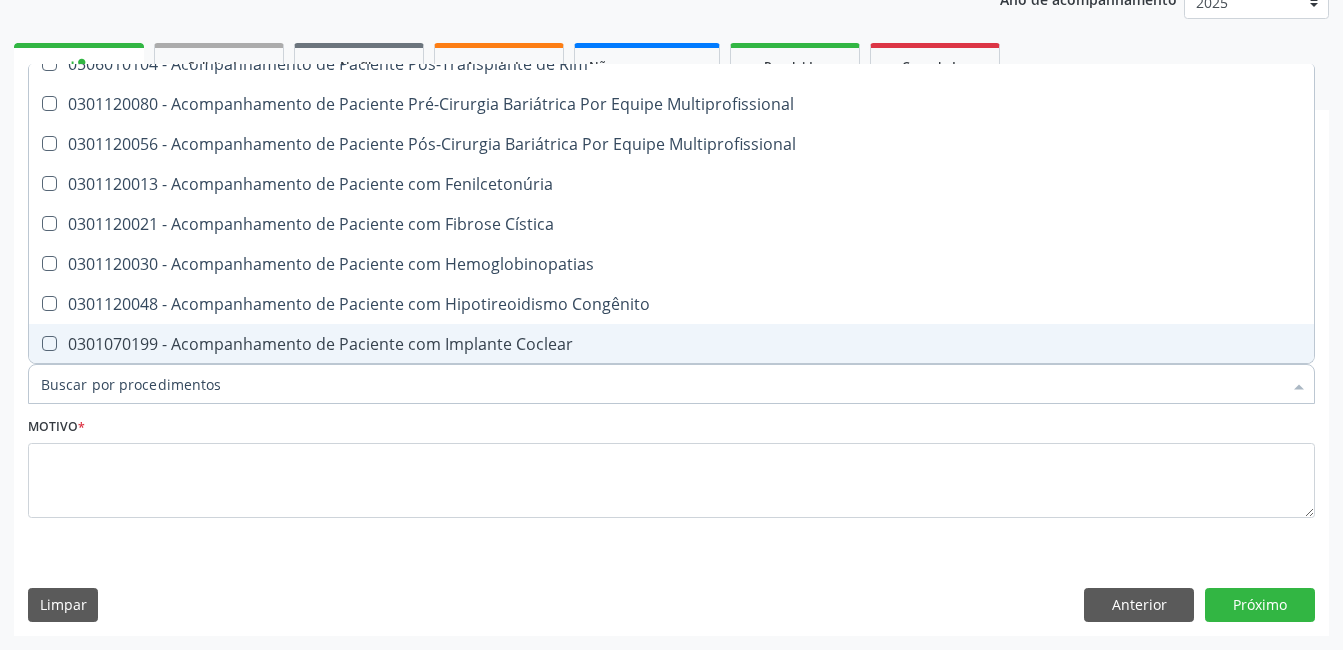 click on "Item de agendamento
*" at bounding box center [661, 384] 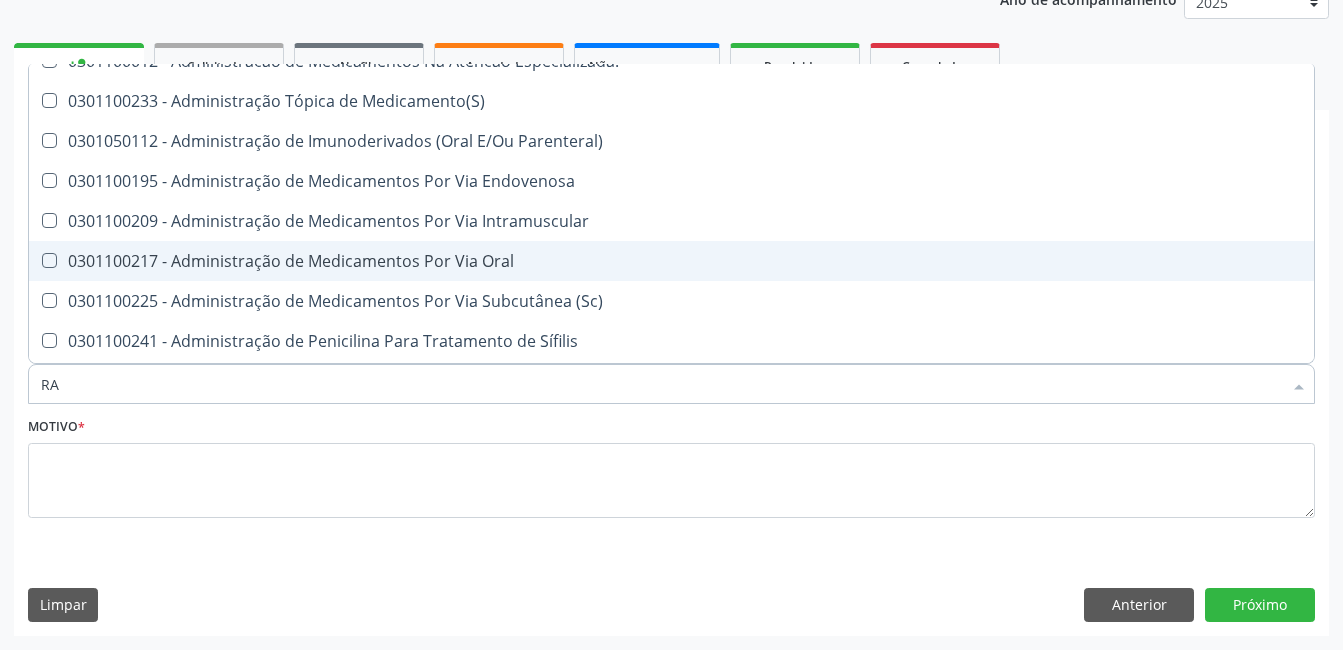 type on "RAD" 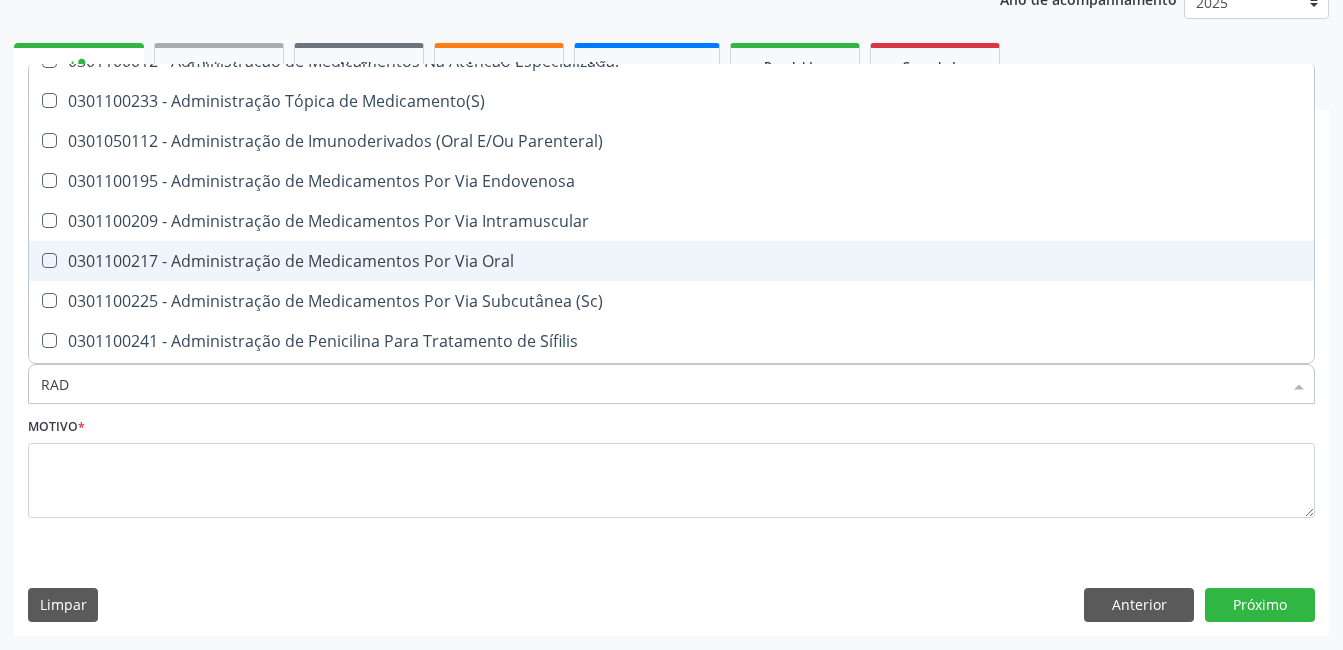 checkbox on "true" 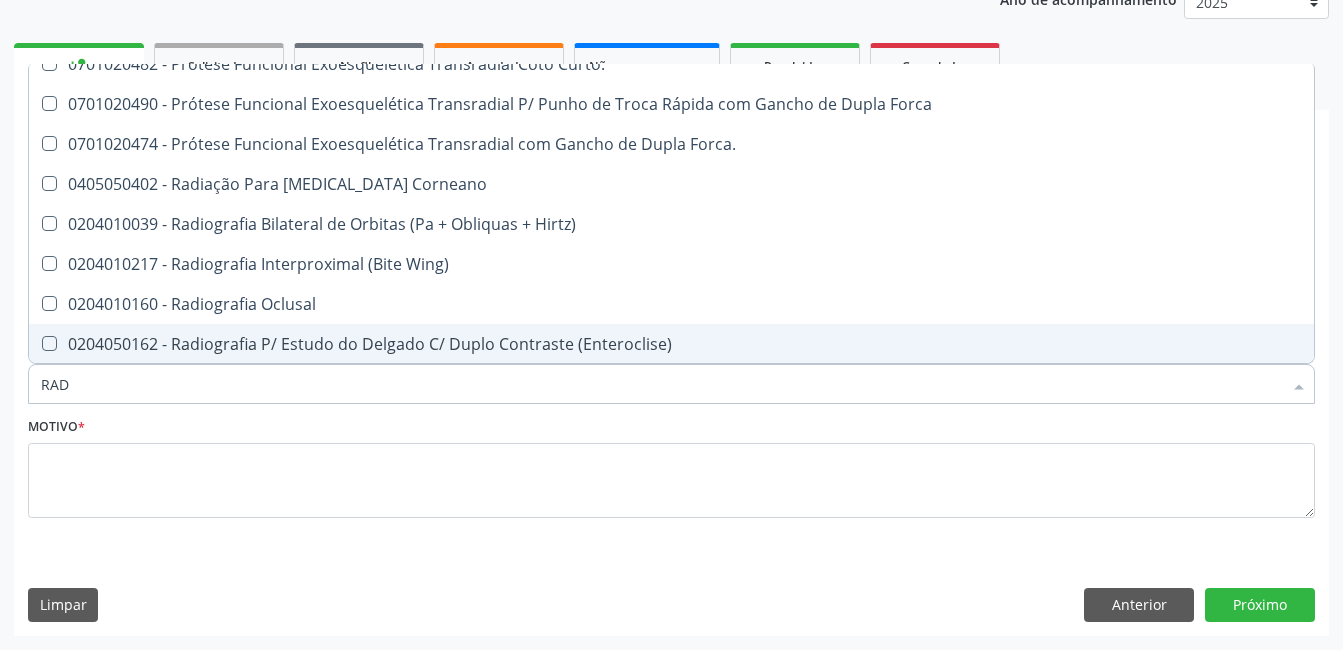 type on "RADI" 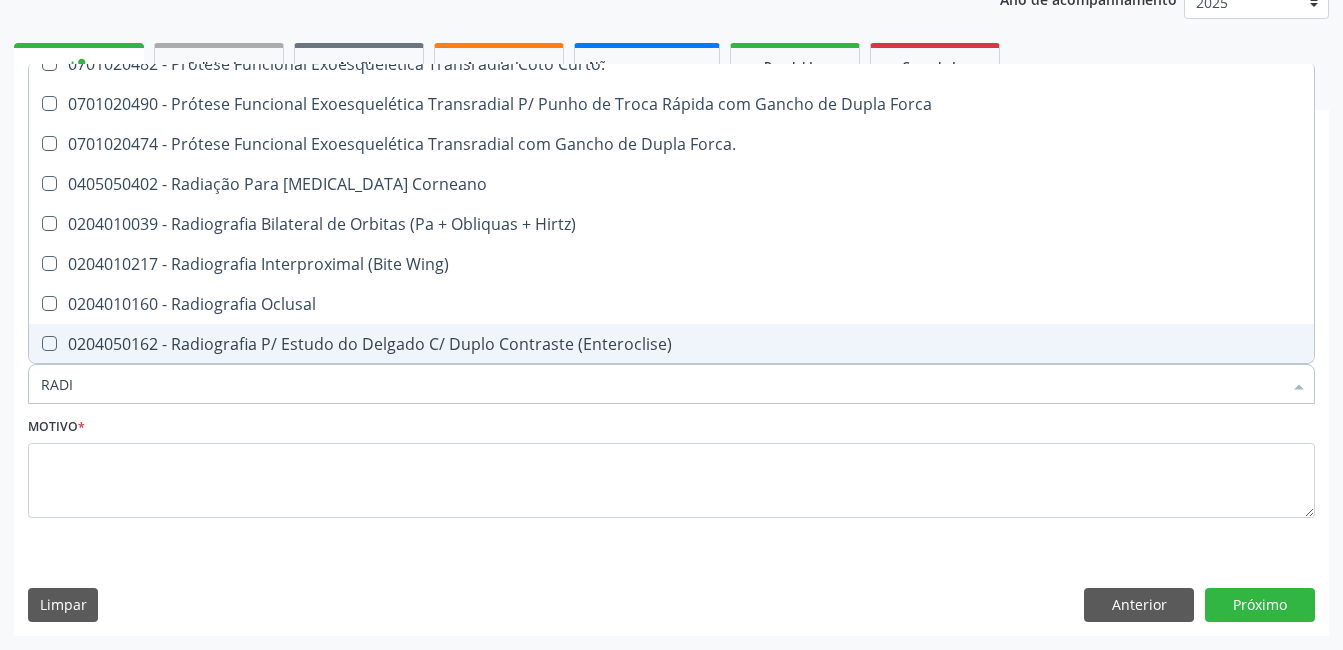checkbox on "true" 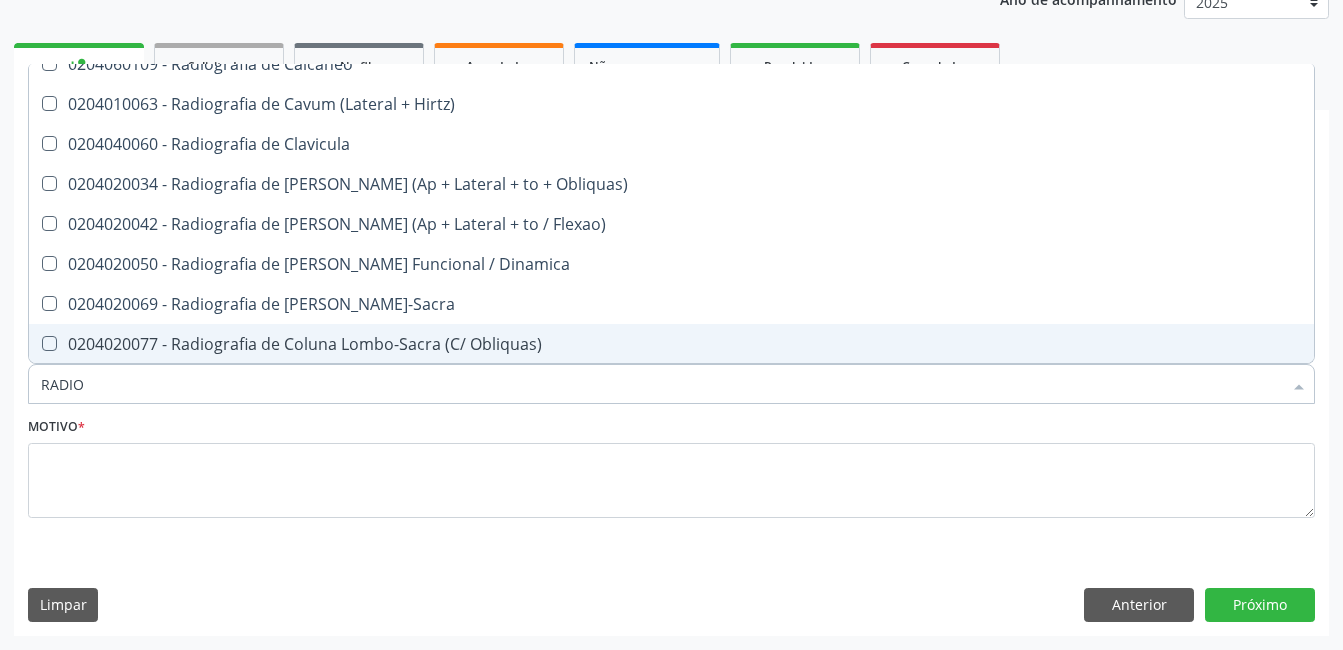 type on "RADIOG" 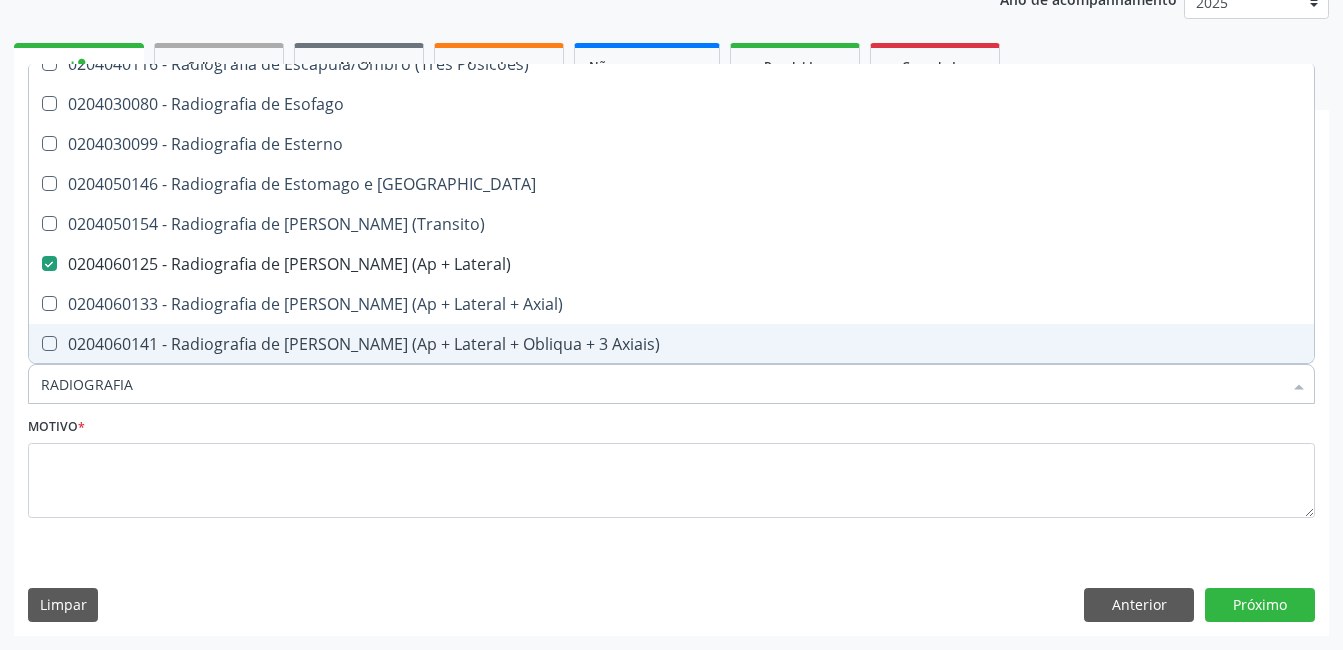 type on "RADIOGRAFIA" 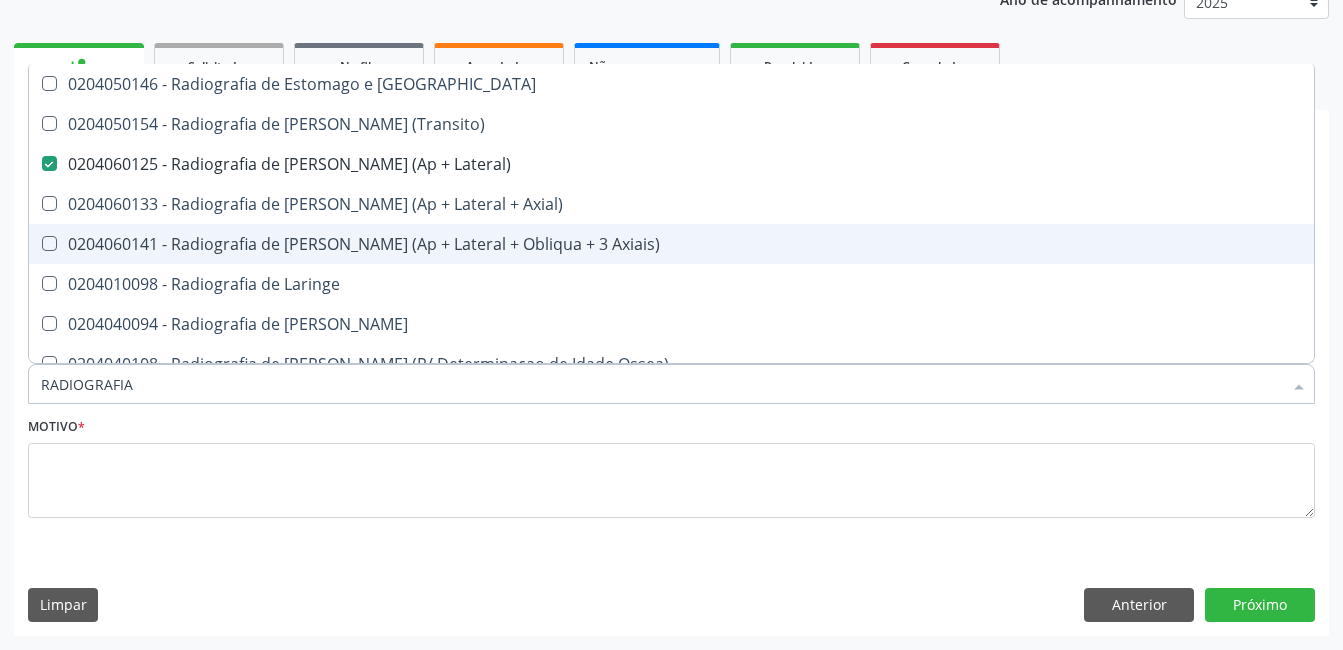 scroll, scrollTop: 1900, scrollLeft: 0, axis: vertical 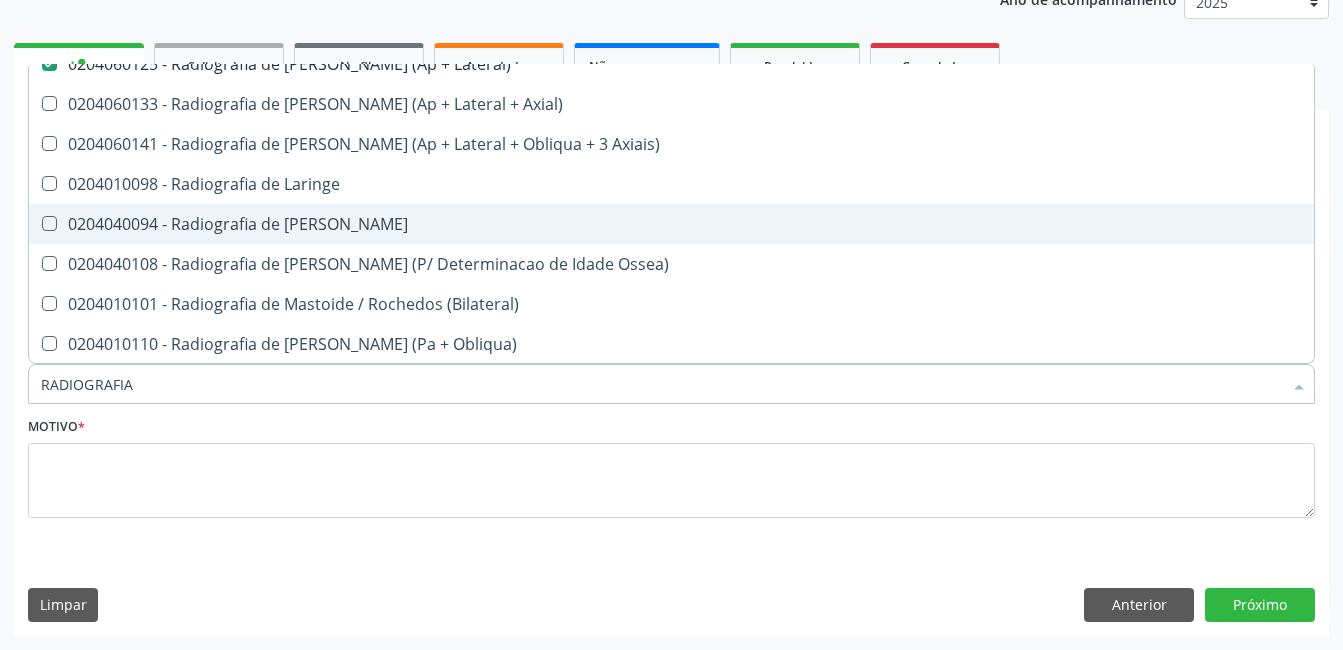 click on "0204040094 - Radiografia de Mao" at bounding box center (671, 224) 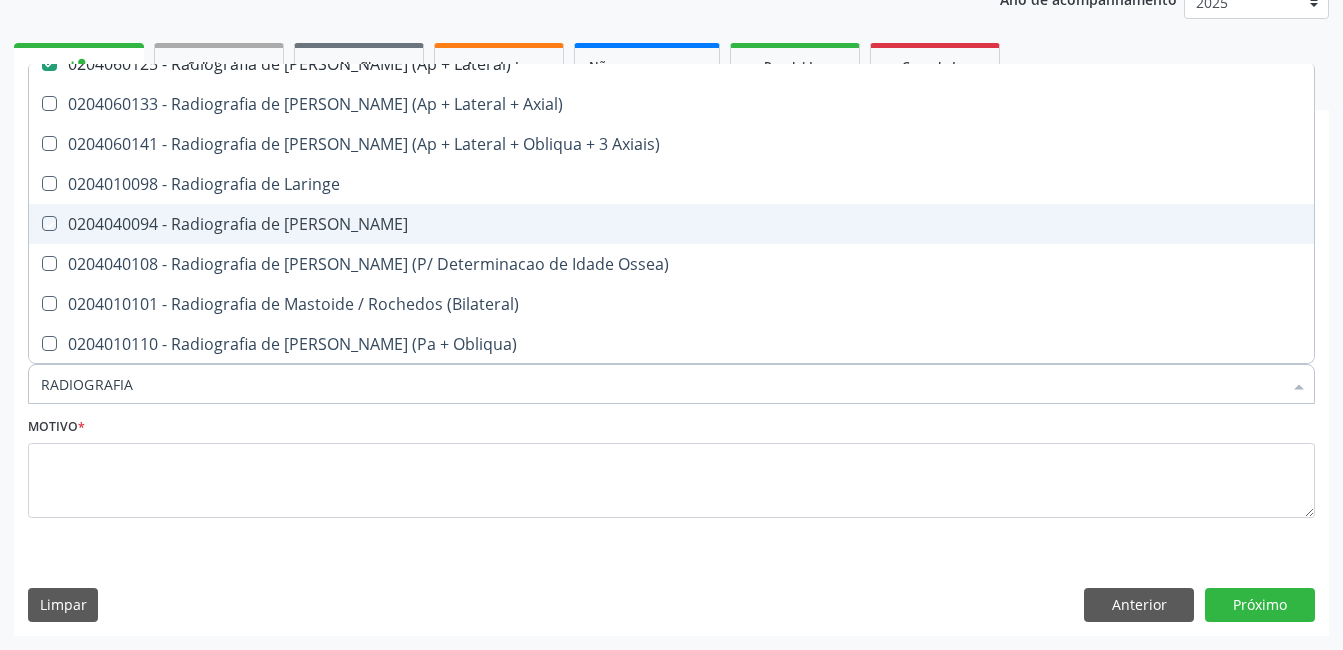 checkbox on "true" 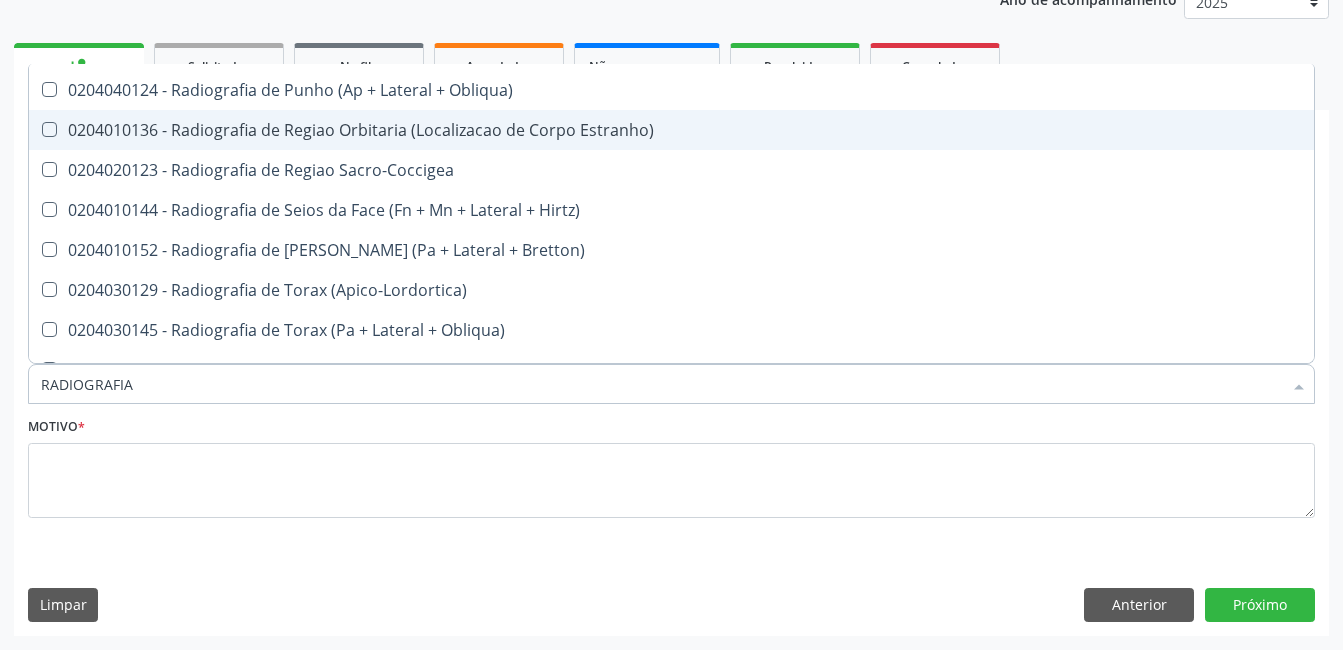scroll, scrollTop: 2581, scrollLeft: 0, axis: vertical 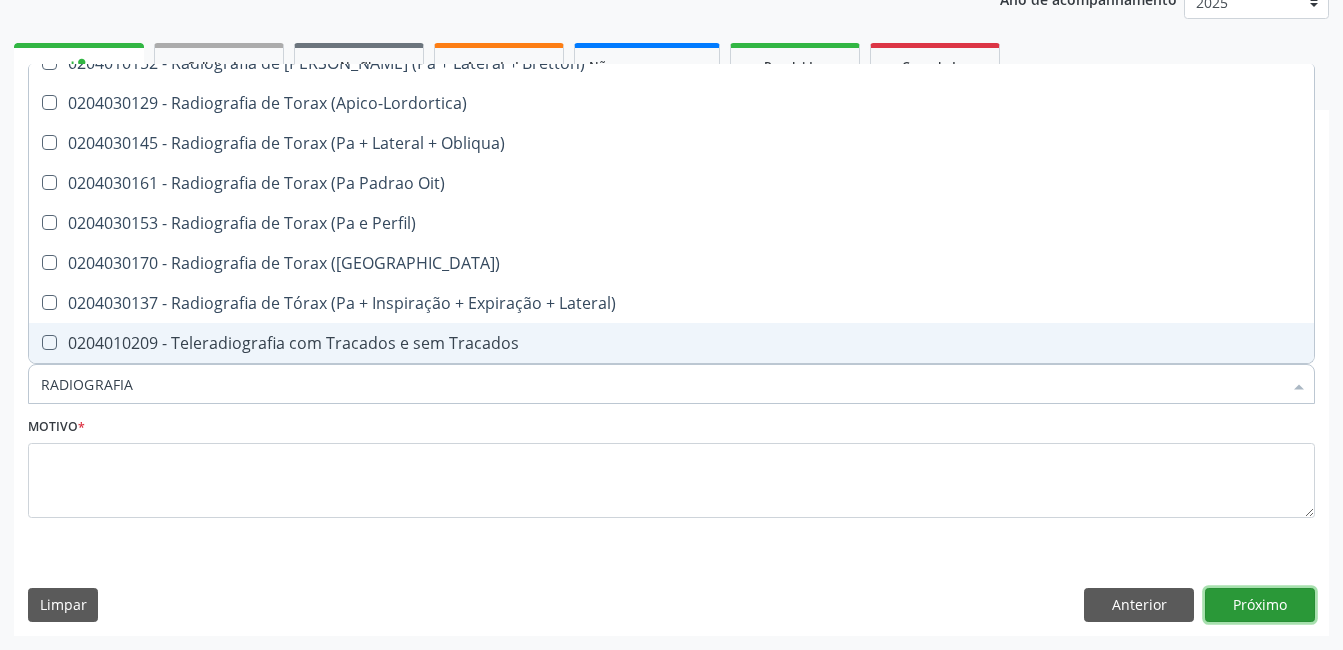 click on "Próximo" at bounding box center (1260, 605) 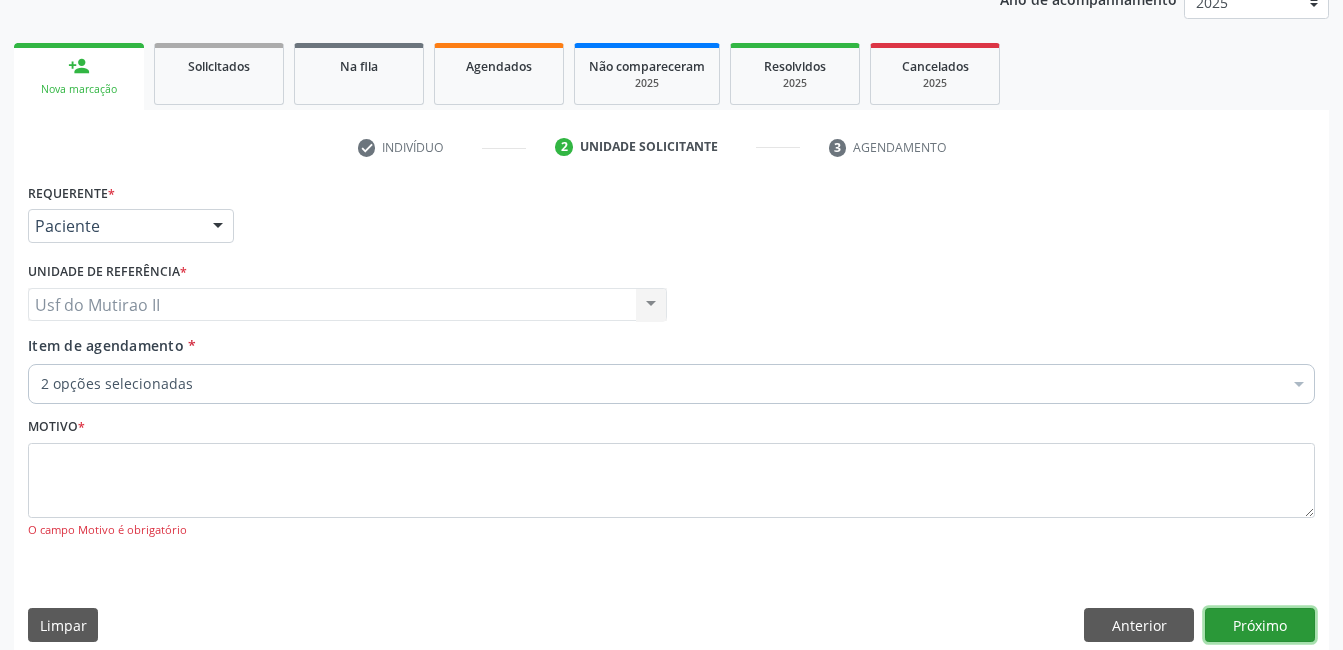 scroll, scrollTop: 0, scrollLeft: 0, axis: both 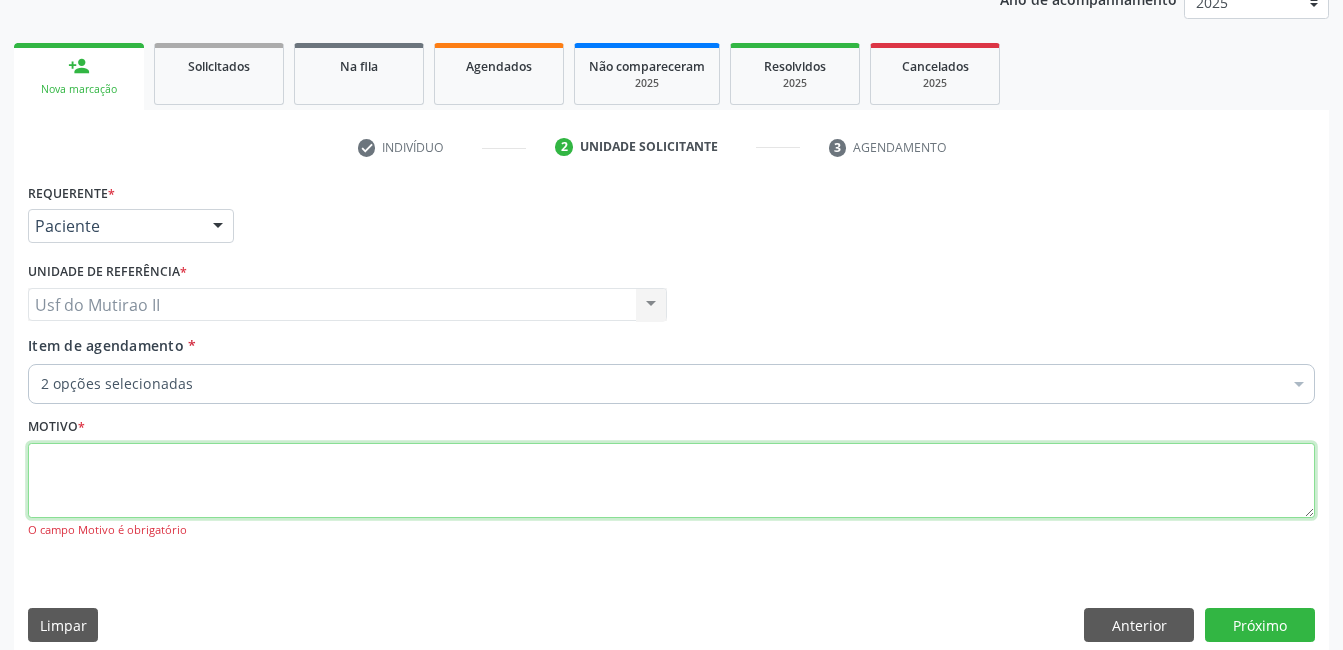 click at bounding box center (671, 481) 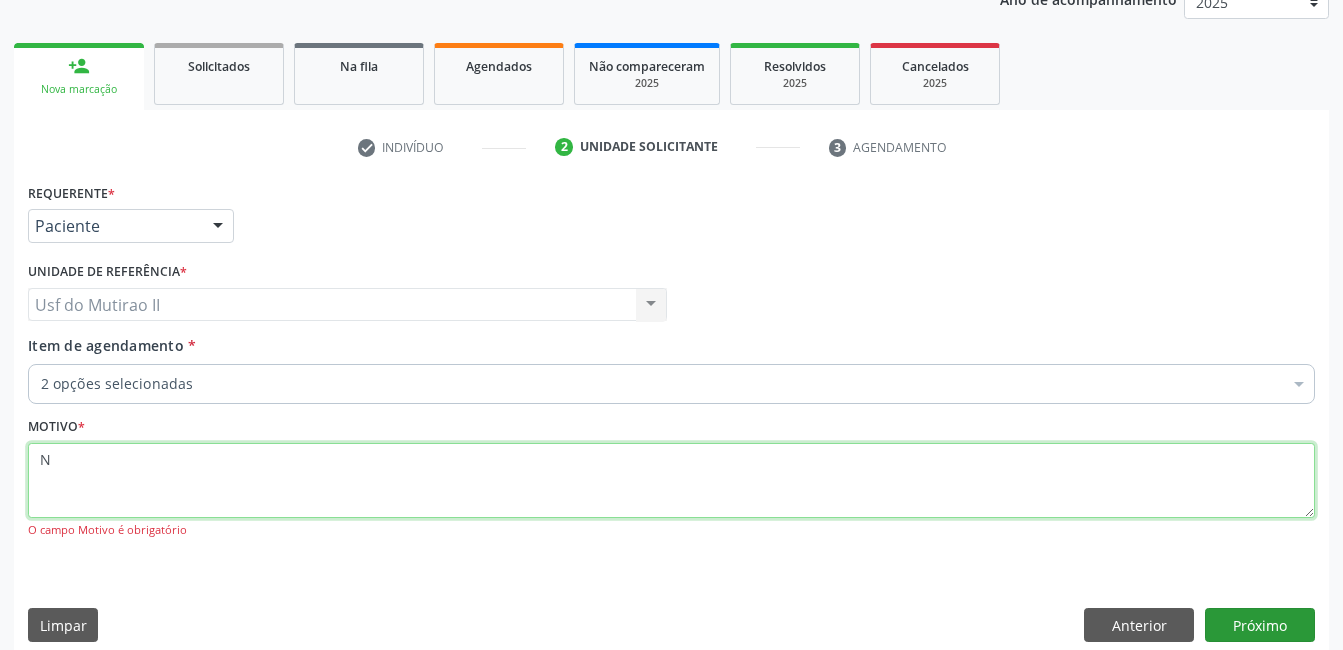 type on "N" 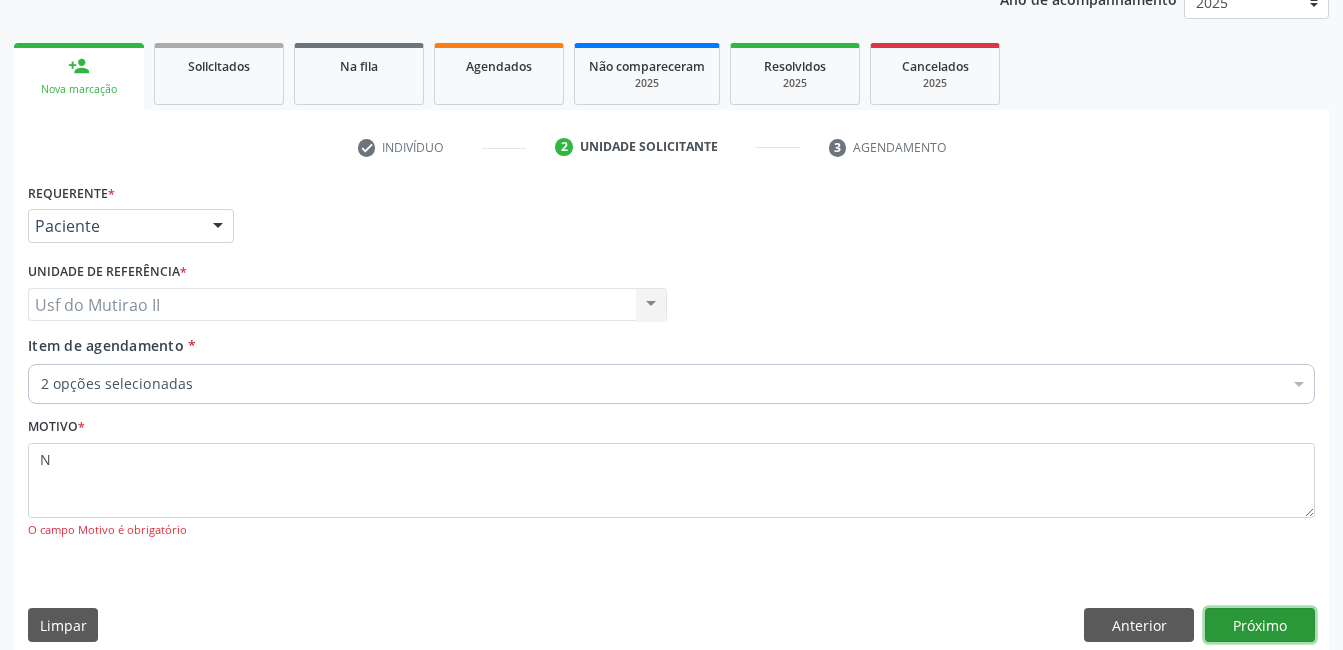 click on "Próximo" at bounding box center (1260, 625) 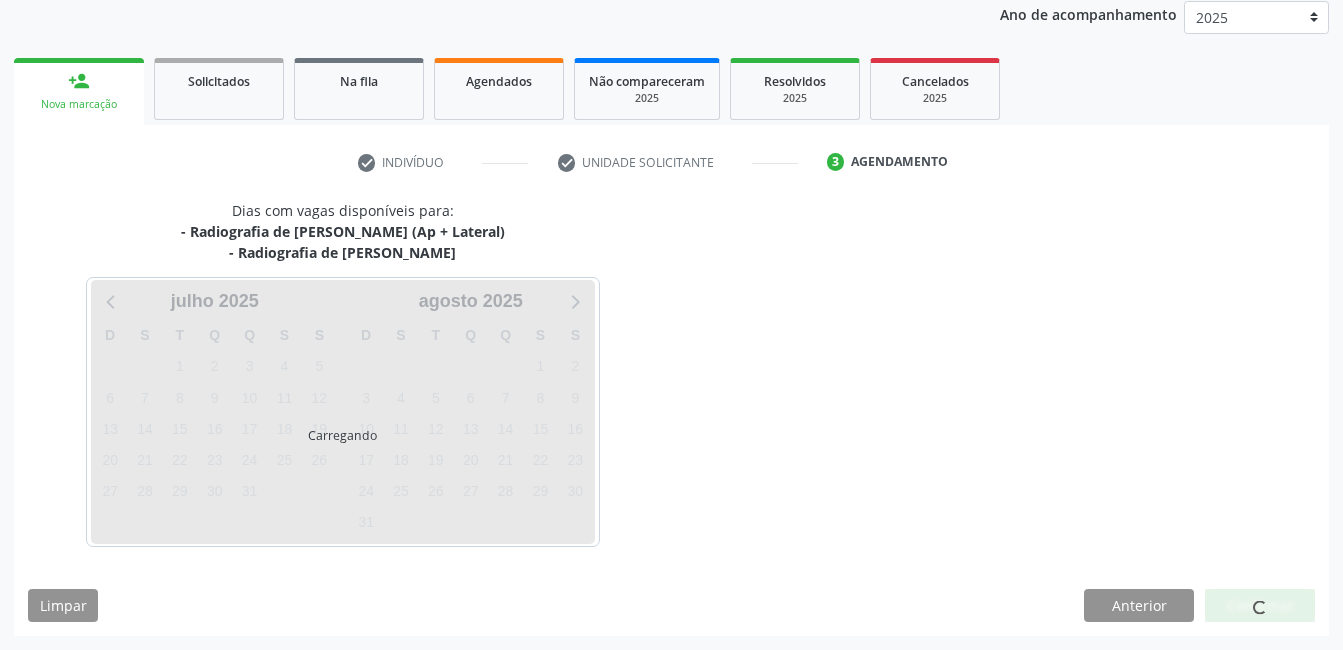scroll, scrollTop: 241, scrollLeft: 0, axis: vertical 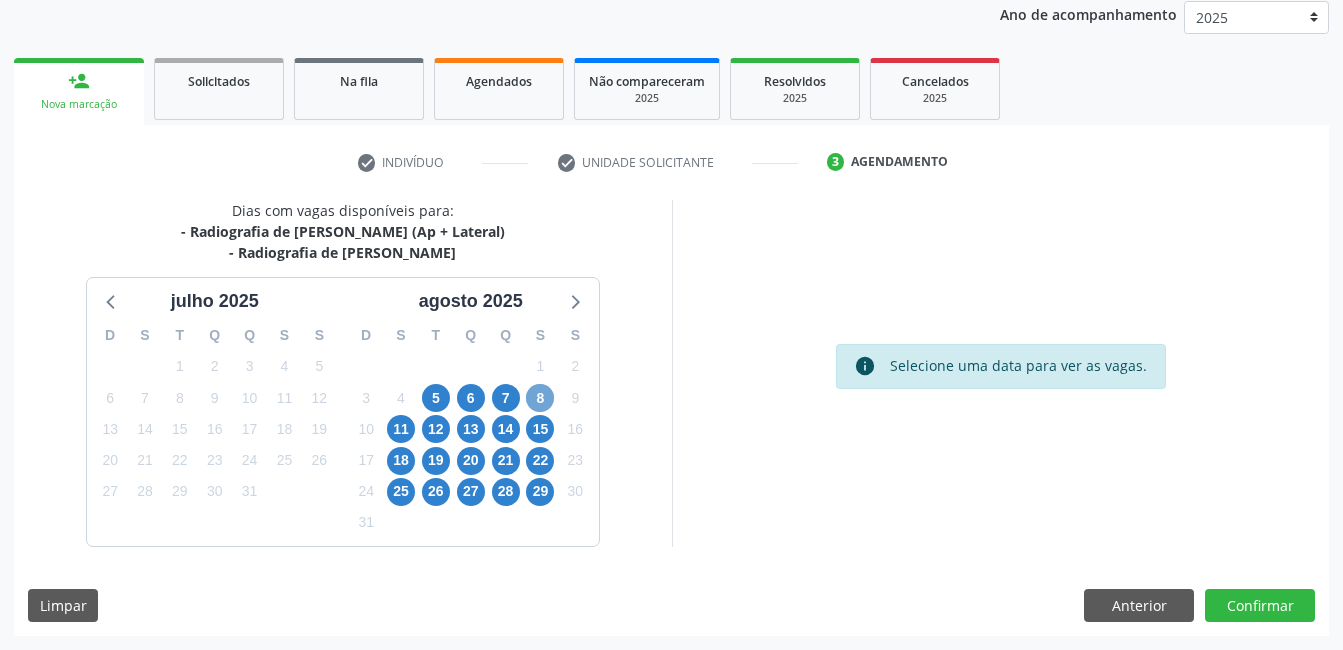 click on "8" at bounding box center [540, 398] 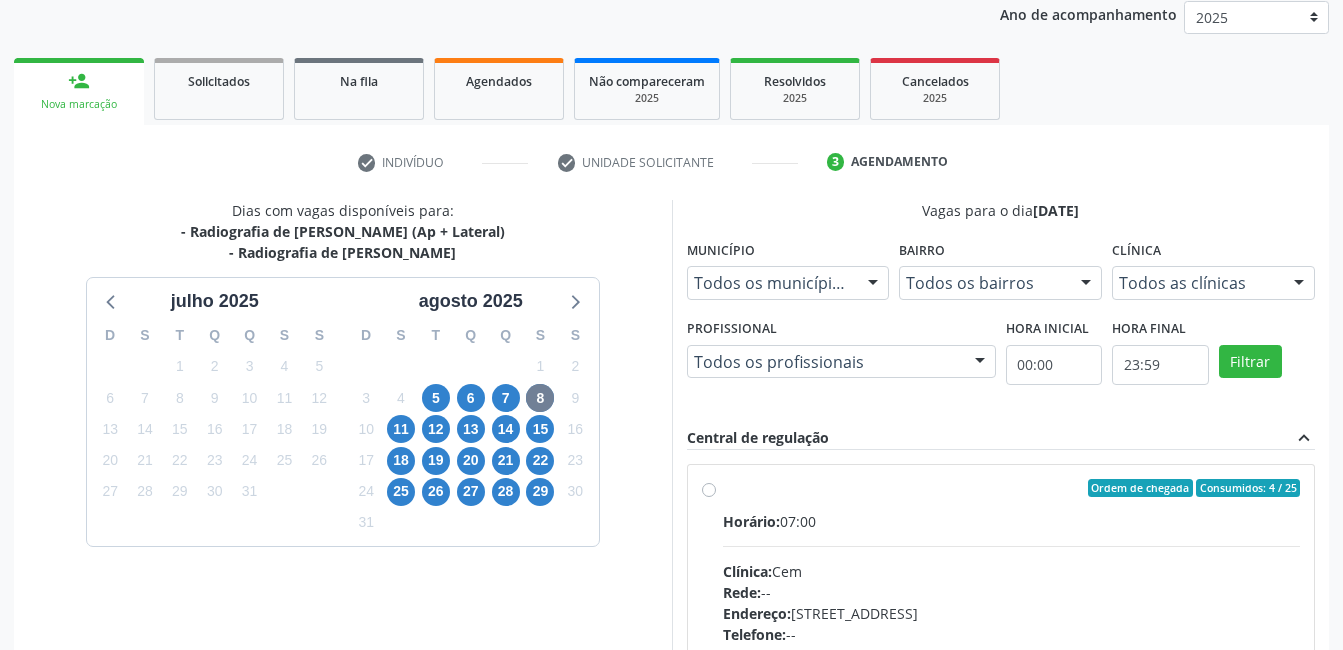 click on "Ordem de chegada
Consumidos: 4 / 25
Horário:   07:00
Clínica:  Cem
Rede:
--
Endereço:   Casa, nº 393, Nossa Senhora da Pen, Serra Talhada - PE
Telefone:   --
Profissional:
Ebenone Antonio da Silva
Informações adicionais sobre o atendimento
Idade de atendimento:
de 0 a 120 anos
Gênero(s) atendido(s):
Masculino e Feminino
Informações adicionais:
--" at bounding box center [1012, 632] 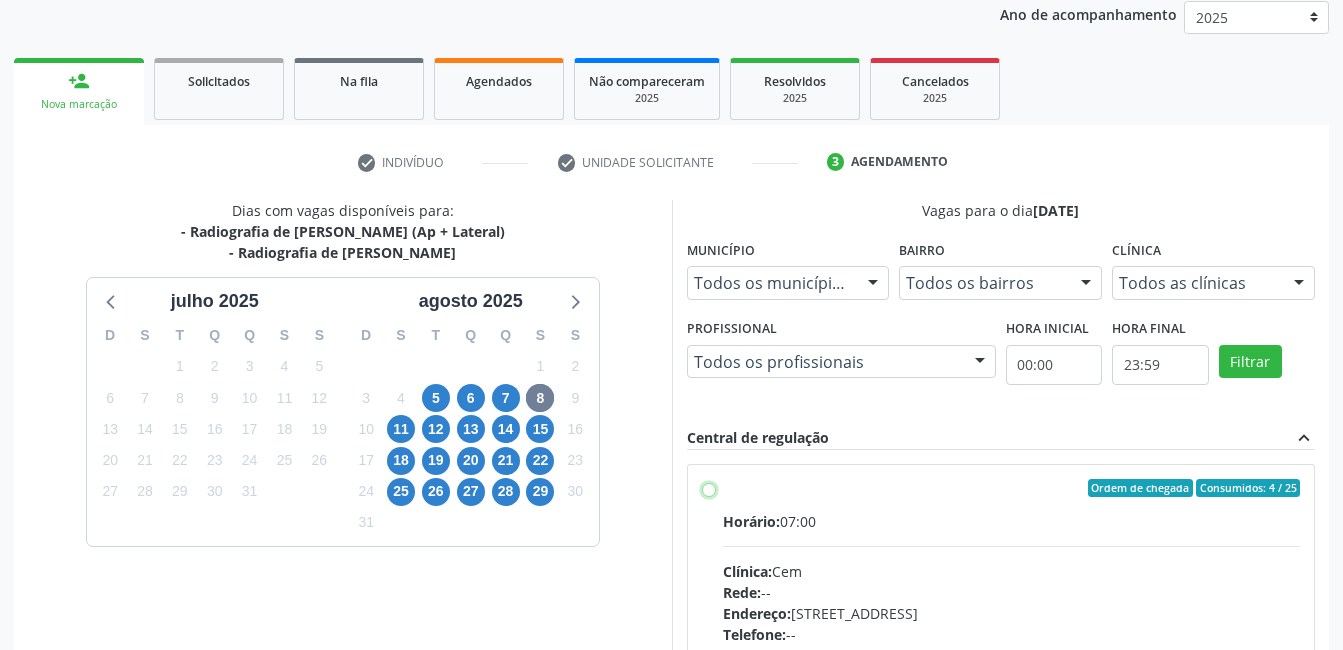 click on "Ordem de chegada
Consumidos: 4 / 25
Horário:   07:00
Clínica:  Cem
Rede:
--
Endereço:   Casa, nº 393, Nossa Senhora da Pen, Serra Talhada - PE
Telefone:   --
Profissional:
Ebenone Antonio da Silva
Informações adicionais sobre o atendimento
Idade de atendimento:
de 0 a 120 anos
Gênero(s) atendido(s):
Masculino e Feminino
Informações adicionais:
--" at bounding box center [709, 488] 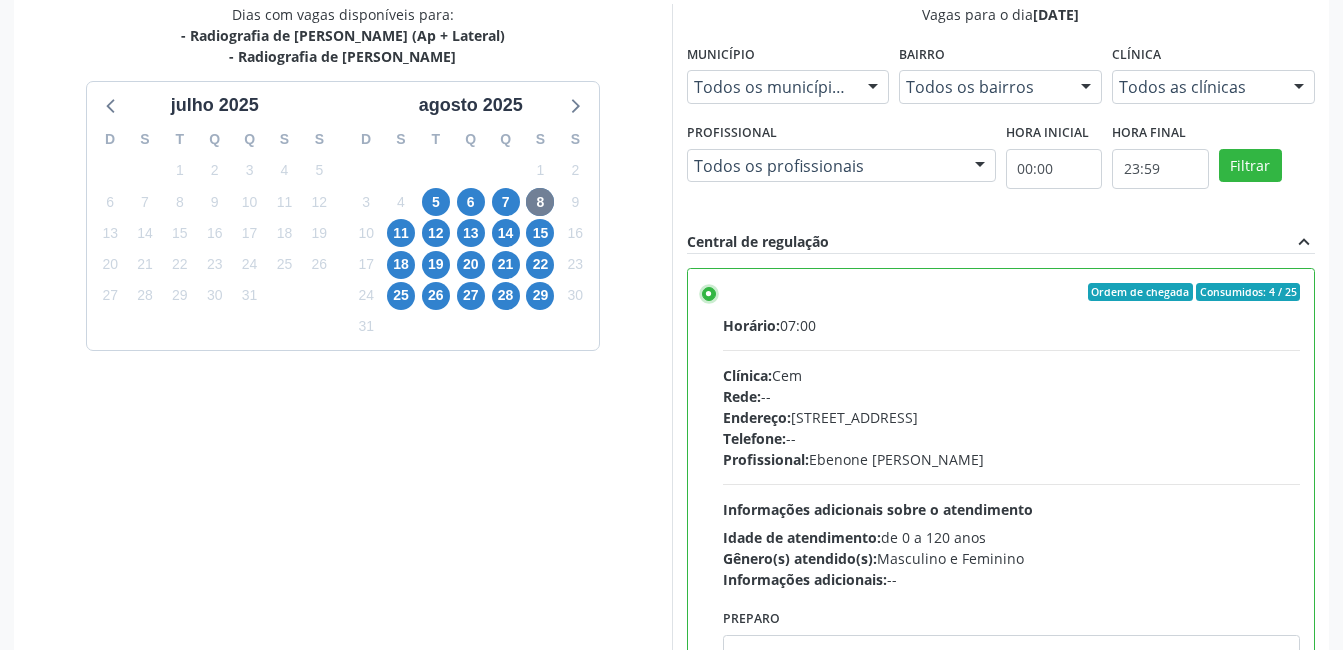 scroll, scrollTop: 545, scrollLeft: 0, axis: vertical 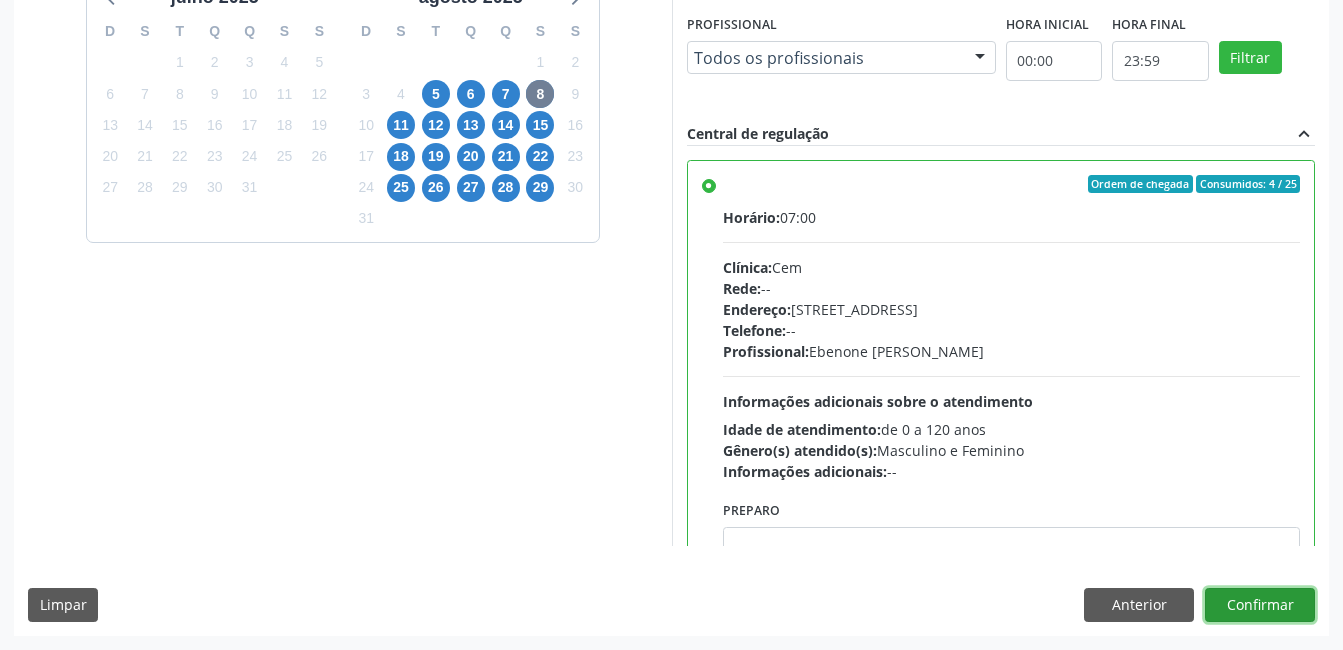 click on "Confirmar" at bounding box center (1260, 605) 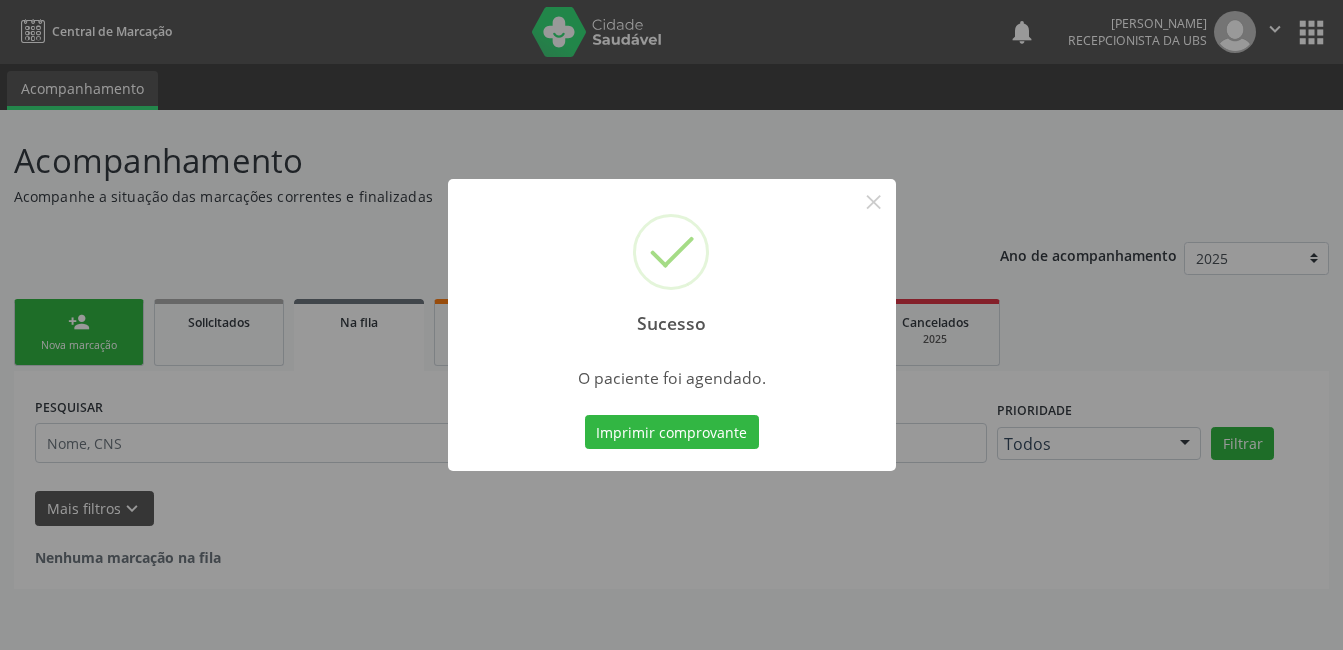 scroll, scrollTop: 0, scrollLeft: 0, axis: both 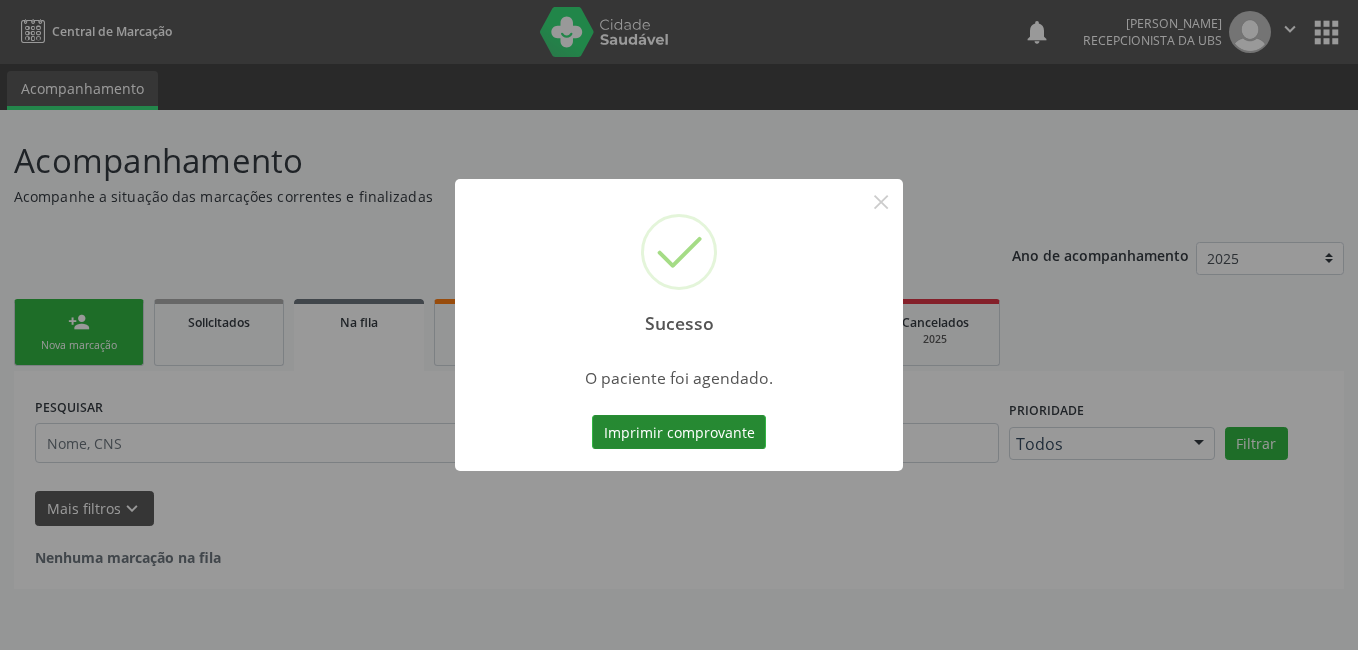 click on "Imprimir comprovante" at bounding box center (679, 432) 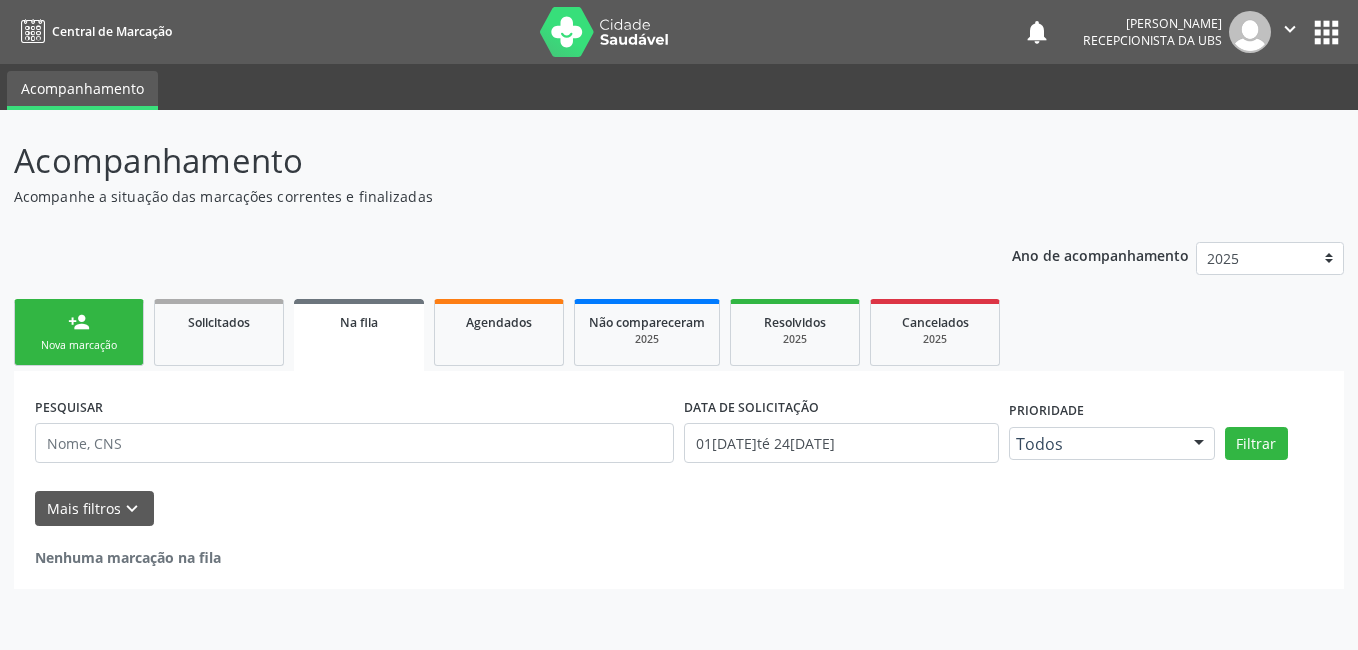 click on "person_add
Nova marcação" at bounding box center (79, 332) 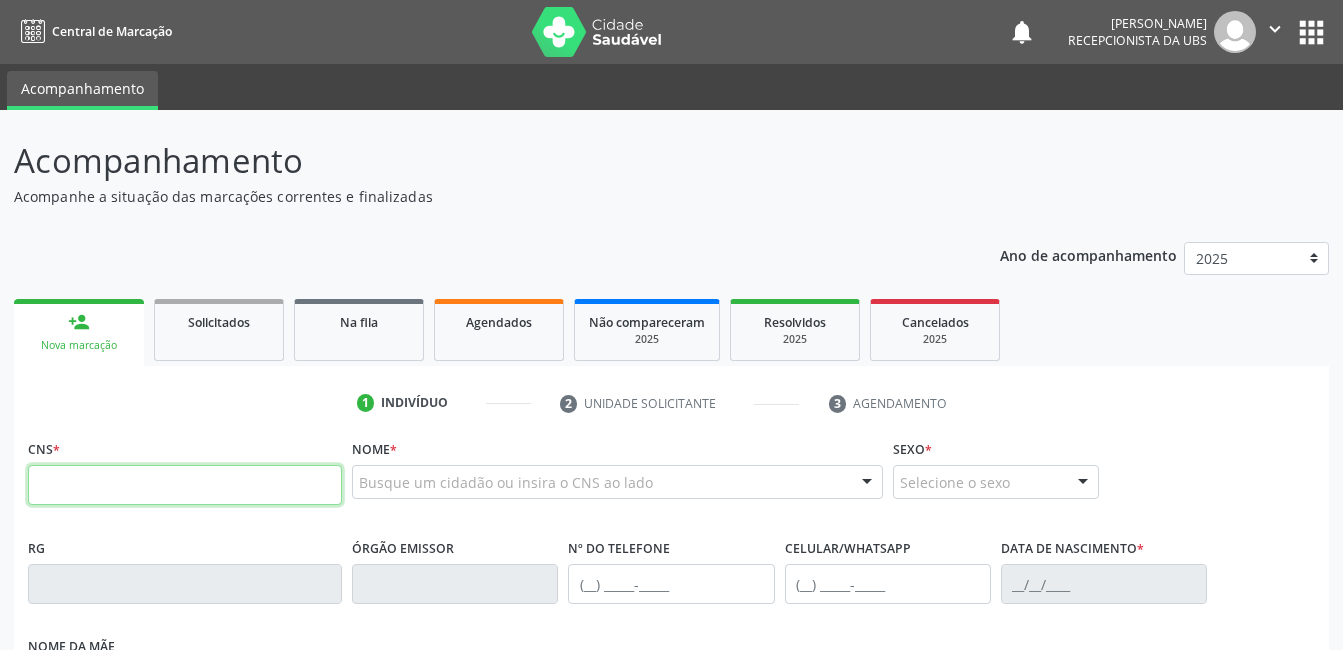 click at bounding box center [185, 485] 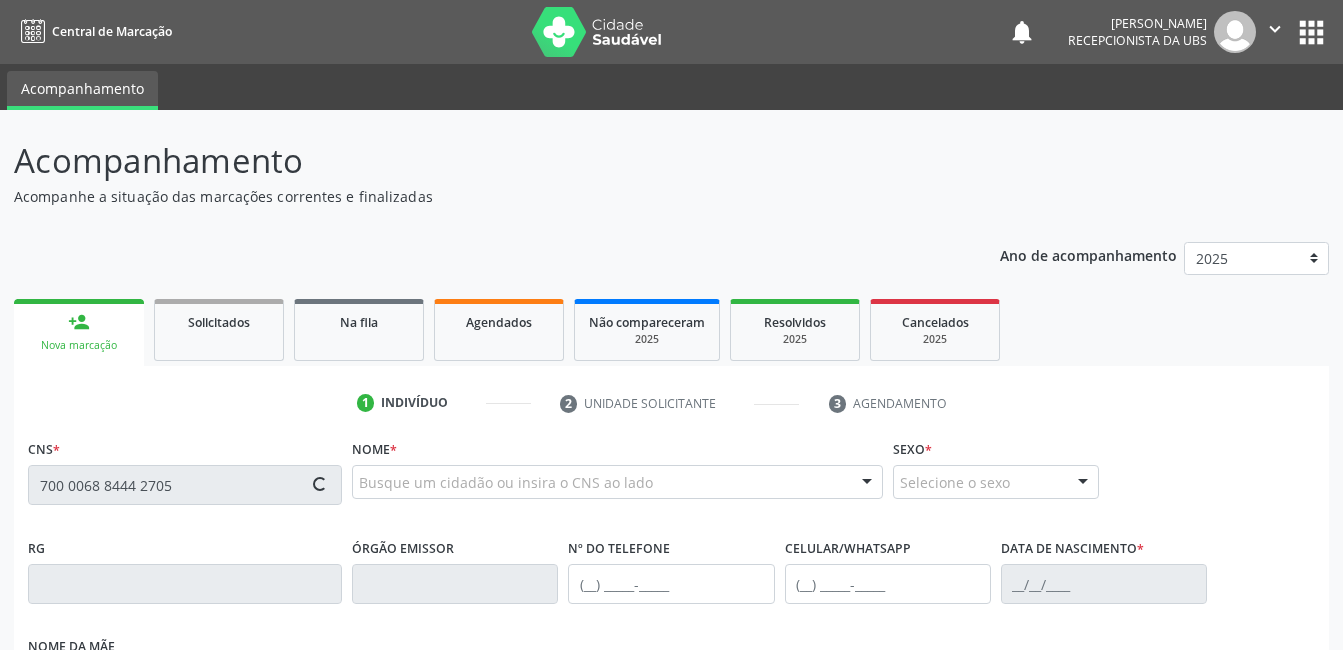 type on "700 0068 8444 2705" 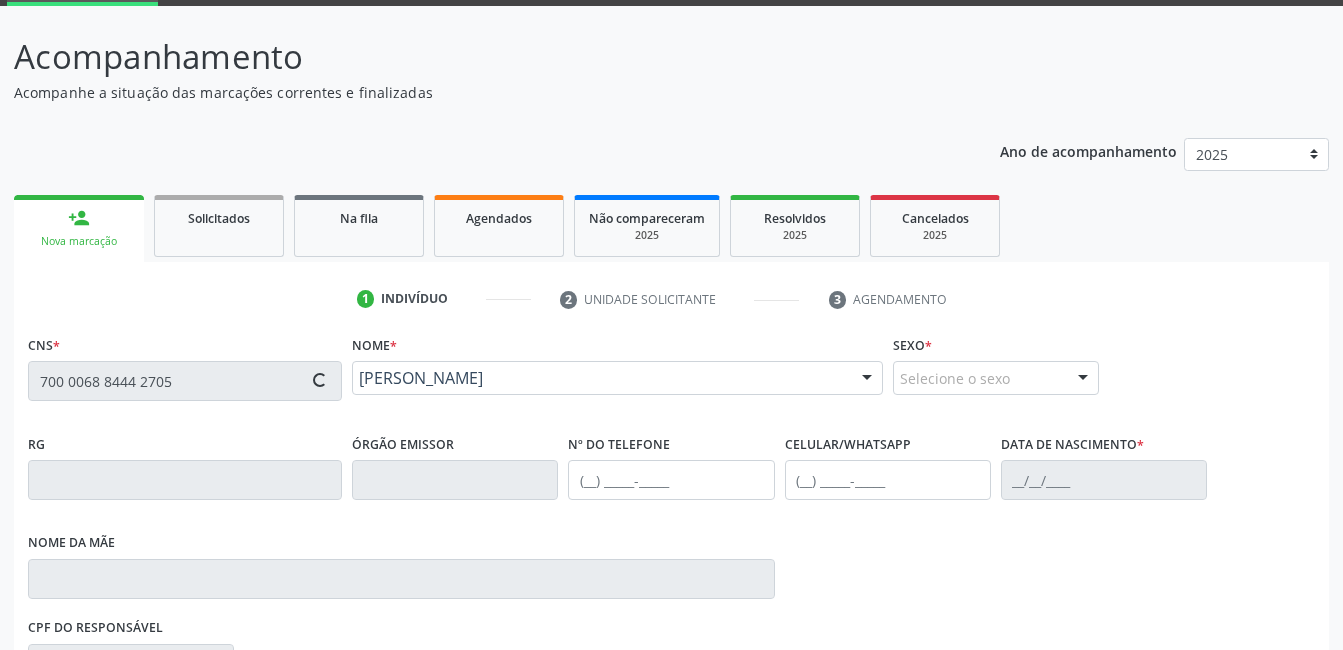 scroll, scrollTop: 200, scrollLeft: 0, axis: vertical 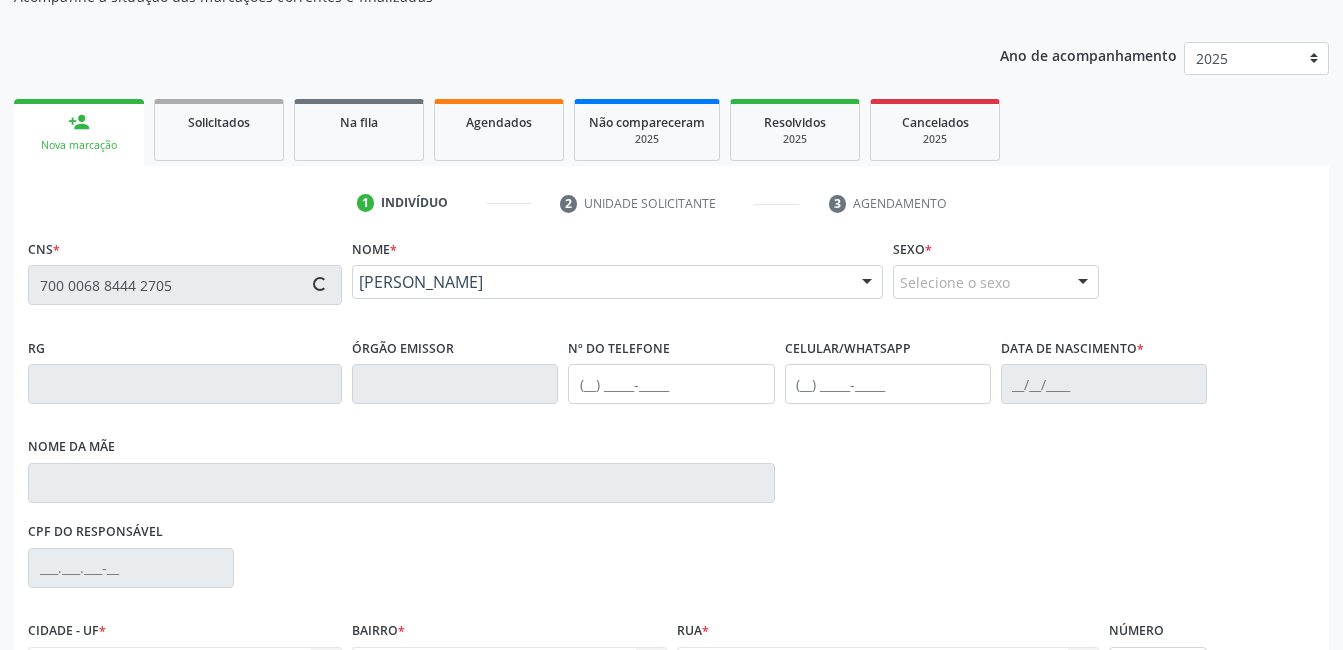 type on "(87) 99644-0933" 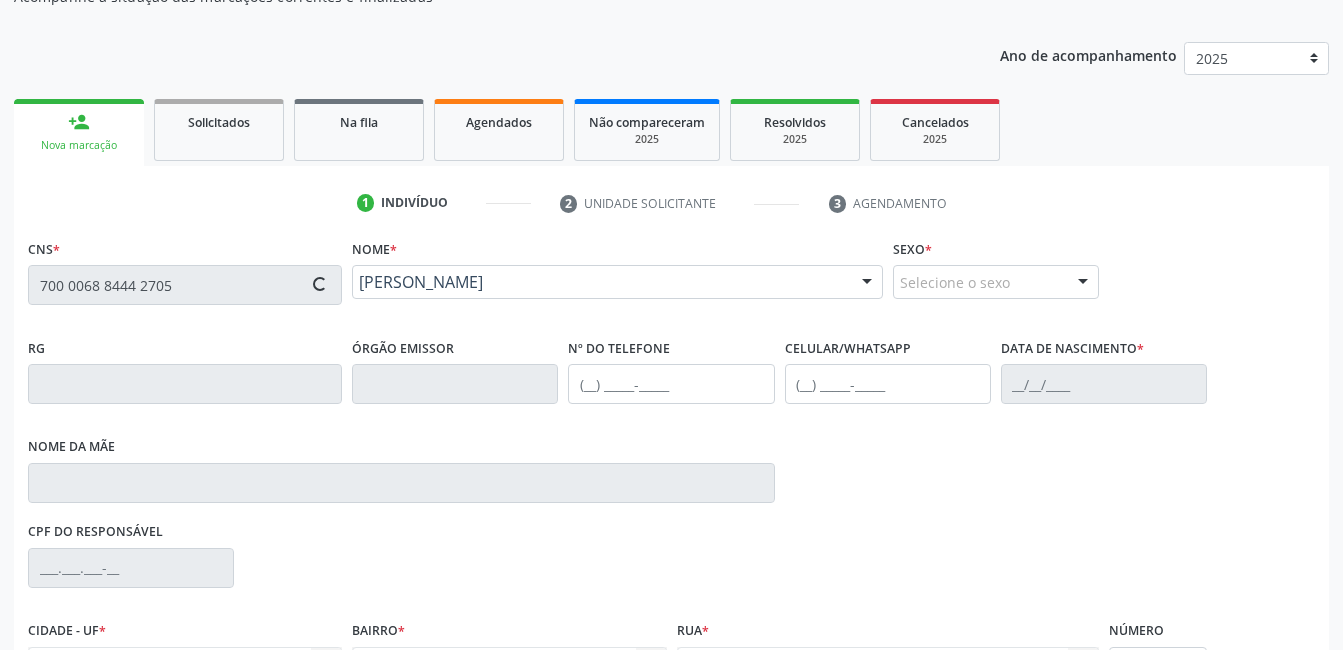 type on "152" 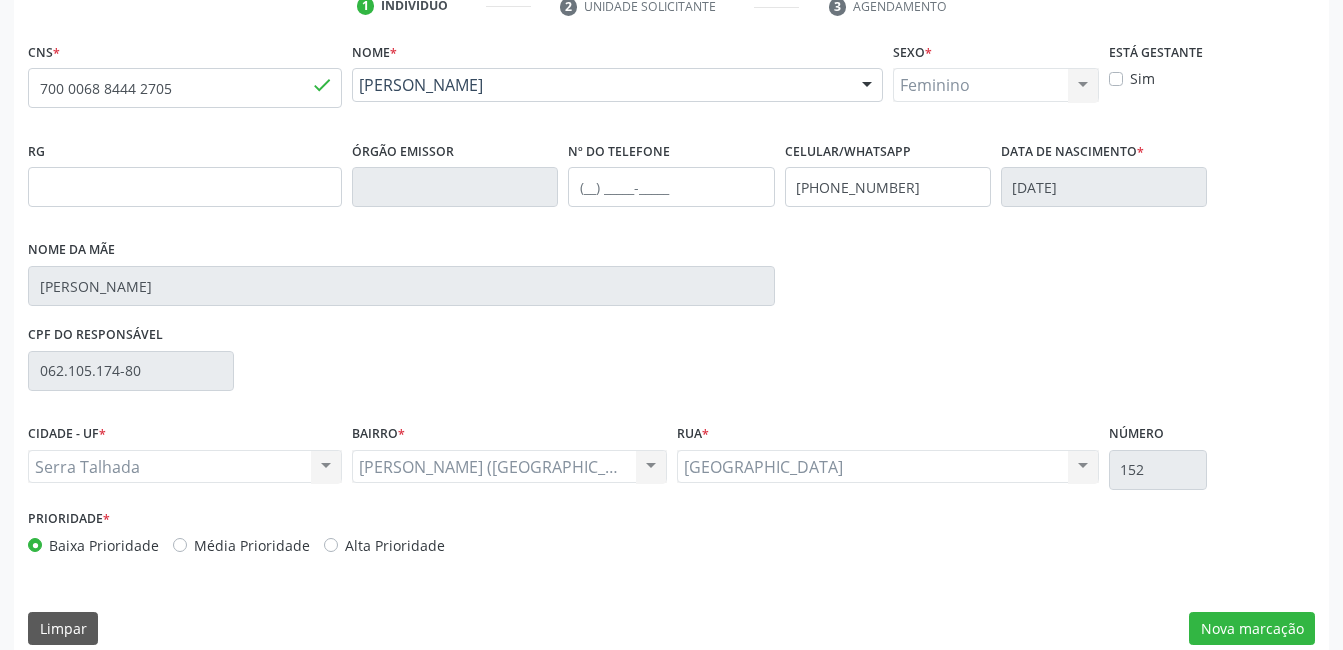 scroll, scrollTop: 420, scrollLeft: 0, axis: vertical 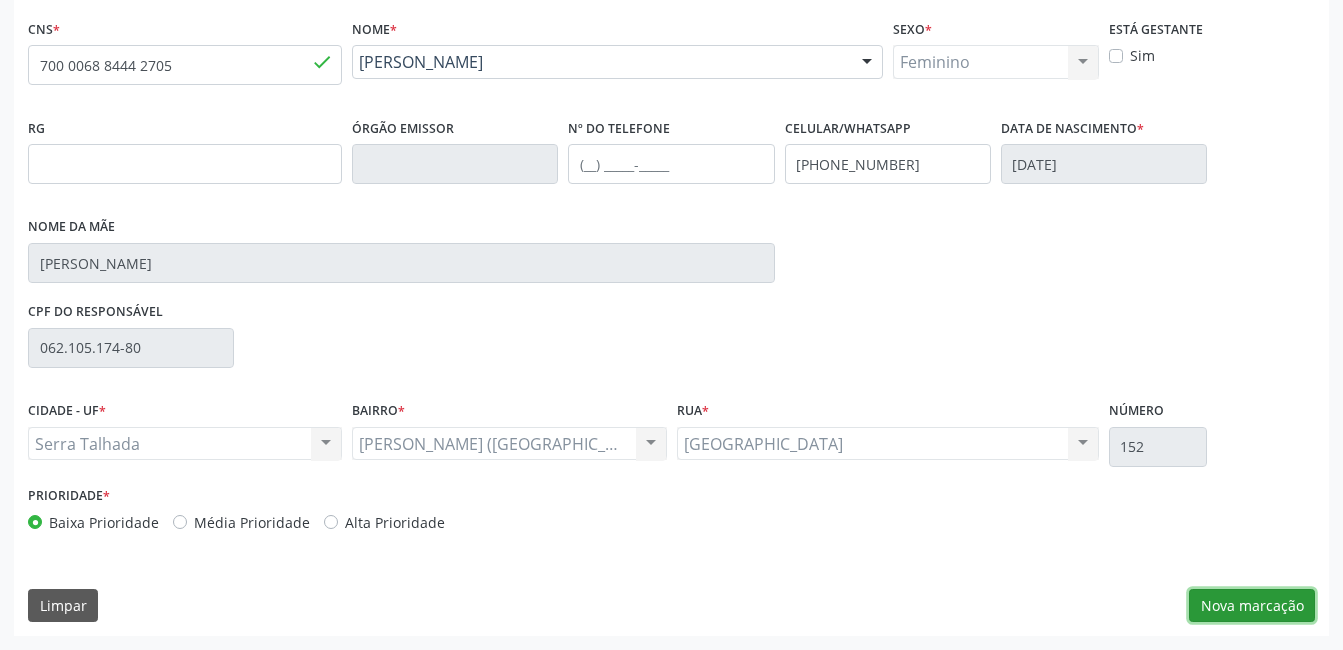 click on "Nova marcação" at bounding box center [1252, 606] 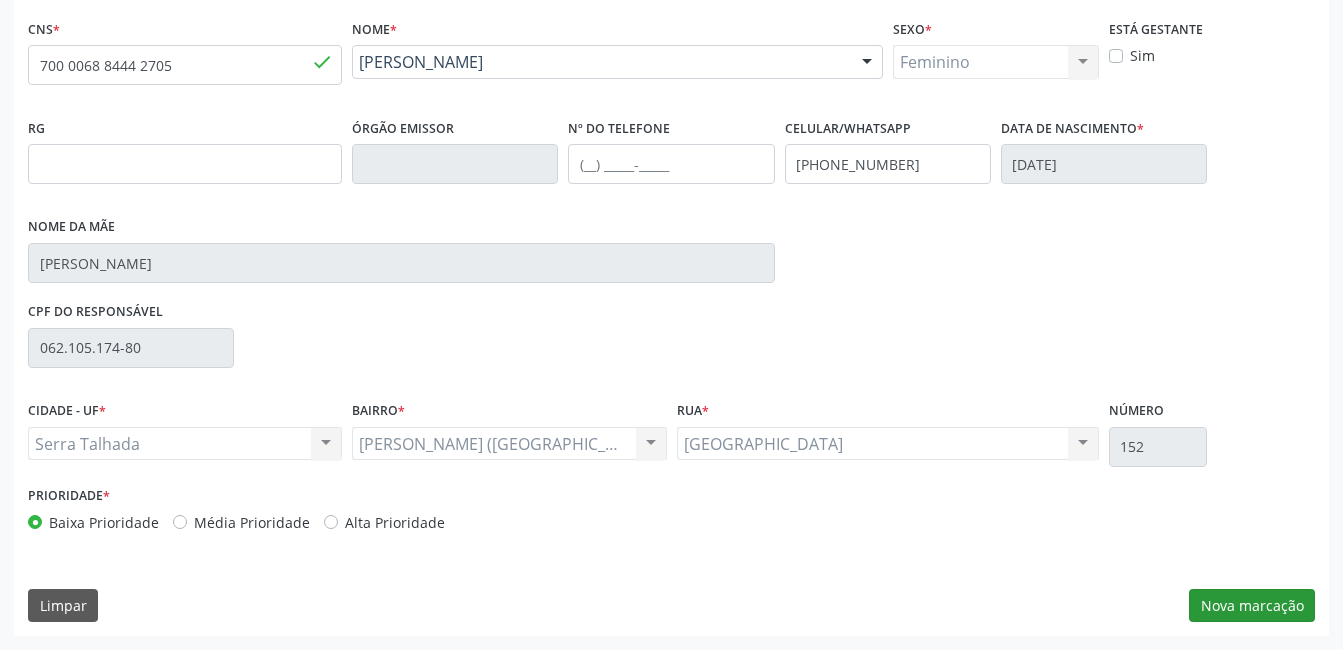 scroll, scrollTop: 256, scrollLeft: 0, axis: vertical 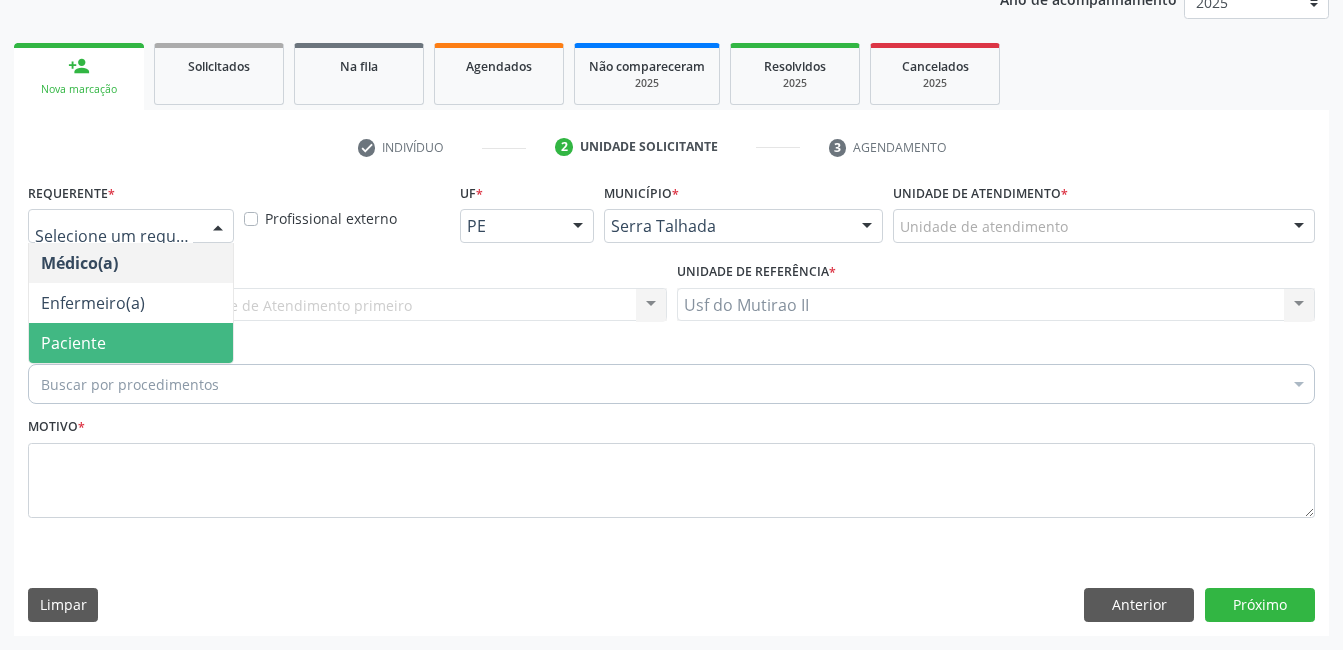 click on "Paciente" at bounding box center [131, 343] 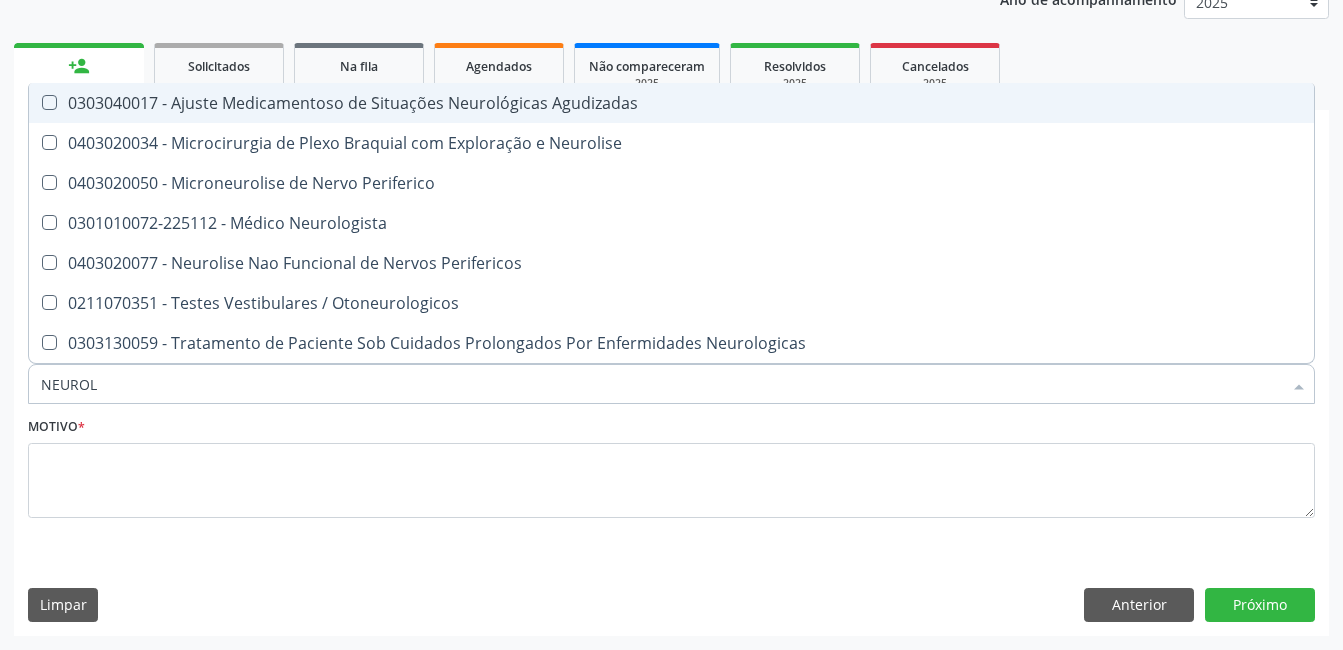 type on "NEUROLO" 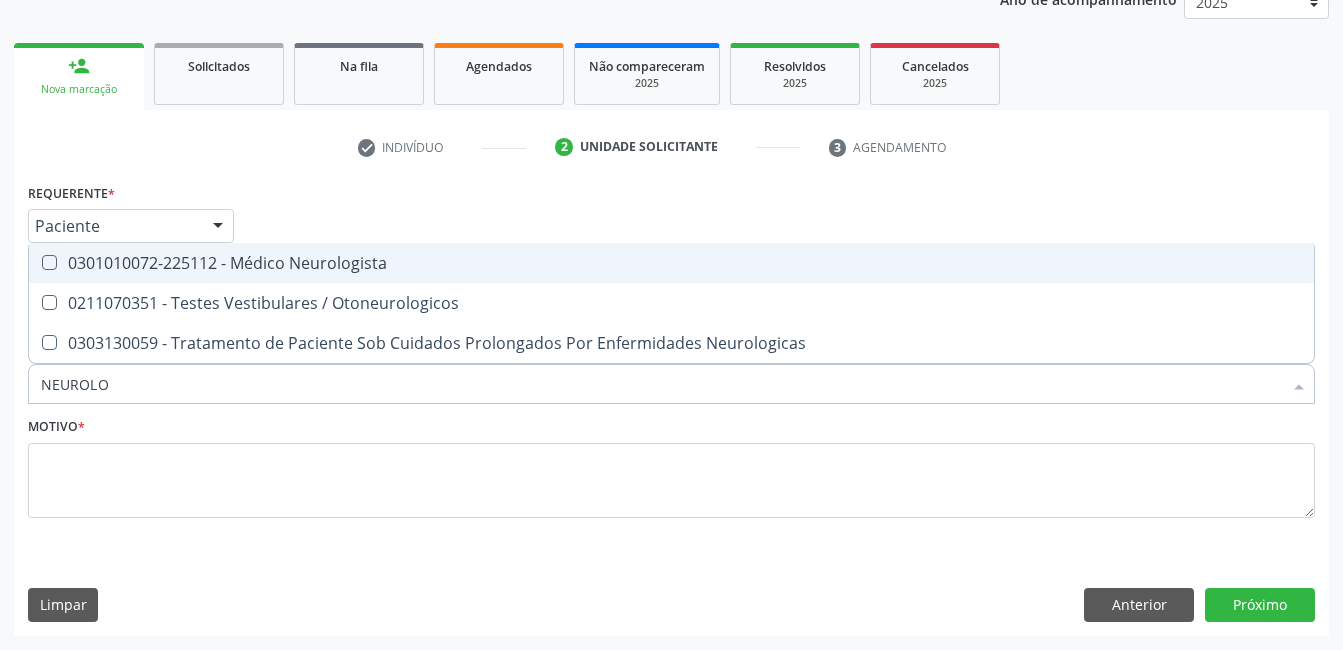 click on "0301010072-225112 - Médico Neurologista" at bounding box center (671, 263) 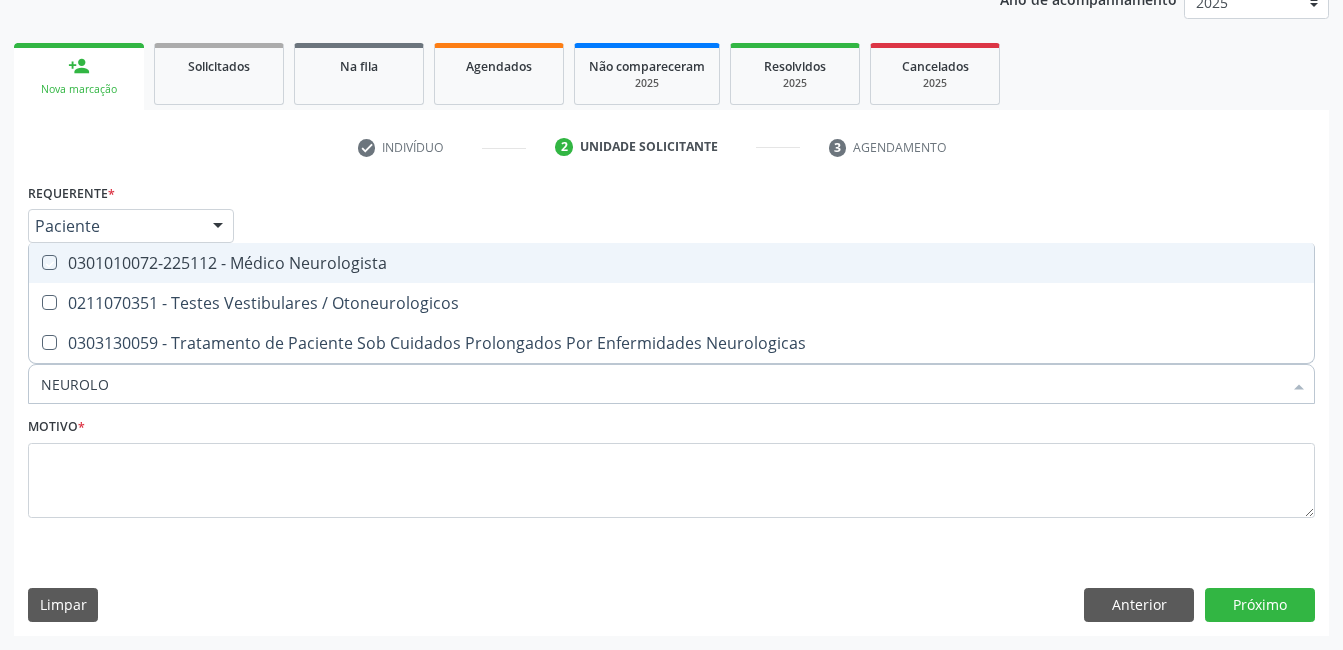 checkbox on "true" 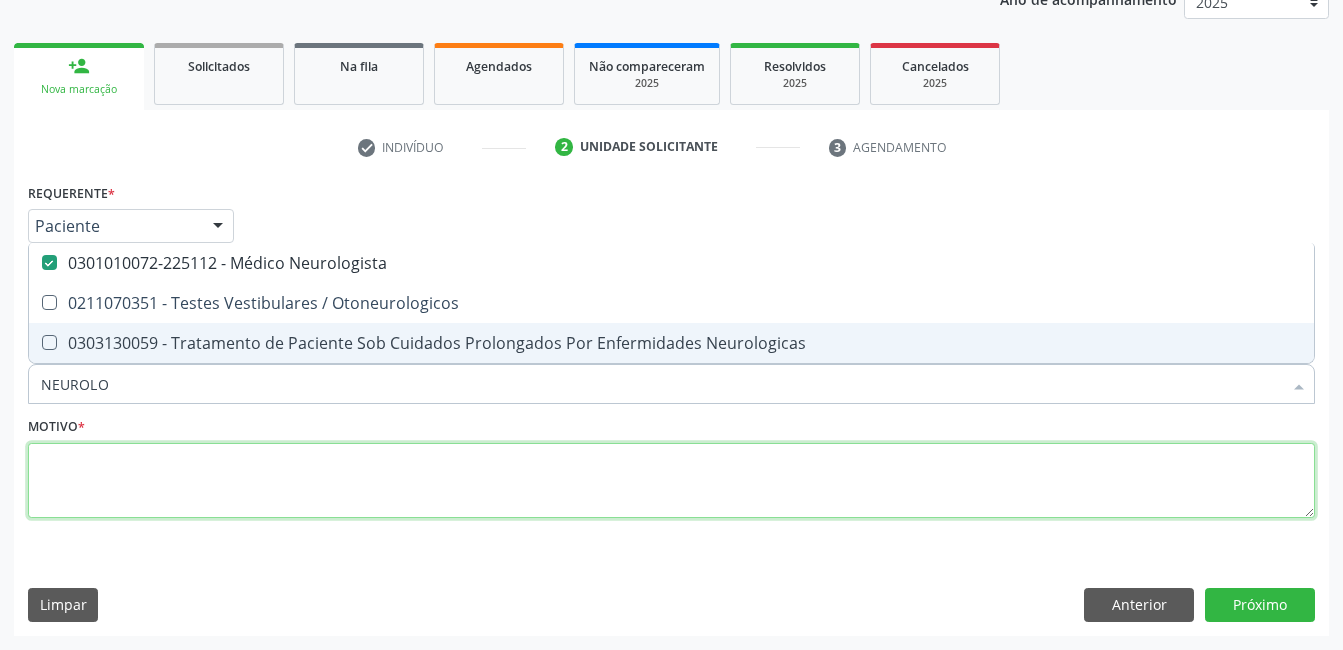 click at bounding box center (671, 481) 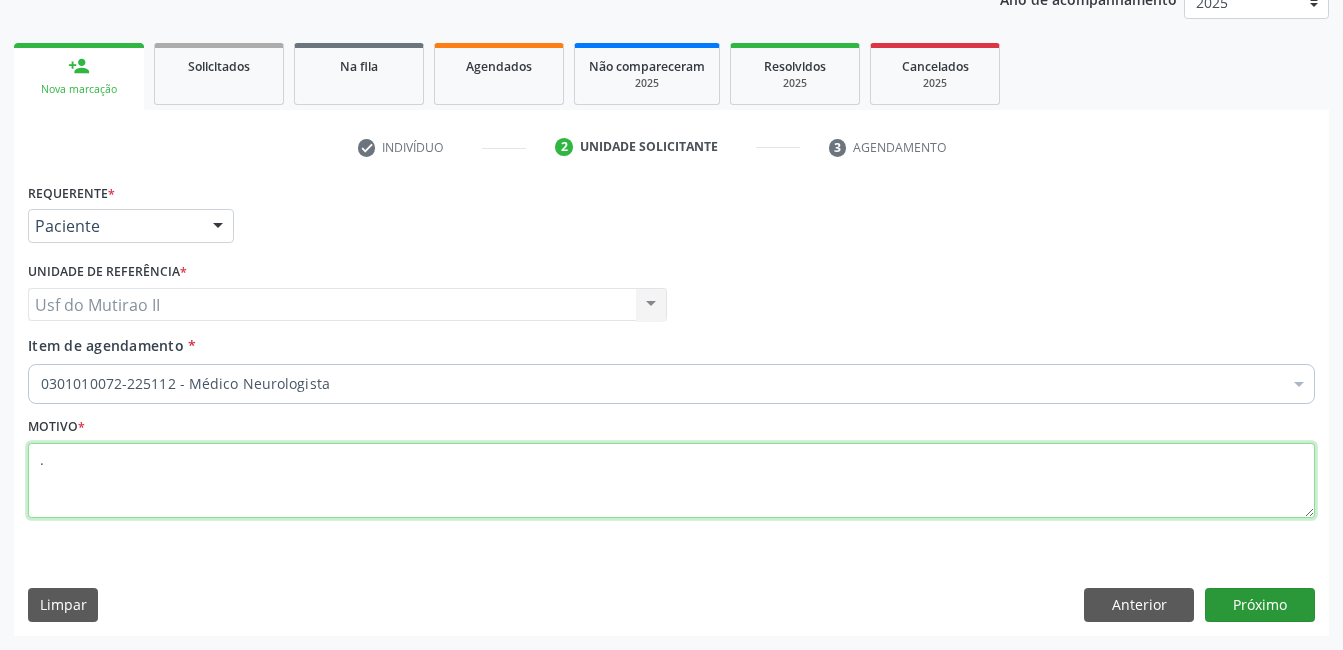 type on "." 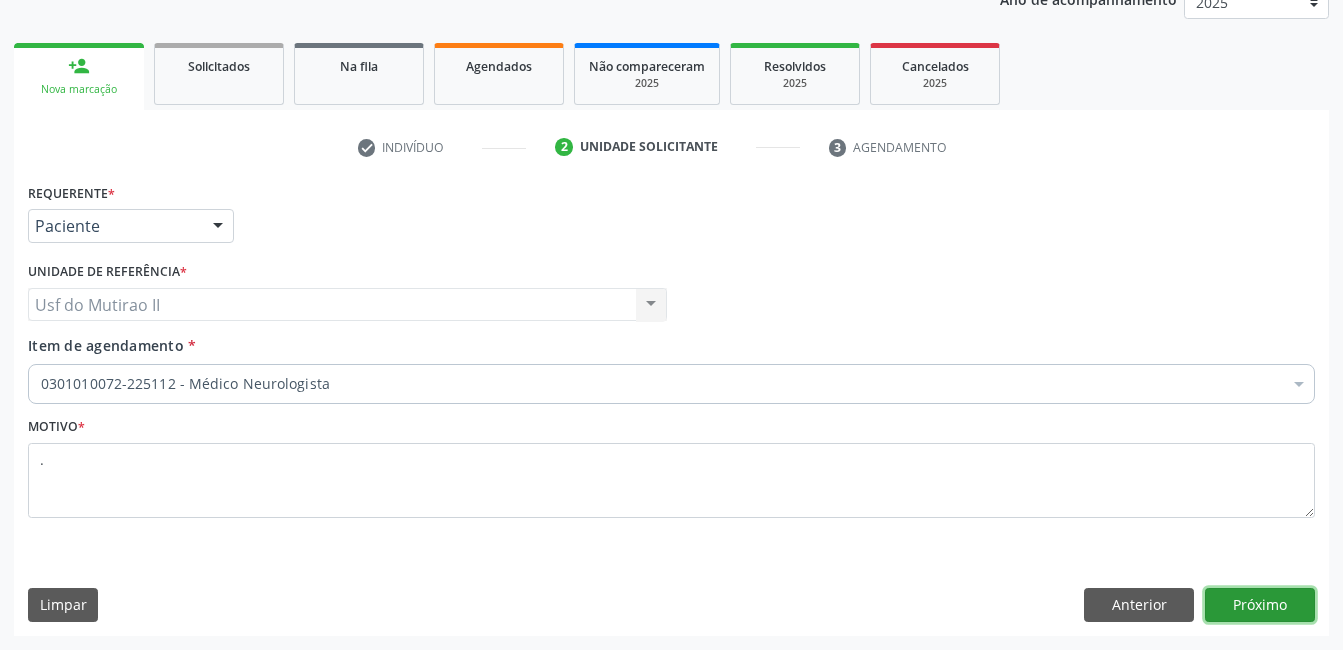 click on "Próximo" at bounding box center [1260, 605] 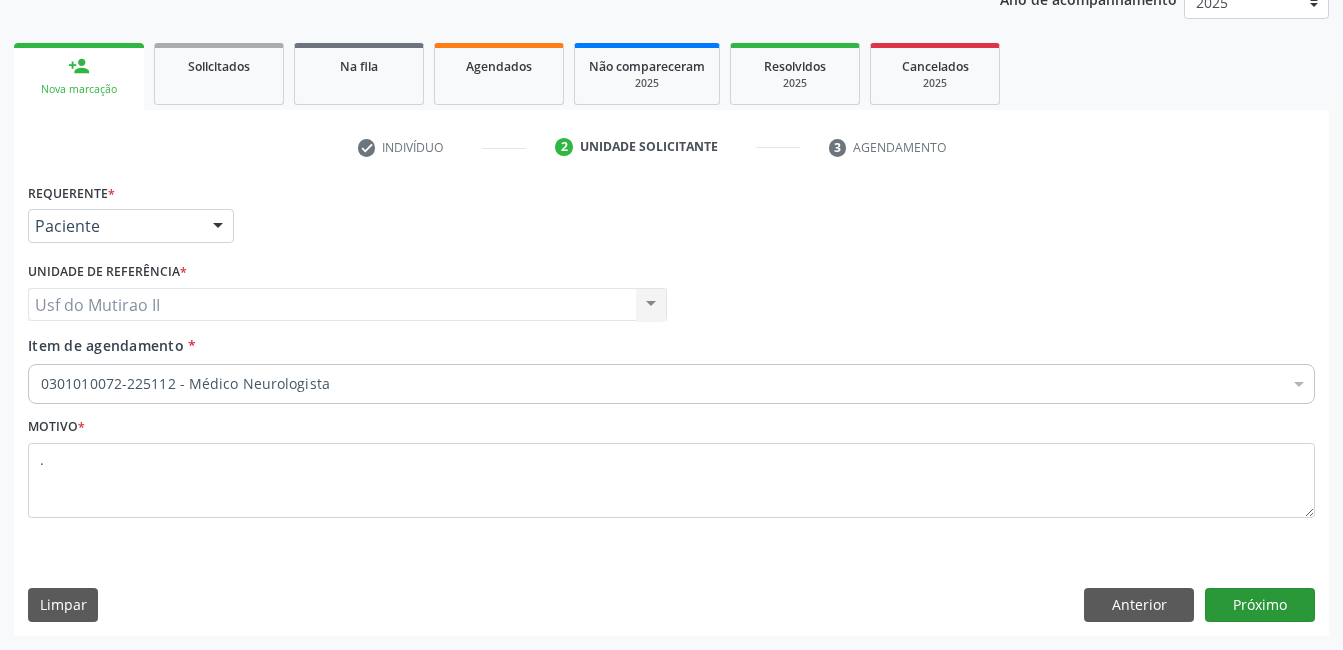scroll, scrollTop: 220, scrollLeft: 0, axis: vertical 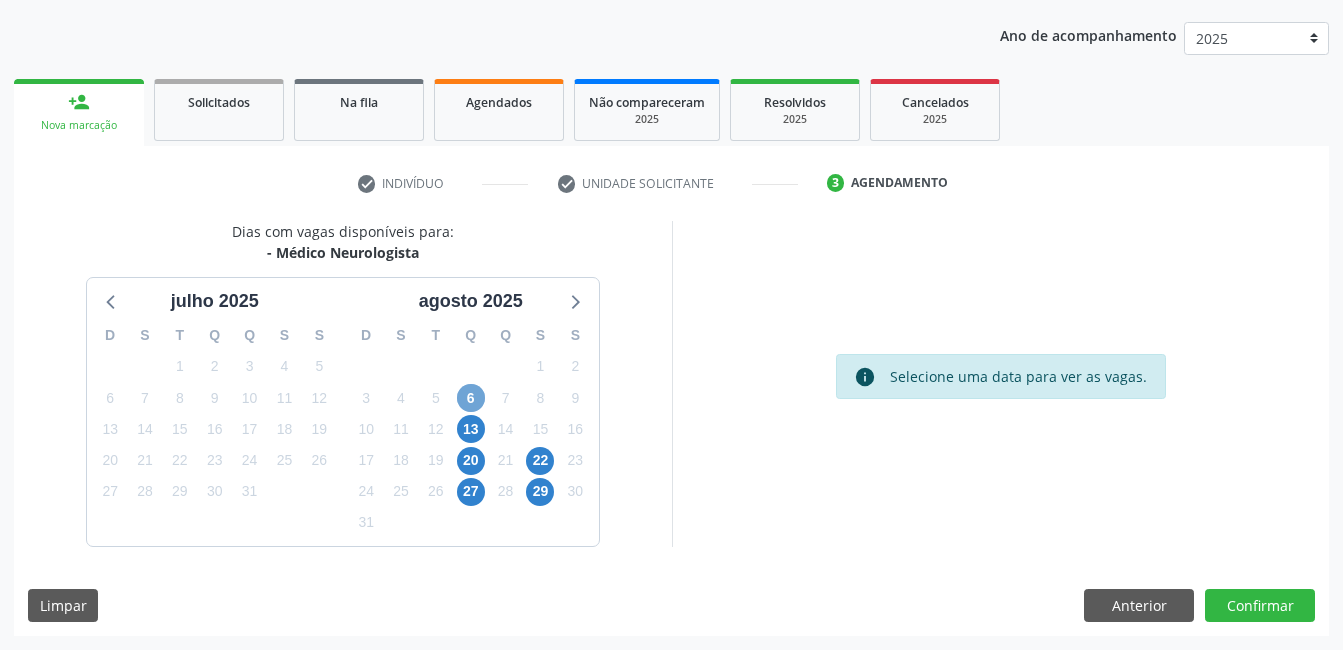 click on "6" at bounding box center (471, 398) 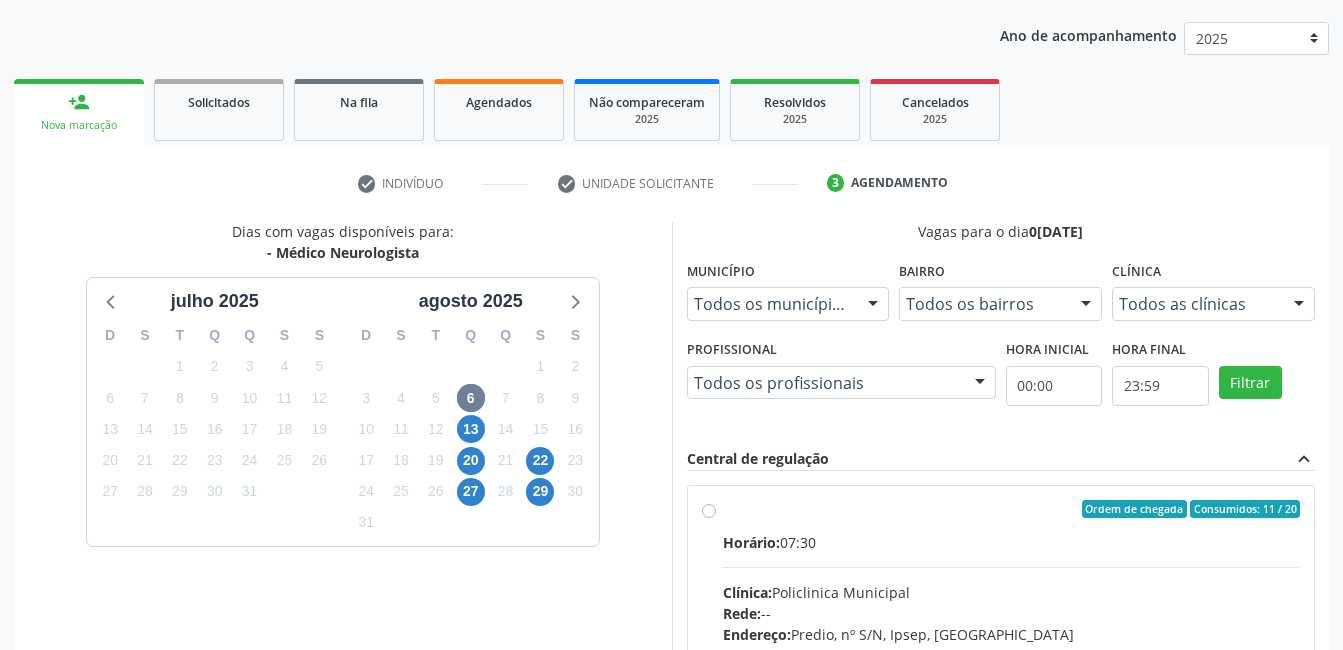 click on "Ordem de chegada
Consumidos: 11 / 20
Horário:   07:30
Clínica:  Policlinica Municipal
Rede:
--
Endereço:   Predio, nº S/N, Ipsep, Serra Talhada - PE
Telefone:   --
Profissional:
Cecilia Fernandes Antas Florentino
Informações adicionais sobre o atendimento
Idade de atendimento:
de 0 a 120 anos
Gênero(s) atendido(s):
Masculino e Feminino
Informações adicionais:
--" at bounding box center (1012, 653) 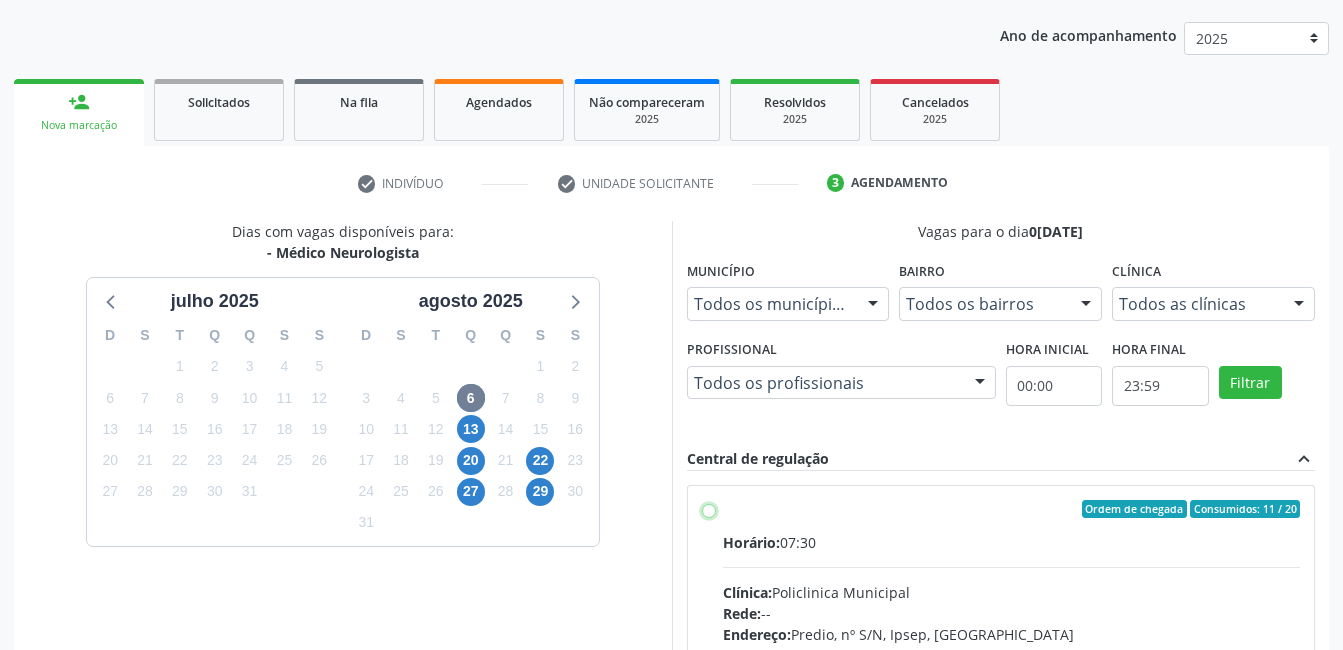 click on "Ordem de chegada
Consumidos: 11 / 20
Horário:   07:30
Clínica:  Policlinica Municipal
Rede:
--
Endereço:   Predio, nº S/N, Ipsep, Serra Talhada - PE
Telefone:   --
Profissional:
Cecilia Fernandes Antas Florentino
Informações adicionais sobre o atendimento
Idade de atendimento:
de 0 a 120 anos
Gênero(s) atendido(s):
Masculino e Feminino
Informações adicionais:
--" at bounding box center [709, 509] 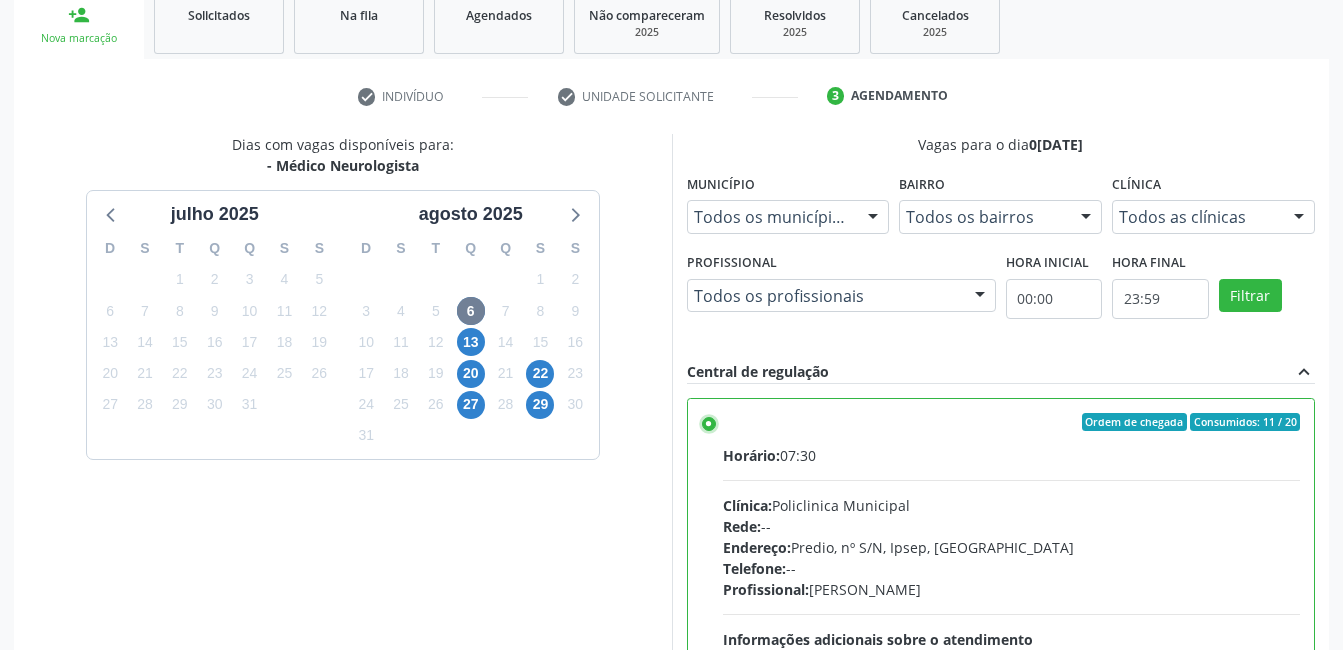 scroll, scrollTop: 545, scrollLeft: 0, axis: vertical 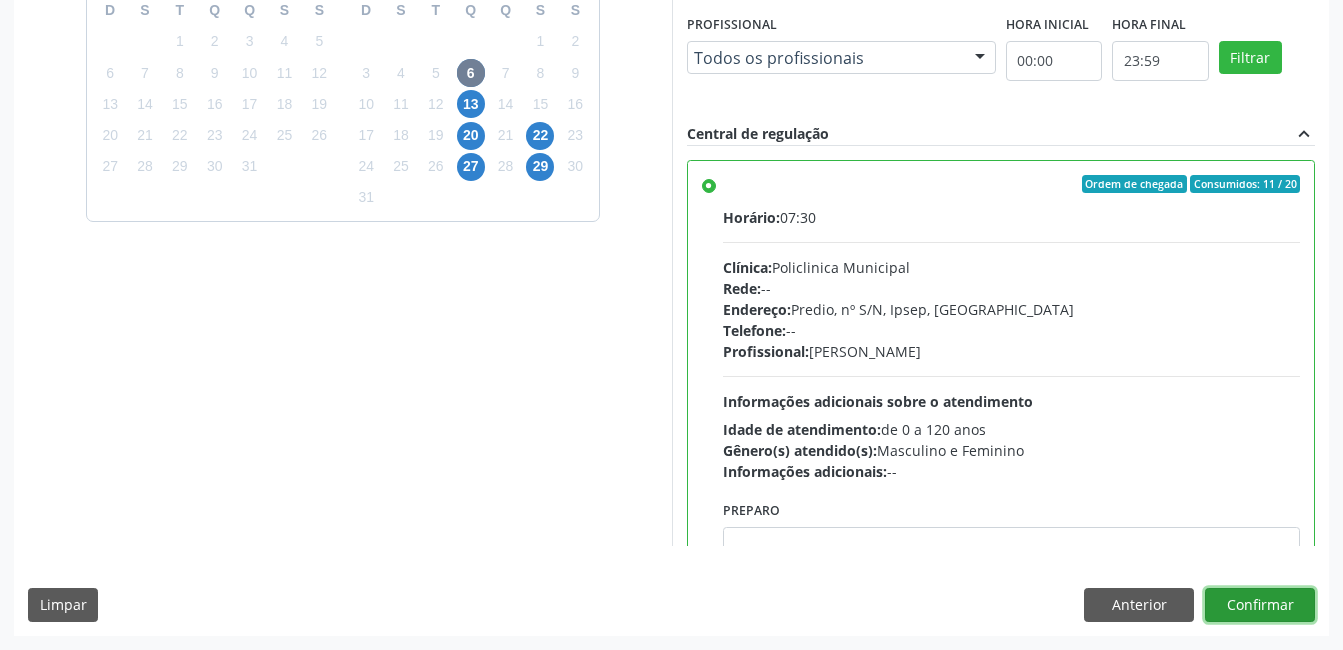click on "Confirmar" at bounding box center (1260, 605) 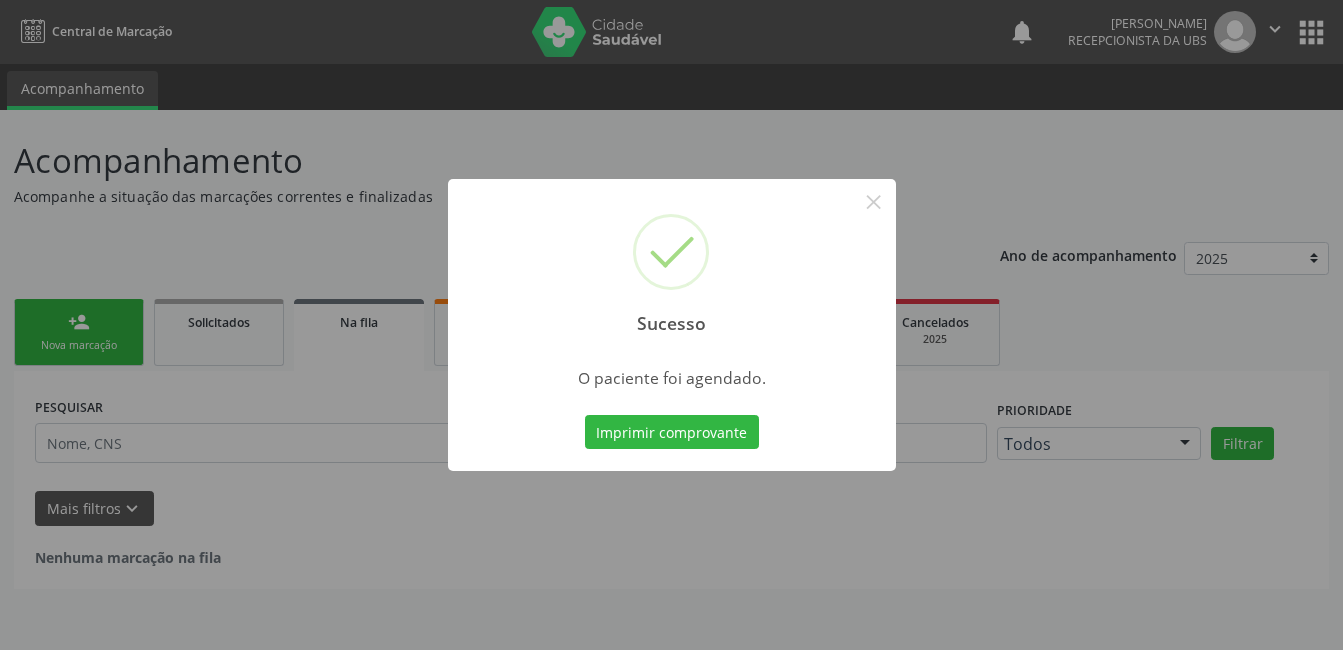scroll, scrollTop: 0, scrollLeft: 0, axis: both 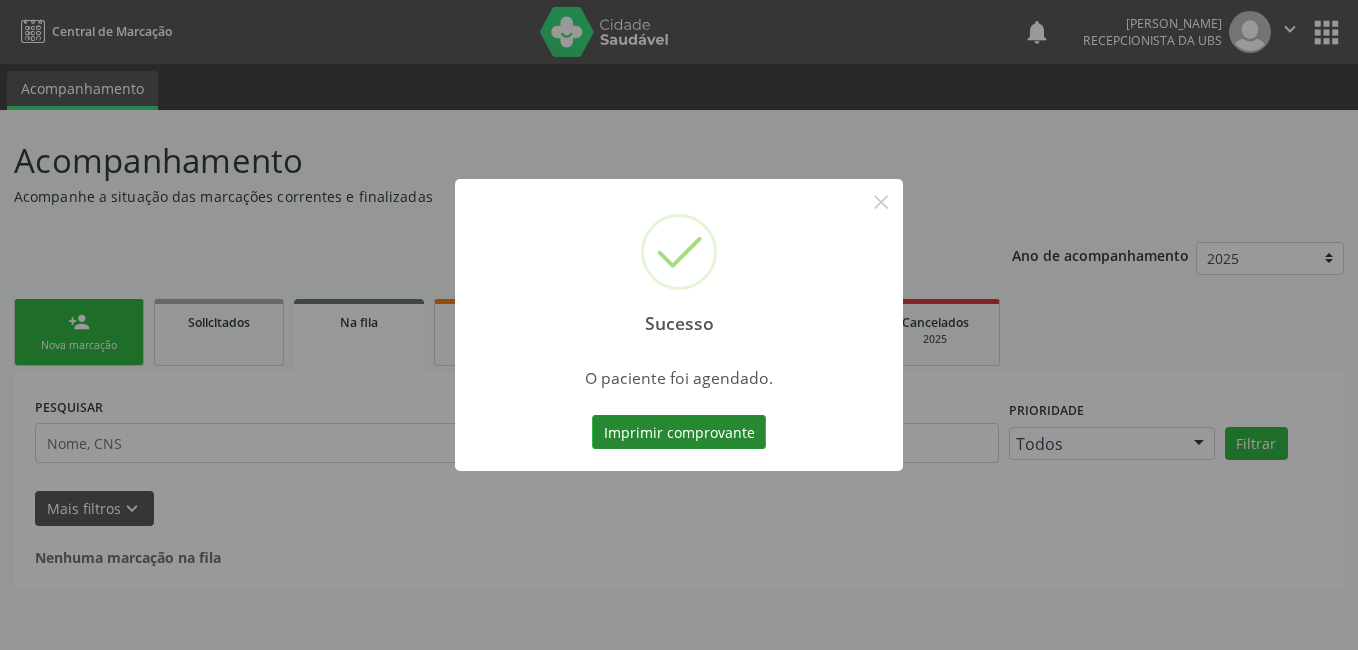click on "Imprimir comprovante" at bounding box center (679, 432) 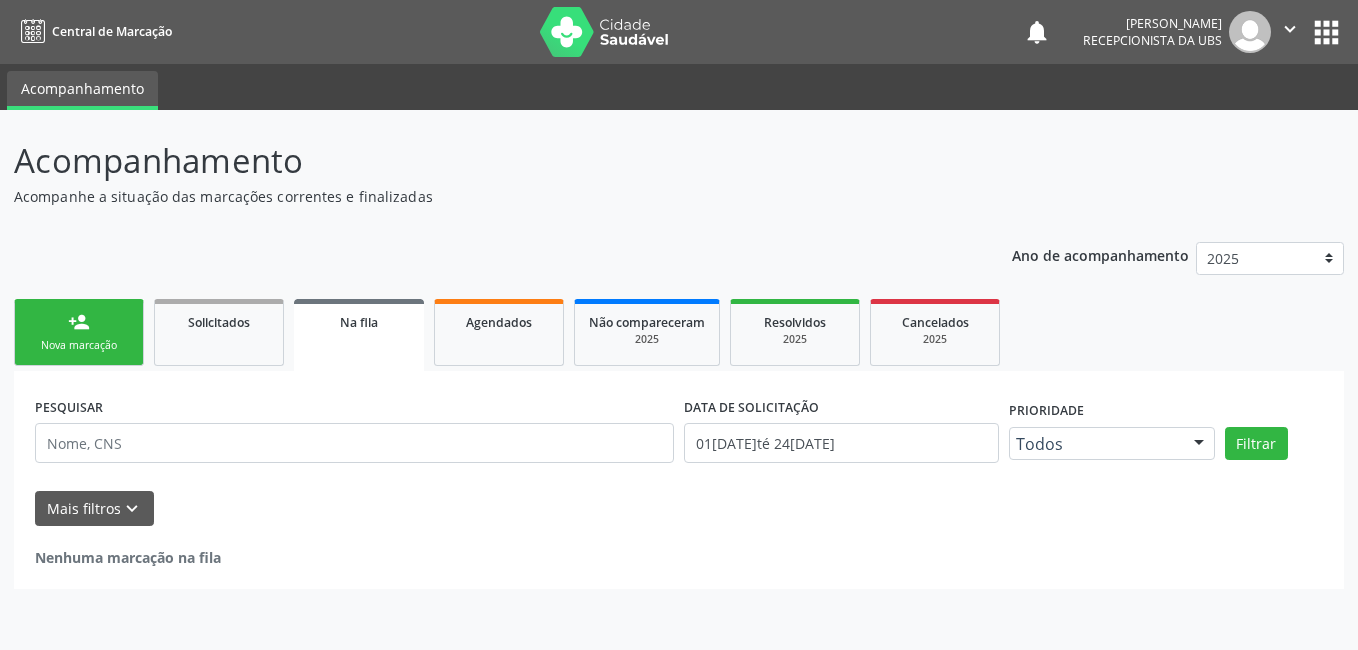 click on "Nova marcação" at bounding box center [79, 345] 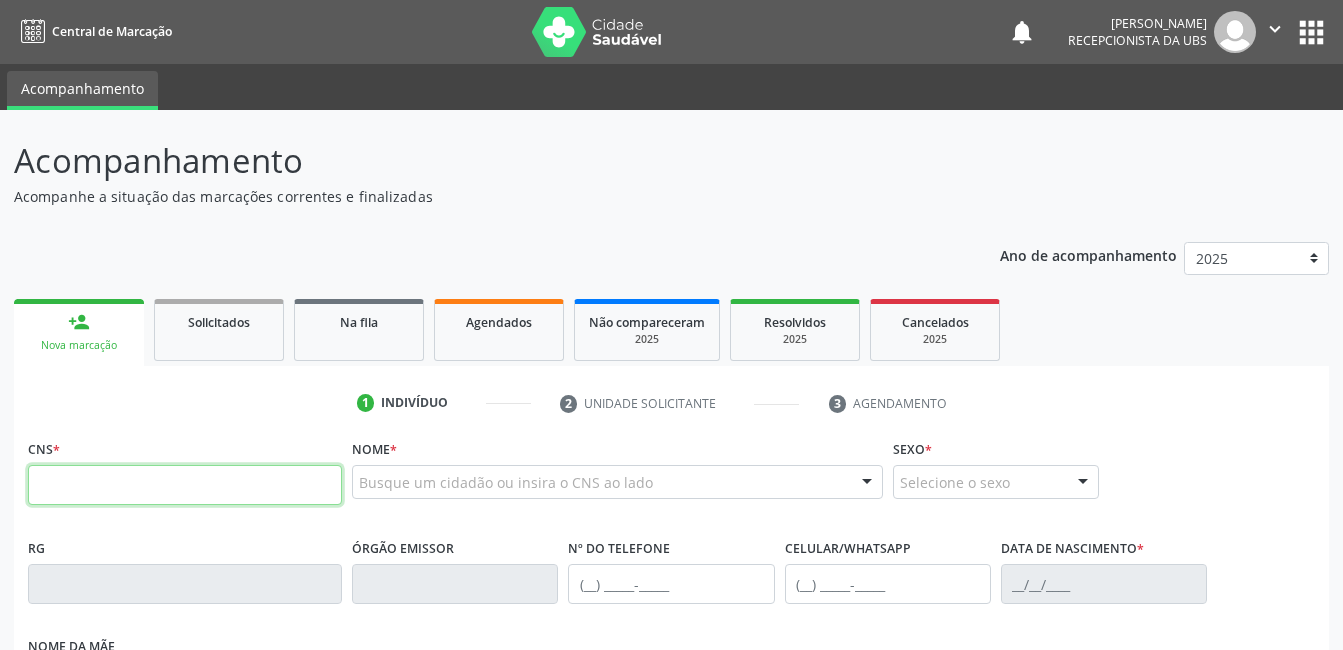 click at bounding box center [185, 485] 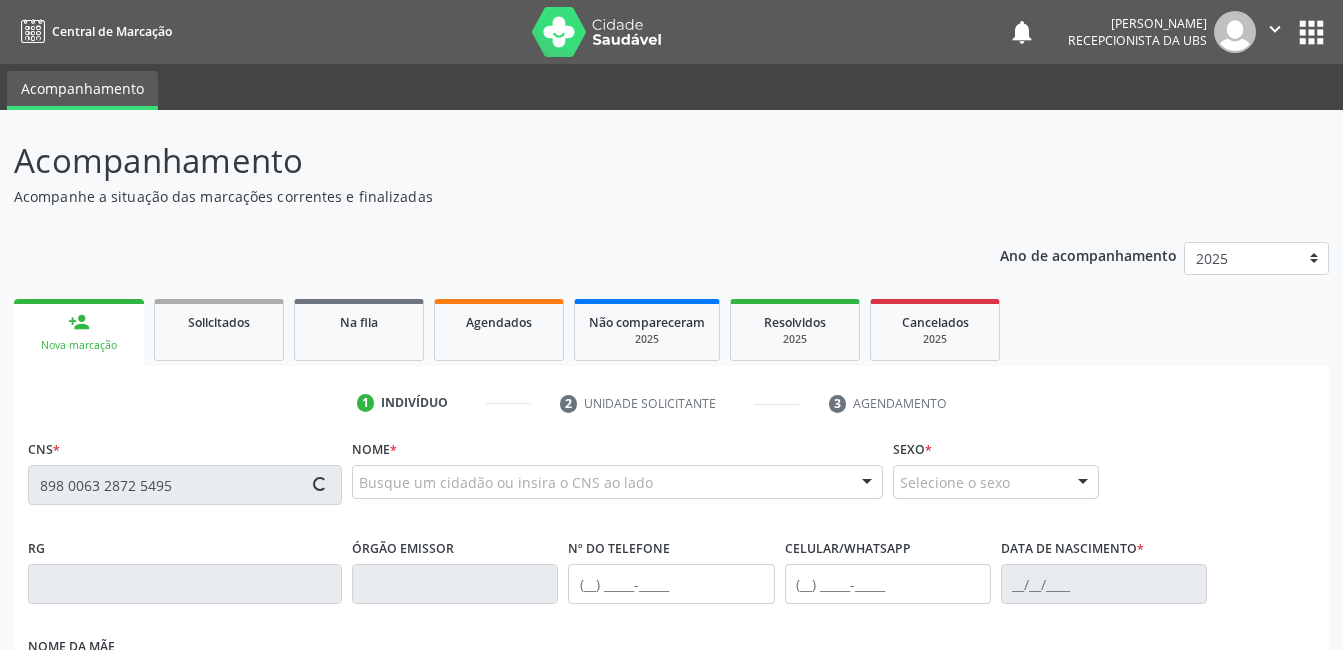 type on "898 0063 2872 5495" 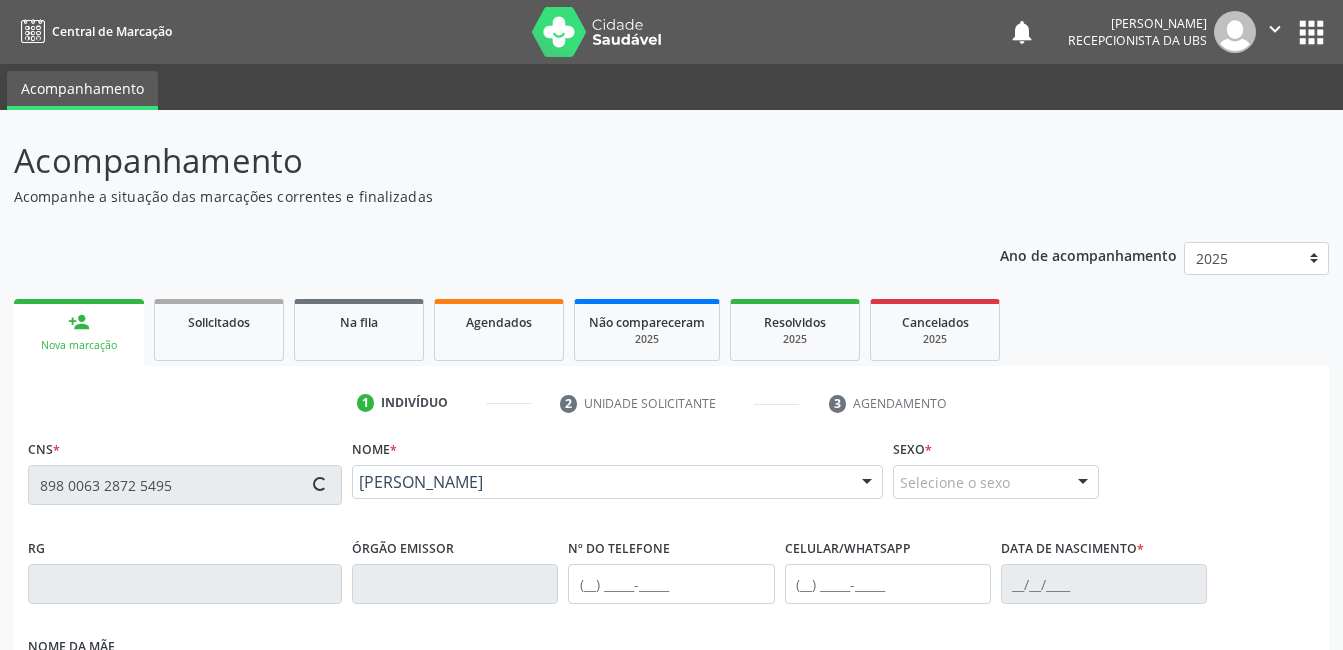 type on "(87) 98140-7882" 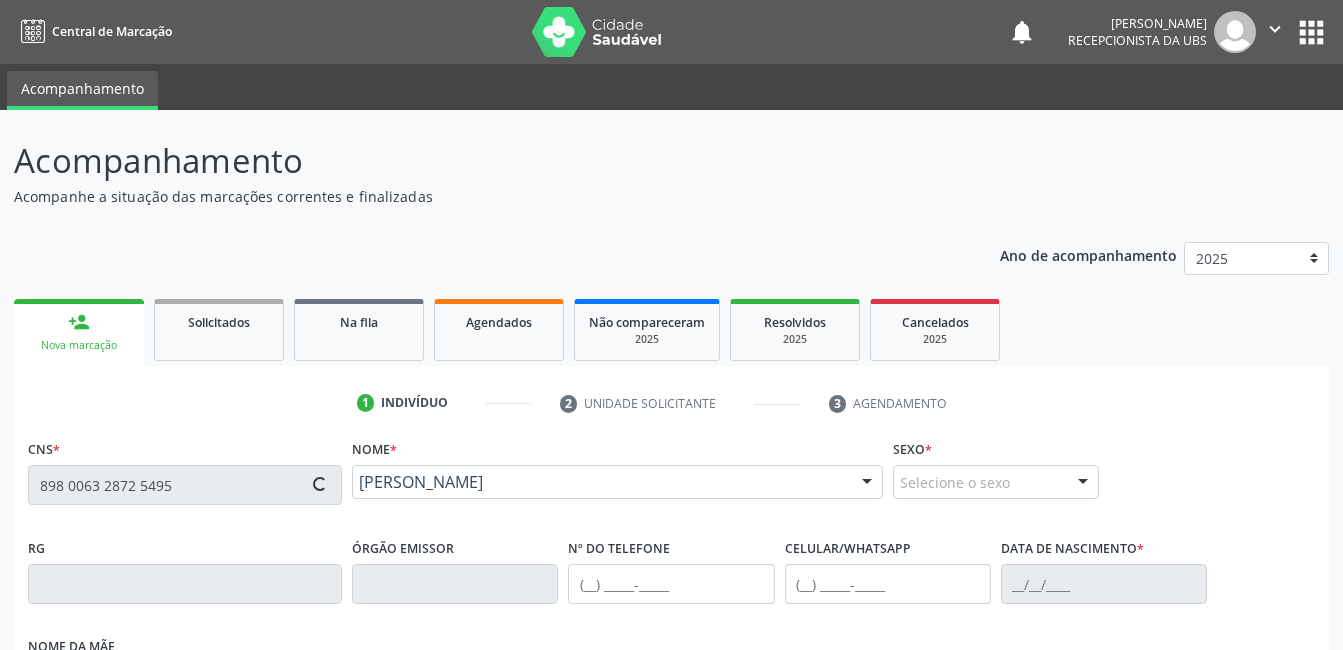 type on "03/08/2023" 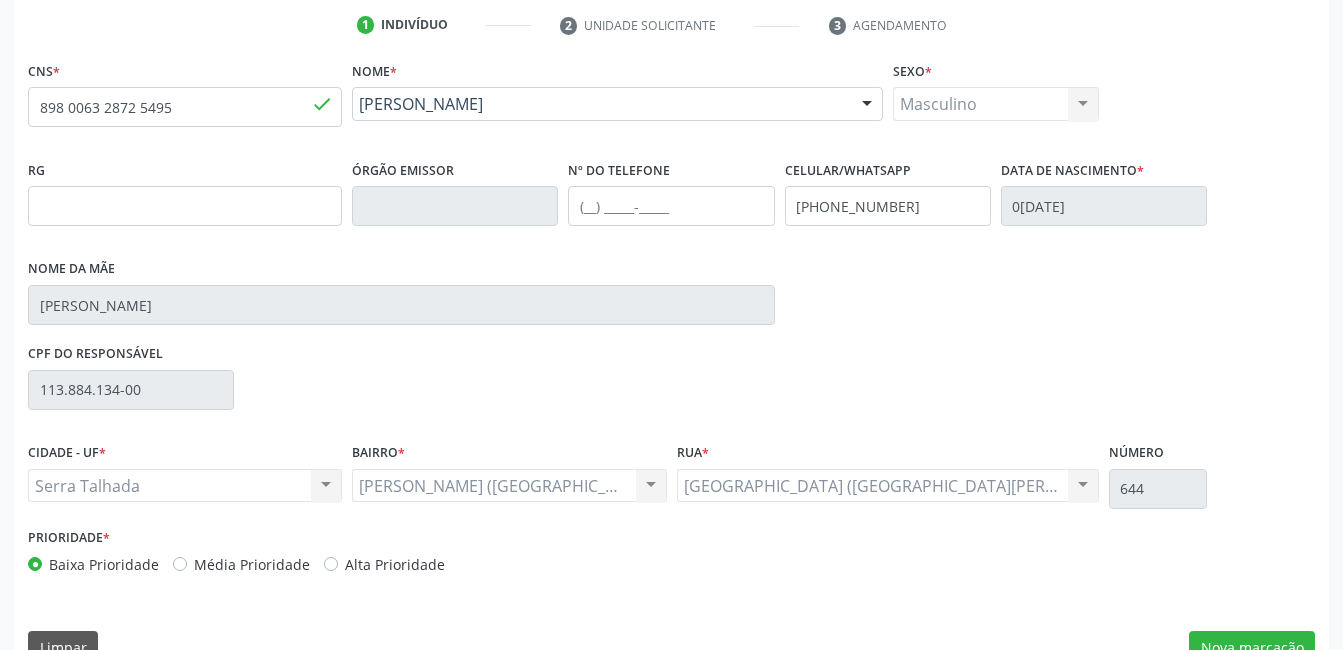 scroll, scrollTop: 400, scrollLeft: 0, axis: vertical 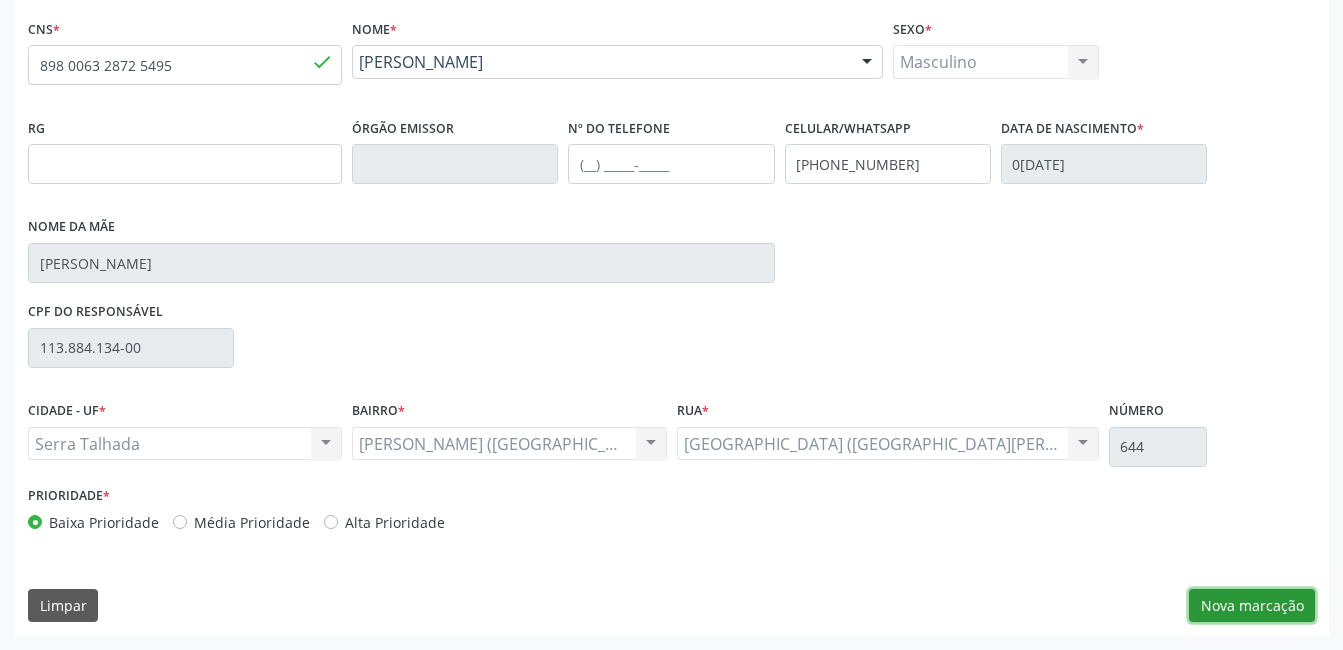 click on "Nova marcação" at bounding box center (1252, 606) 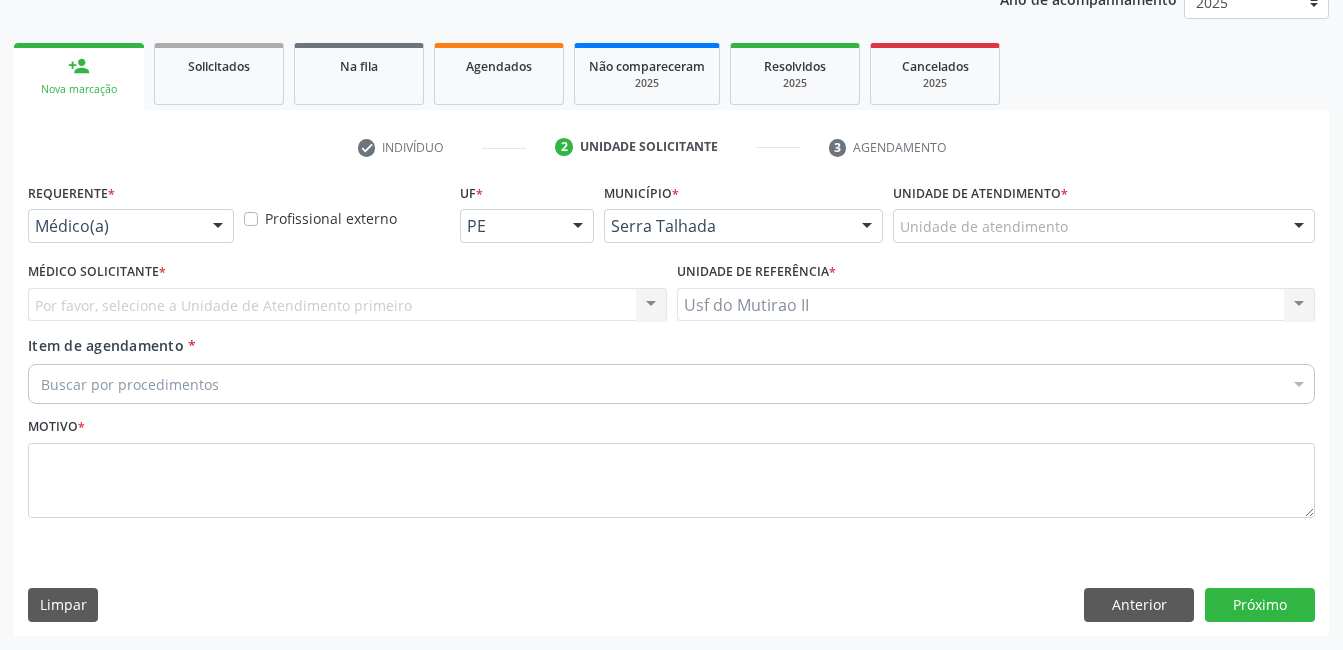 scroll, scrollTop: 256, scrollLeft: 0, axis: vertical 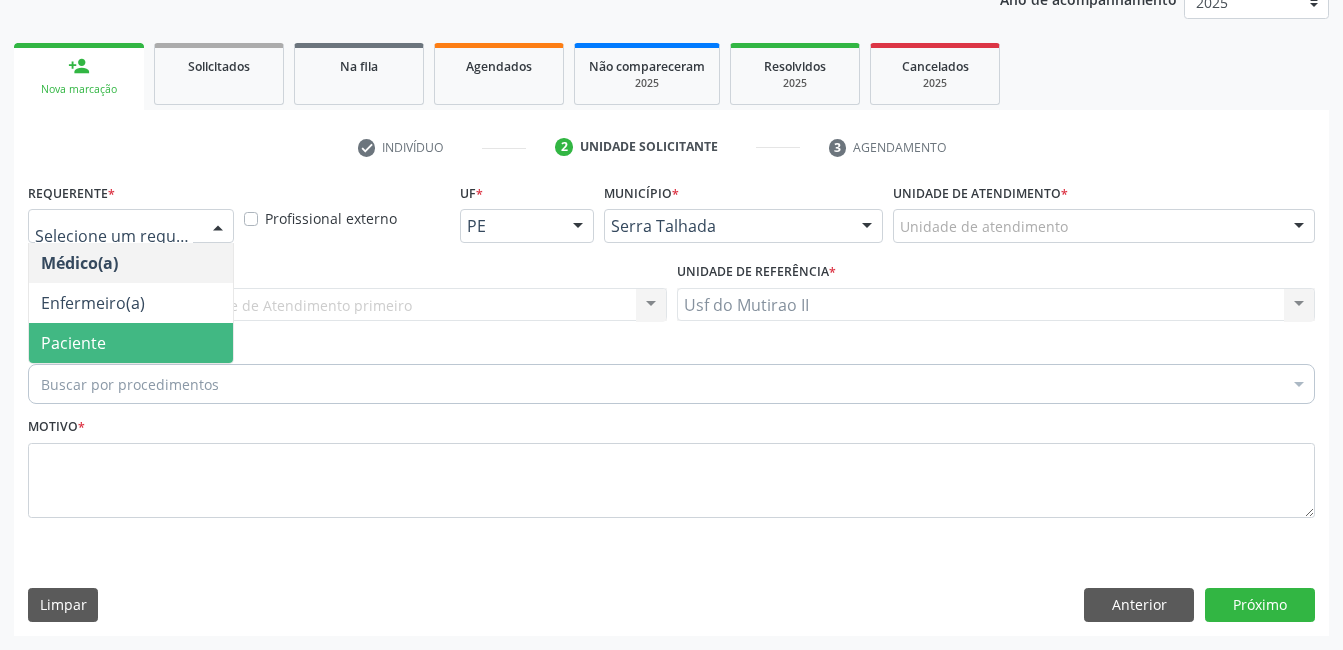 click on "Paciente" at bounding box center (131, 343) 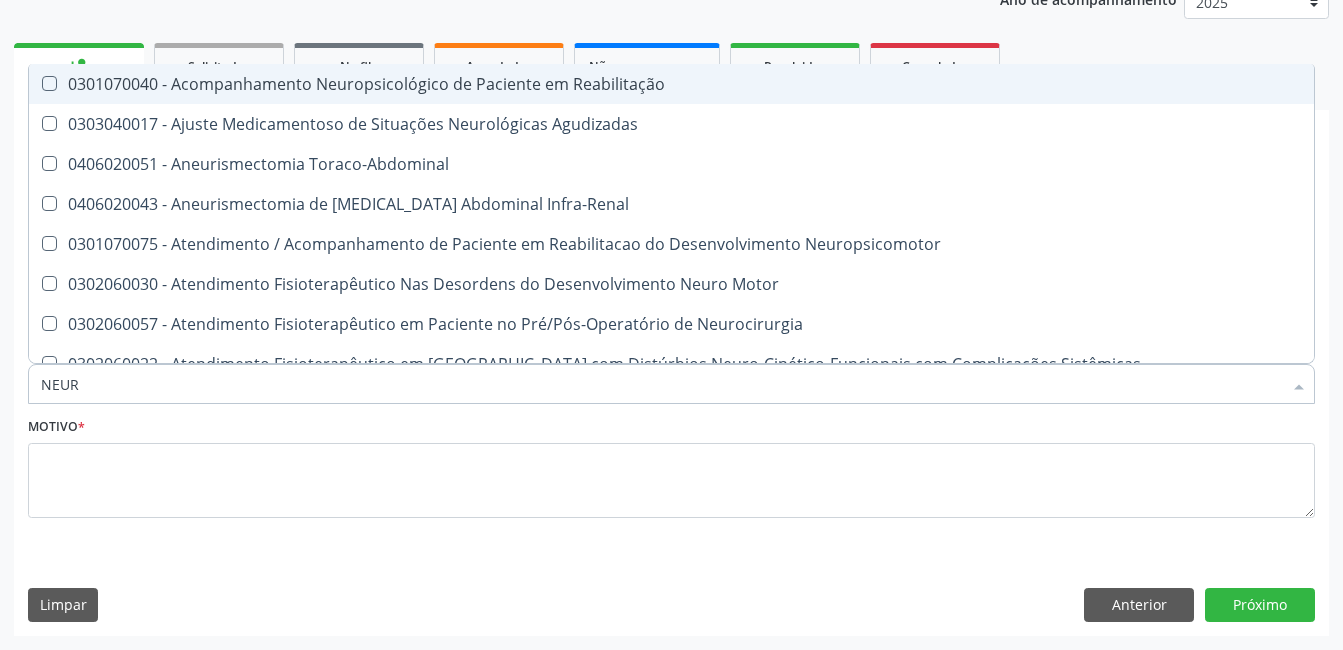type on "NEURO" 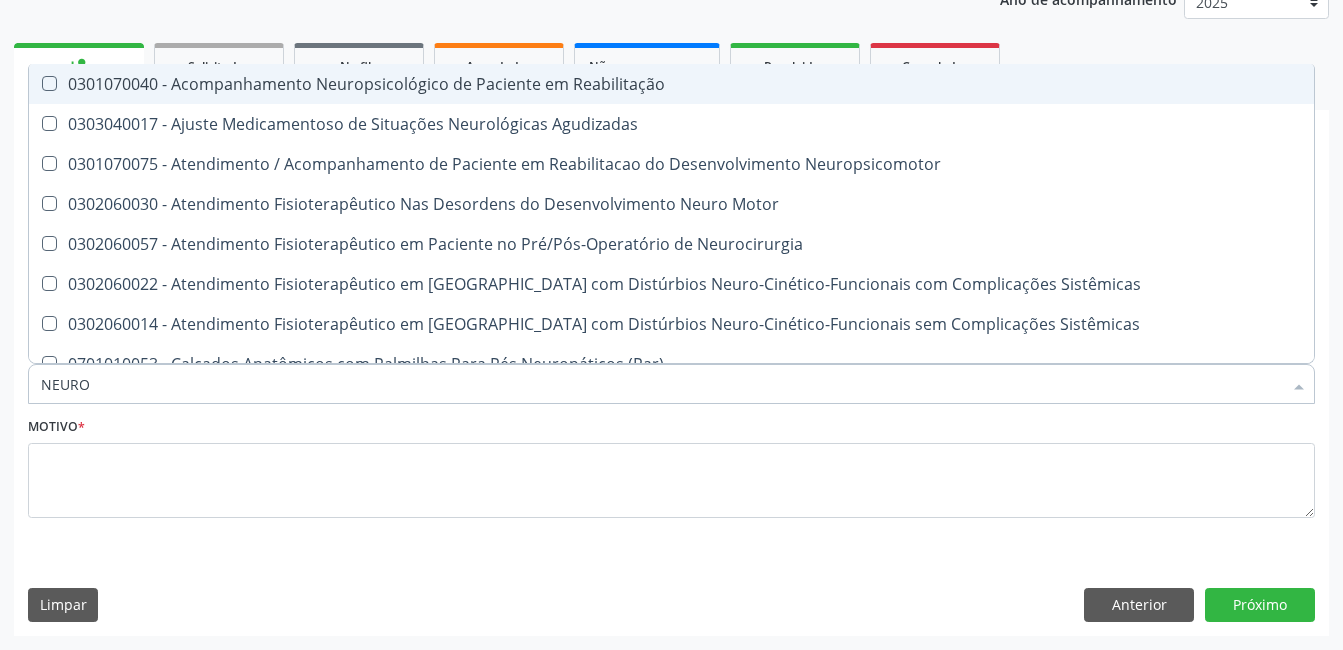 drag, startPoint x: 93, startPoint y: 389, endPoint x: 0, endPoint y: 389, distance: 93 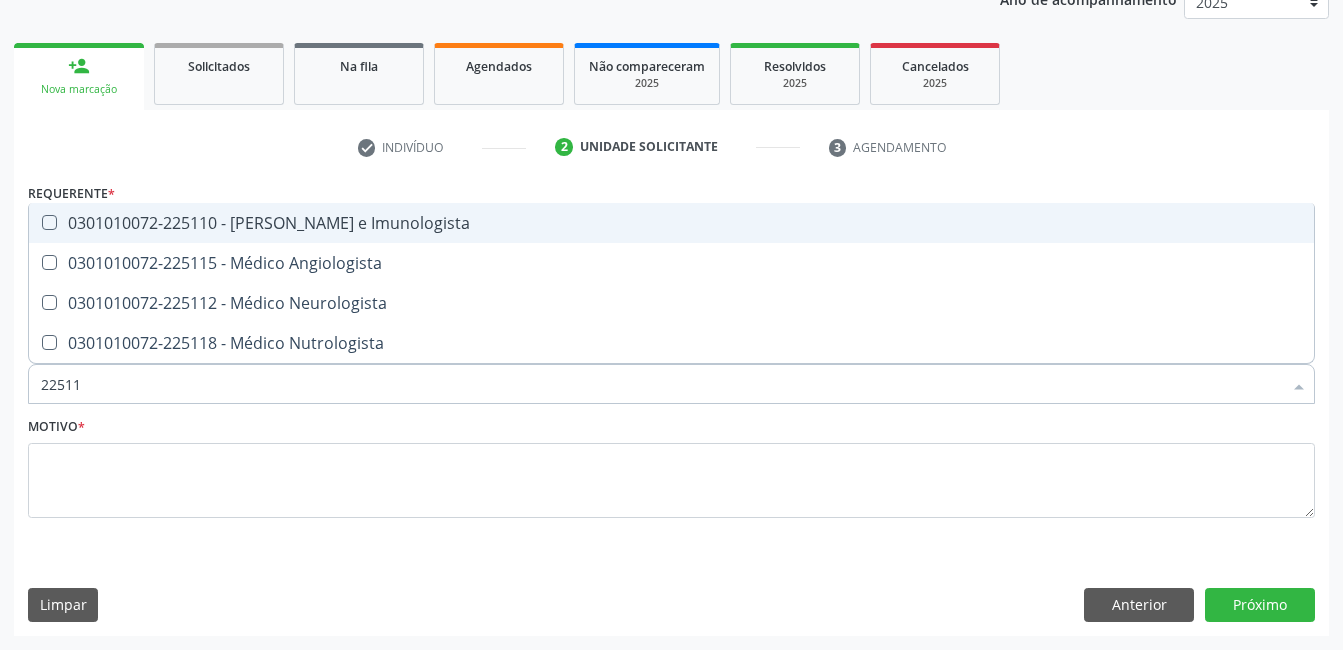 type on "225112" 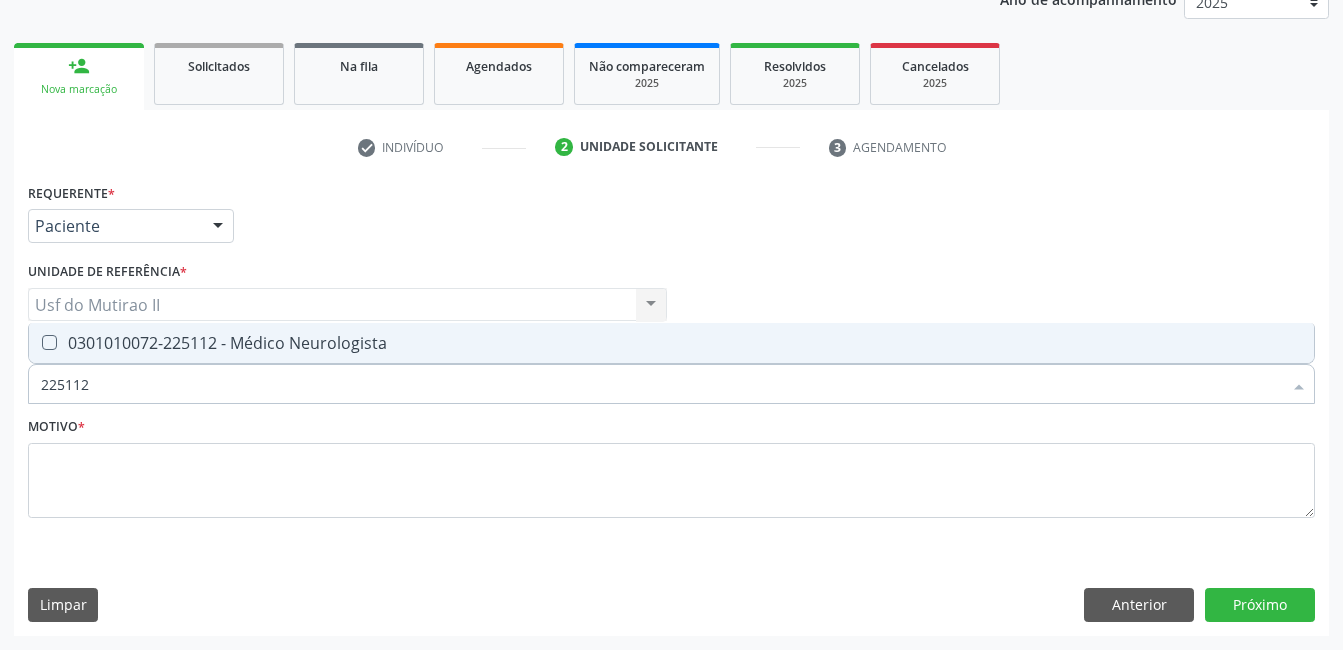 click on "0301010072-225112 - Médico Neurologista" at bounding box center (671, 343) 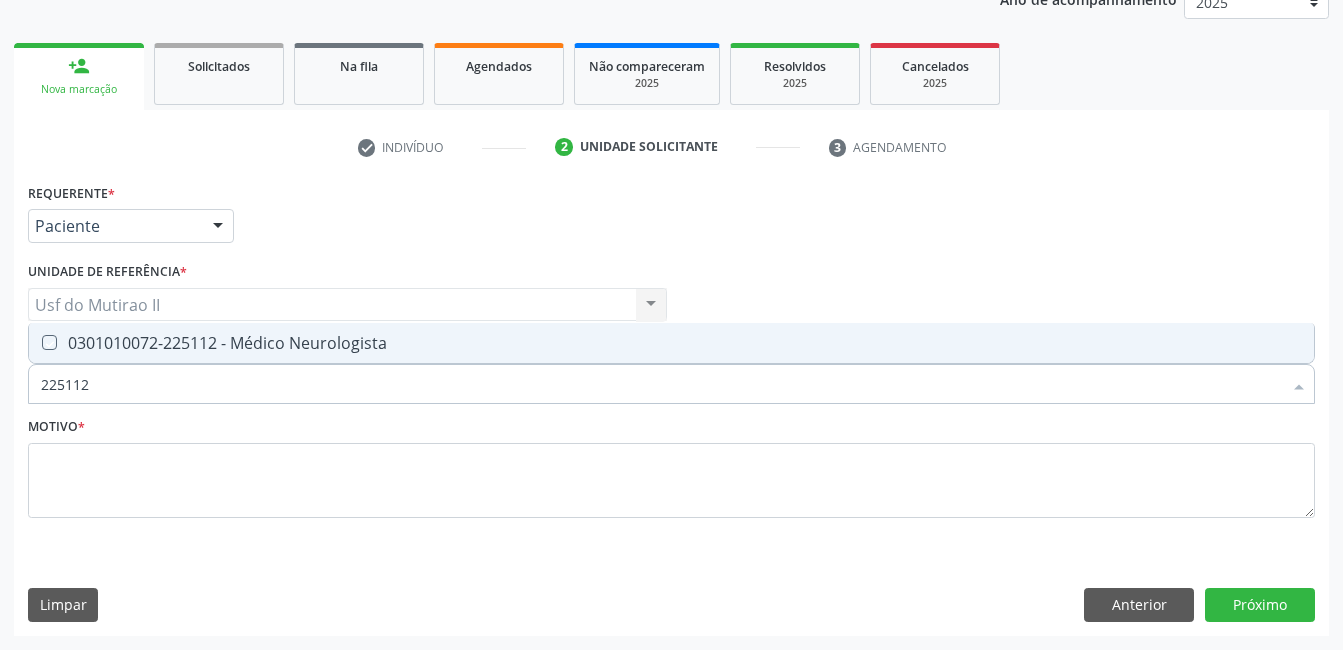 checkbox on "true" 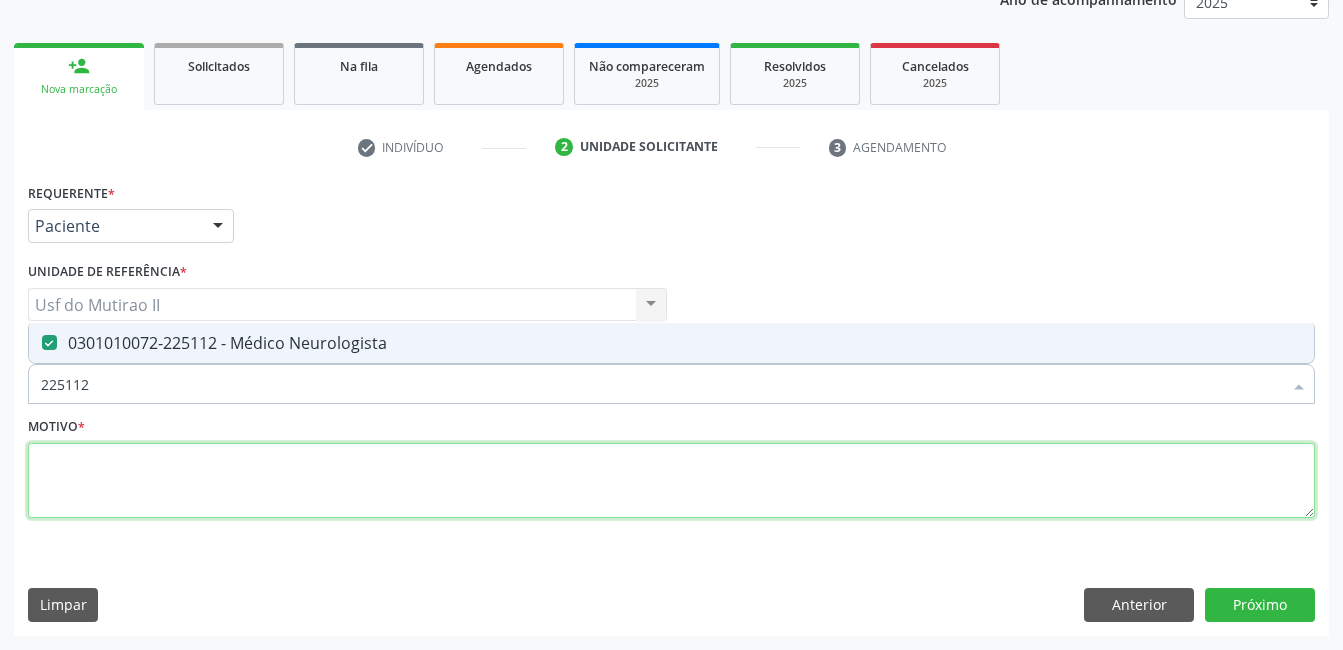 click at bounding box center (671, 481) 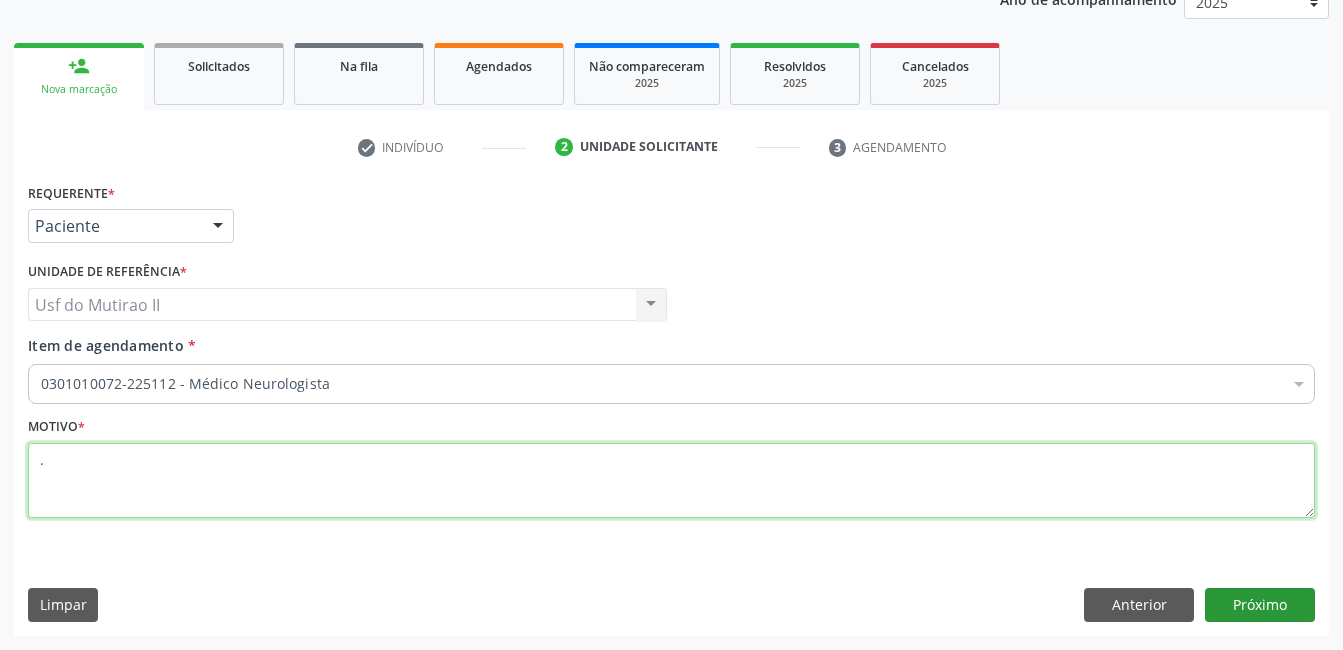 type on "." 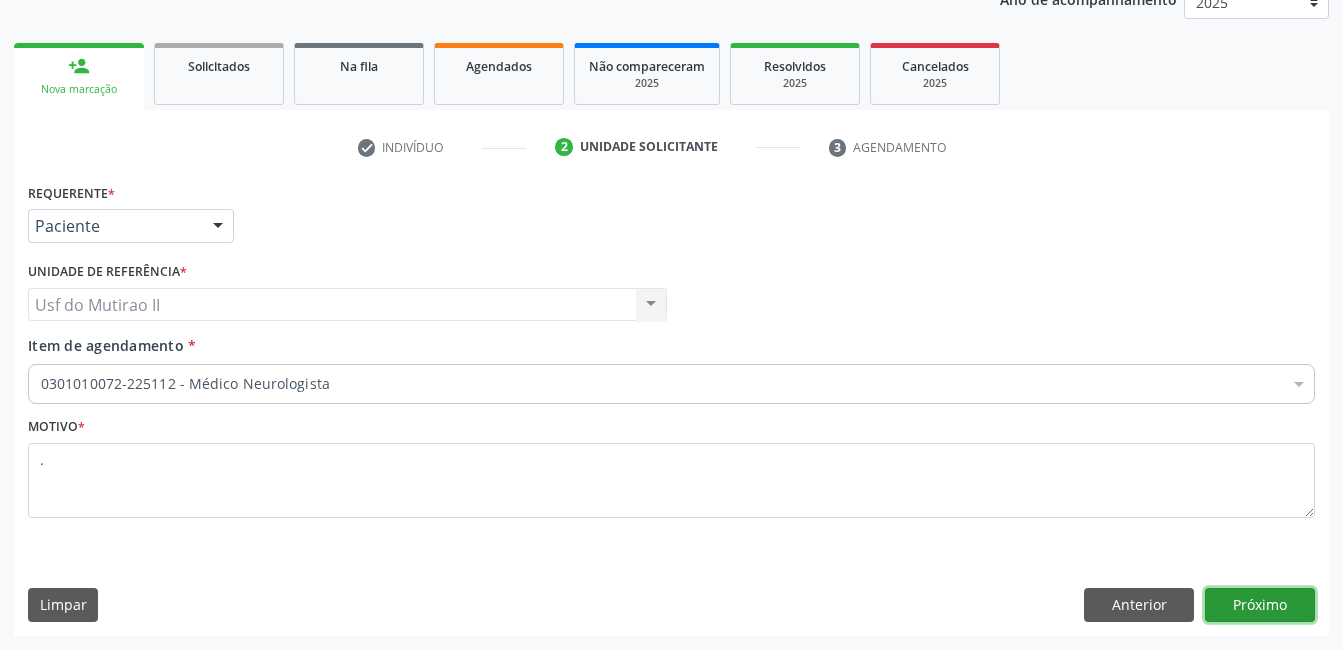 click on "Próximo" at bounding box center (1260, 605) 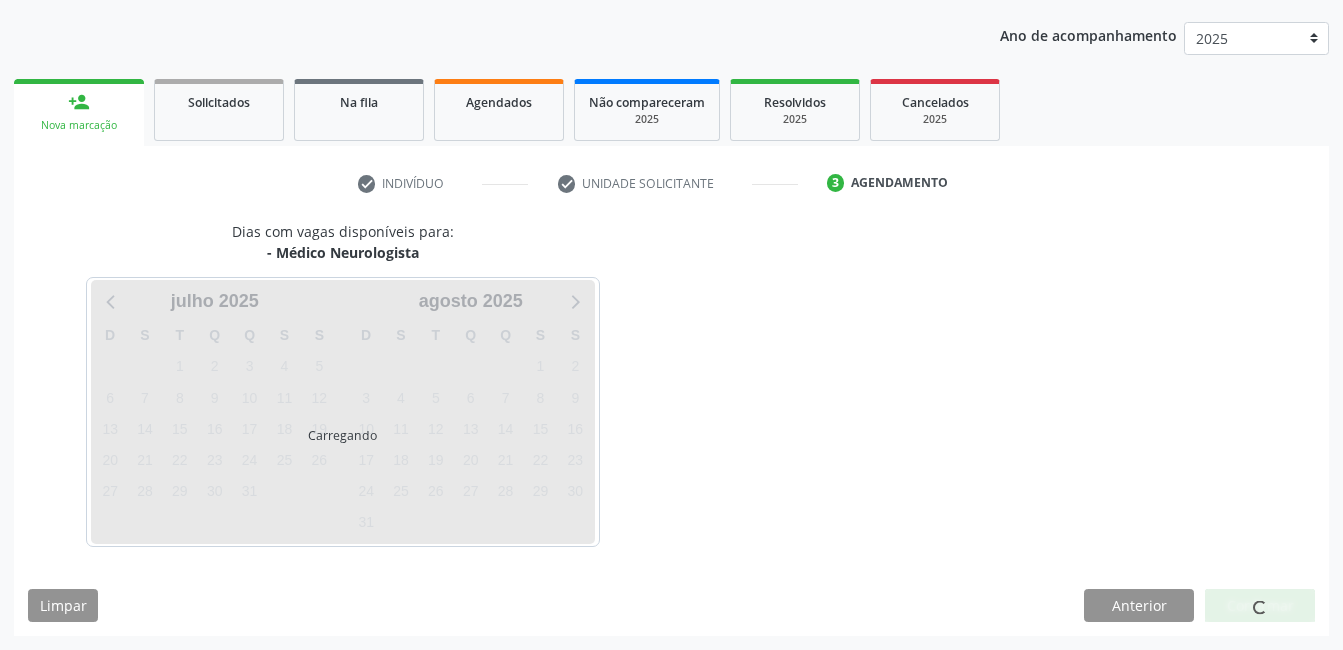 scroll, scrollTop: 220, scrollLeft: 0, axis: vertical 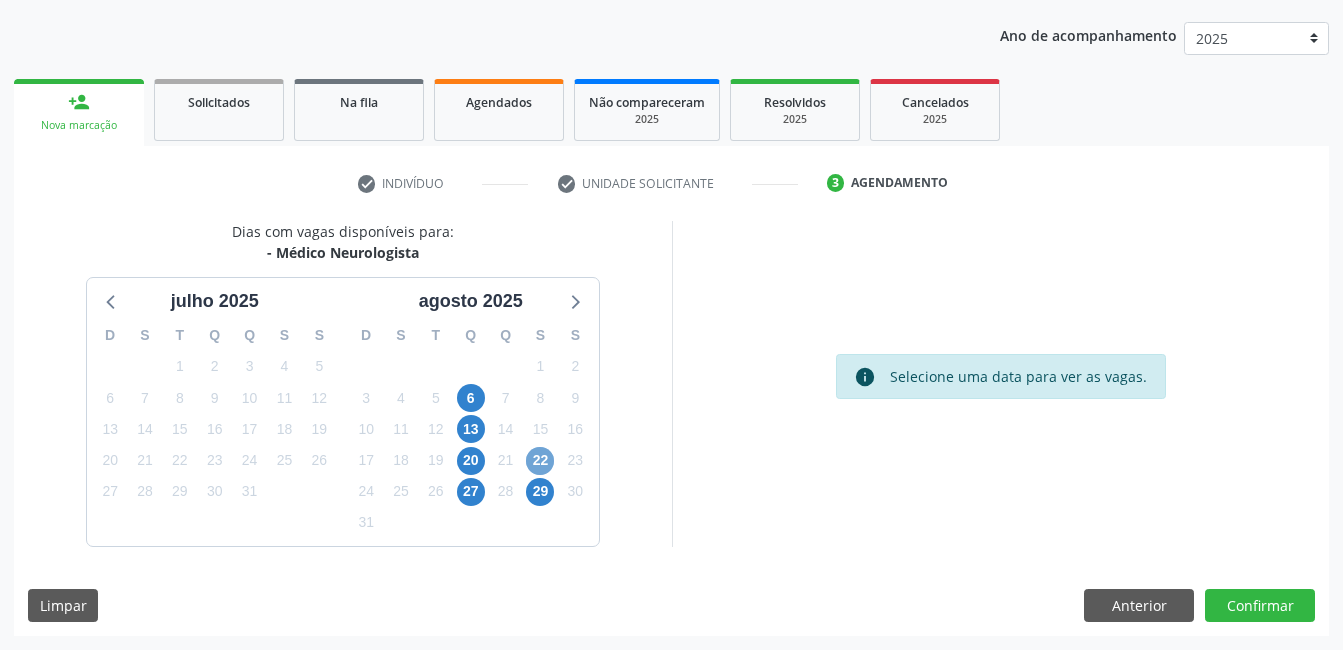click on "22" at bounding box center [540, 461] 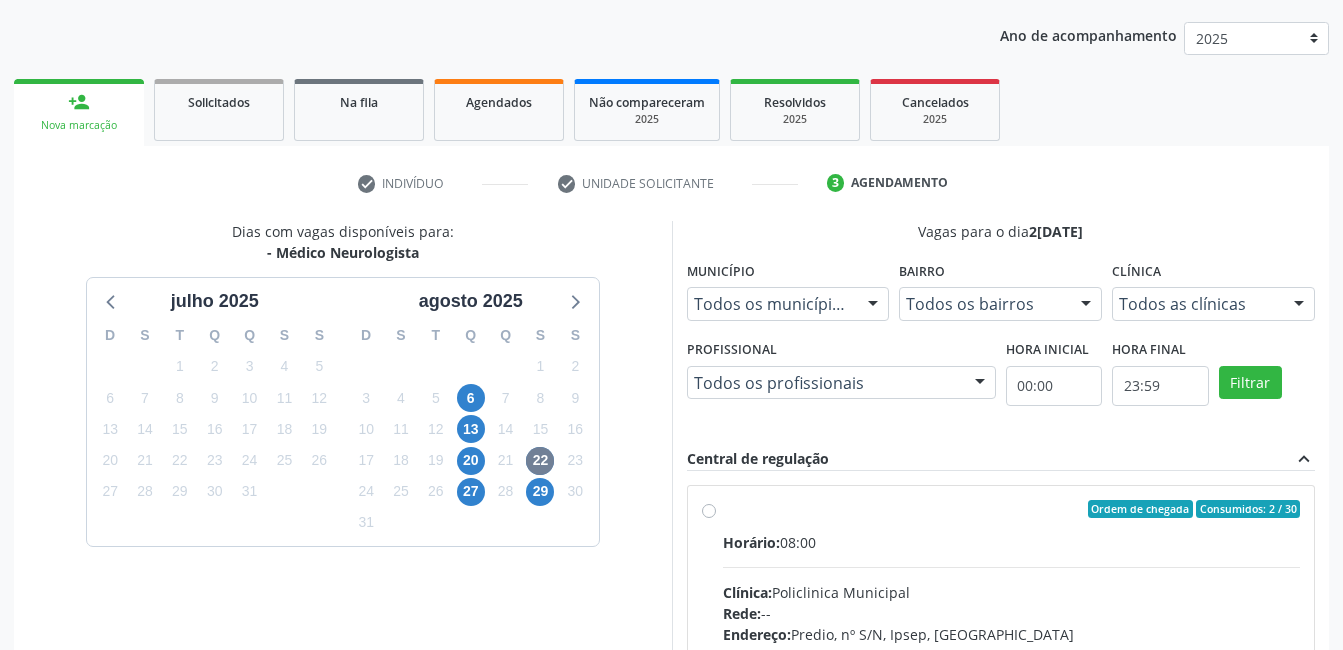 click on "Ordem de chegada
Consumidos: 2 / 30" at bounding box center [1012, 509] 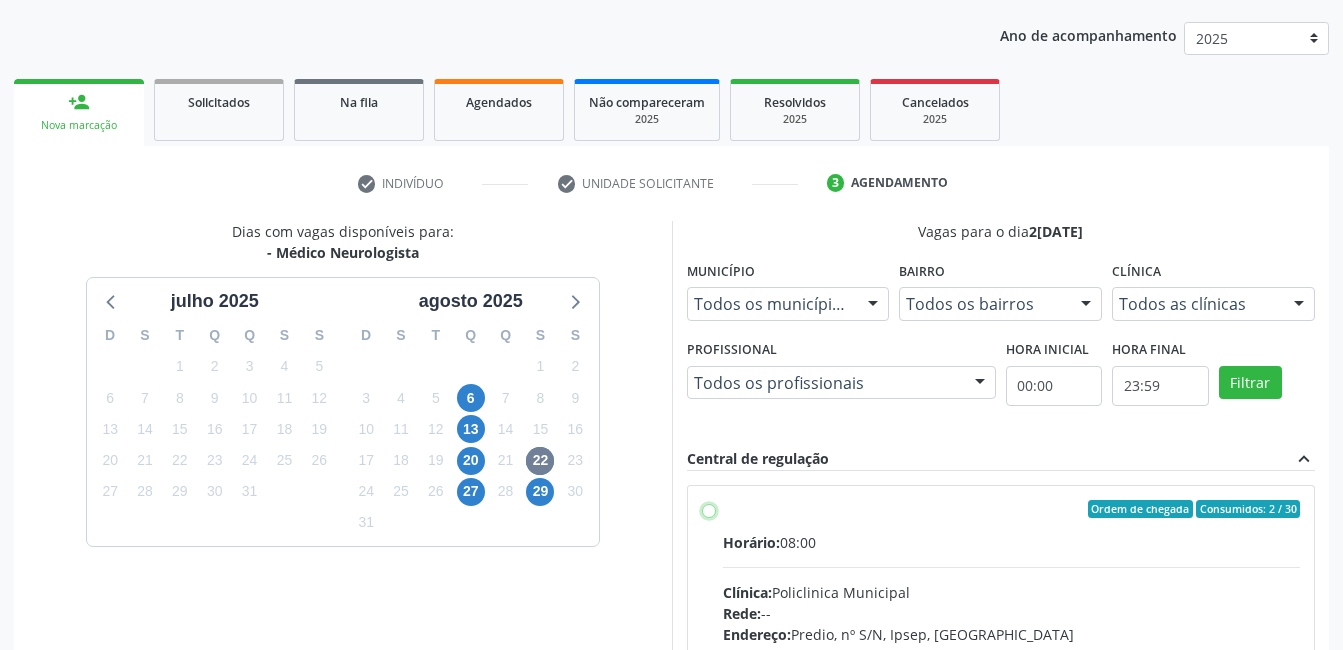 click on "Ordem de chegada
Consumidos: 2 / 30
Horário:   08:00
Clínica:  Policlinica Municipal
Rede:
--
Endereço:   Predio, nº S/N, Ipsep, Serra Talhada - PE
Telefone:   --
Profissional:
--
Informações adicionais sobre o atendimento
Idade de atendimento:
Sem restrição
Gênero(s) atendido(s):
Sem restrição
Informações adicionais:
--" at bounding box center [709, 509] 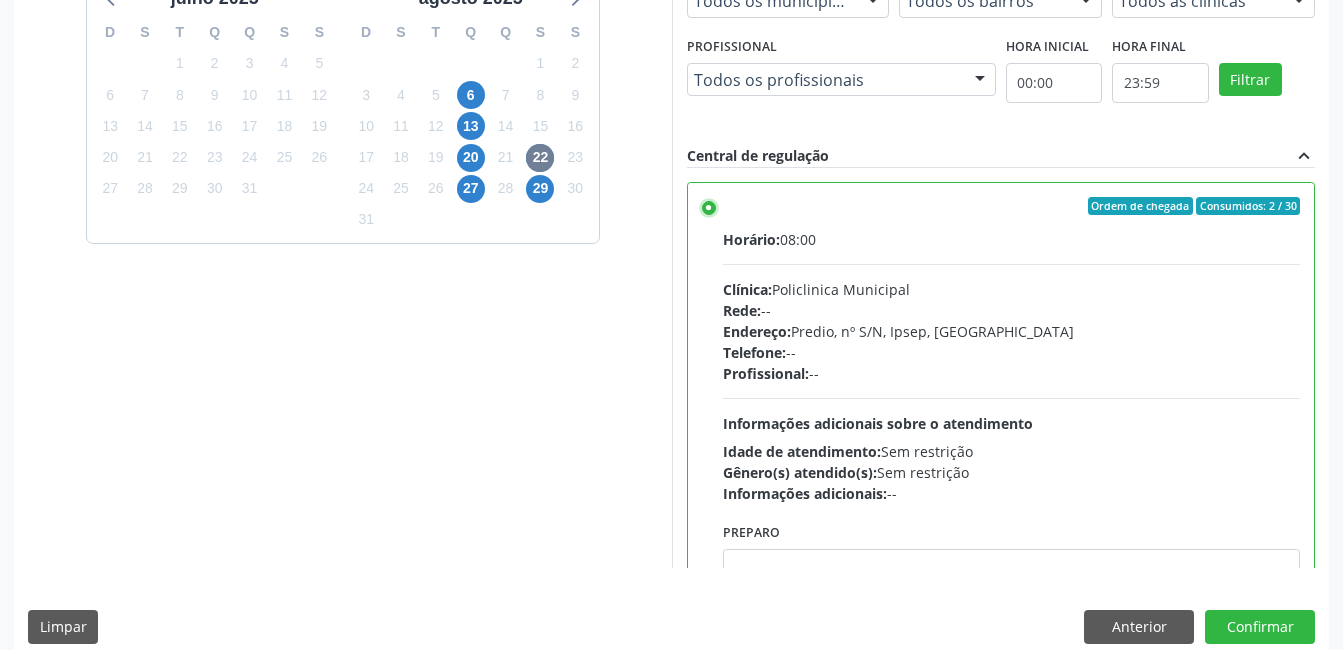 scroll, scrollTop: 545, scrollLeft: 0, axis: vertical 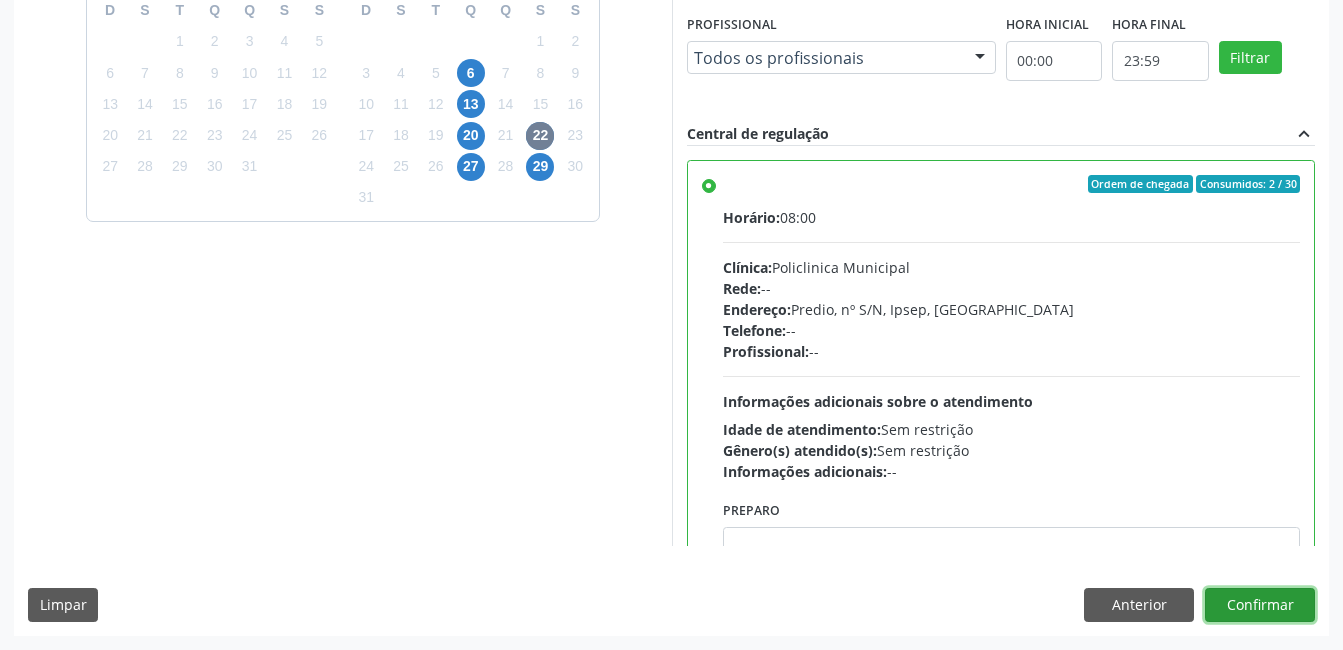 click on "Confirmar" at bounding box center (1260, 605) 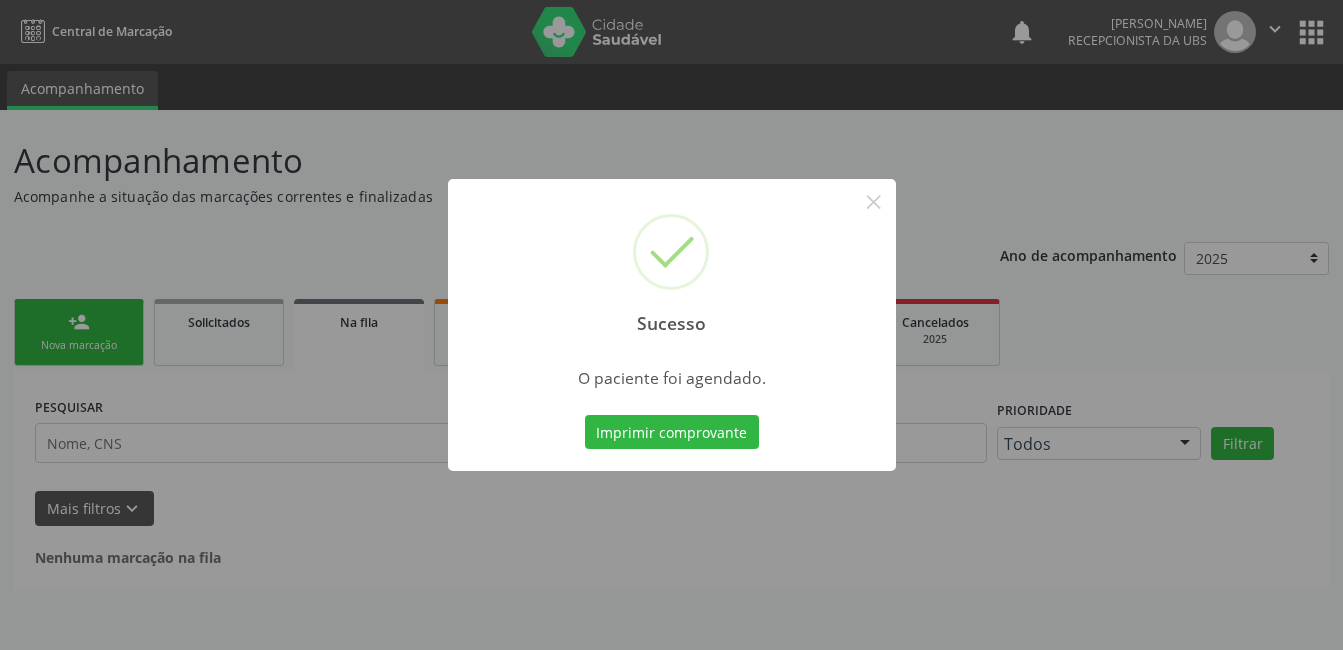scroll, scrollTop: 0, scrollLeft: 0, axis: both 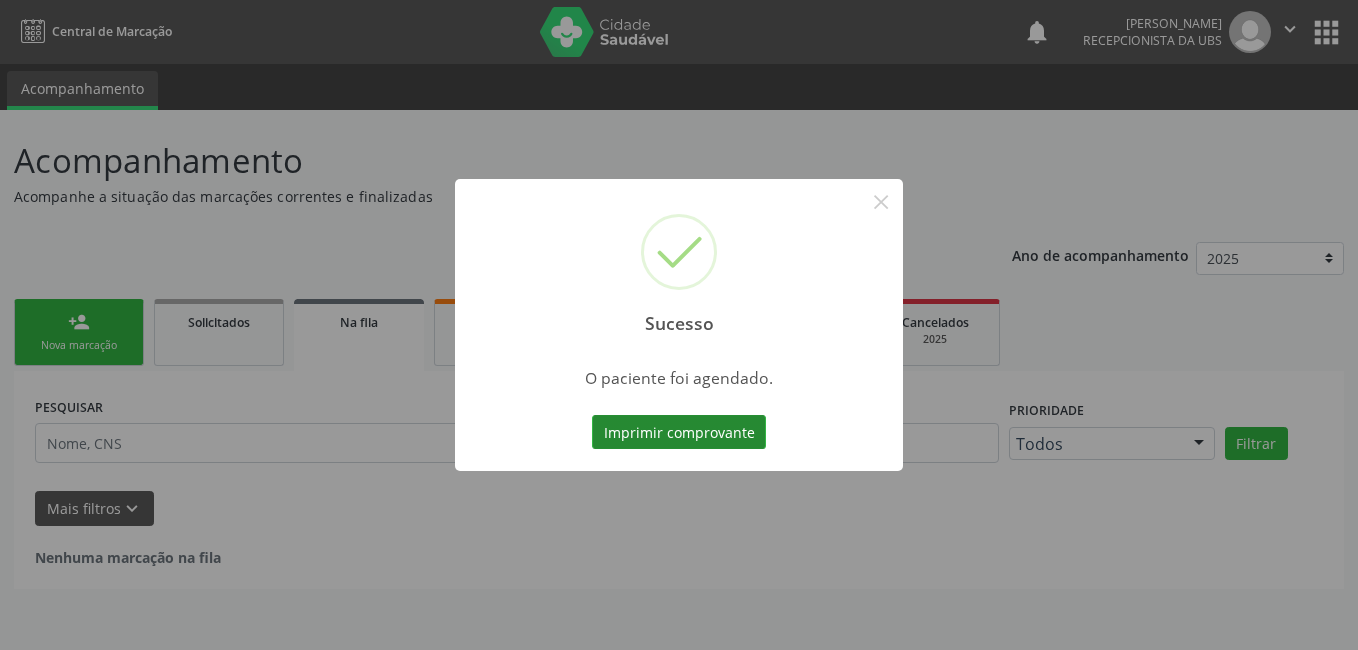 click on "Imprimir comprovante" at bounding box center (679, 432) 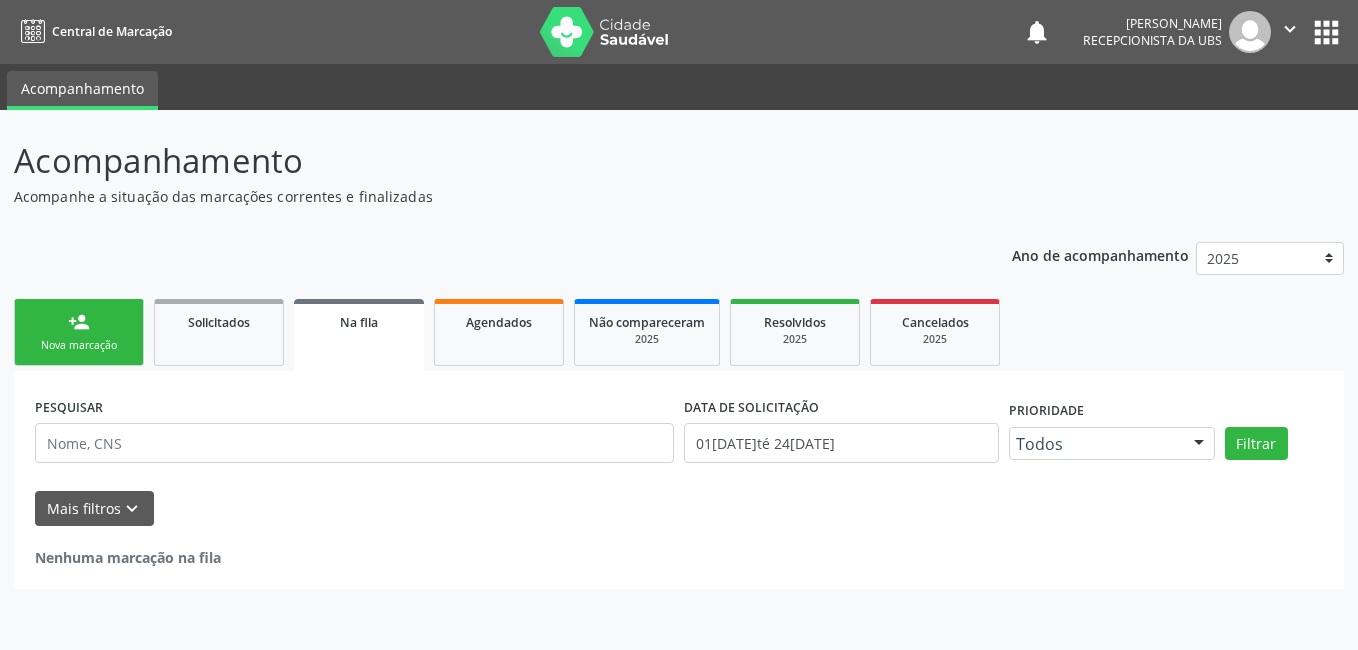 click on "person_add
Nova marcação" at bounding box center [79, 332] 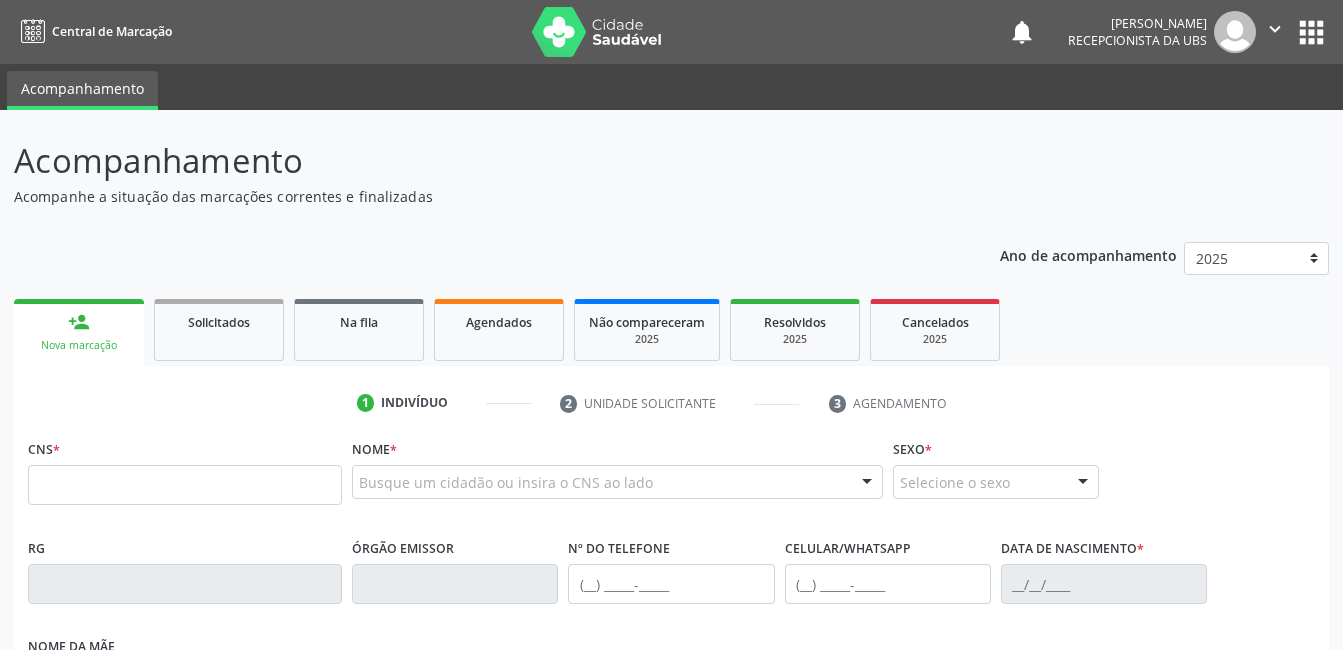 click at bounding box center (185, 485) 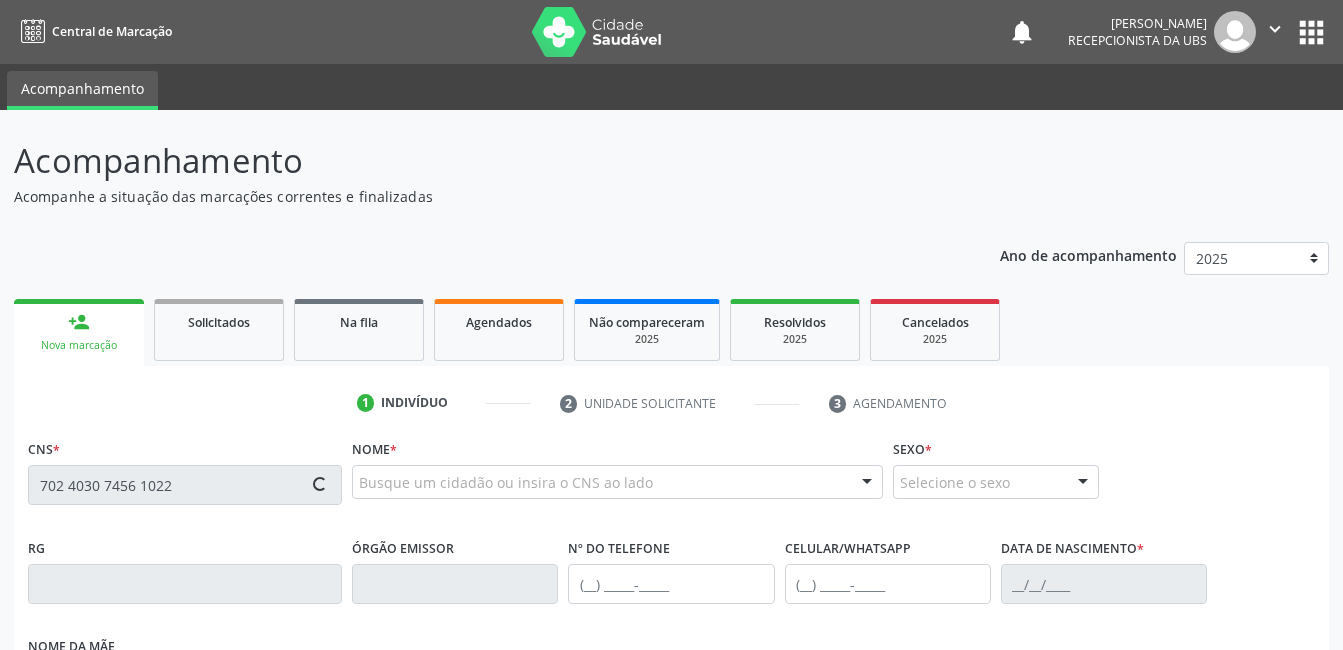 type on "702 4030 7456 1022" 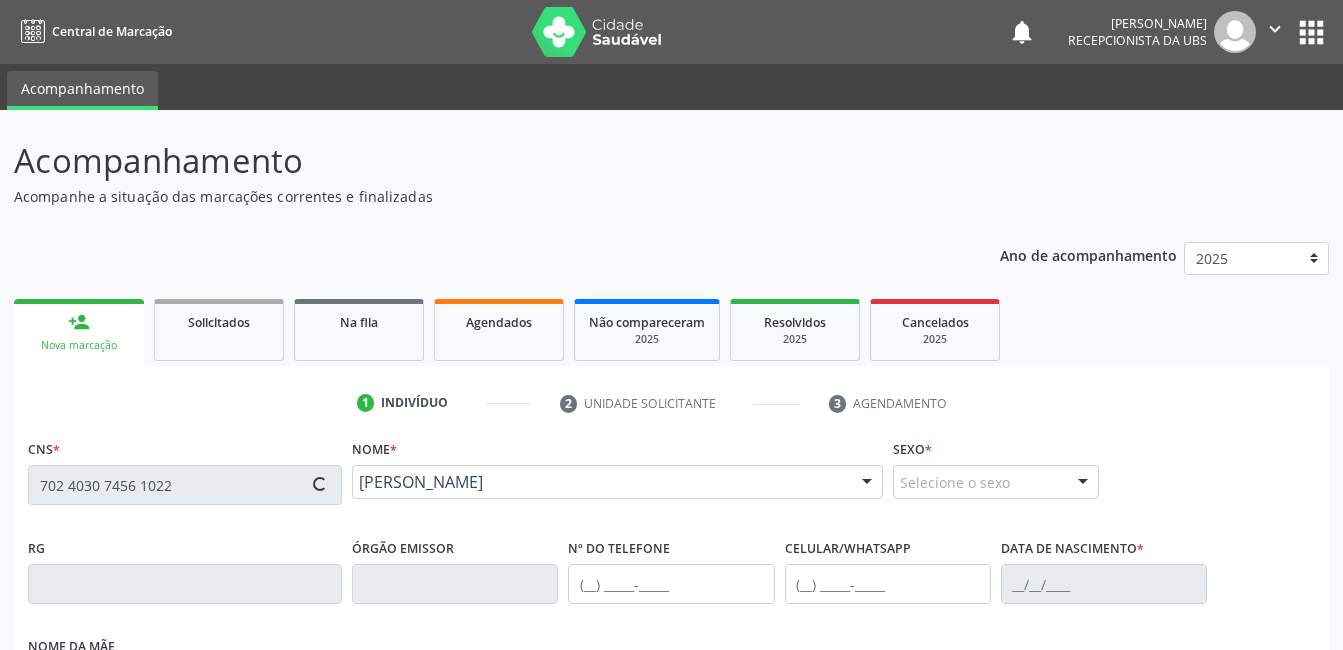 type on "[PHONE_NUMBER]" 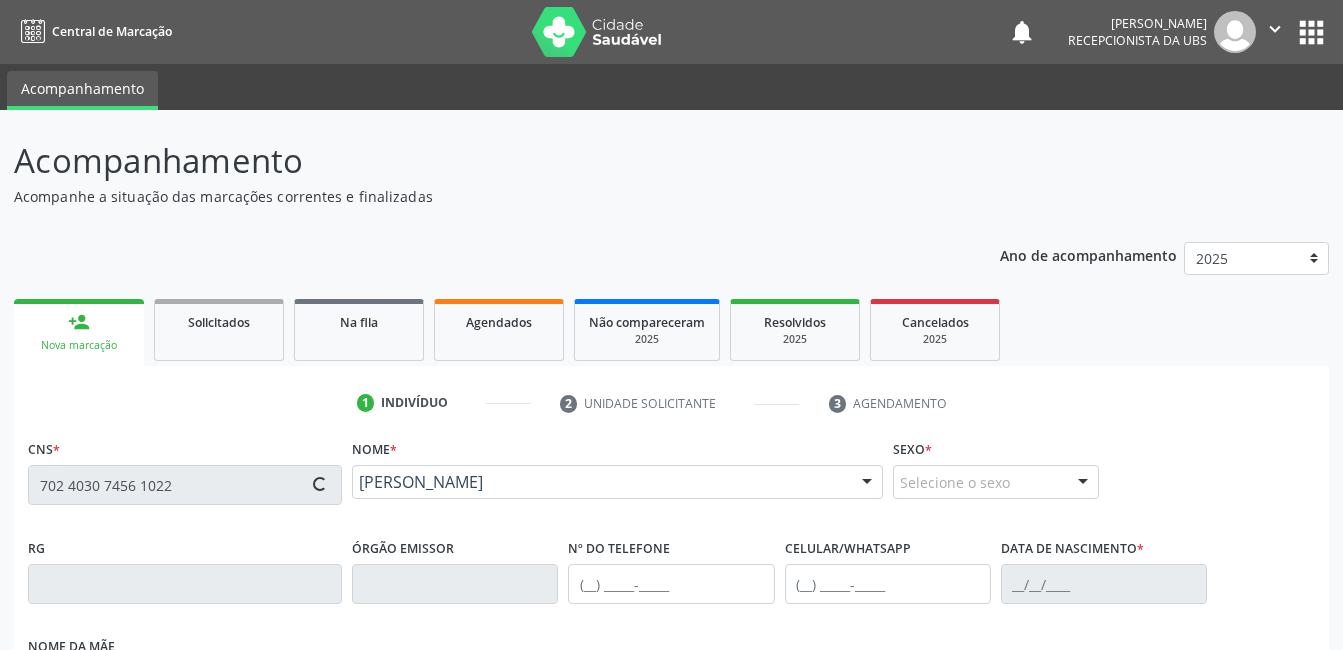 type on "[DATE]" 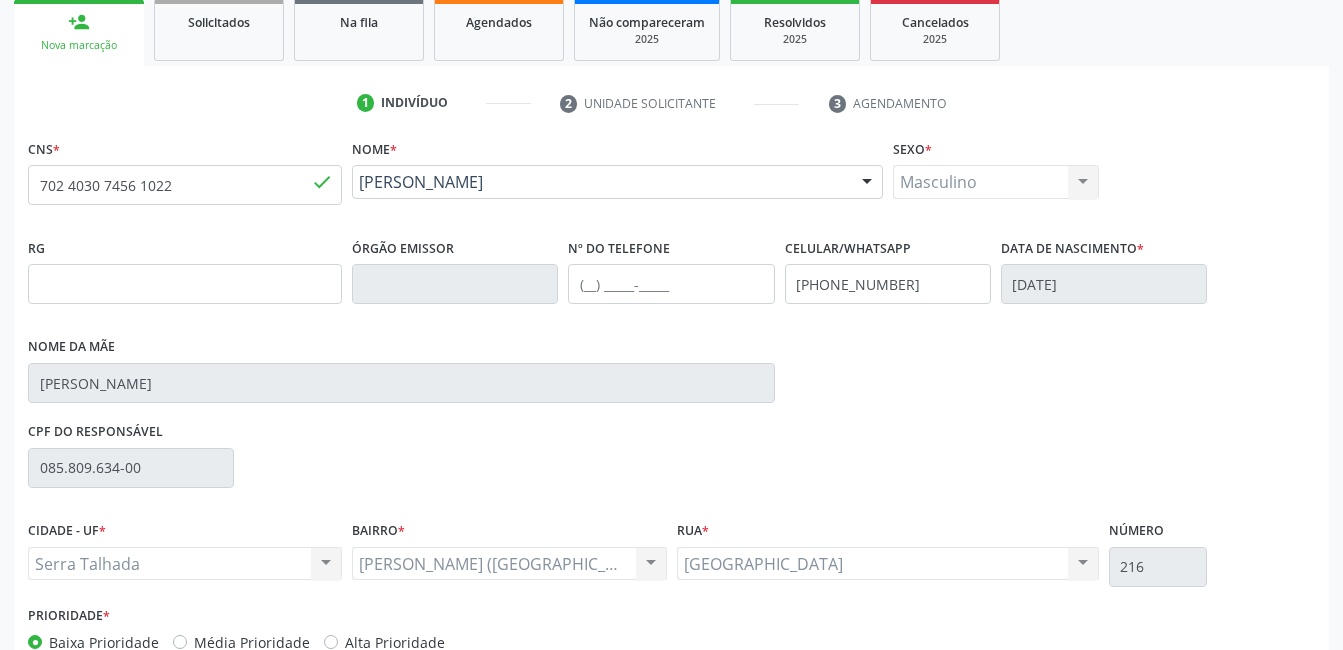 scroll, scrollTop: 420, scrollLeft: 0, axis: vertical 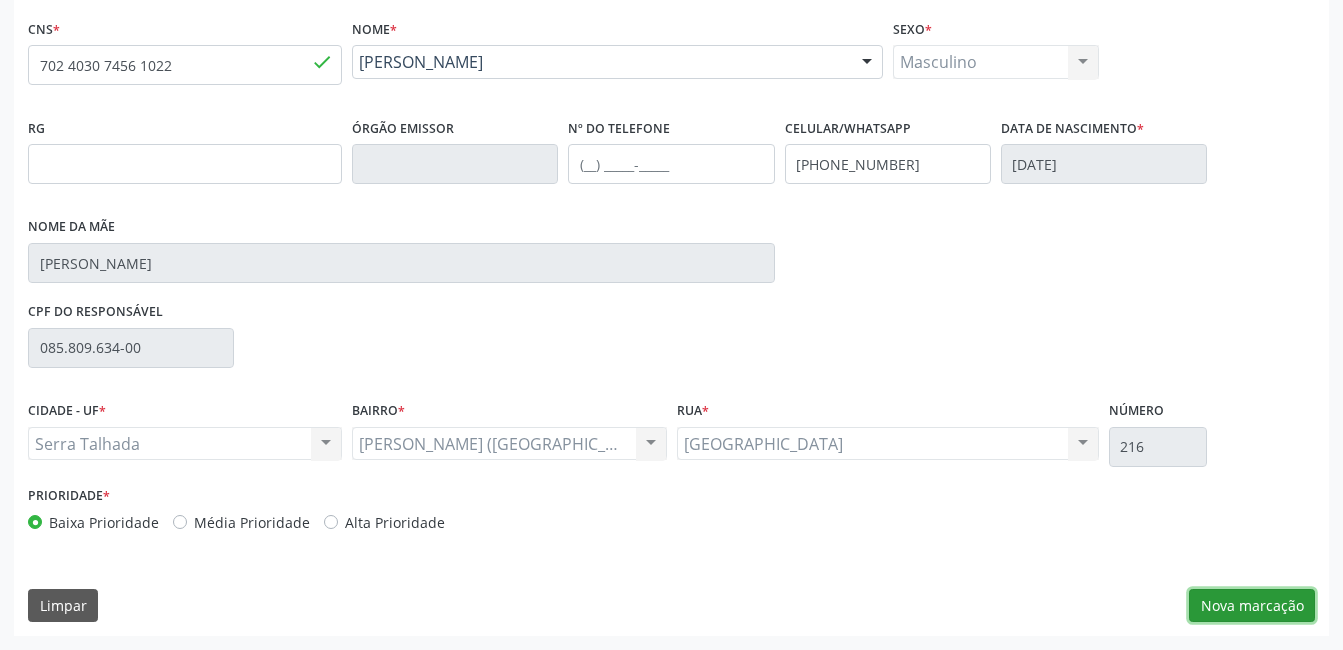 click on "Nova marcação" at bounding box center [1252, 606] 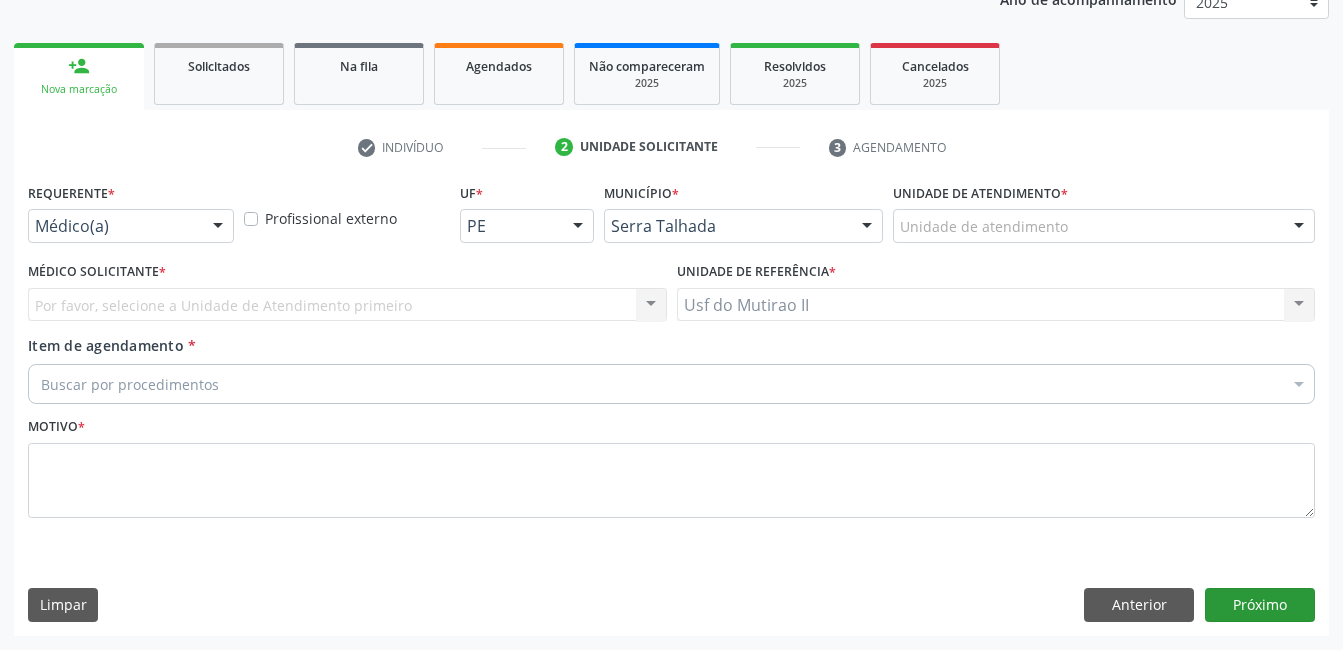 scroll, scrollTop: 256, scrollLeft: 0, axis: vertical 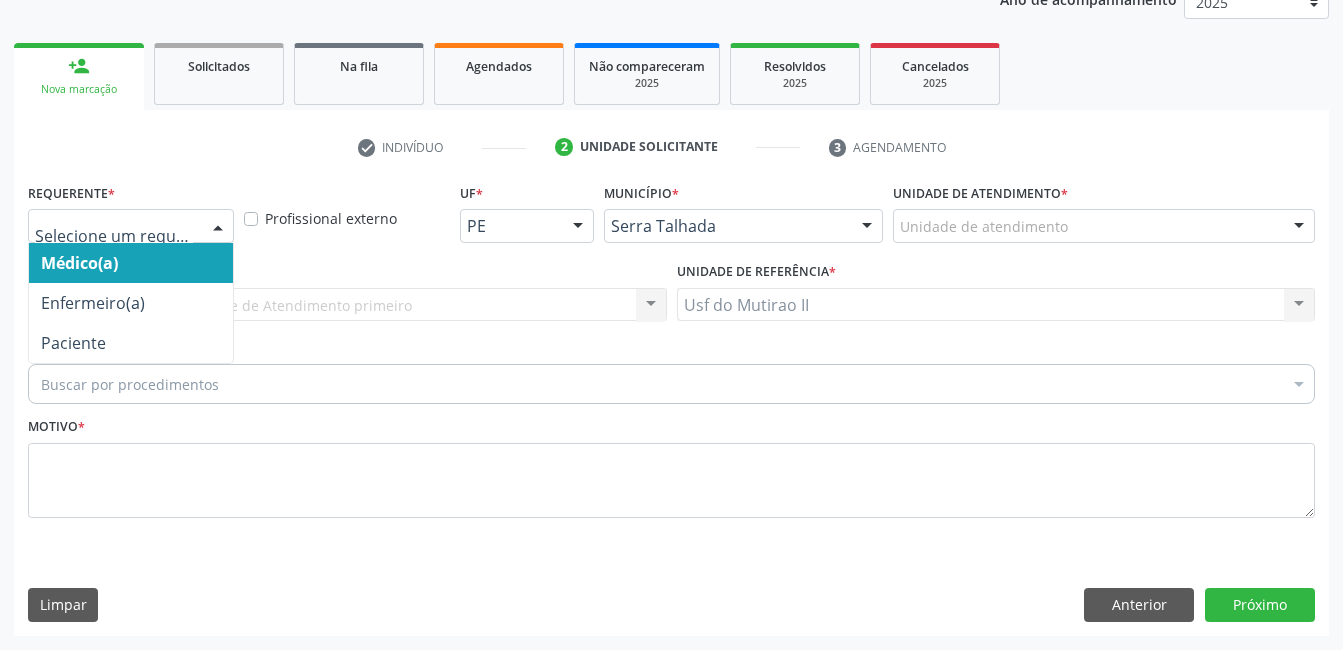 click at bounding box center (218, 227) 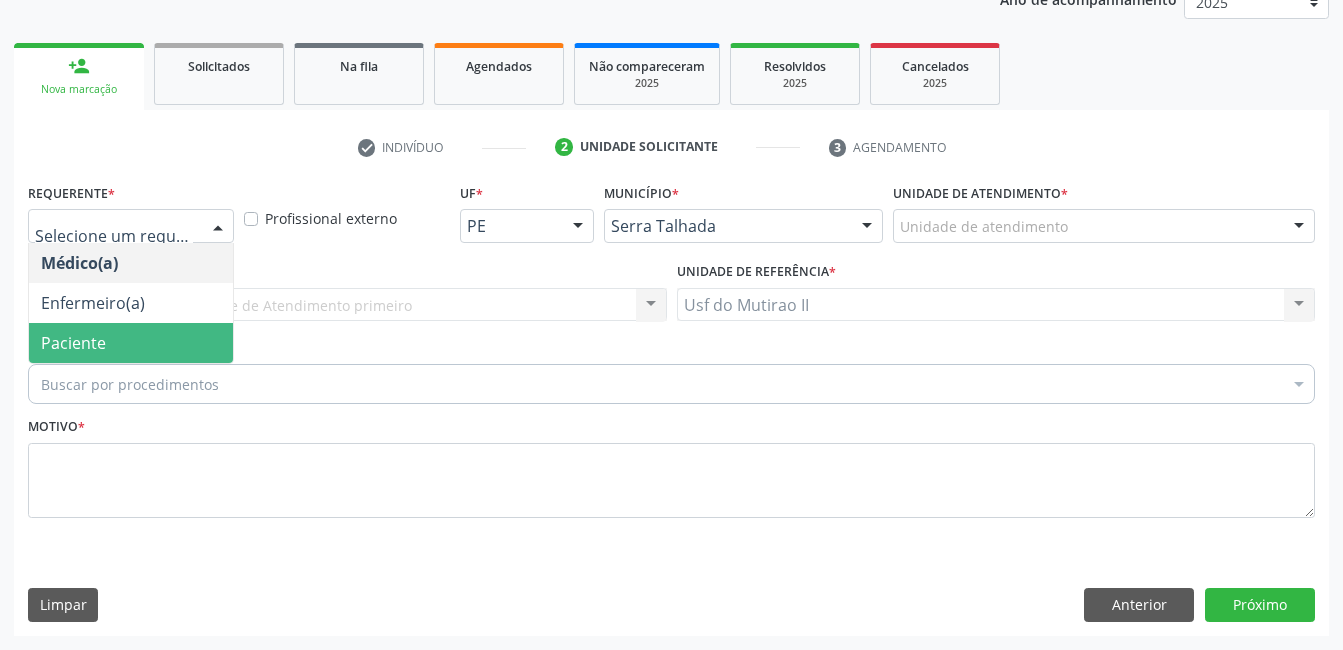 click on "Paciente" at bounding box center (131, 343) 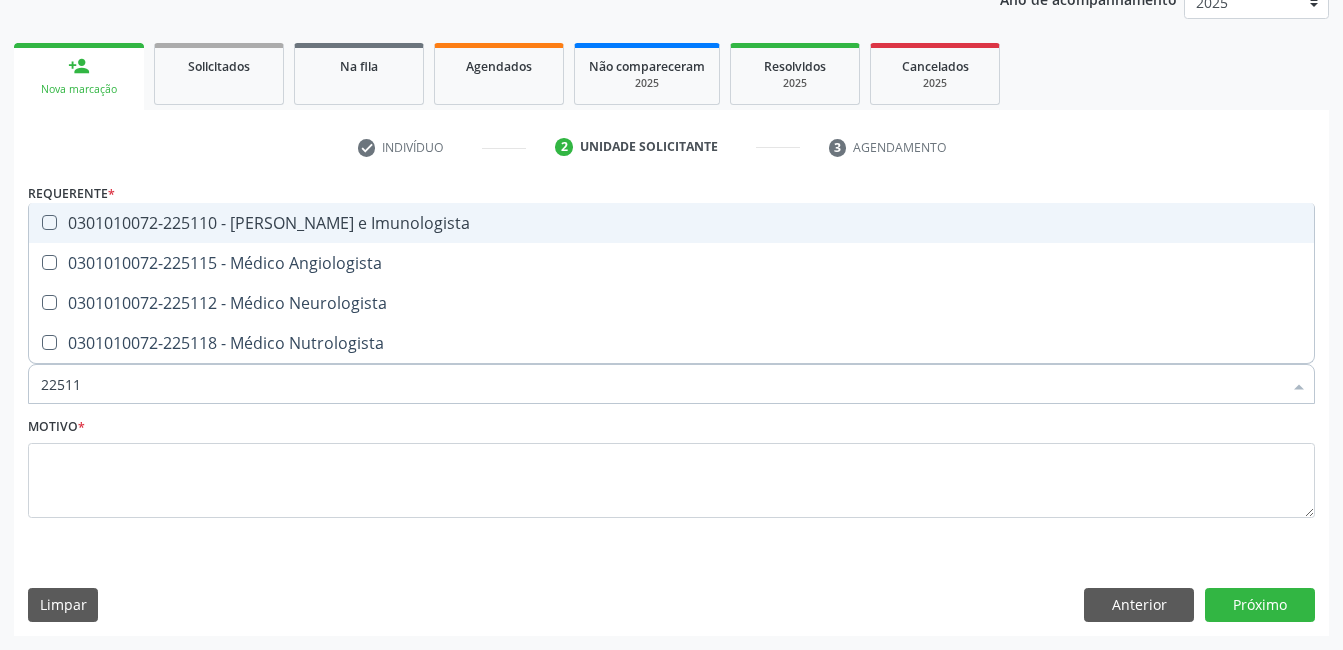 type on "225112" 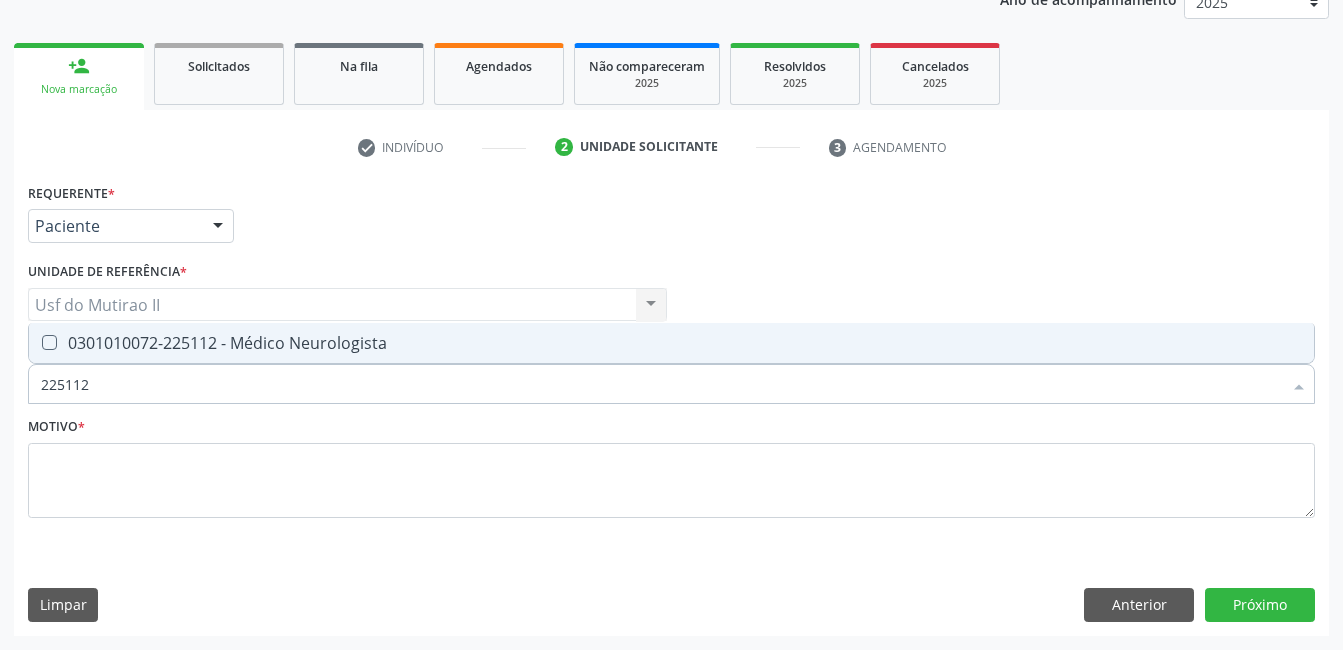 click on "0301010072-225112 - Médico Neurologista" at bounding box center (671, 343) 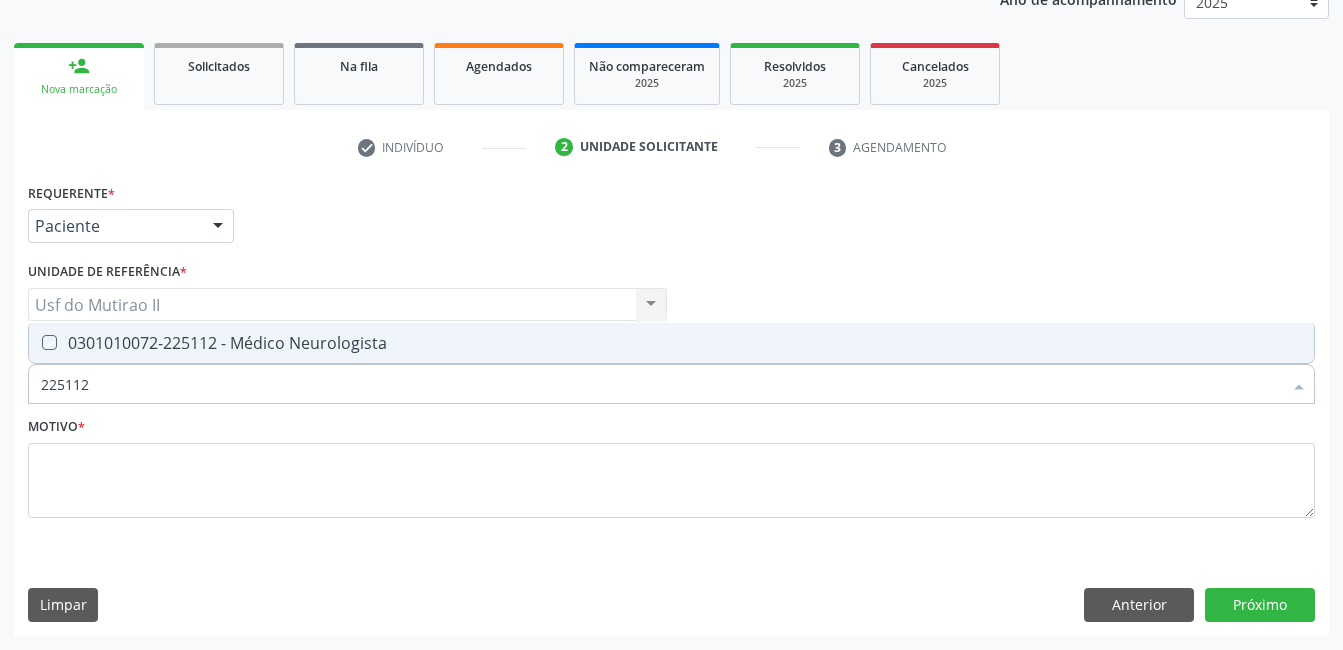 checkbox on "true" 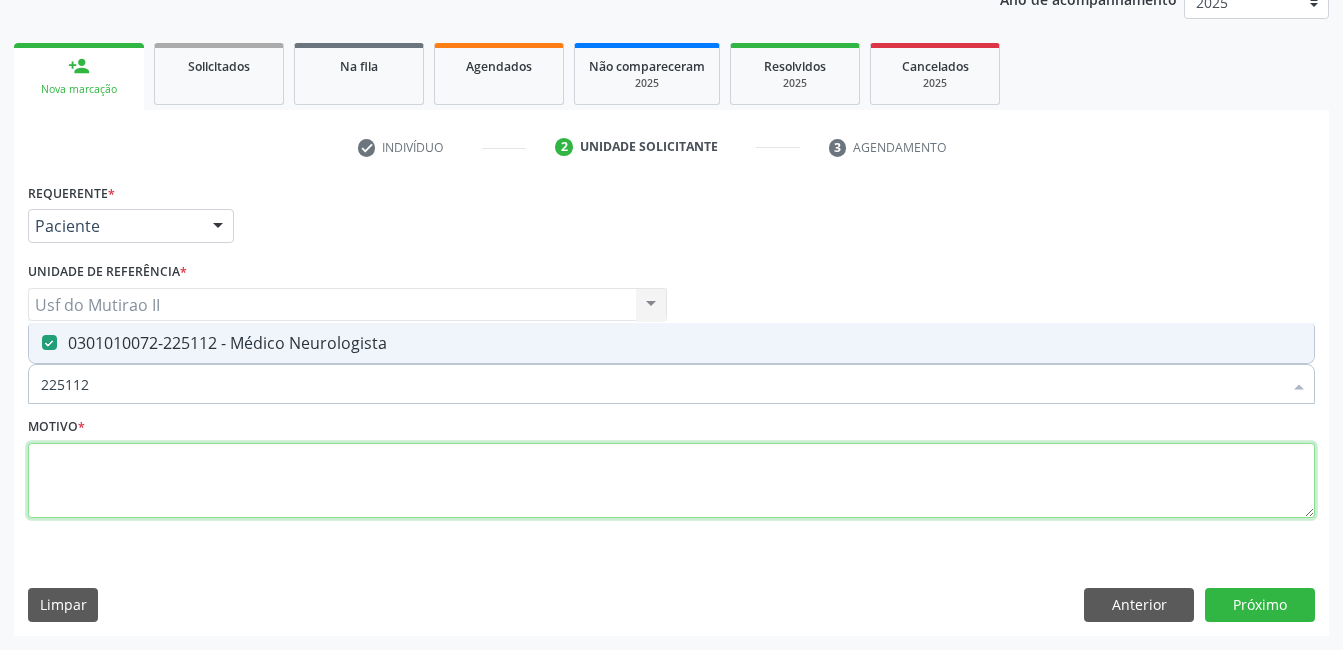 click at bounding box center (671, 481) 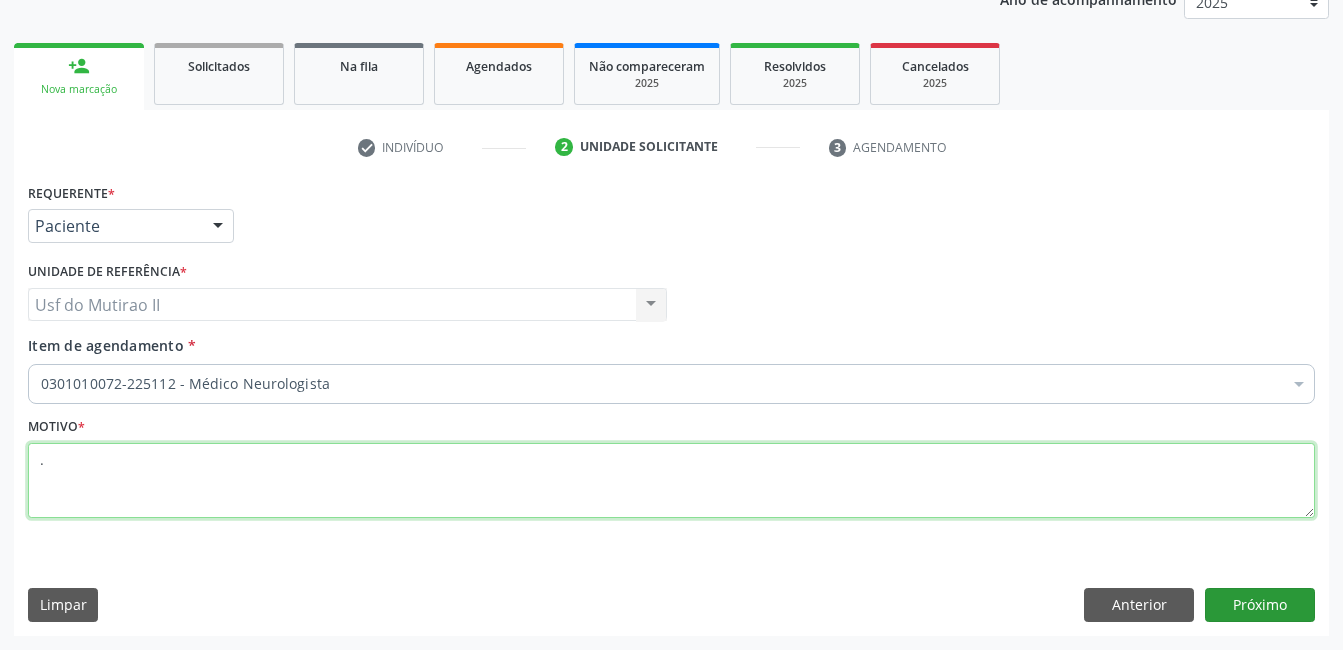 type on "." 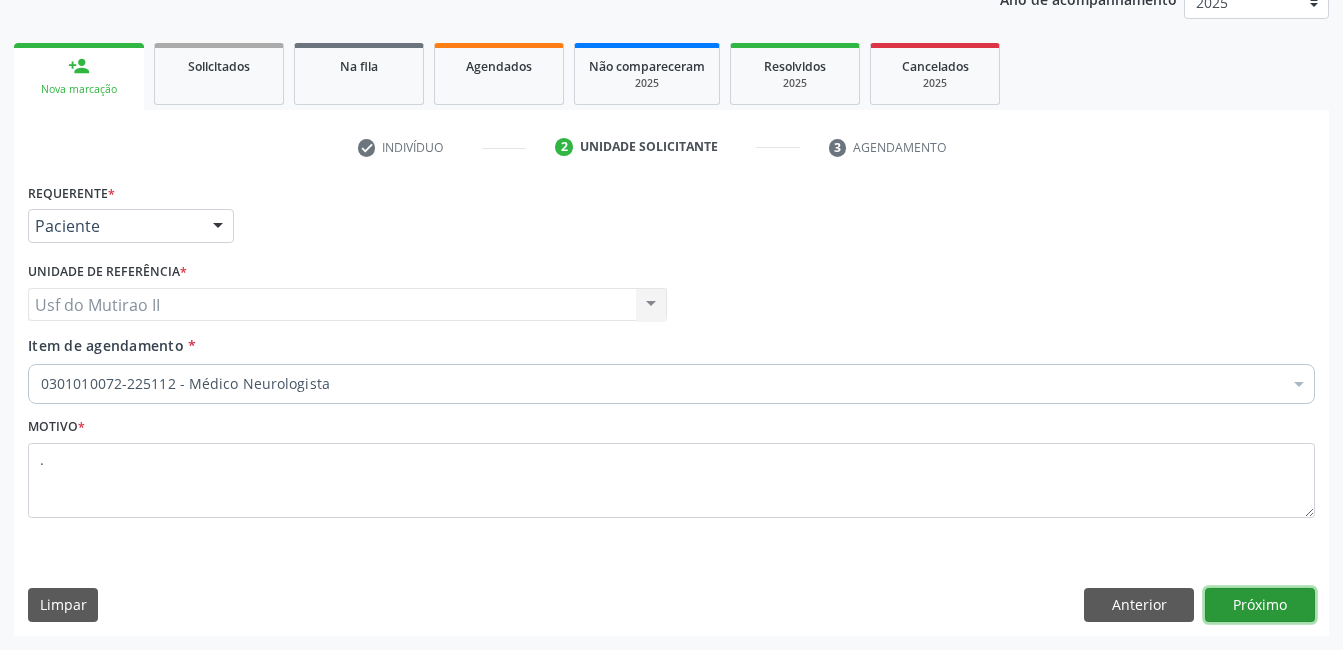 click on "Próximo" at bounding box center (1260, 605) 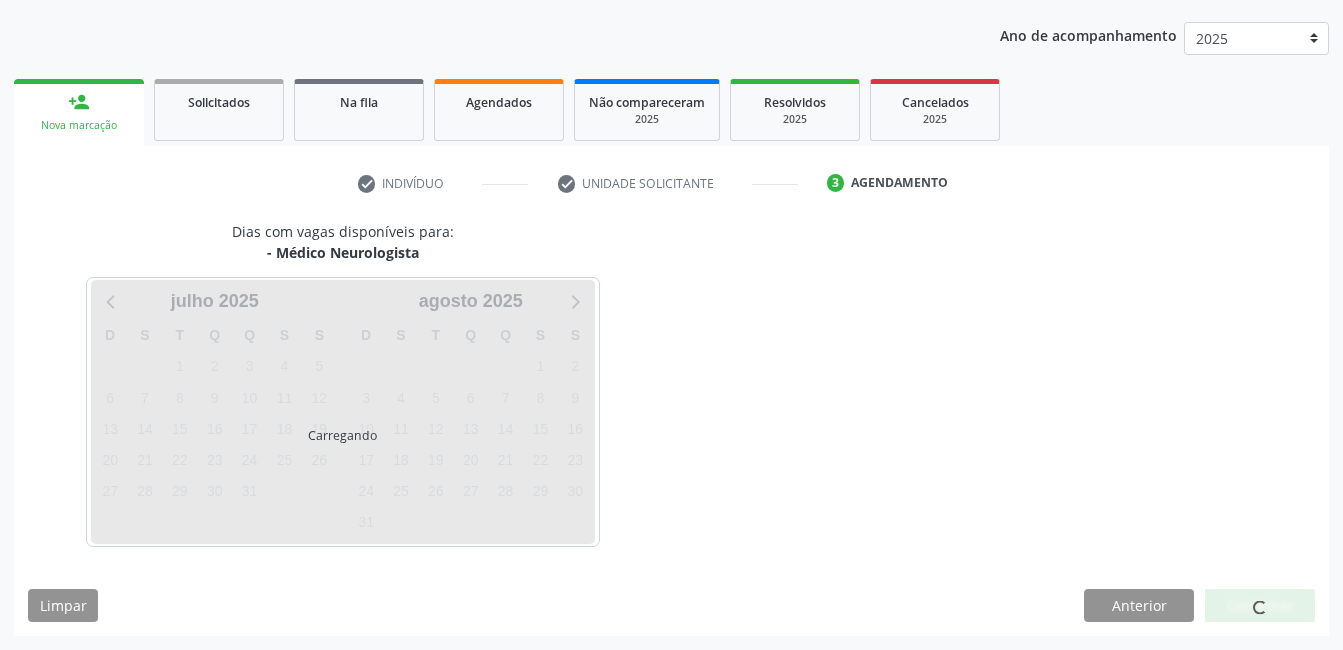 scroll, scrollTop: 220, scrollLeft: 0, axis: vertical 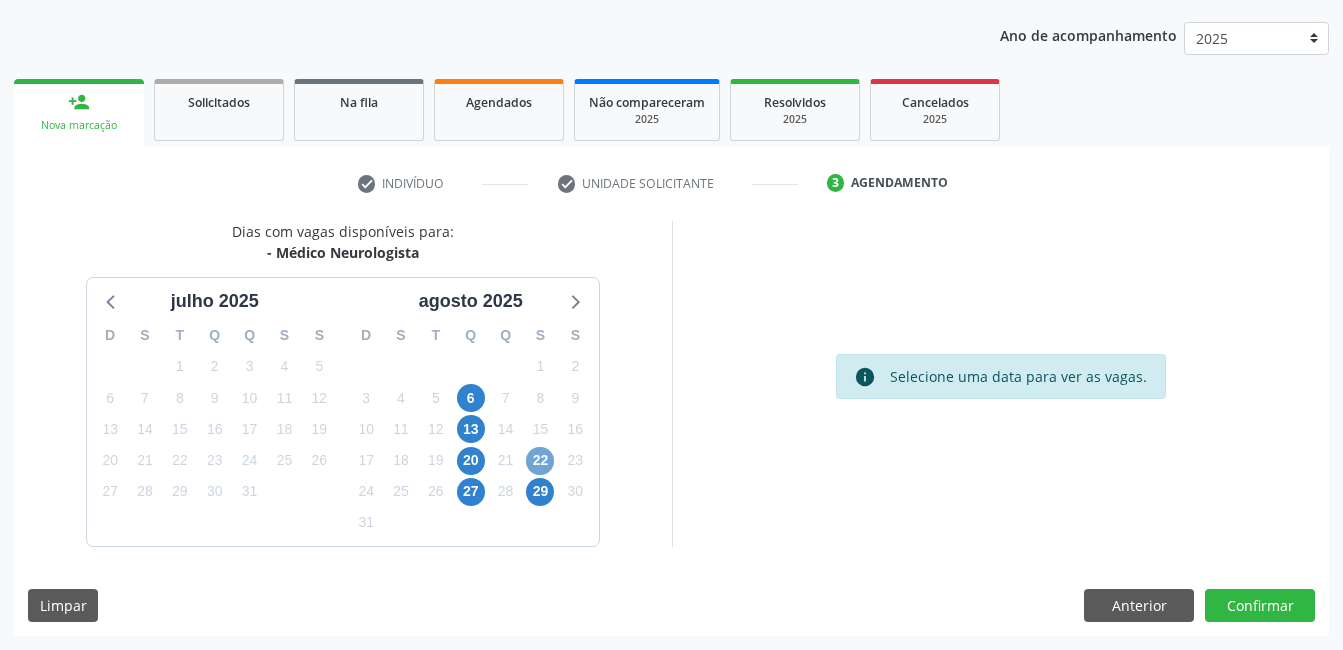 click on "22" at bounding box center [540, 461] 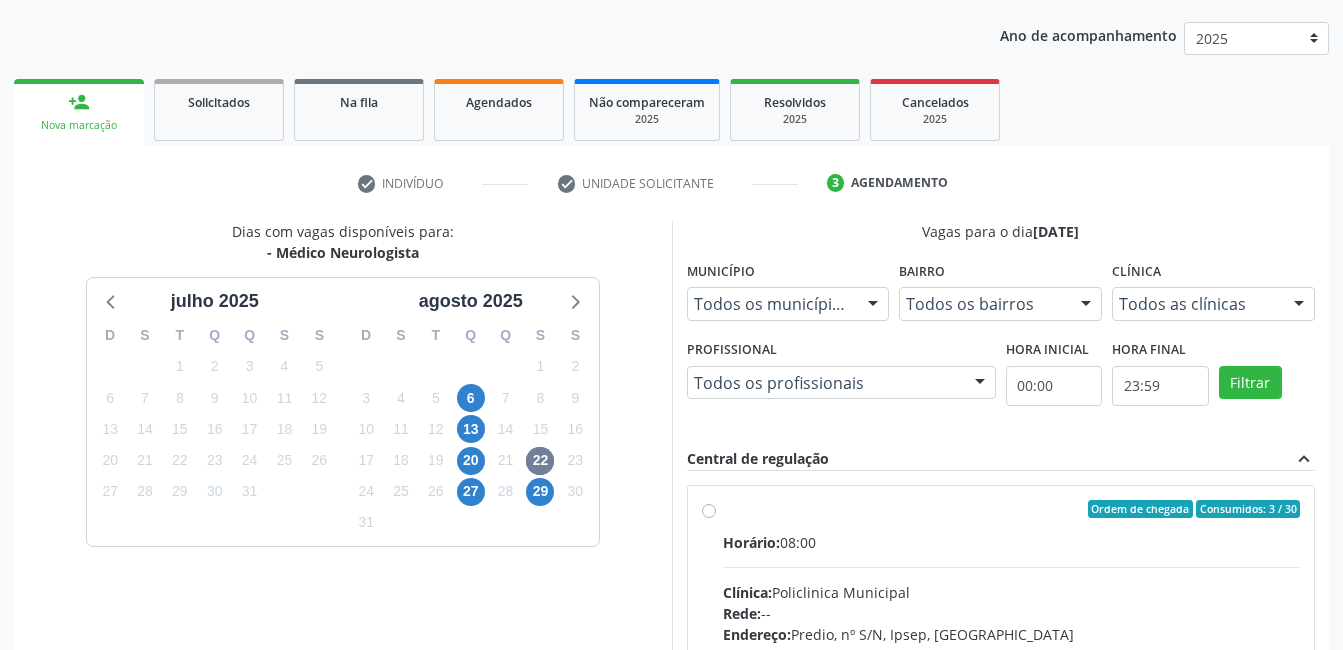 click on "Horário:   08:00
Clínica:  Policlinica Municipal
Rede:
--
Endereço:   Predio, nº S/N, Ipsep, [GEOGRAPHIC_DATA] - PE
Telefone:   --
Profissional:
--
Informações adicionais sobre o atendimento
Idade de atendimento:
Sem restrição
Gênero(s) atendido(s):
Sem restrição
Informações adicionais:
--" at bounding box center (1012, 669) 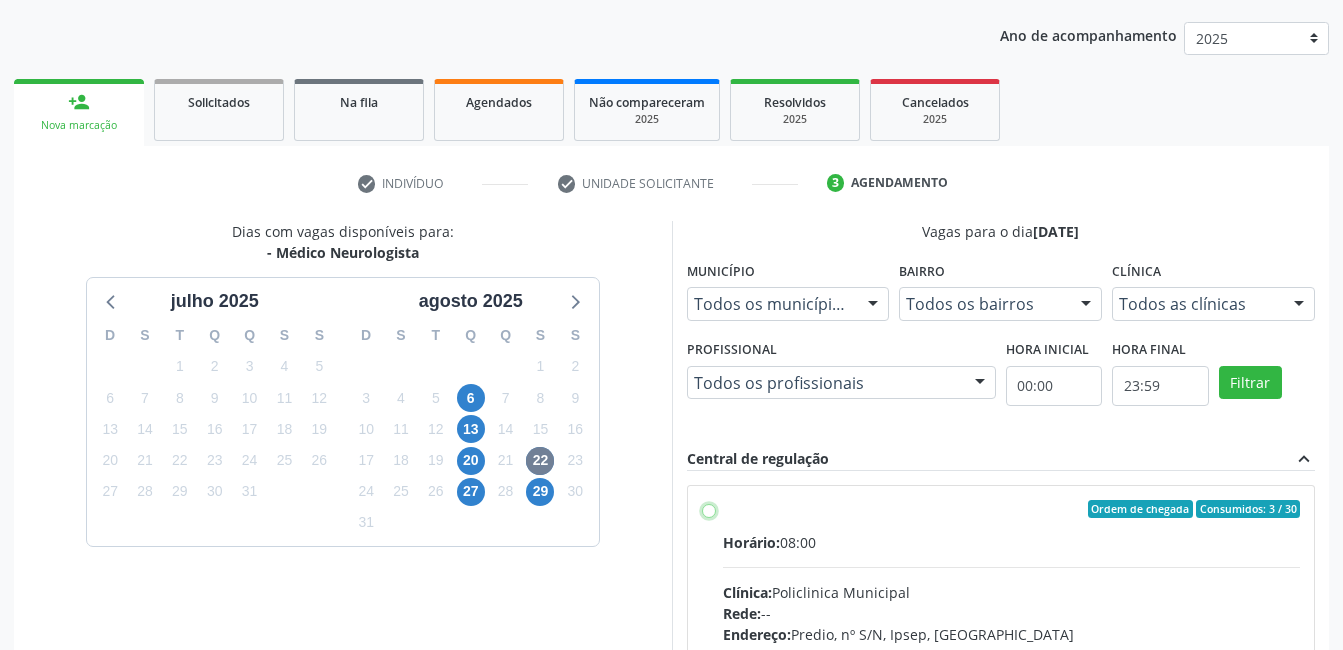 click on "Ordem de chegada
Consumidos: 3 / 30
Horário:   08:00
Clínica:  Policlinica Municipal
Rede:
--
Endereço:   Predio, nº S/N, Ipsep, [GEOGRAPHIC_DATA] - PE
Telefone:   --
Profissional:
--
Informações adicionais sobre o atendimento
Idade de atendimento:
Sem restrição
Gênero(s) atendido(s):
Sem restrição
Informações adicionais:
--" at bounding box center [709, 509] 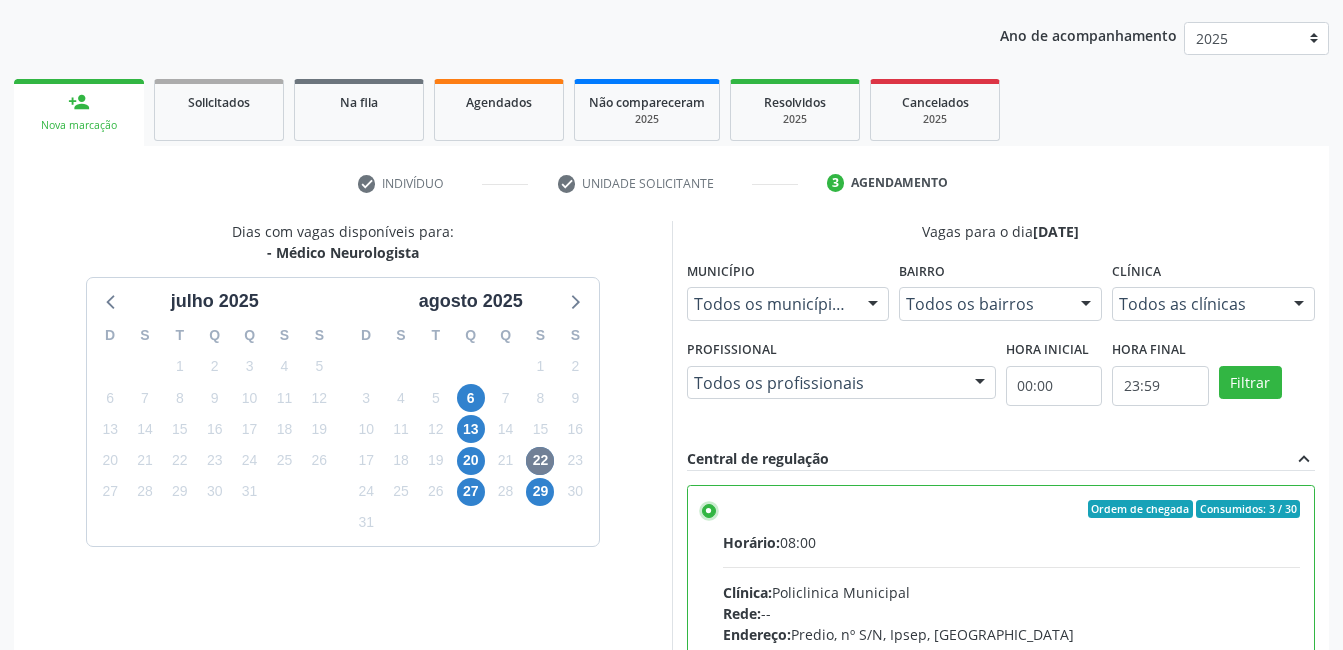 scroll, scrollTop: 545, scrollLeft: 0, axis: vertical 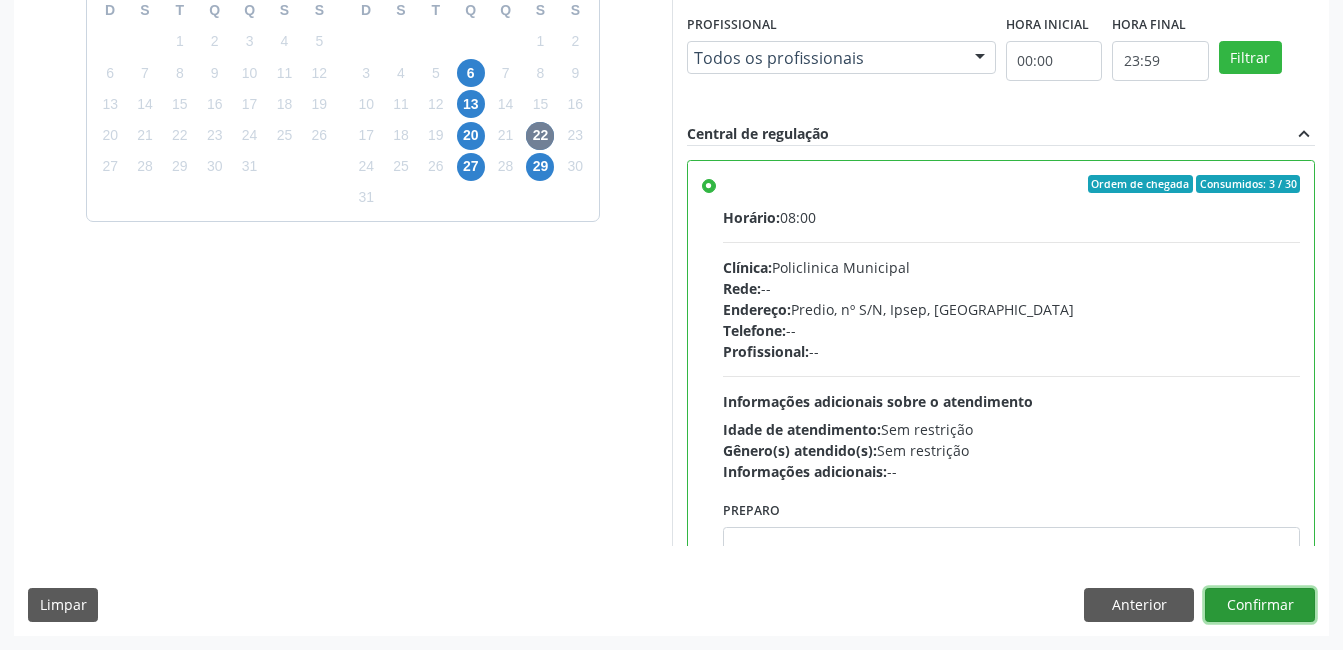 click on "Confirmar" at bounding box center (1260, 605) 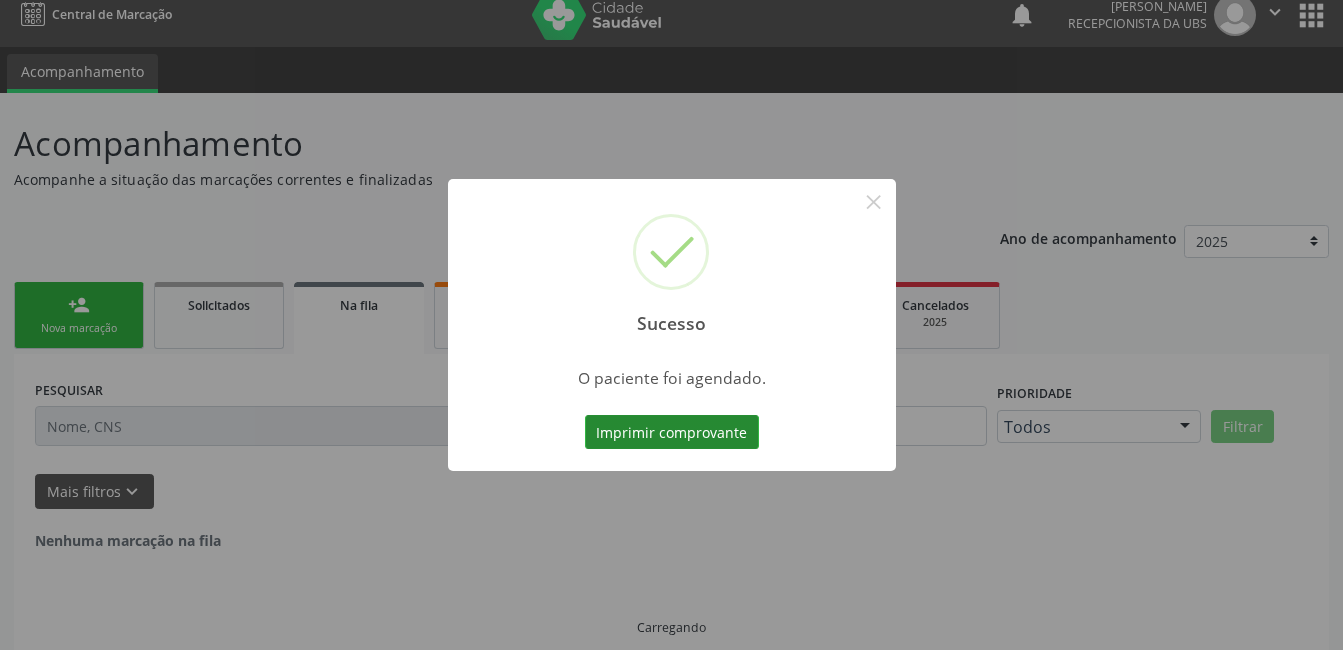 scroll, scrollTop: 0, scrollLeft: 0, axis: both 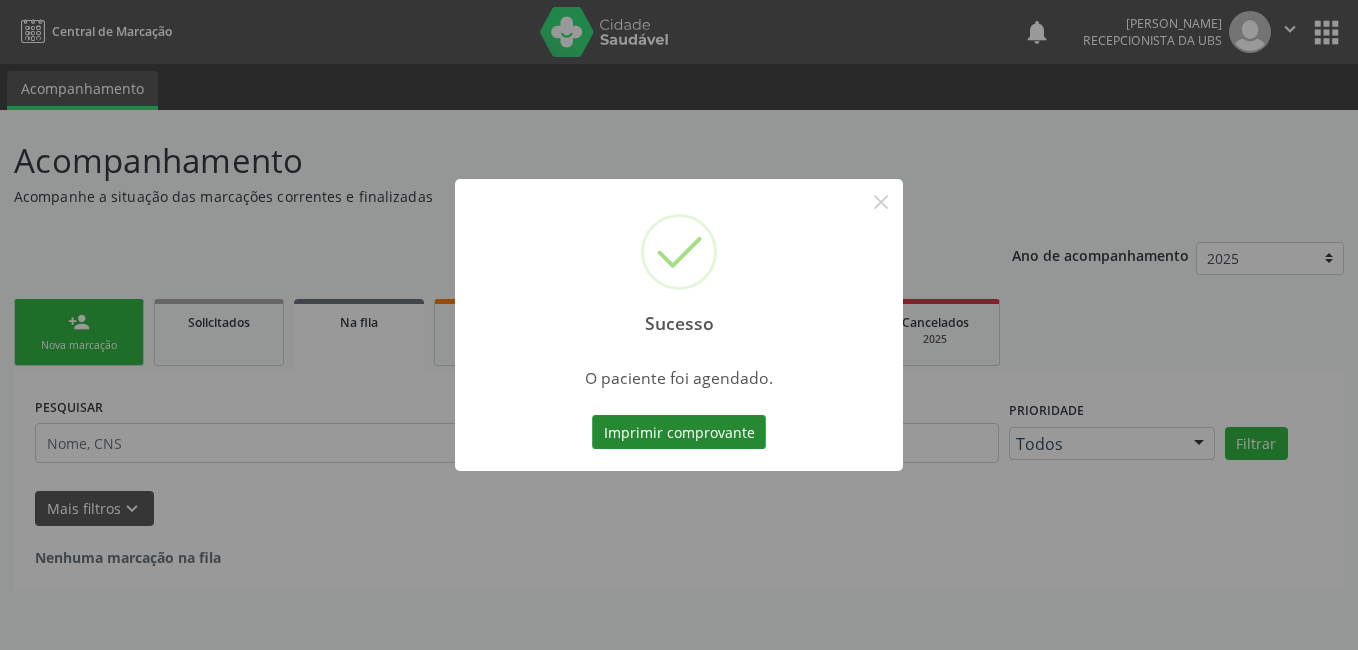 click on "Imprimir comprovante" at bounding box center [679, 432] 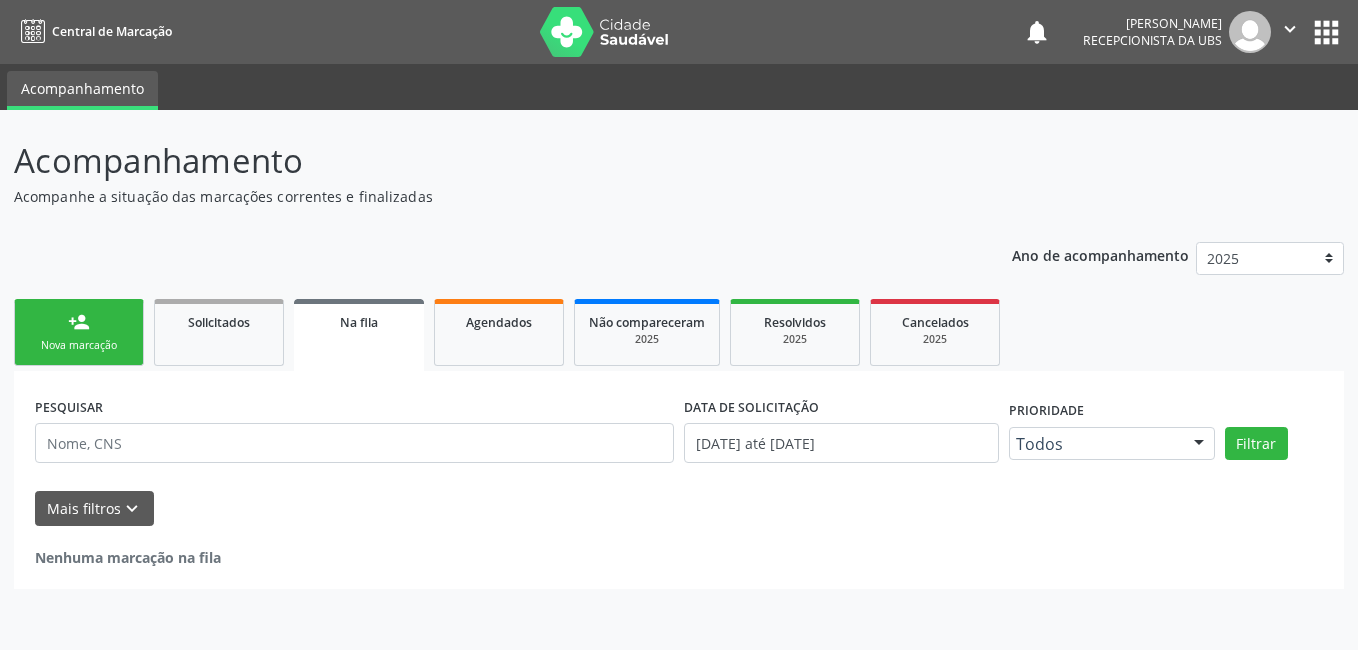 click on "person_add
Nova marcação" at bounding box center [79, 332] 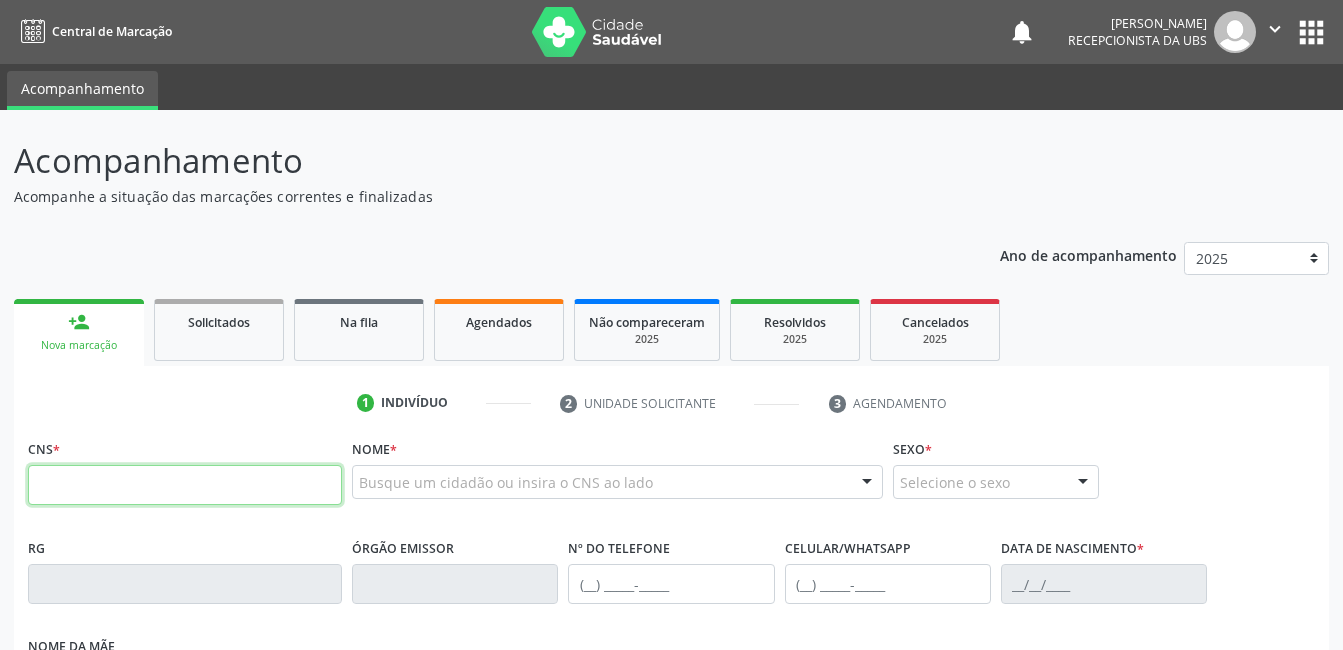 click at bounding box center [185, 485] 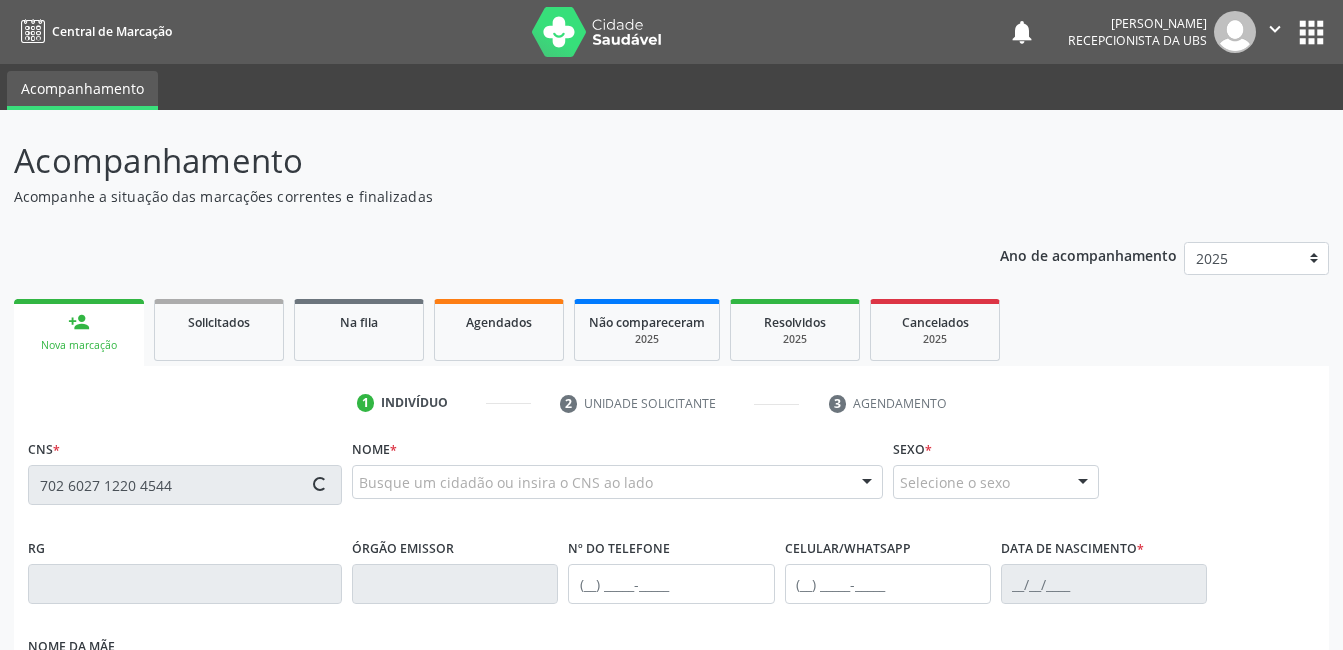 type on "702 6027 1220 4544" 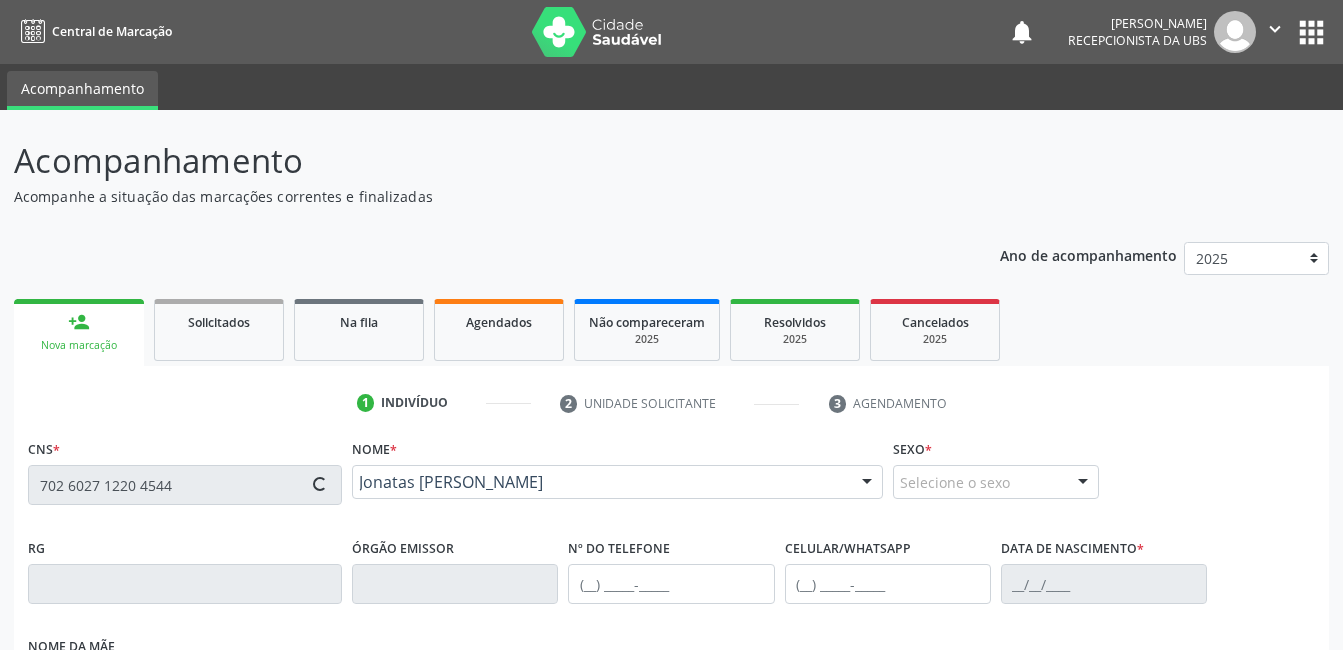 type on "[PHONE_NUMBER]" 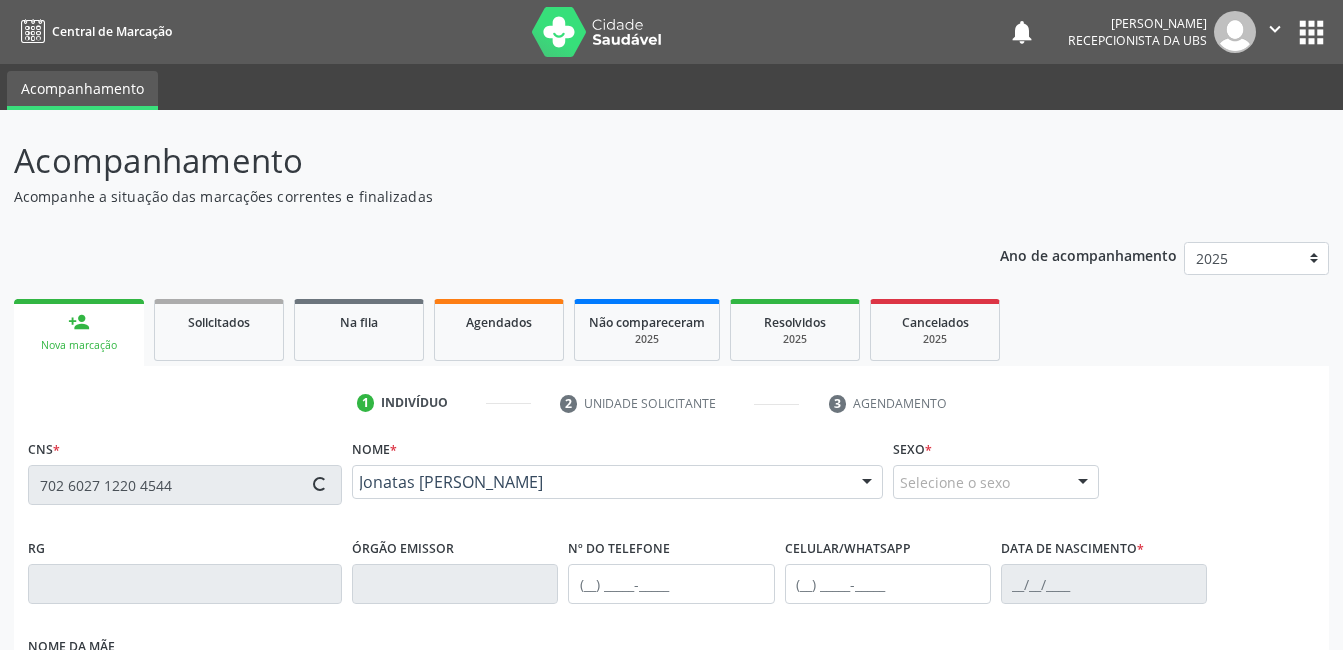 type on "[DATE]" 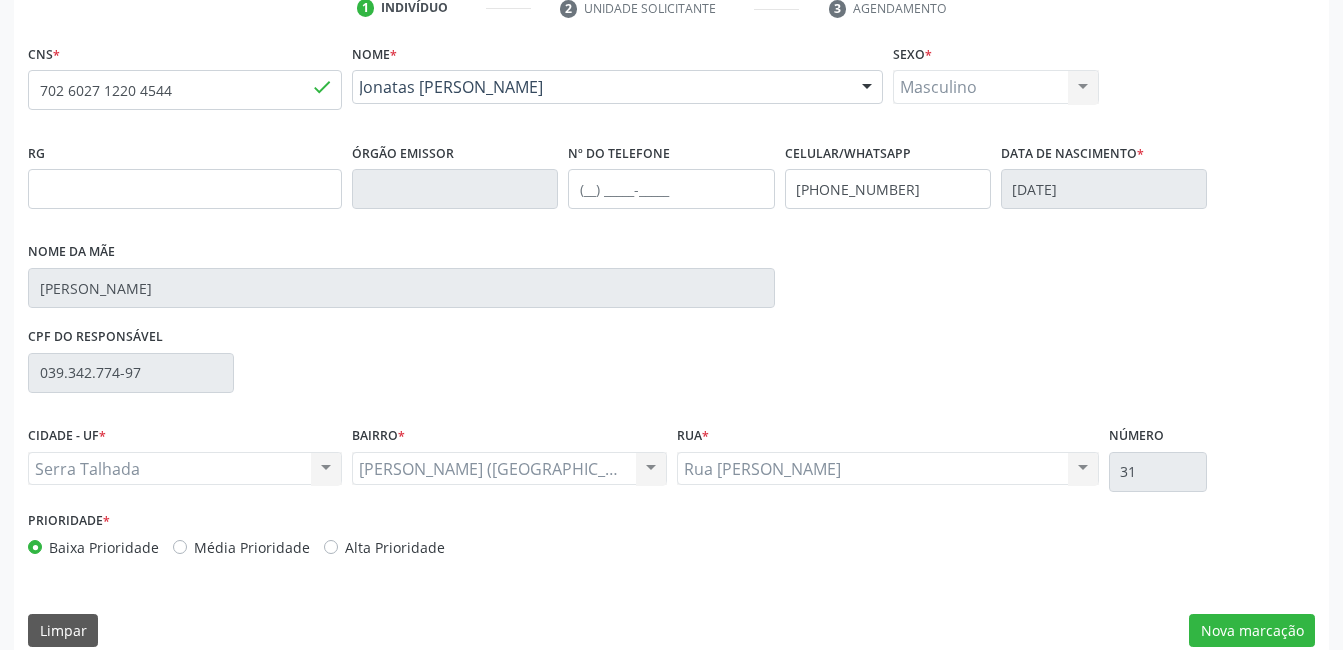scroll, scrollTop: 420, scrollLeft: 0, axis: vertical 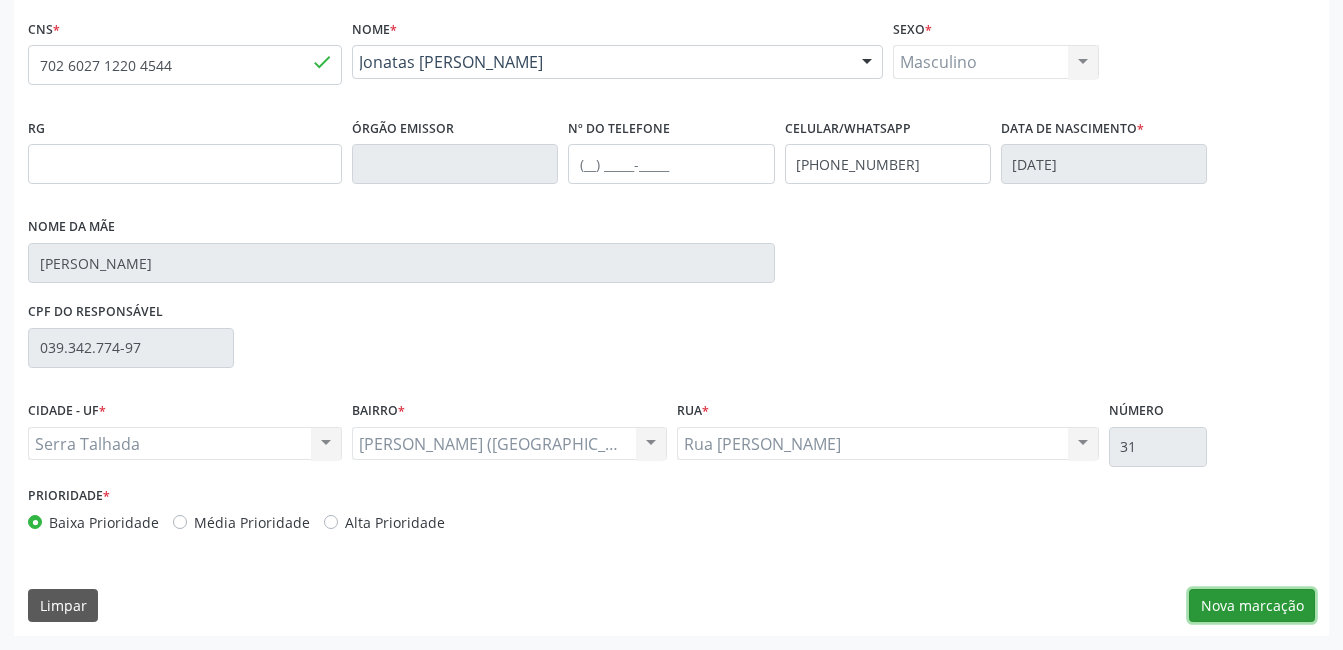 click on "Nova marcação" at bounding box center [1252, 606] 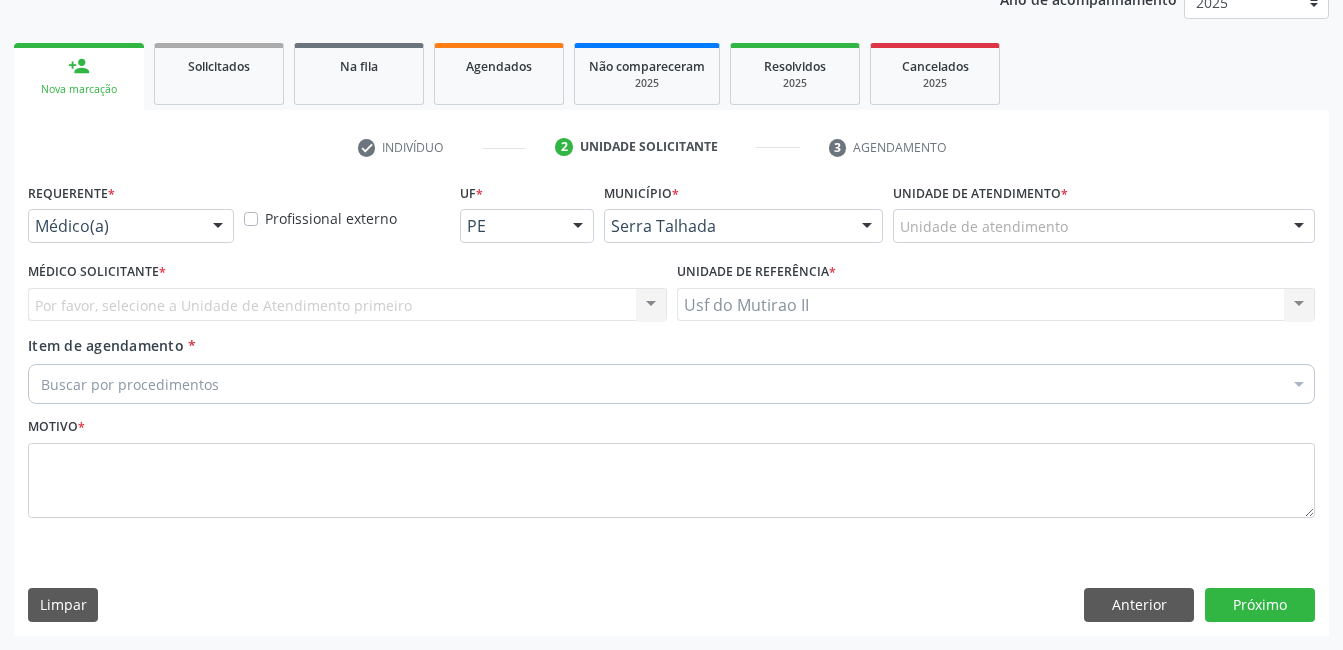 scroll, scrollTop: 256, scrollLeft: 0, axis: vertical 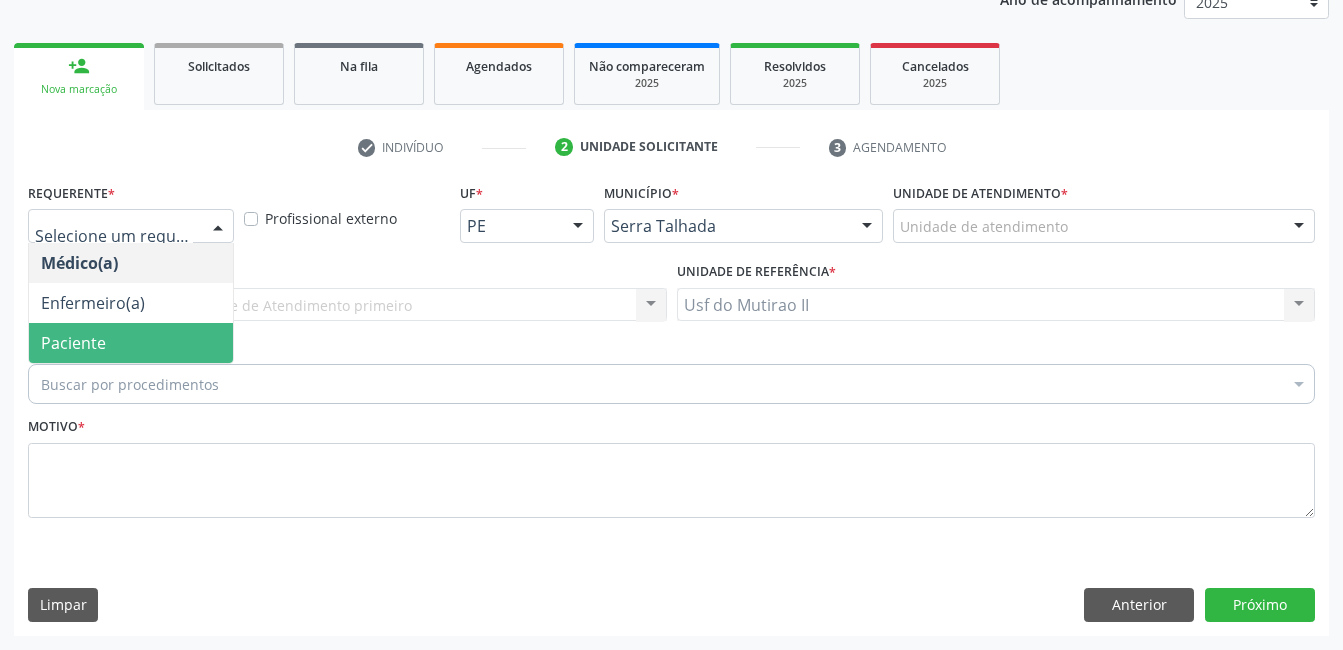 click on "Paciente" at bounding box center (131, 343) 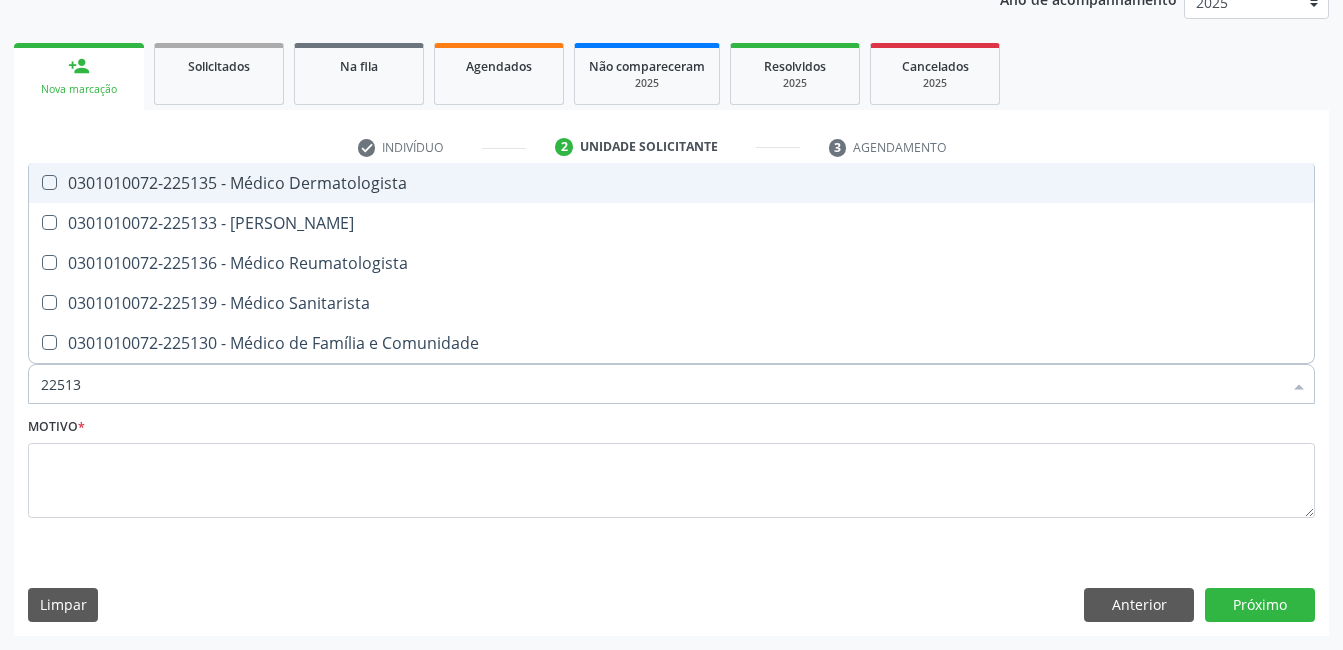 type on "225133" 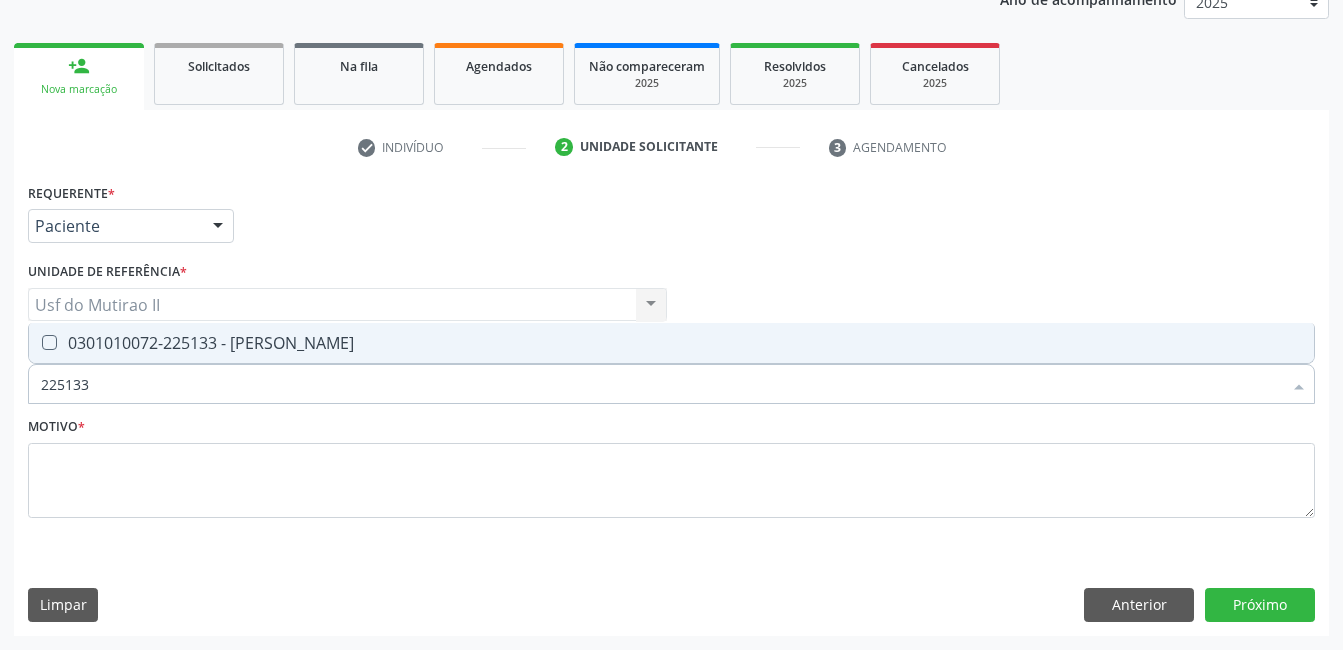 click on "0301010072-225133 - [PERSON_NAME]" at bounding box center [671, 343] 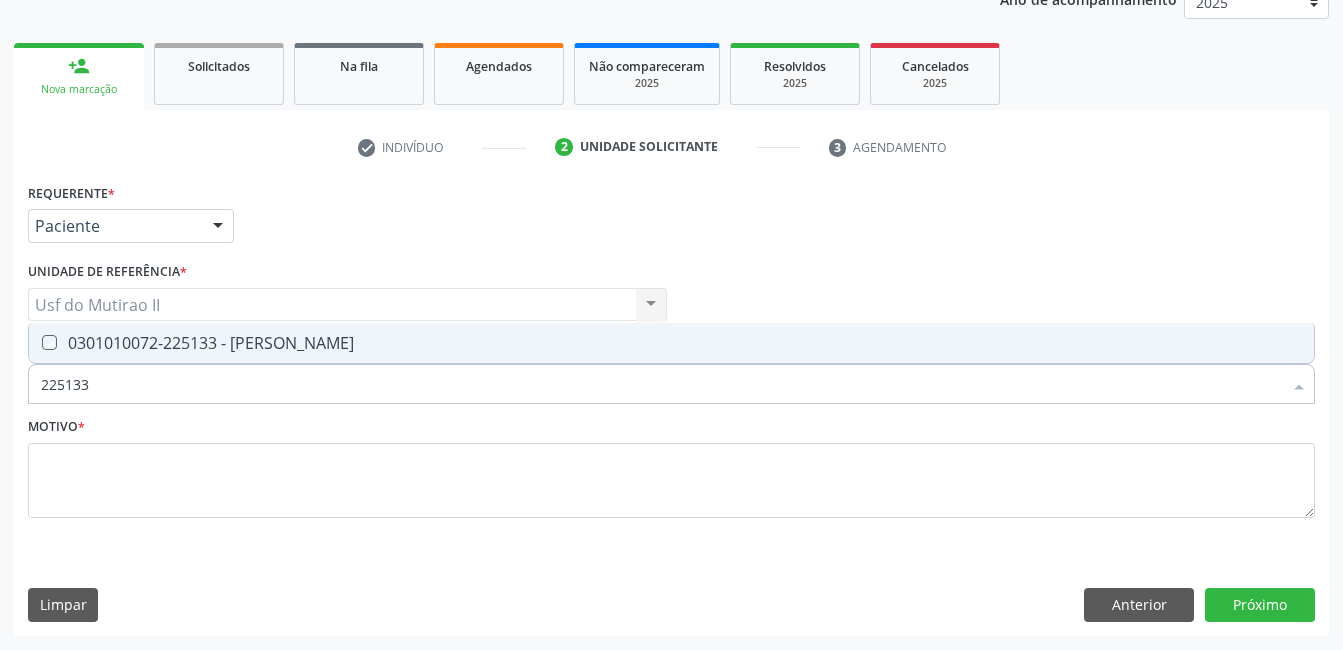 checkbox on "true" 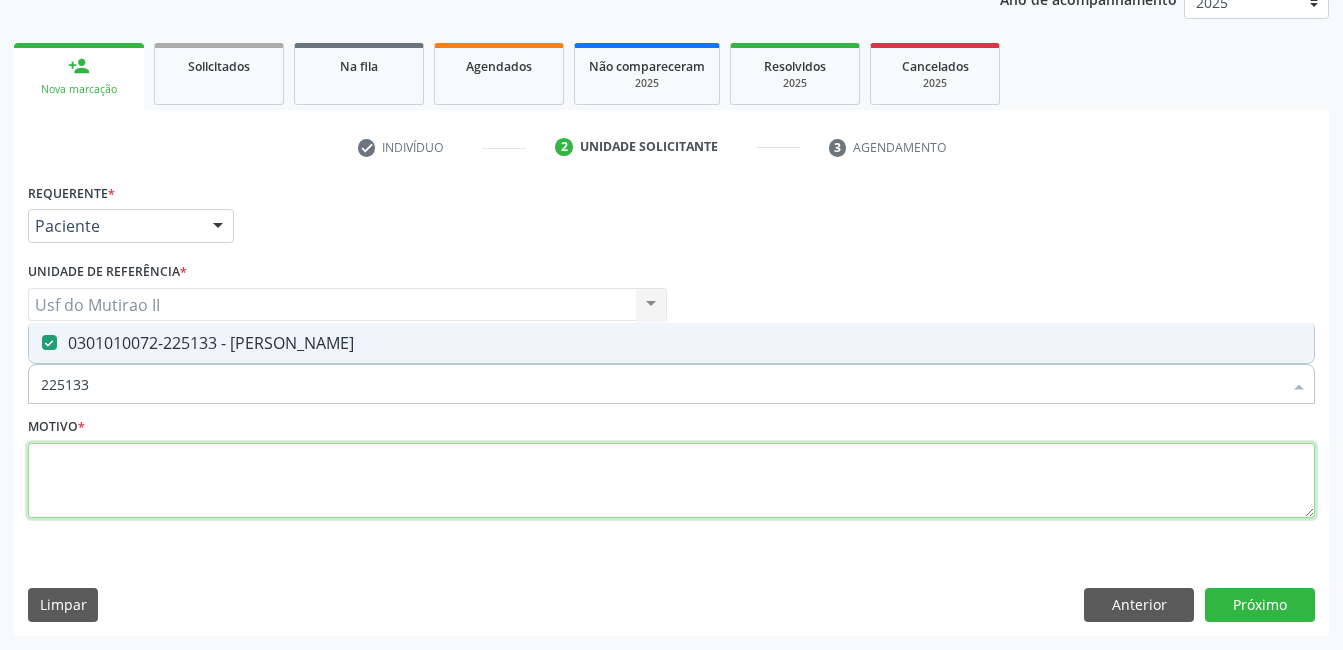 click at bounding box center [671, 481] 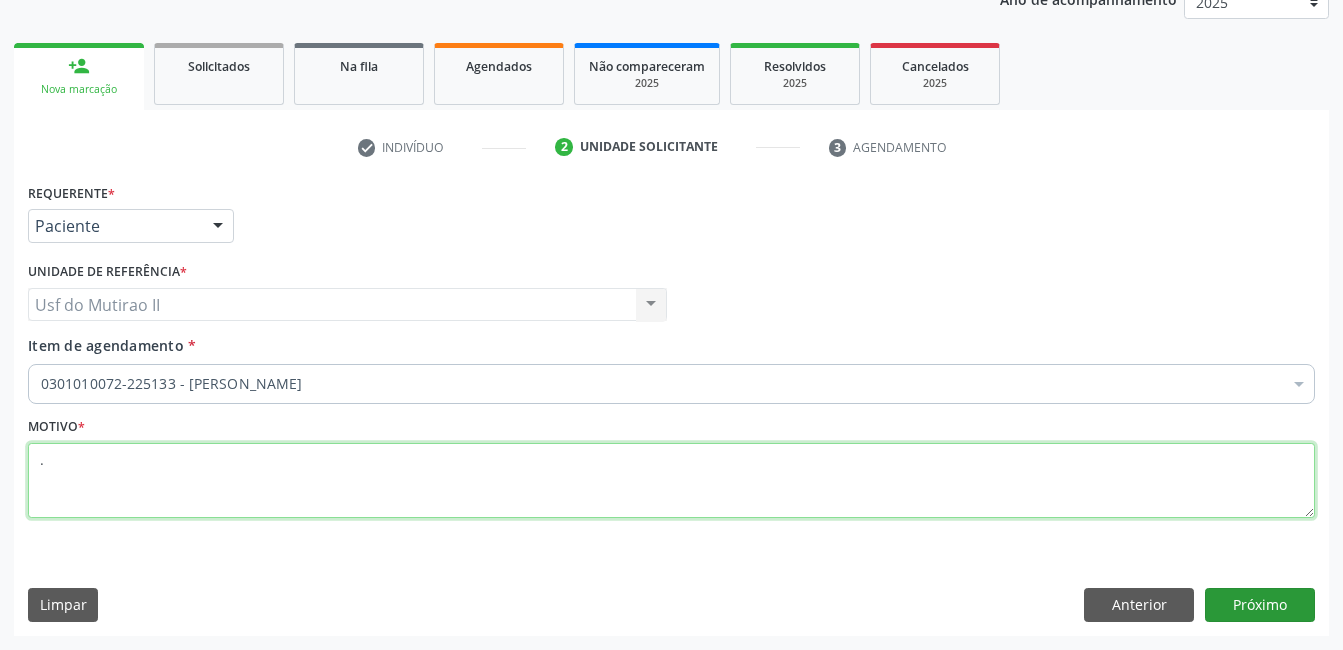 type on "." 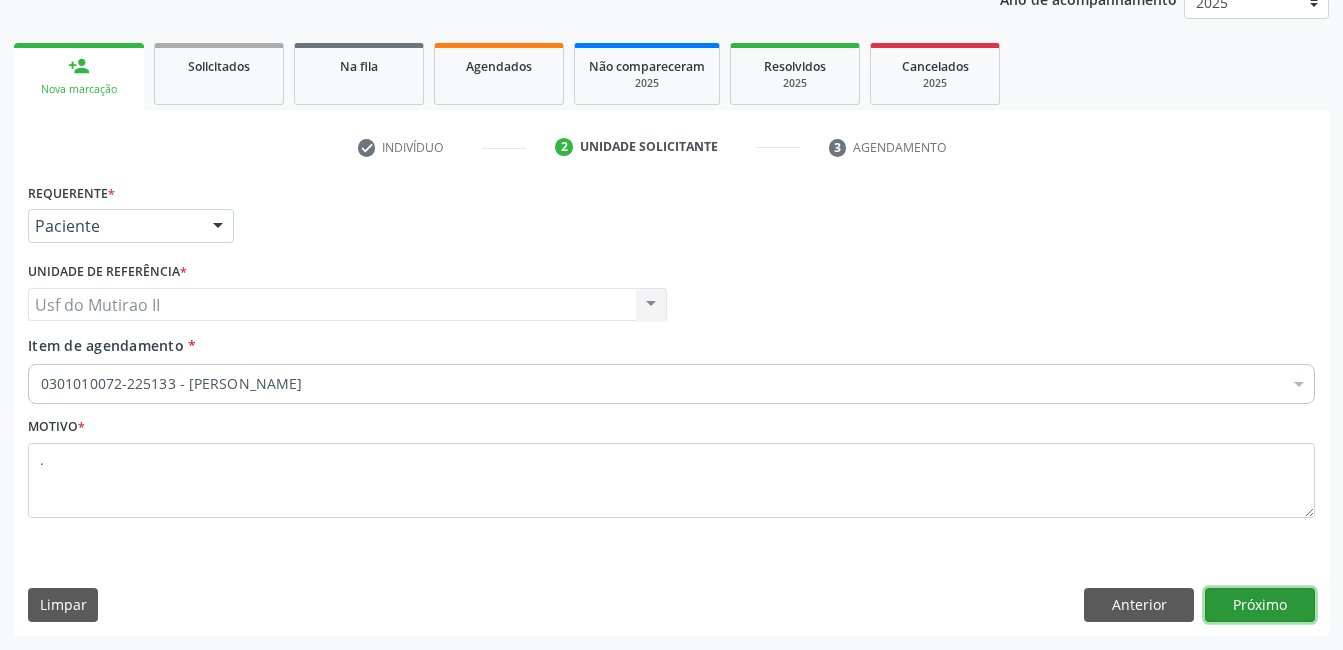 click on "Próximo" at bounding box center [1260, 605] 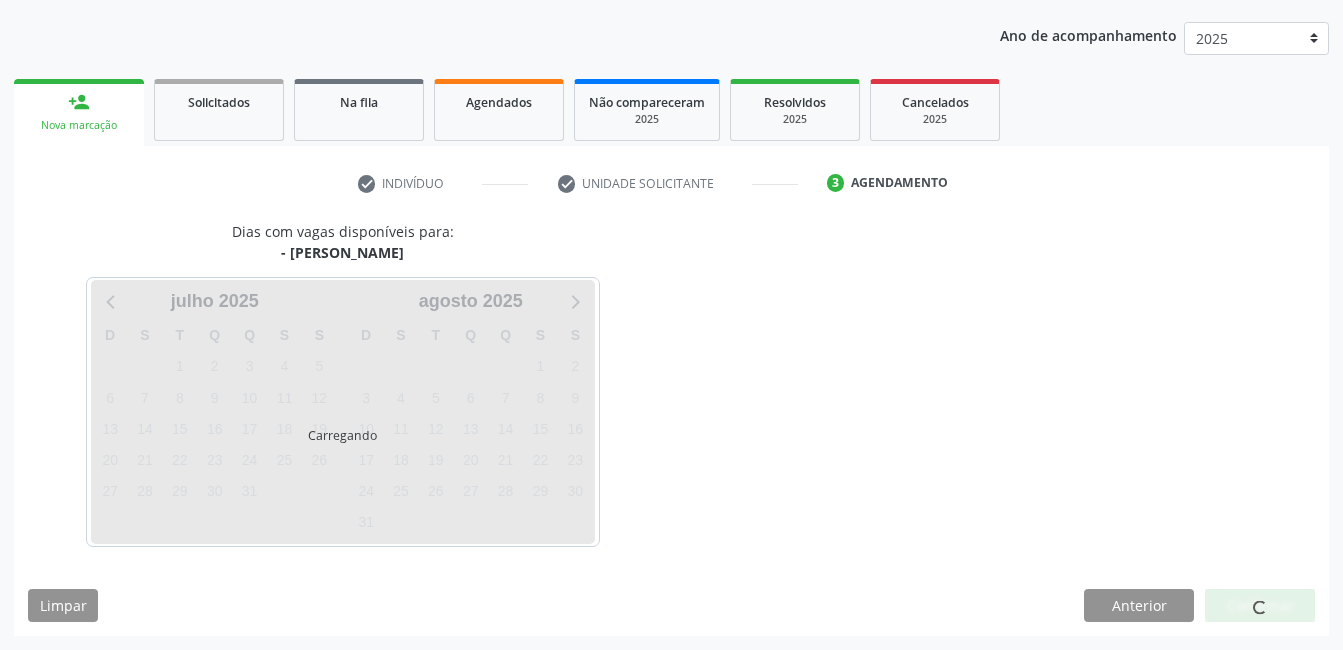 scroll, scrollTop: 220, scrollLeft: 0, axis: vertical 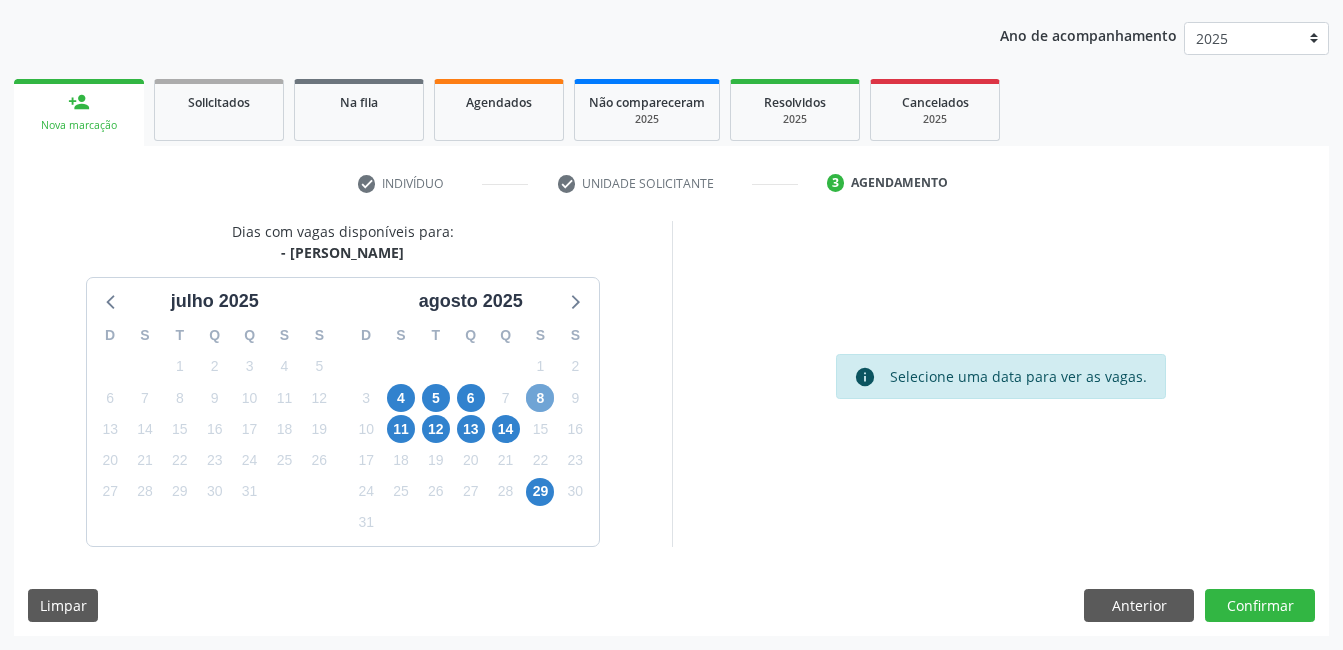 click on "8" at bounding box center (540, 398) 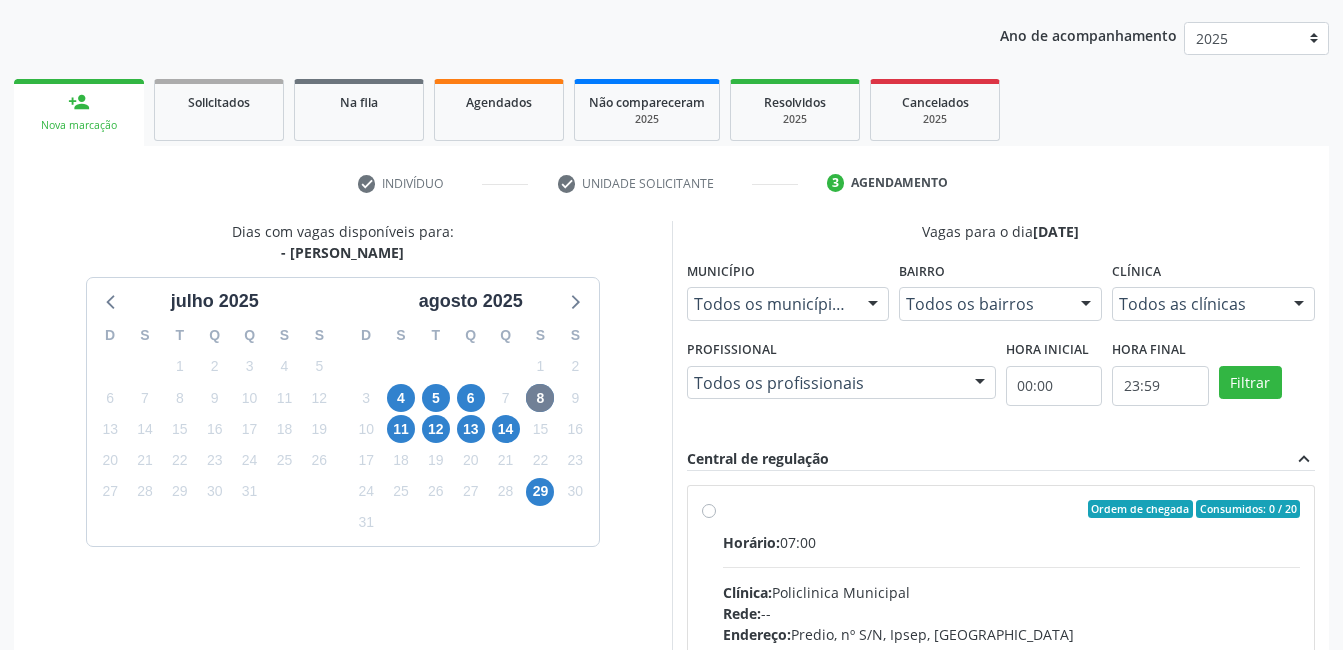 click at bounding box center (1012, 567) 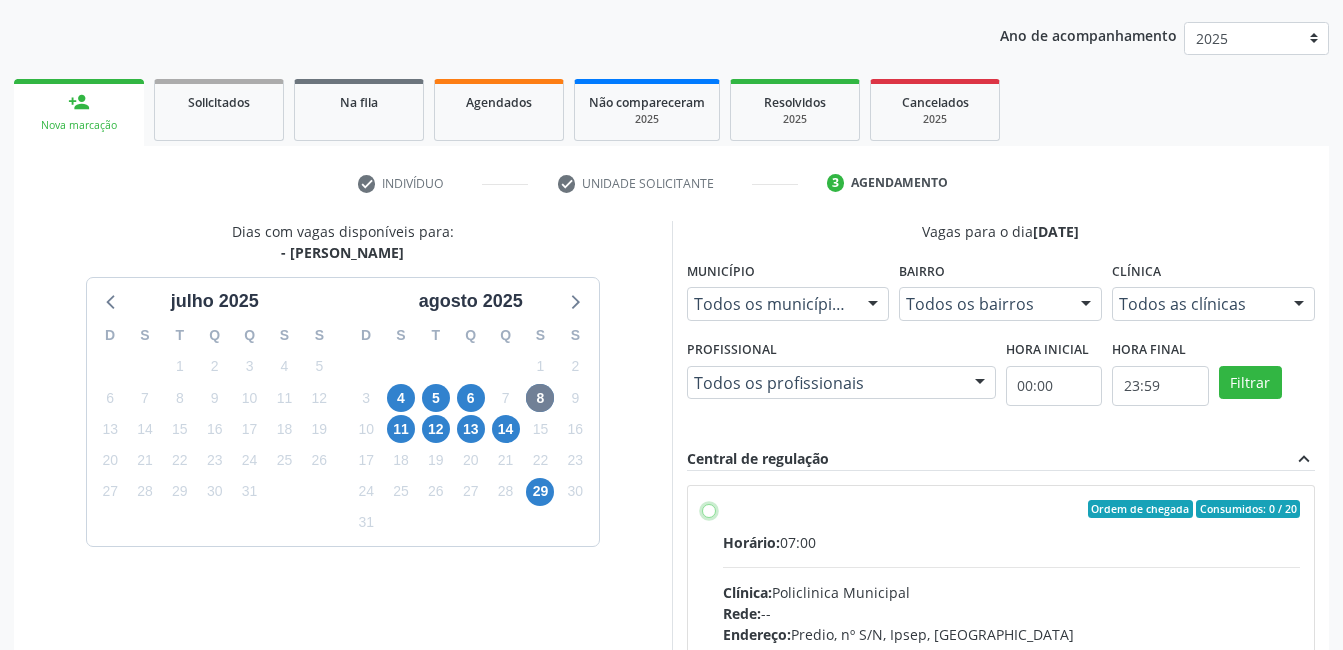 click on "Ordem de chegada
Consumidos: 0 / 20
Horário:   07:00
Clínica:  Policlinica Municipal
Rede:
--
Endereço:   Predio, nº S/N, Ipsep, [GEOGRAPHIC_DATA] - PE
Telefone:   --
Profissional:
[PERSON_NAME]
Informações adicionais sobre o atendimento
Idade de atendimento:
de 0 a 120 anos
Gênero(s) atendido(s):
Masculino e Feminino
Informações adicionais:
--" at bounding box center [709, 509] 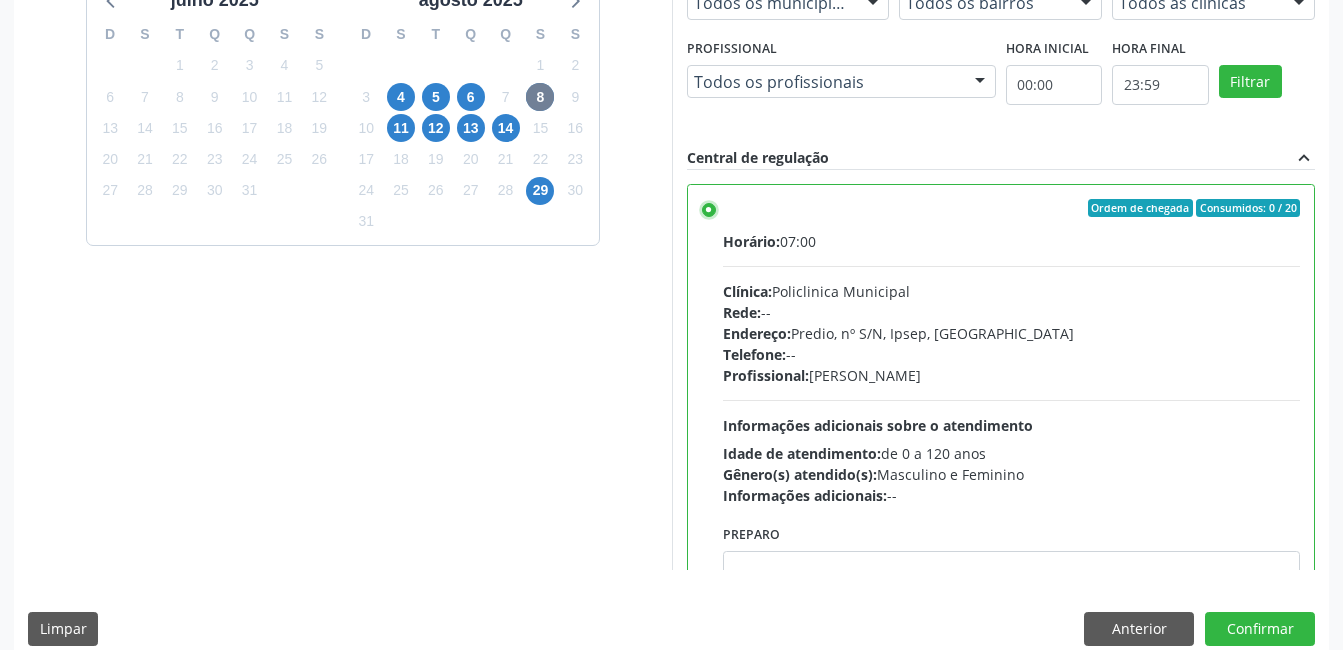 scroll, scrollTop: 523, scrollLeft: 0, axis: vertical 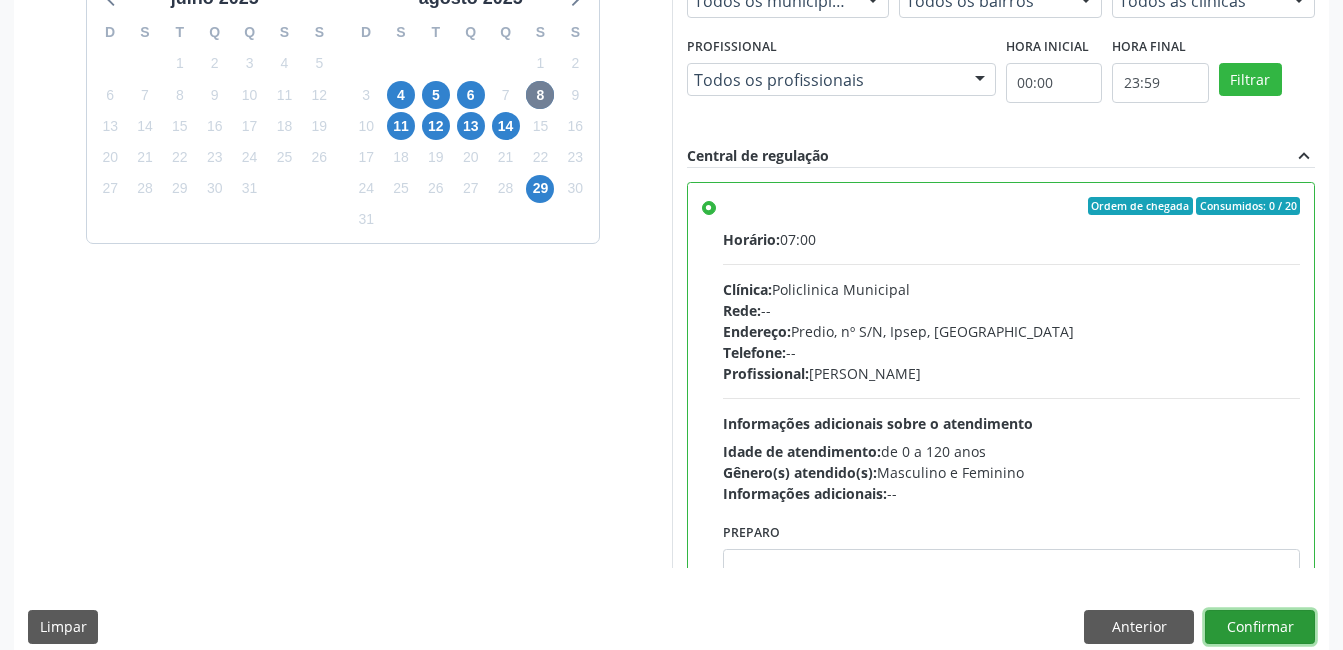 click on "Confirmar" at bounding box center [1260, 627] 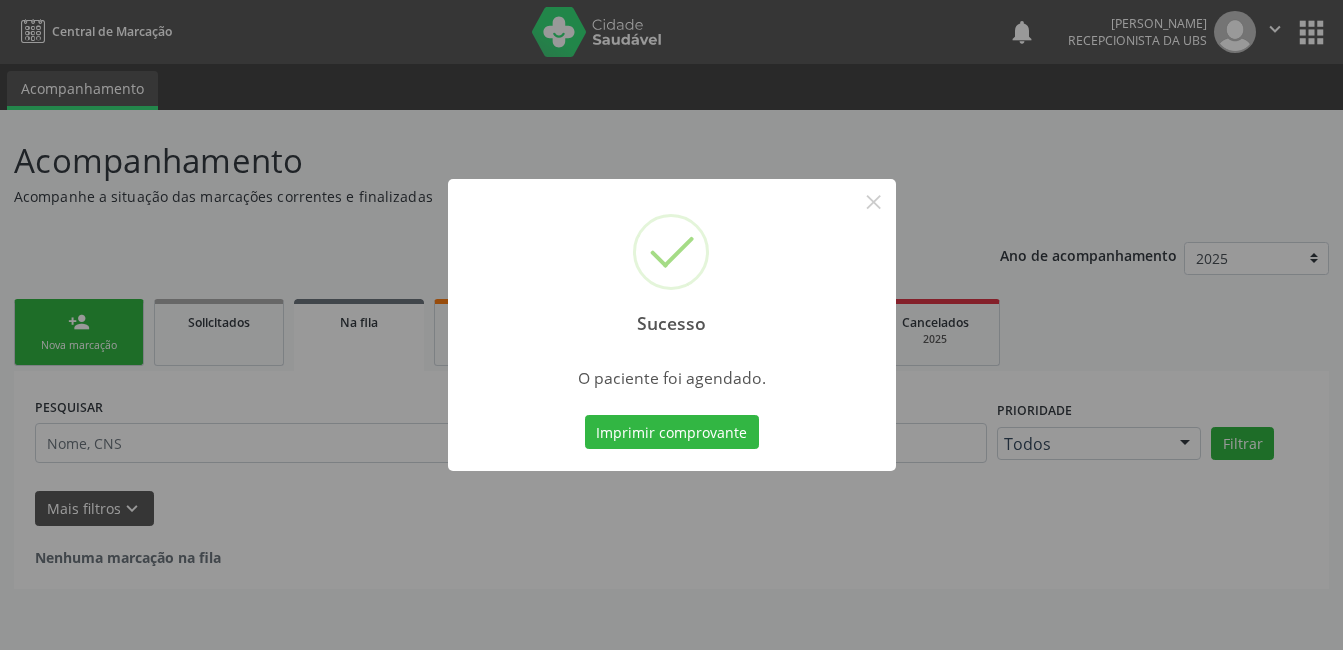scroll, scrollTop: 0, scrollLeft: 0, axis: both 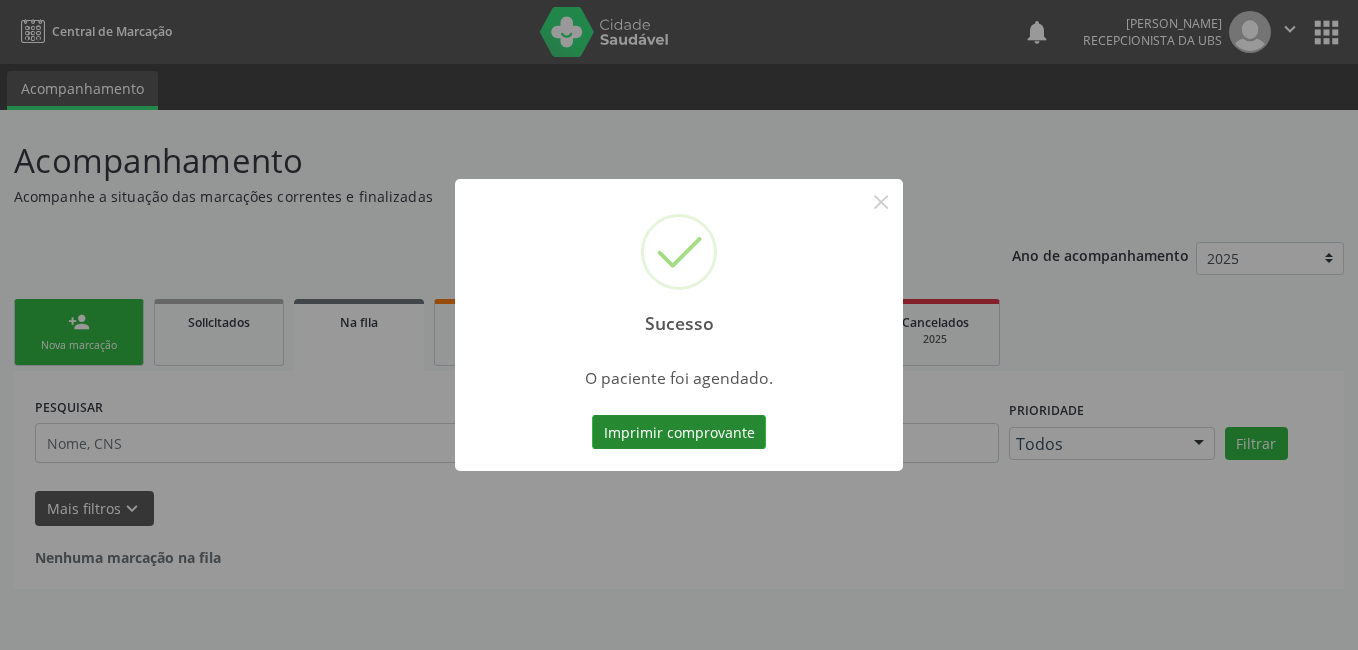 click on "Imprimir comprovante" at bounding box center [679, 432] 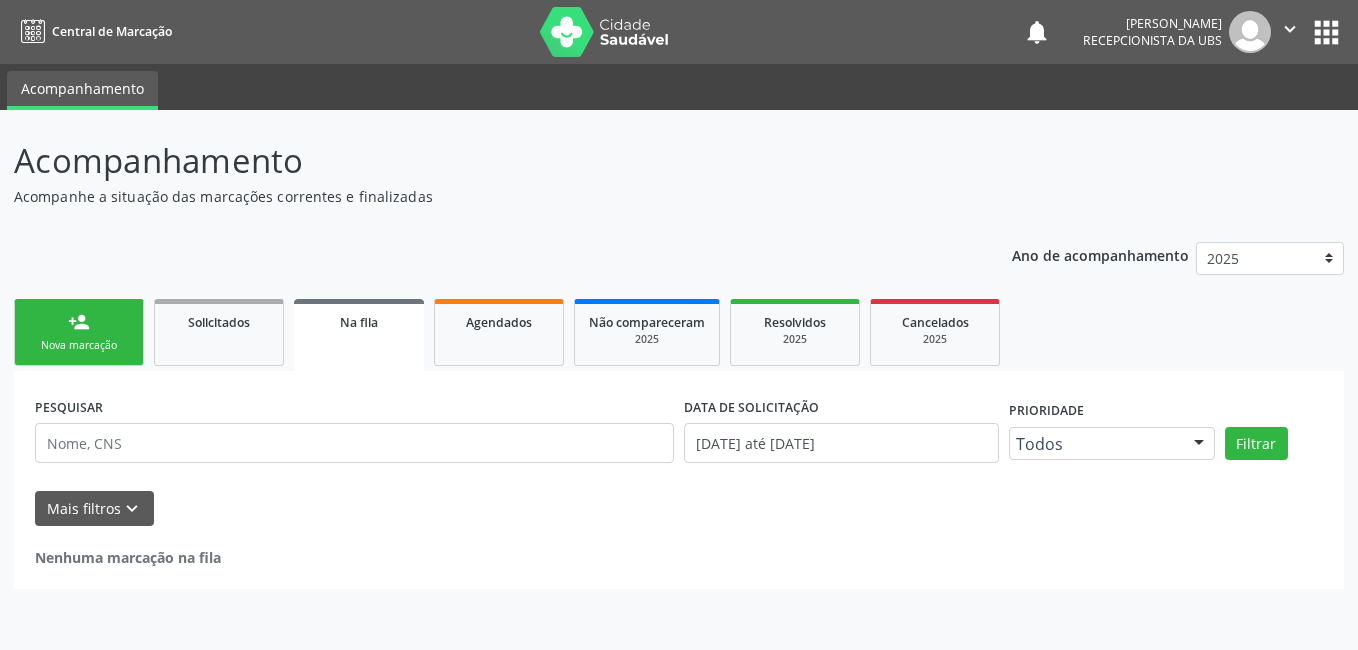 click on "person_add
Nova marcação" at bounding box center [79, 332] 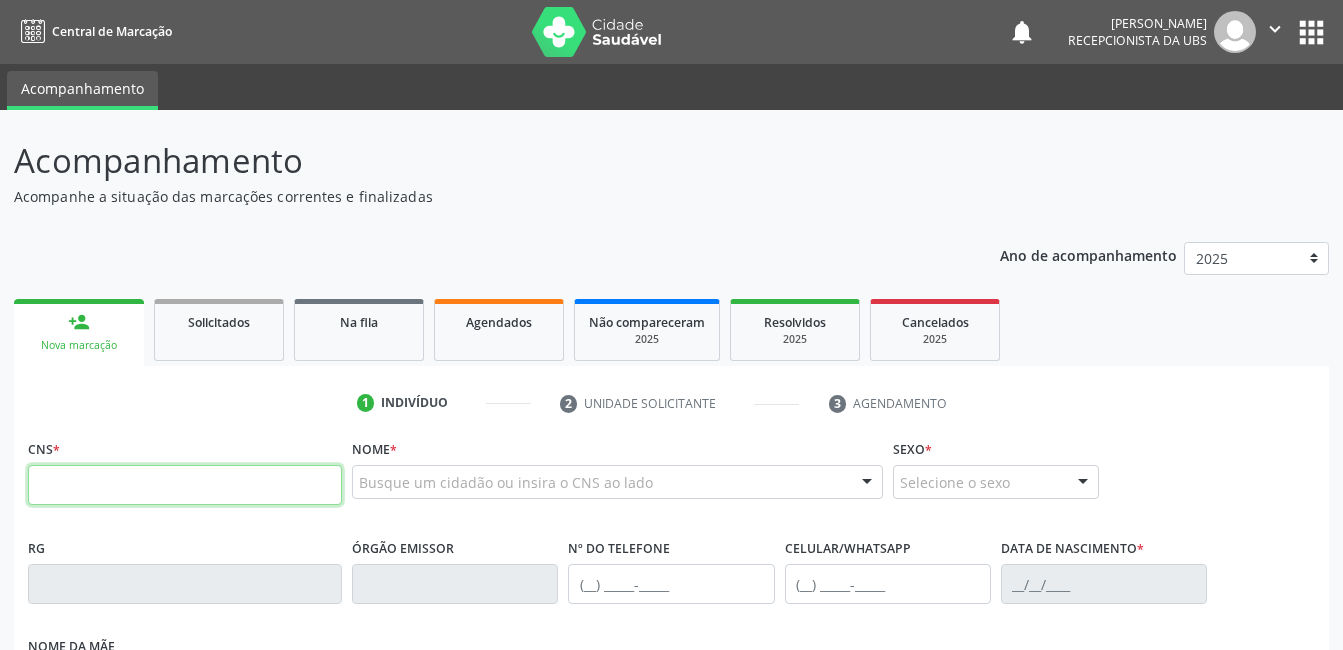 click at bounding box center [185, 485] 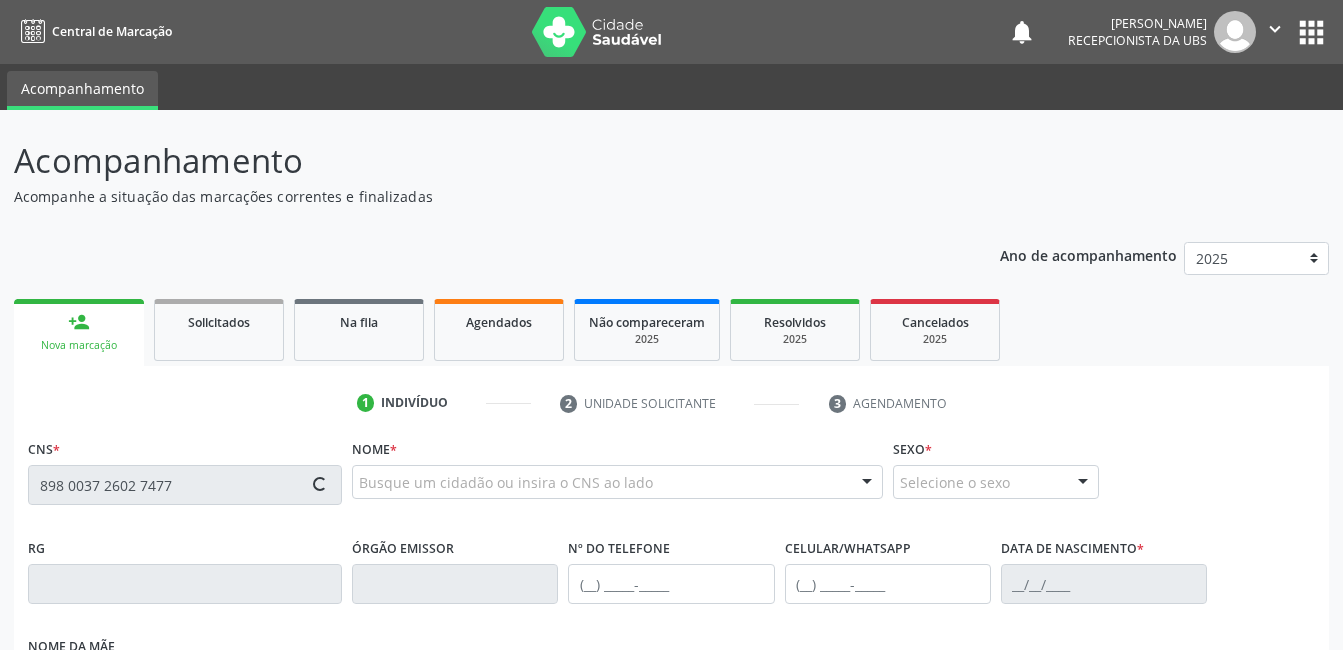 type on "898 0037 2602 7477" 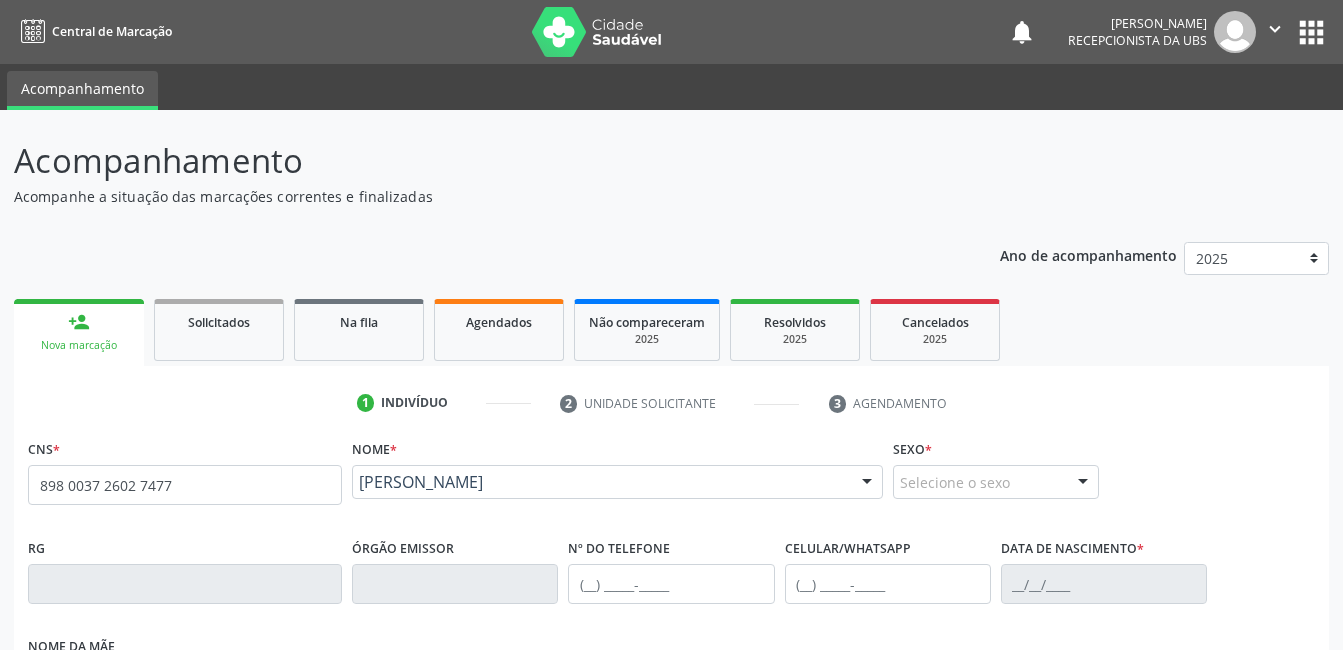 type on "[PHONE_NUMBER]" 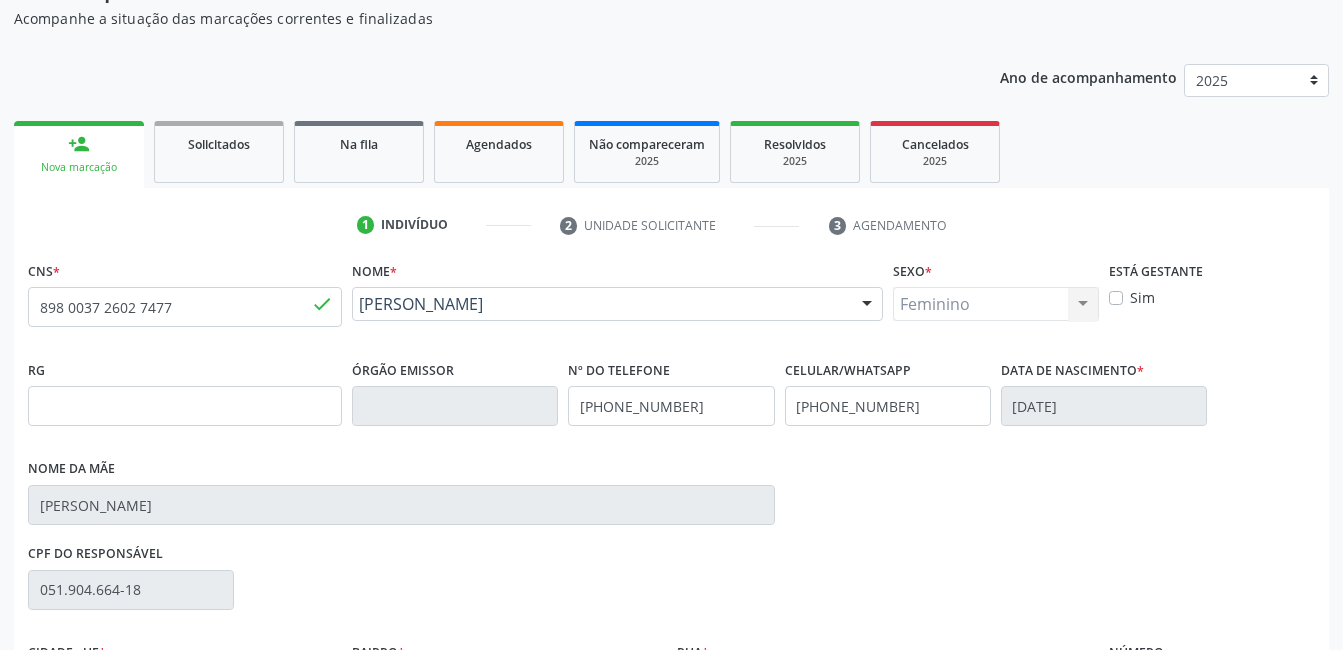 scroll, scrollTop: 420, scrollLeft: 0, axis: vertical 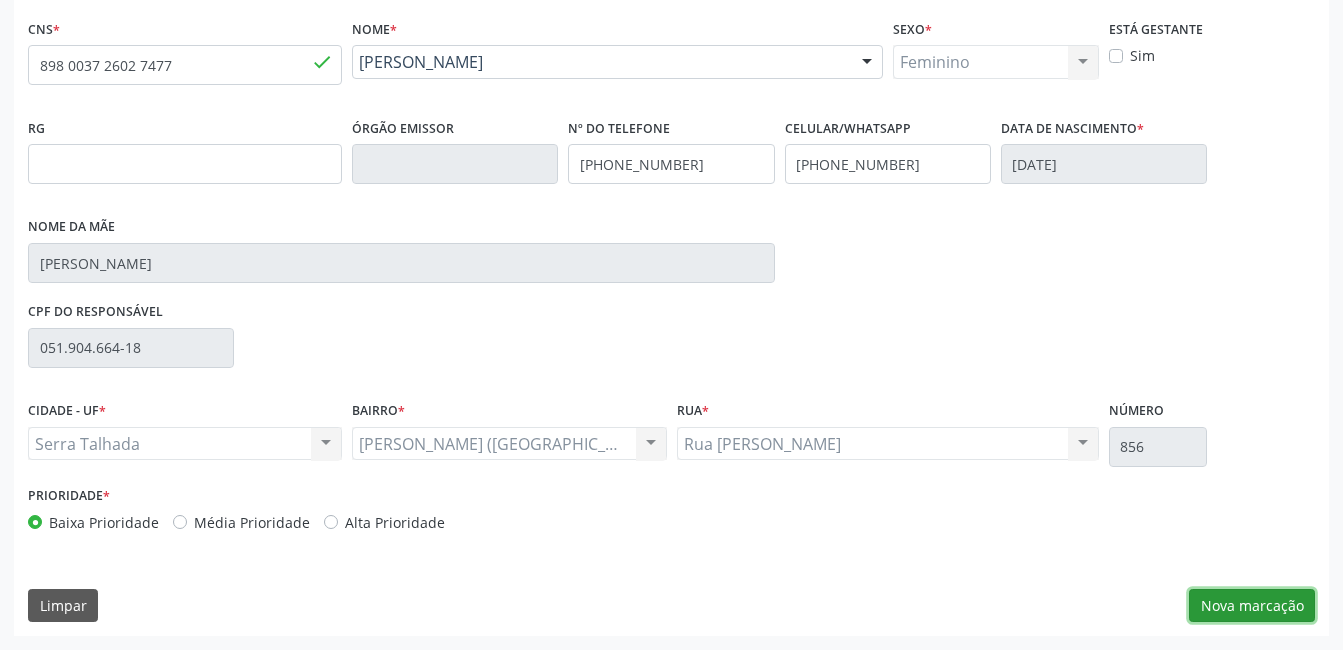 click on "Nova marcação" at bounding box center [1252, 606] 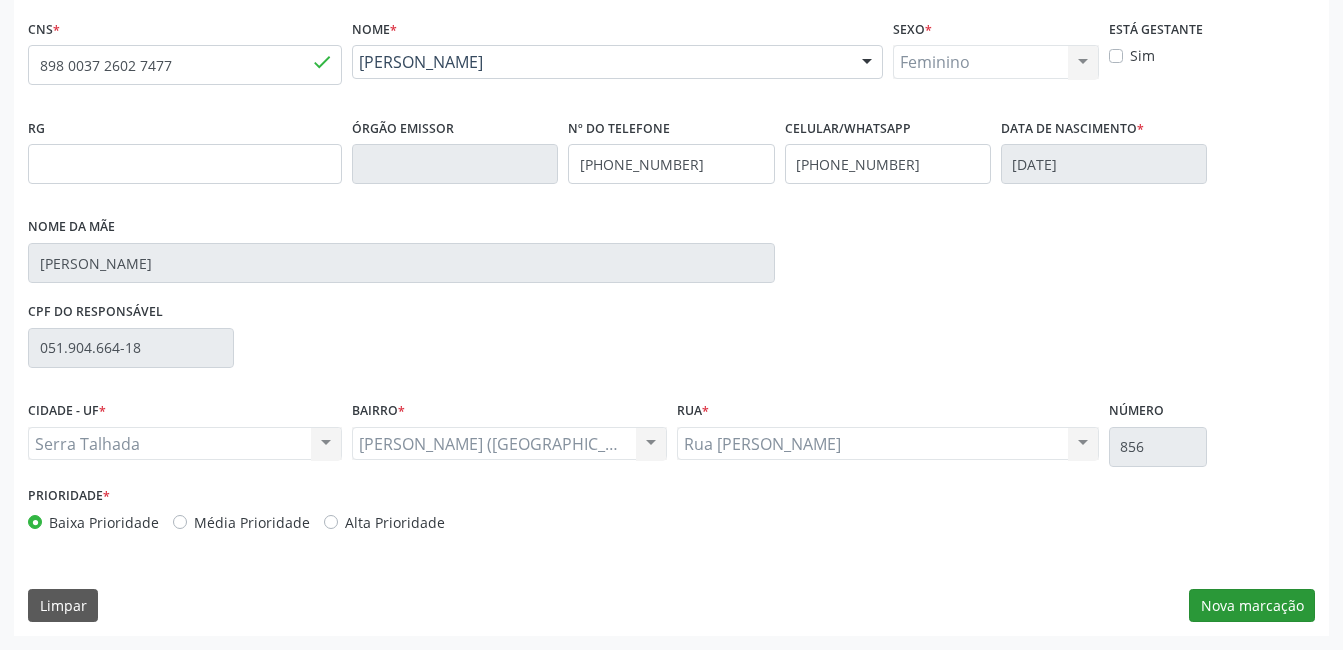 scroll, scrollTop: 256, scrollLeft: 0, axis: vertical 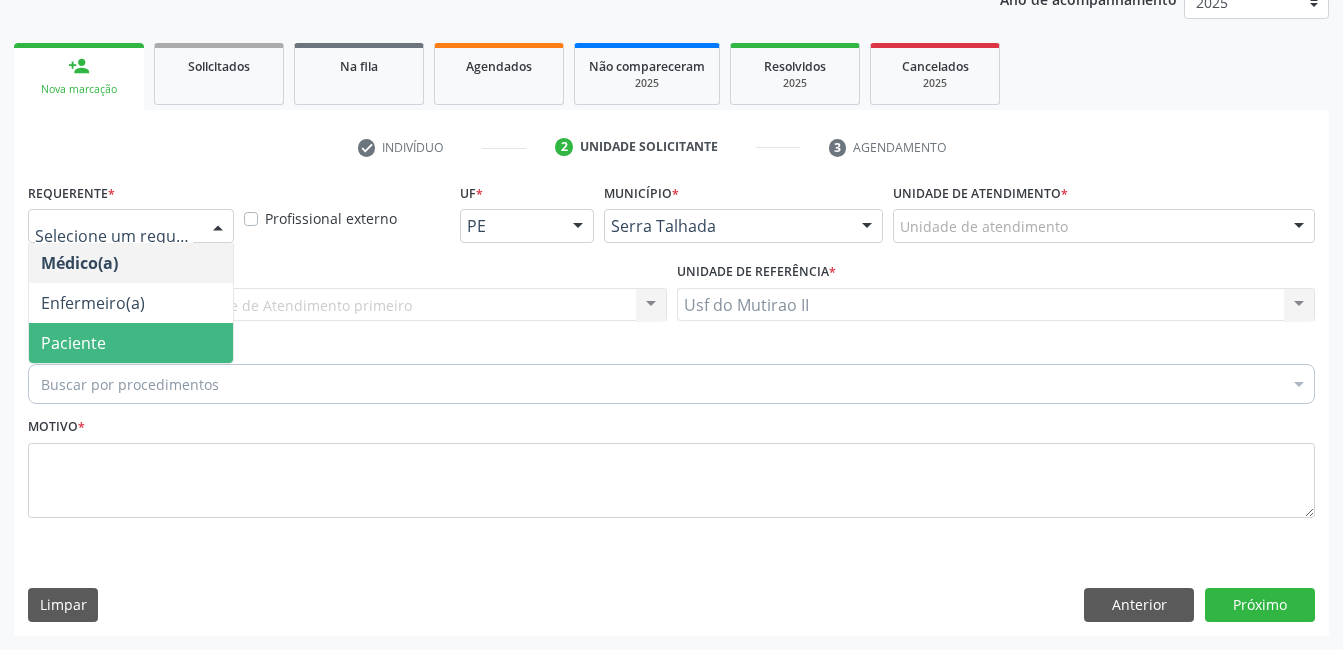 click on "Paciente" at bounding box center [131, 343] 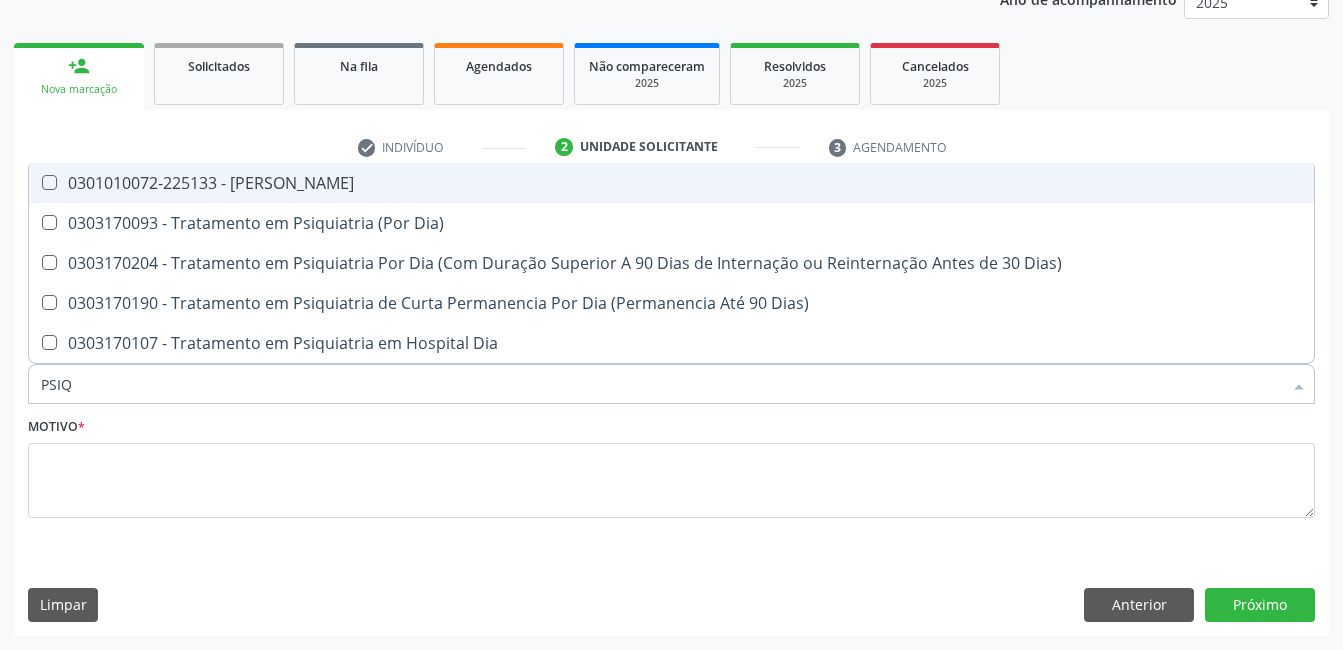 type on "PSIQU" 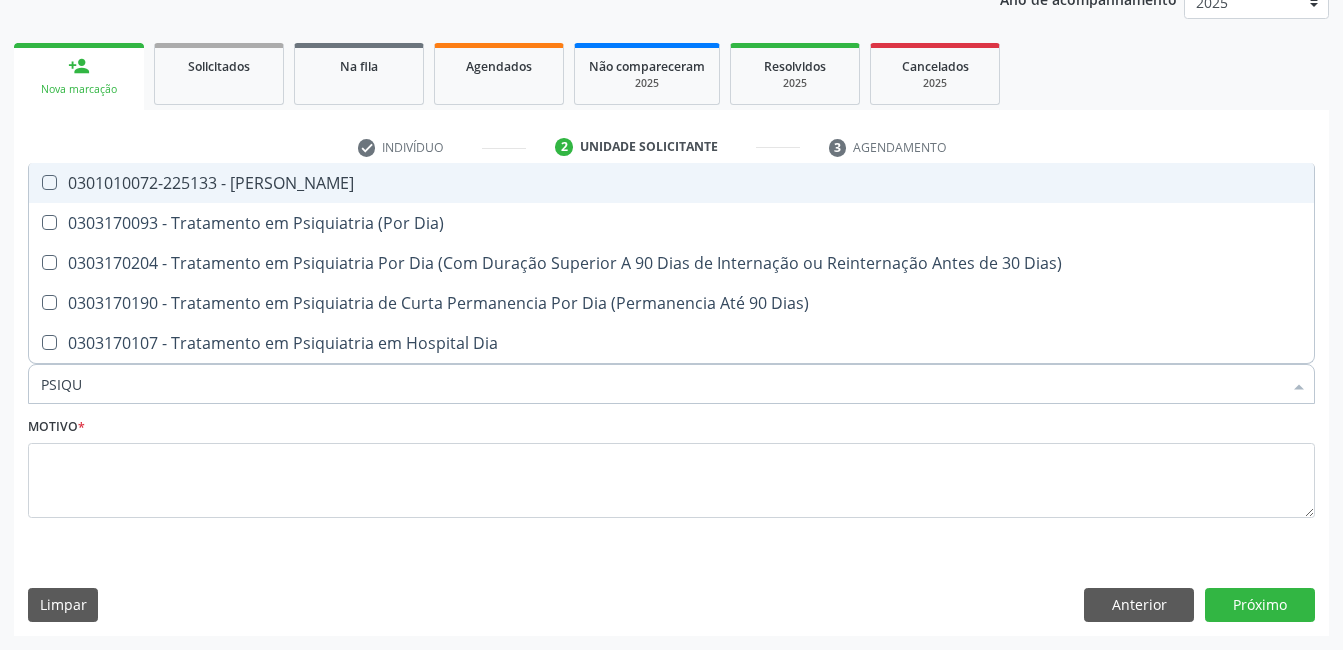 click on "0301010072-225133 - [PERSON_NAME]" at bounding box center [671, 183] 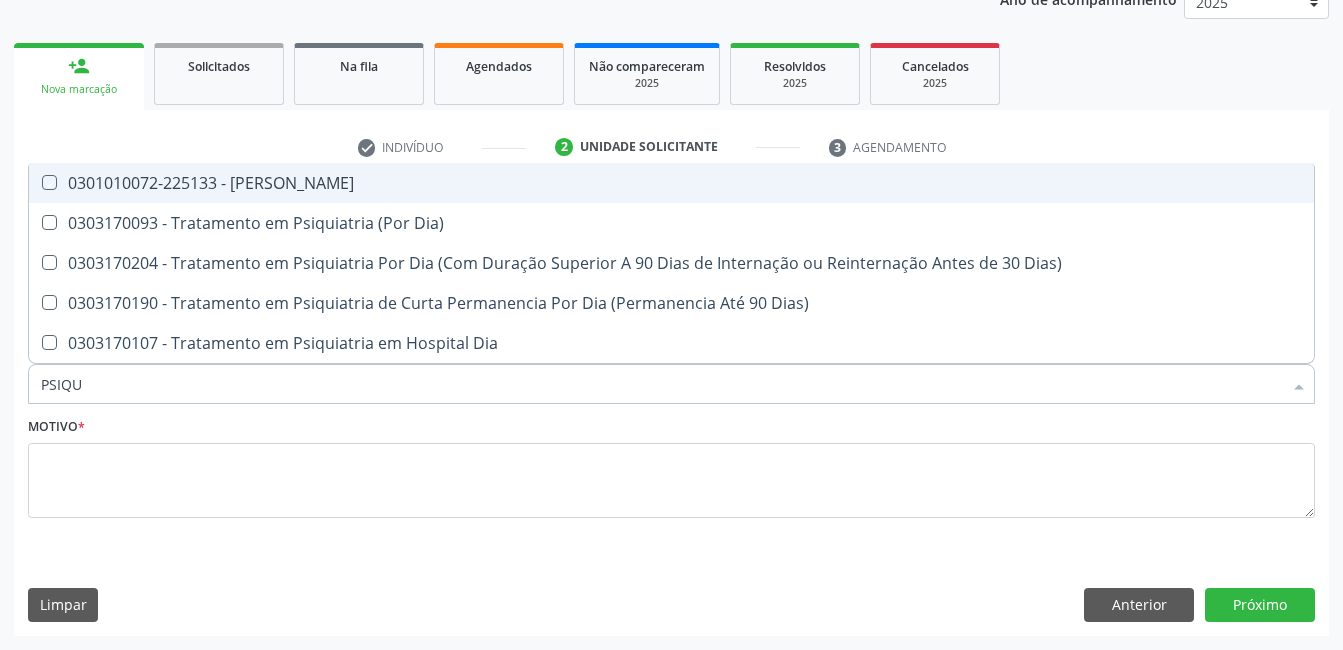 checkbox on "true" 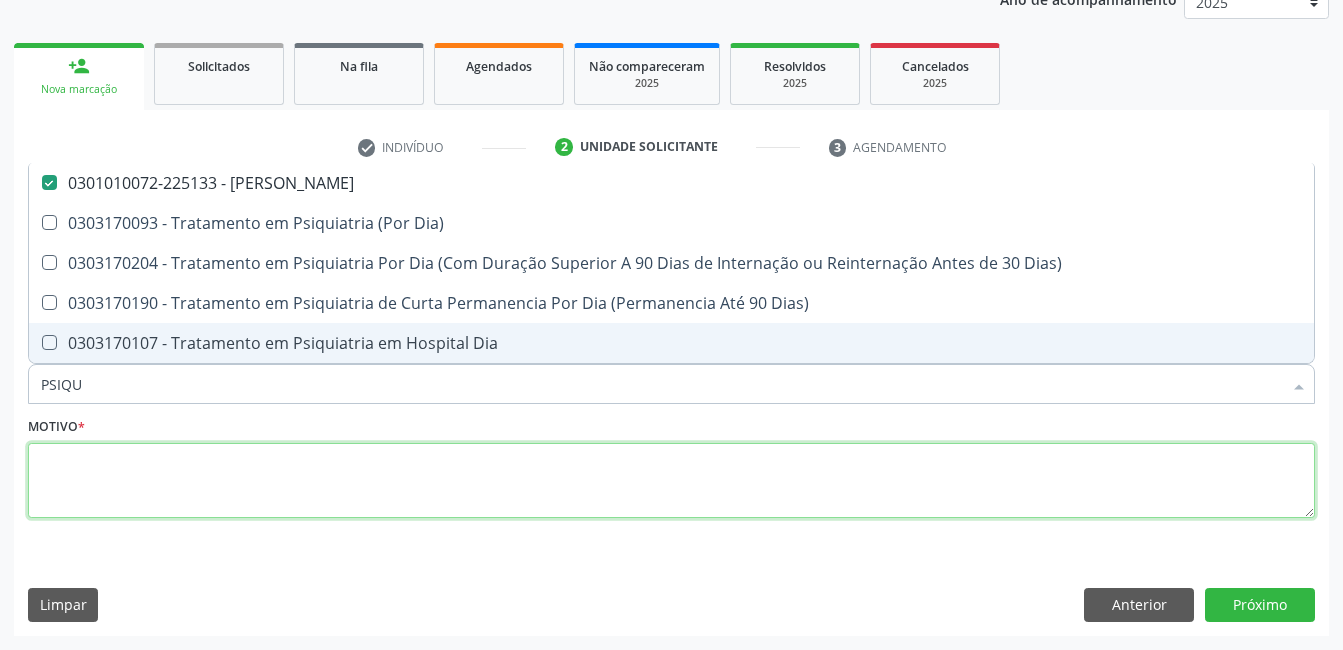 click at bounding box center (671, 481) 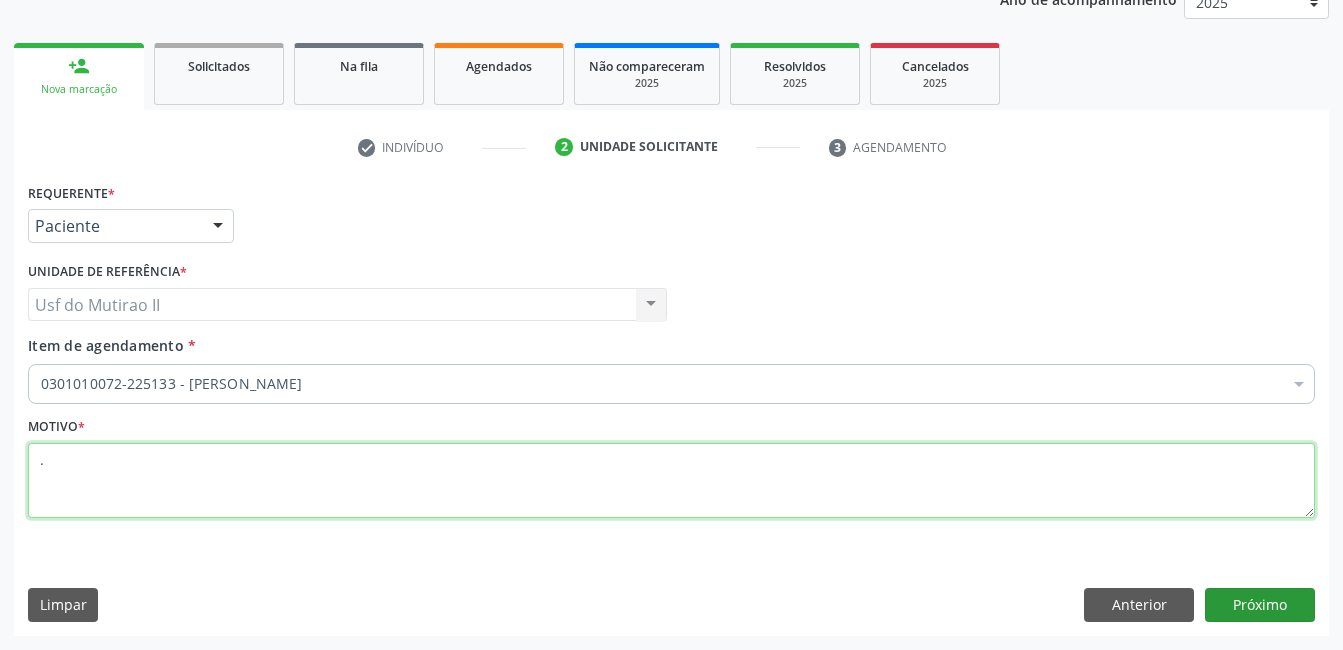 type on "." 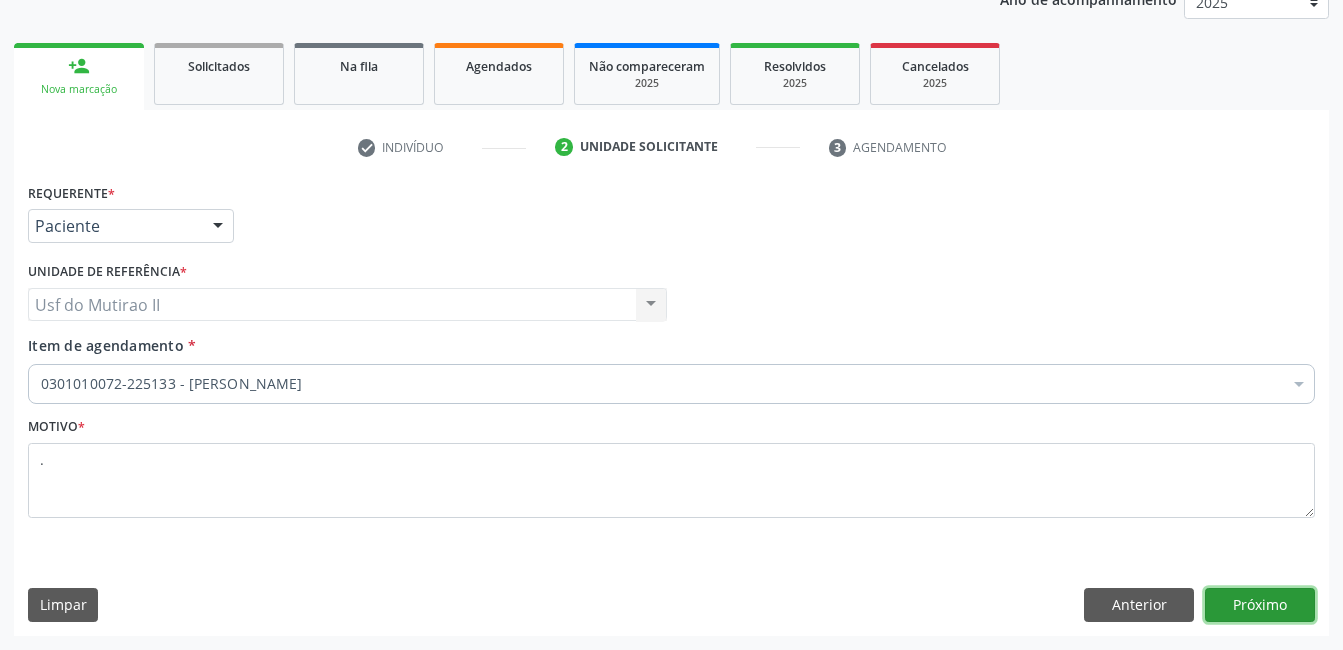 click on "Próximo" at bounding box center (1260, 605) 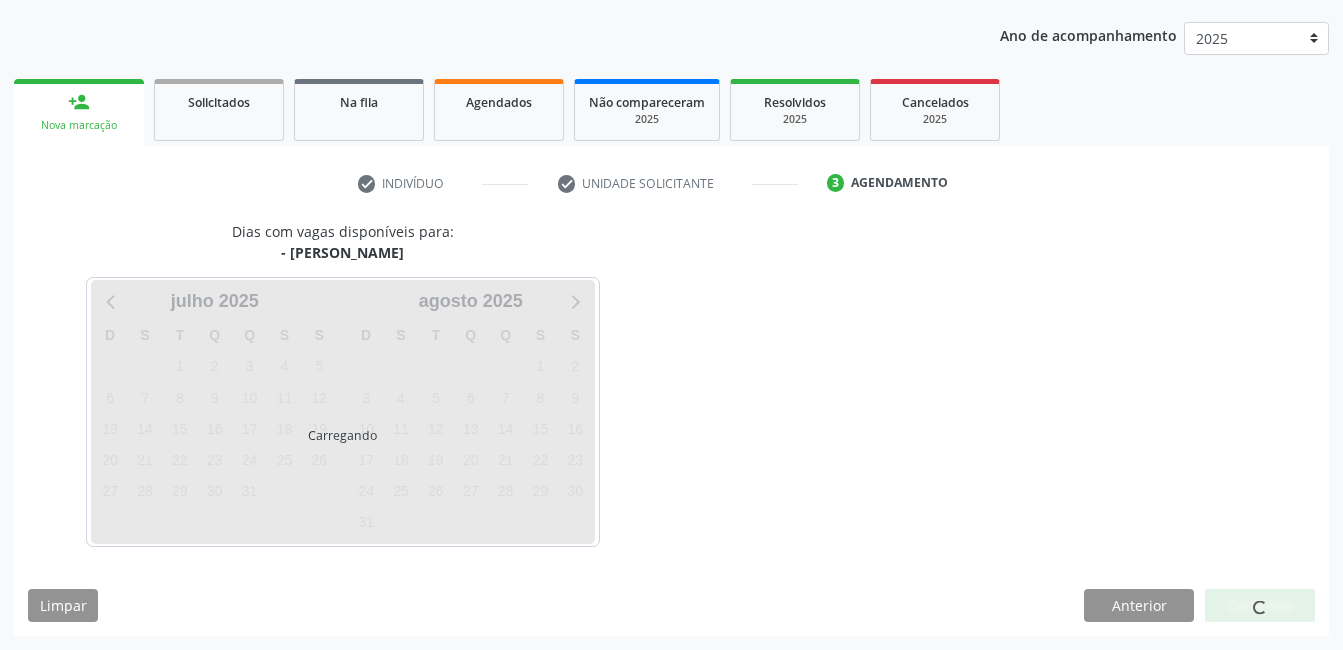 scroll, scrollTop: 220, scrollLeft: 0, axis: vertical 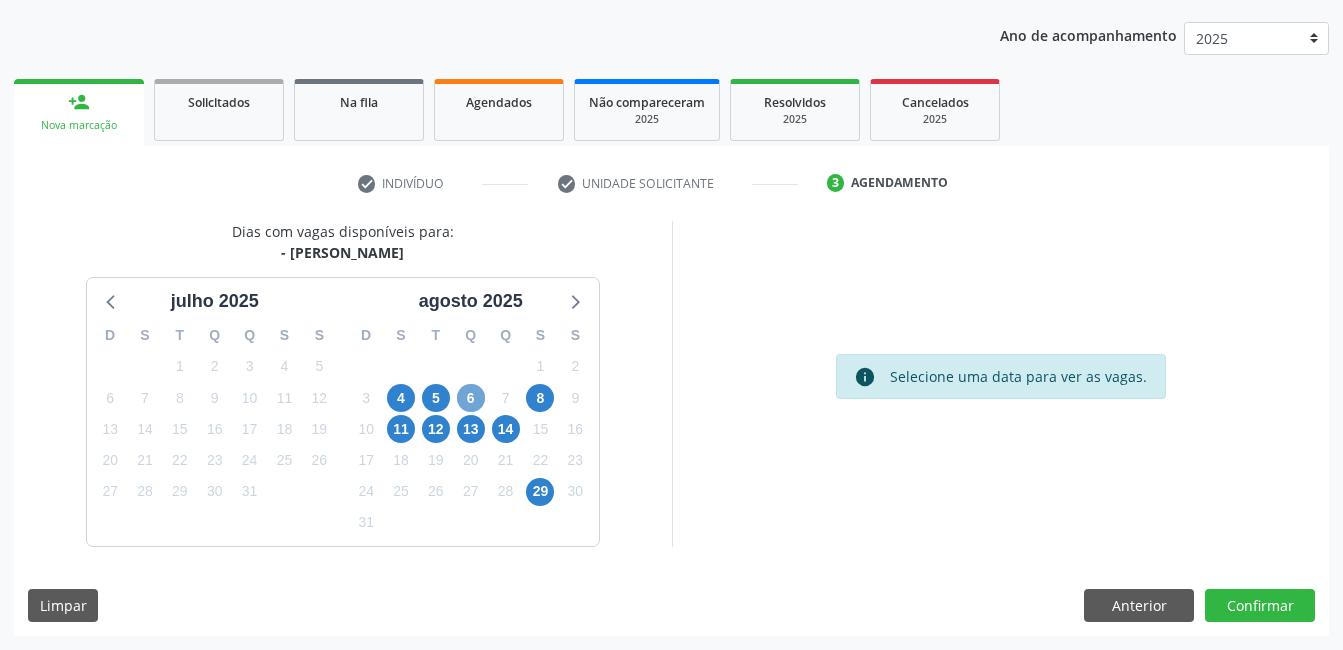 click on "6" at bounding box center (471, 398) 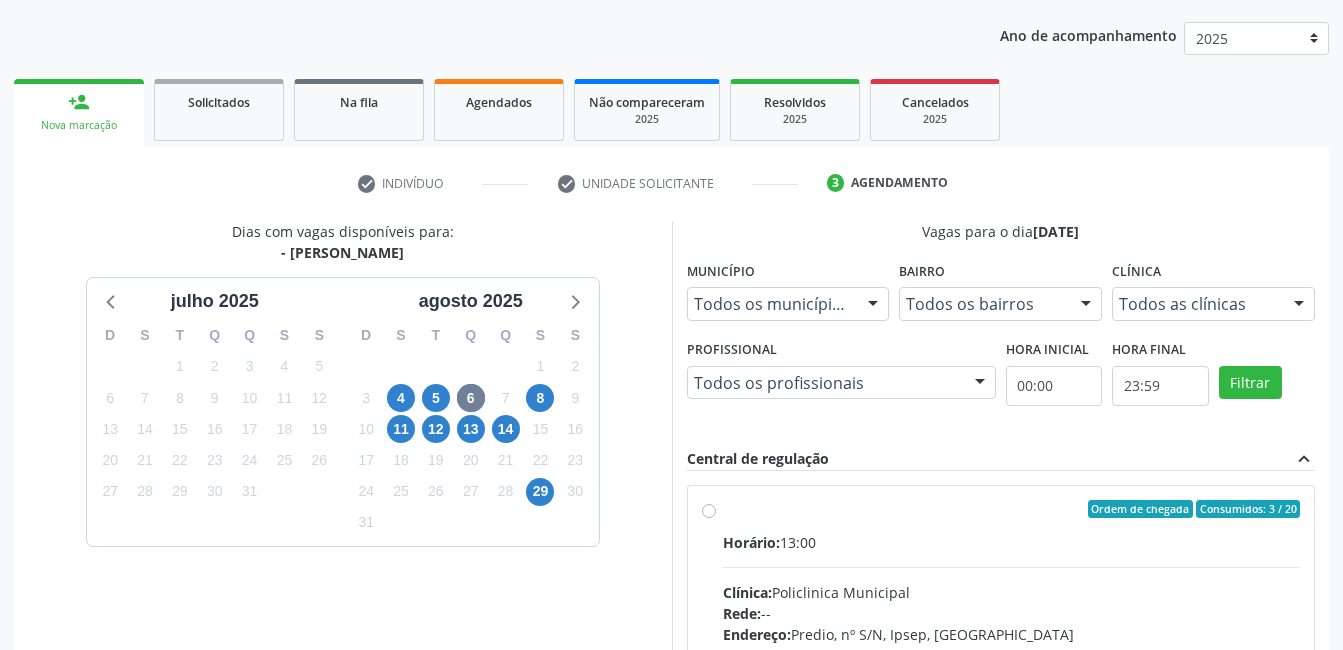 click on "Horário:   13:00" at bounding box center (1012, 542) 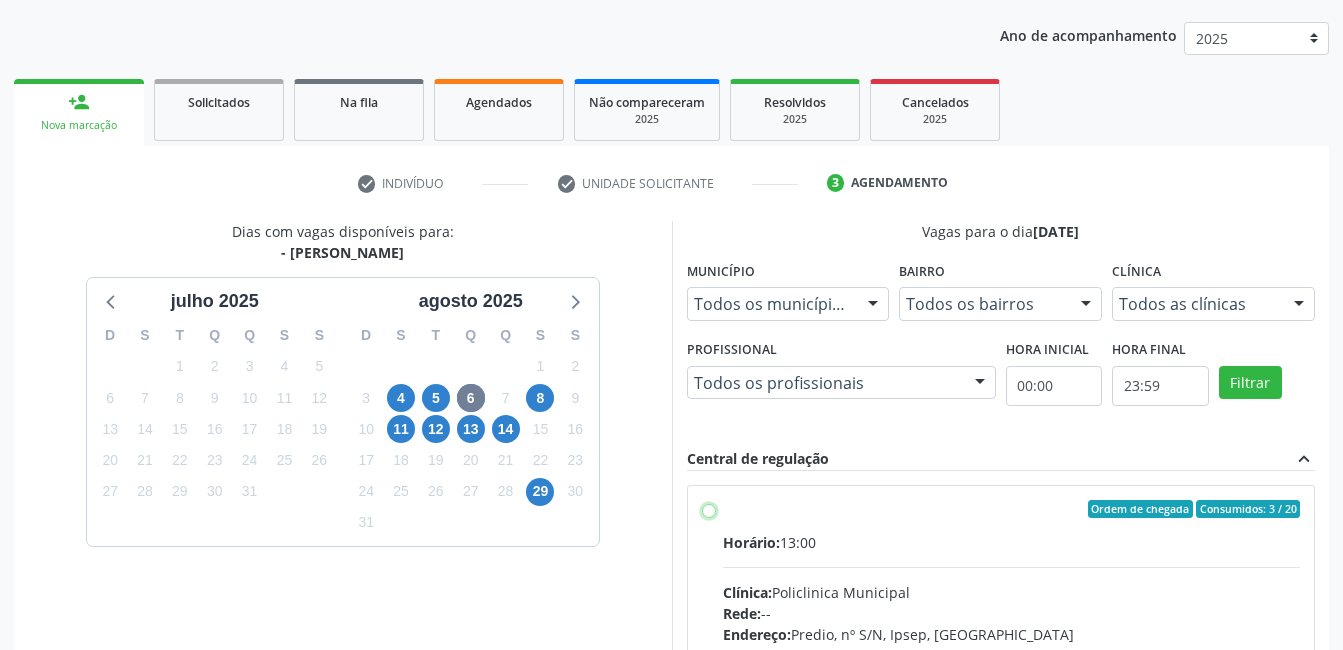 click on "Ordem de chegada
Consumidos: 3 / 20
Horário:   13:00
Clínica:  Policlinica Municipal
Rede:
--
Endereço:   Predio, nº S/N, Ipsep, [GEOGRAPHIC_DATA] - PE
Telefone:   --
Profissional:
[PERSON_NAME]
Informações adicionais sobre o atendimento
Idade de atendimento:
de 0 a 120 anos
Gênero(s) atendido(s):
Masculino e Feminino
Informações adicionais:
--" at bounding box center (709, 509) 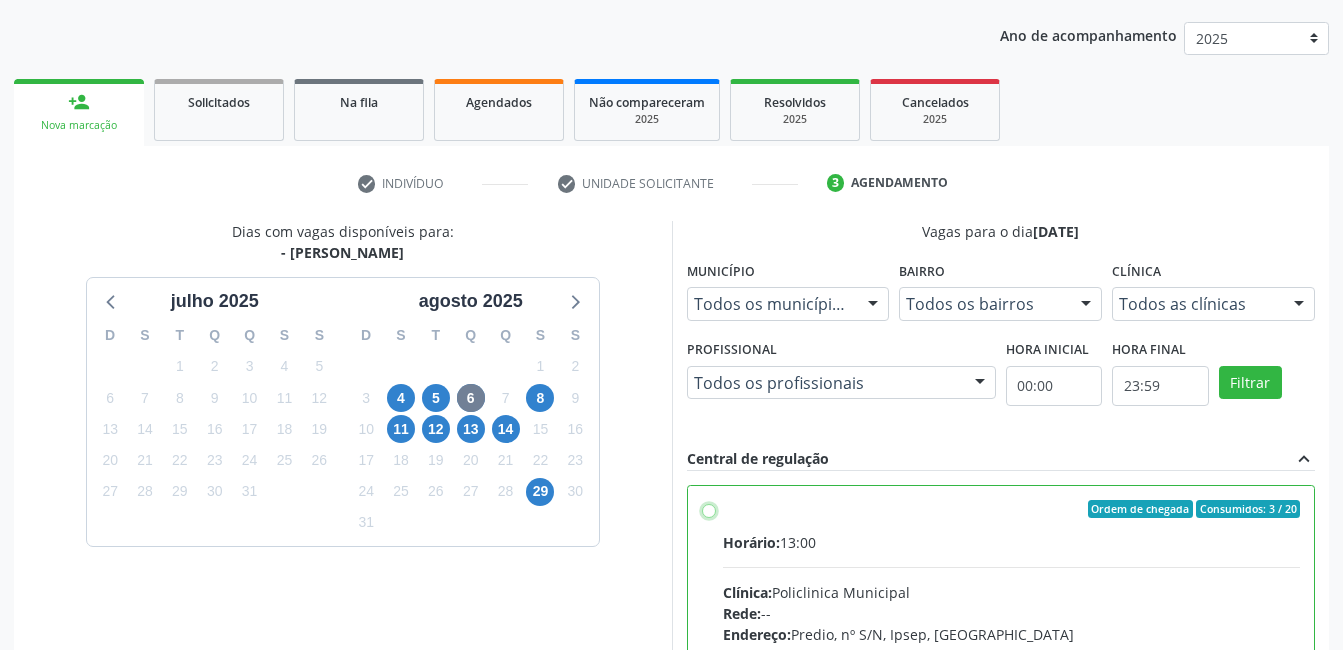 radio on "true" 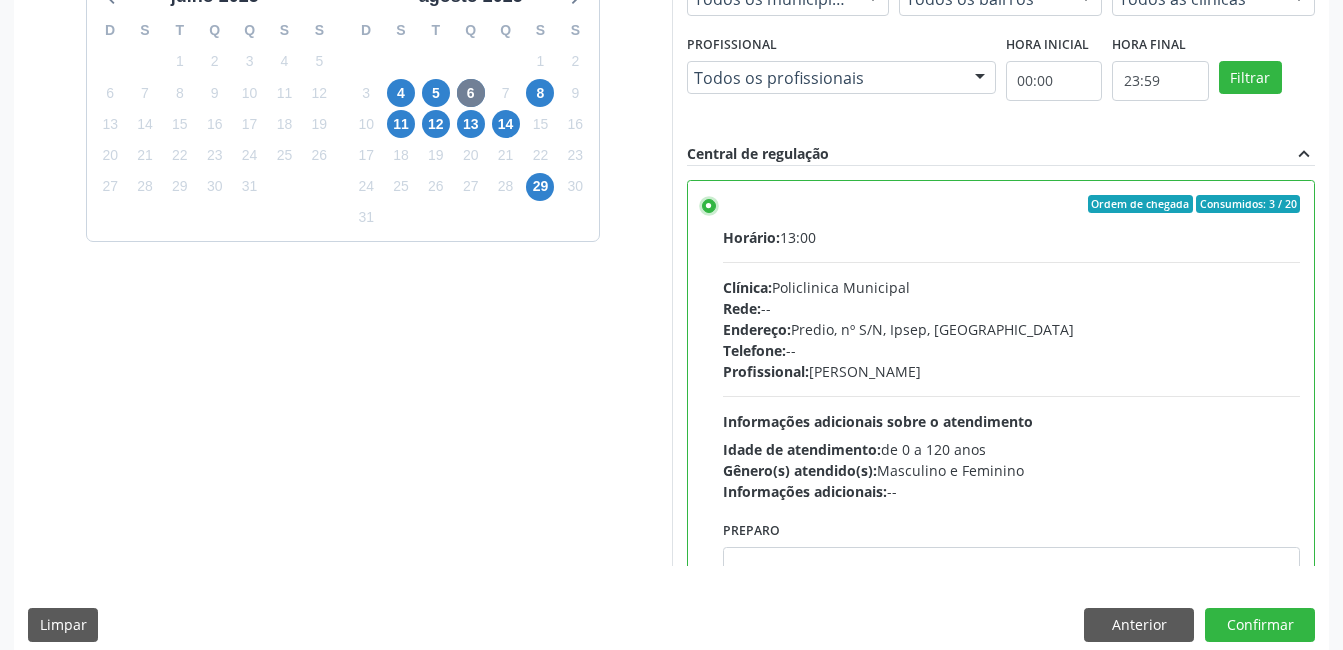 scroll, scrollTop: 537, scrollLeft: 0, axis: vertical 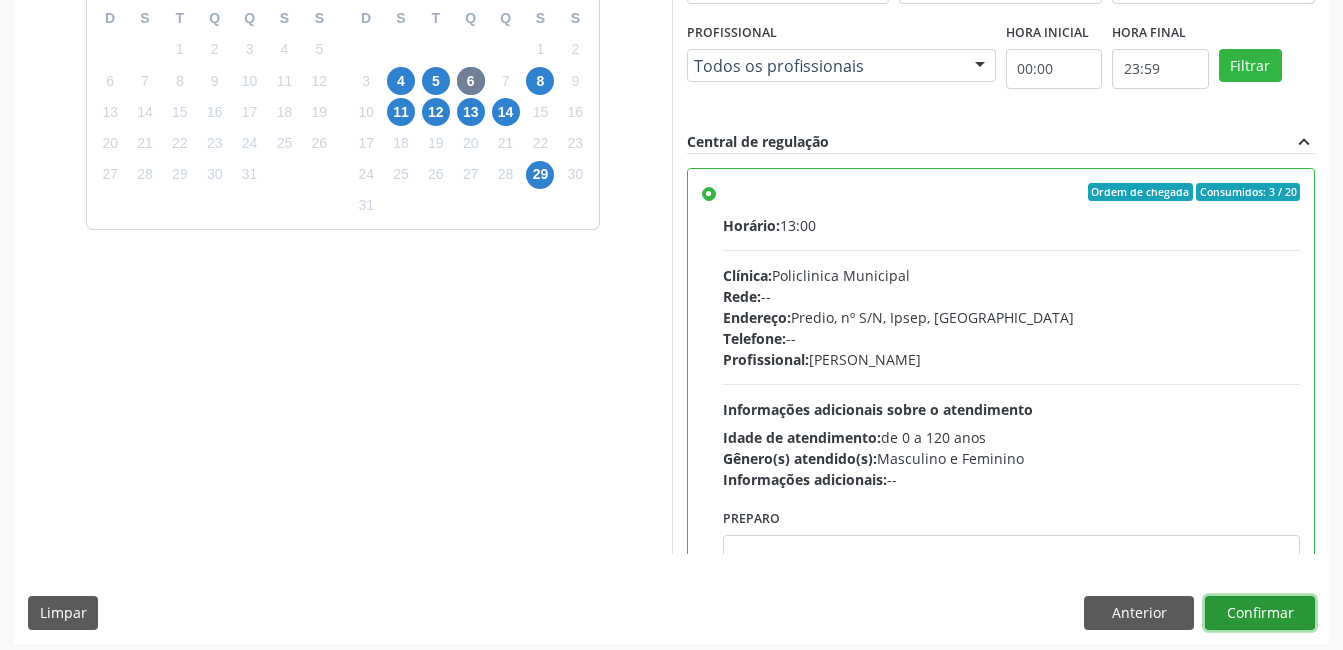 click on "Confirmar" at bounding box center [1260, 613] 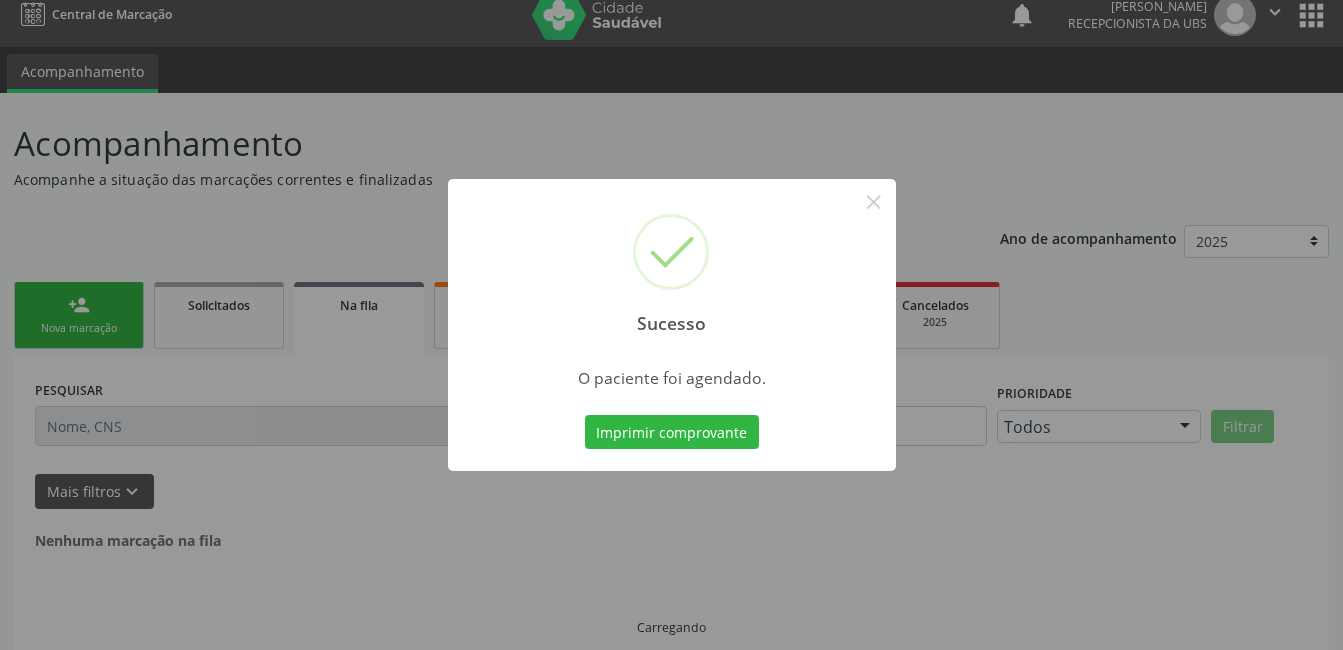 scroll, scrollTop: 0, scrollLeft: 0, axis: both 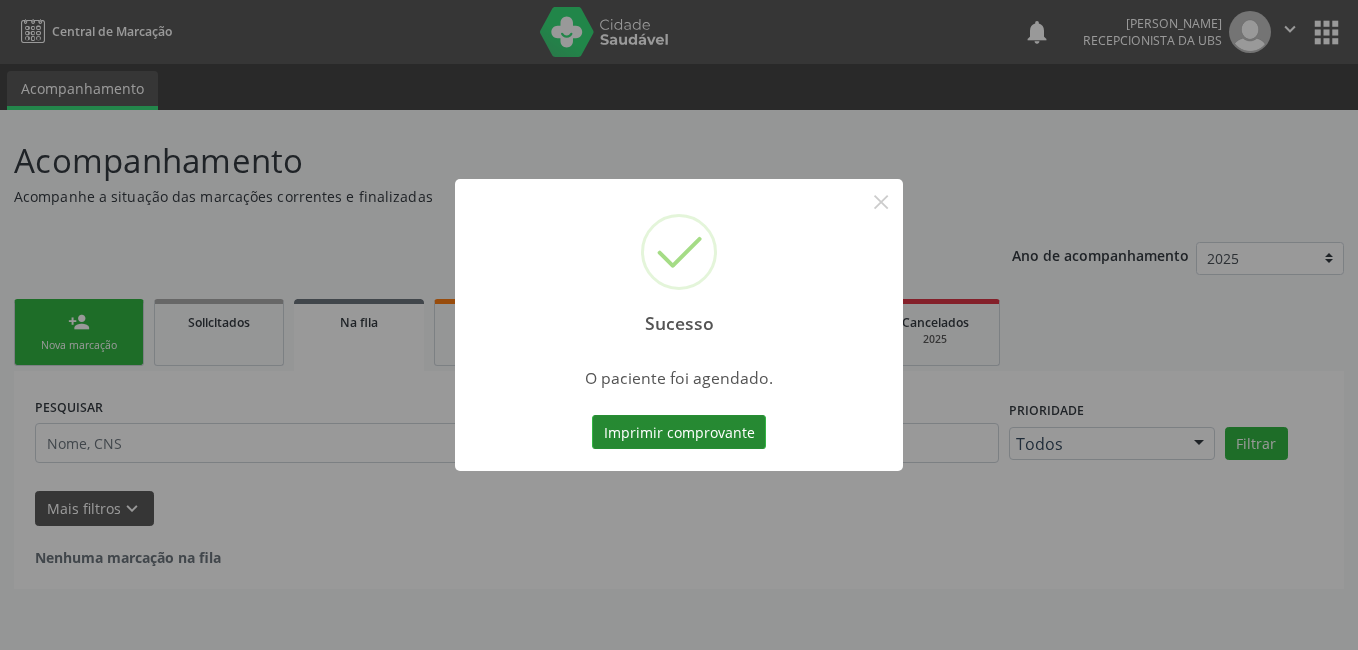 click on "Imprimir comprovante" at bounding box center [679, 432] 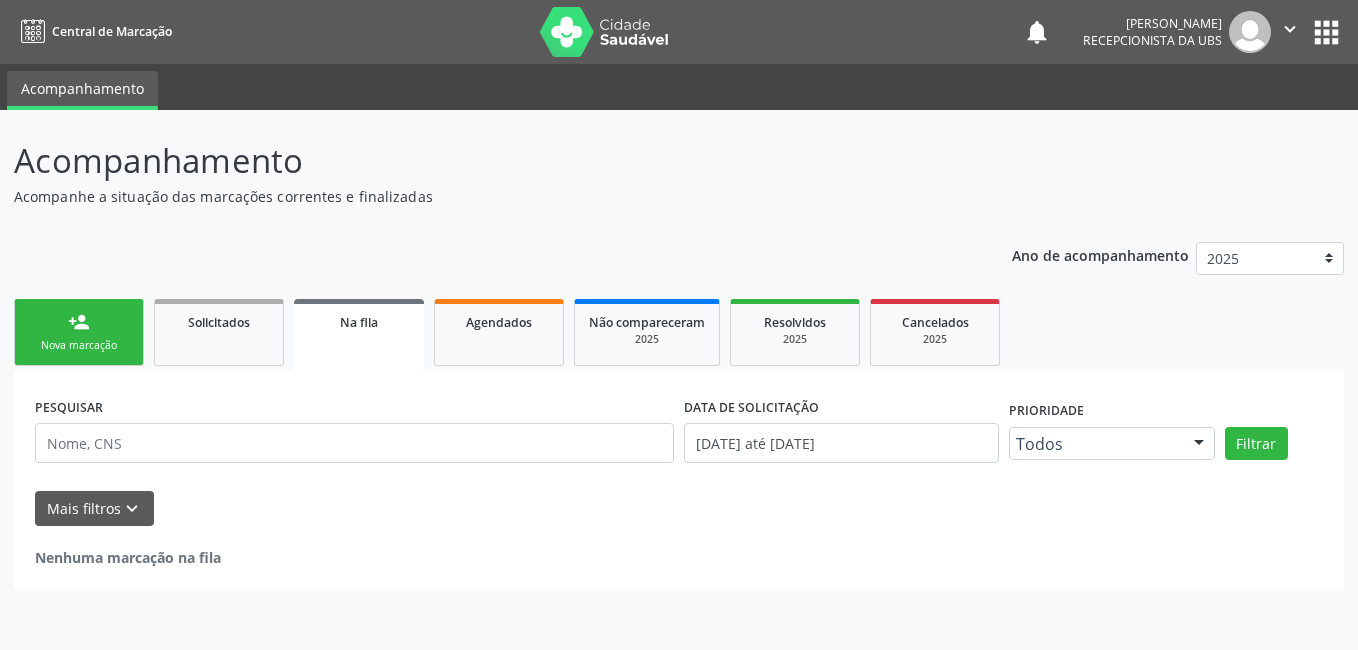 click on "person_add
Nova marcação" at bounding box center (79, 332) 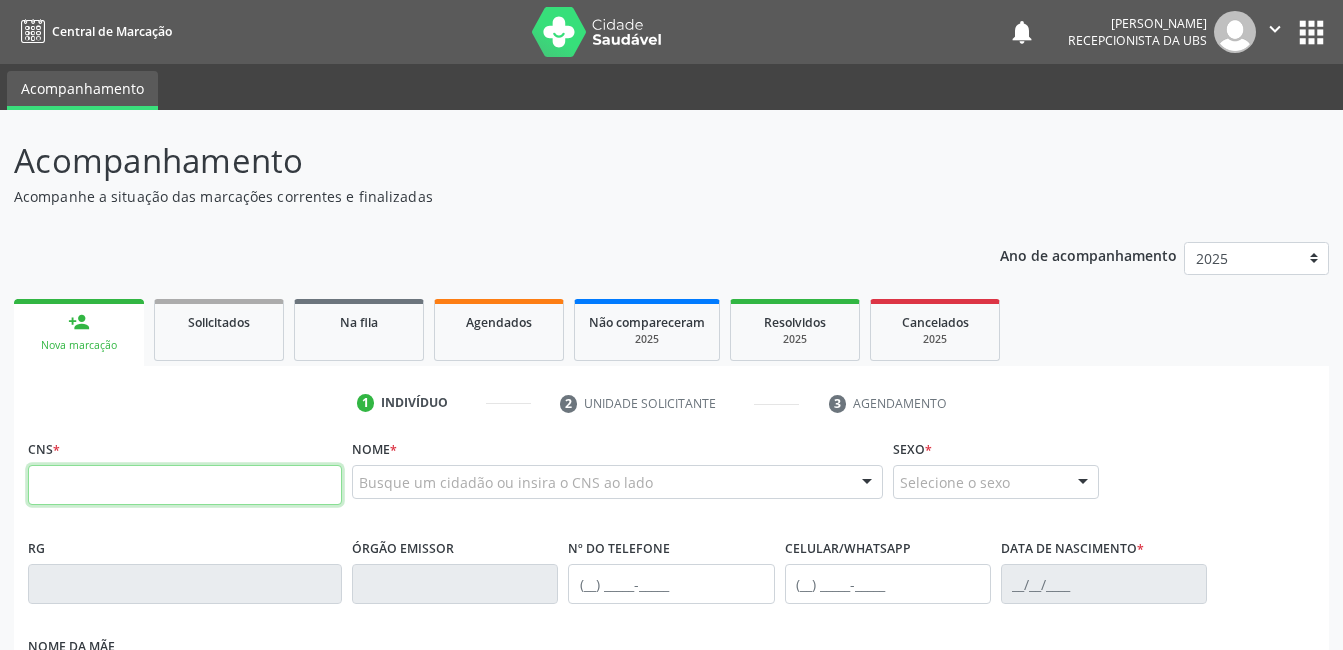 click at bounding box center (185, 485) 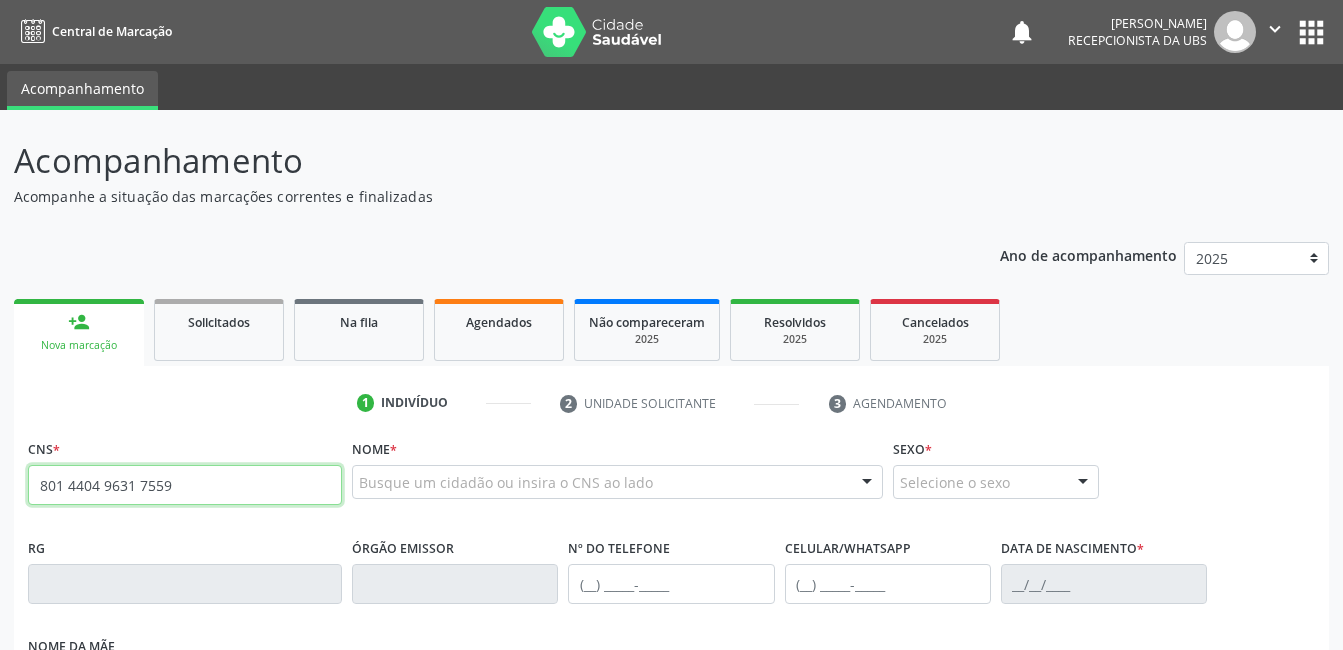 type on "801 4404 9631 7559" 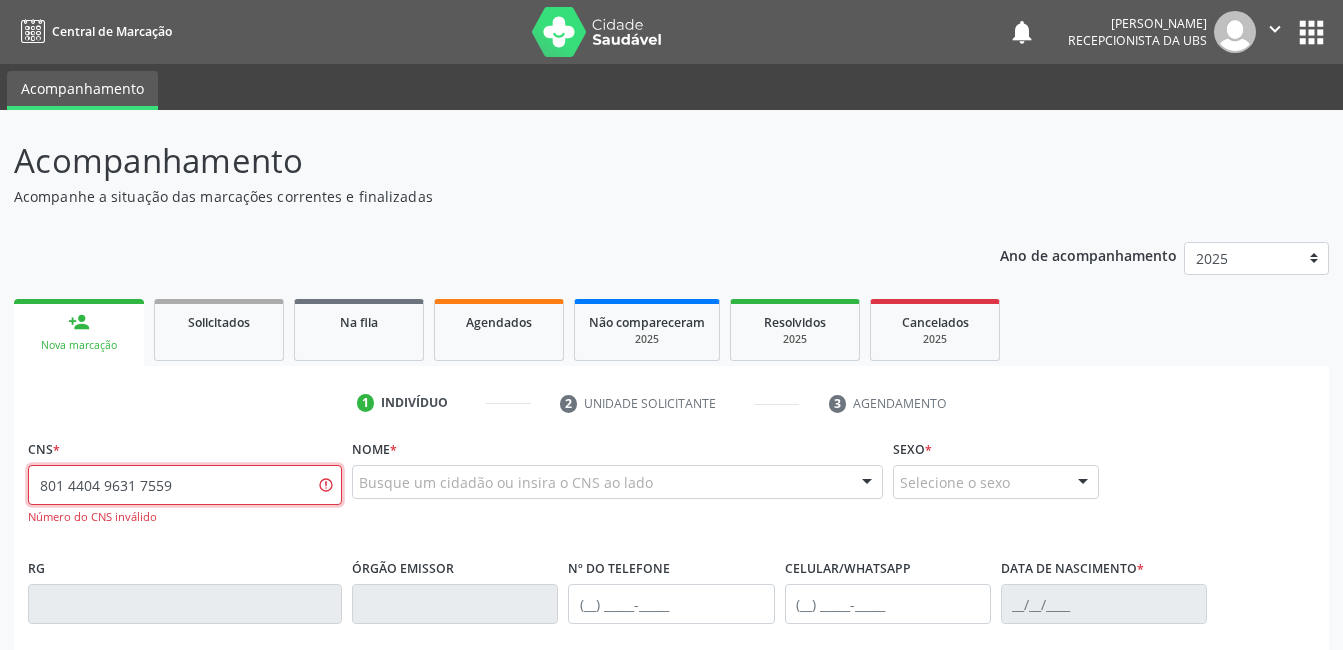 drag, startPoint x: 217, startPoint y: 486, endPoint x: -4, endPoint y: 479, distance: 221.11082 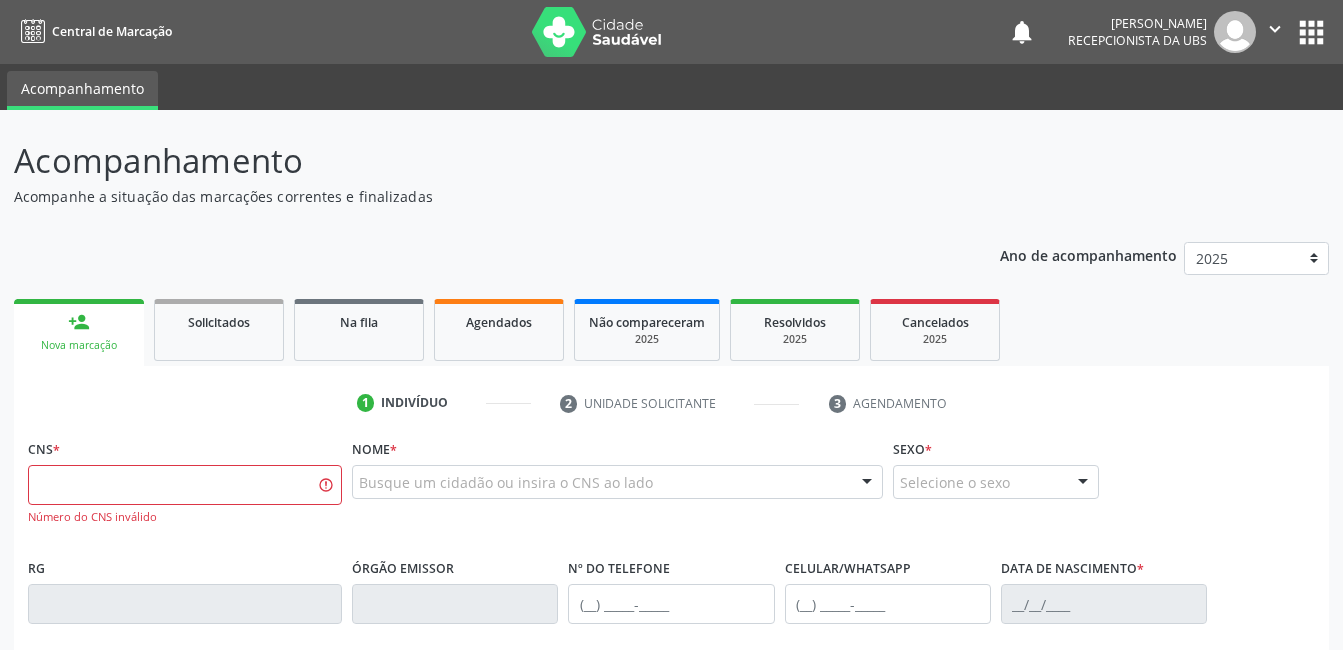 click on "Busque um cidadão ou insira o CNS ao lado" at bounding box center [617, 482] 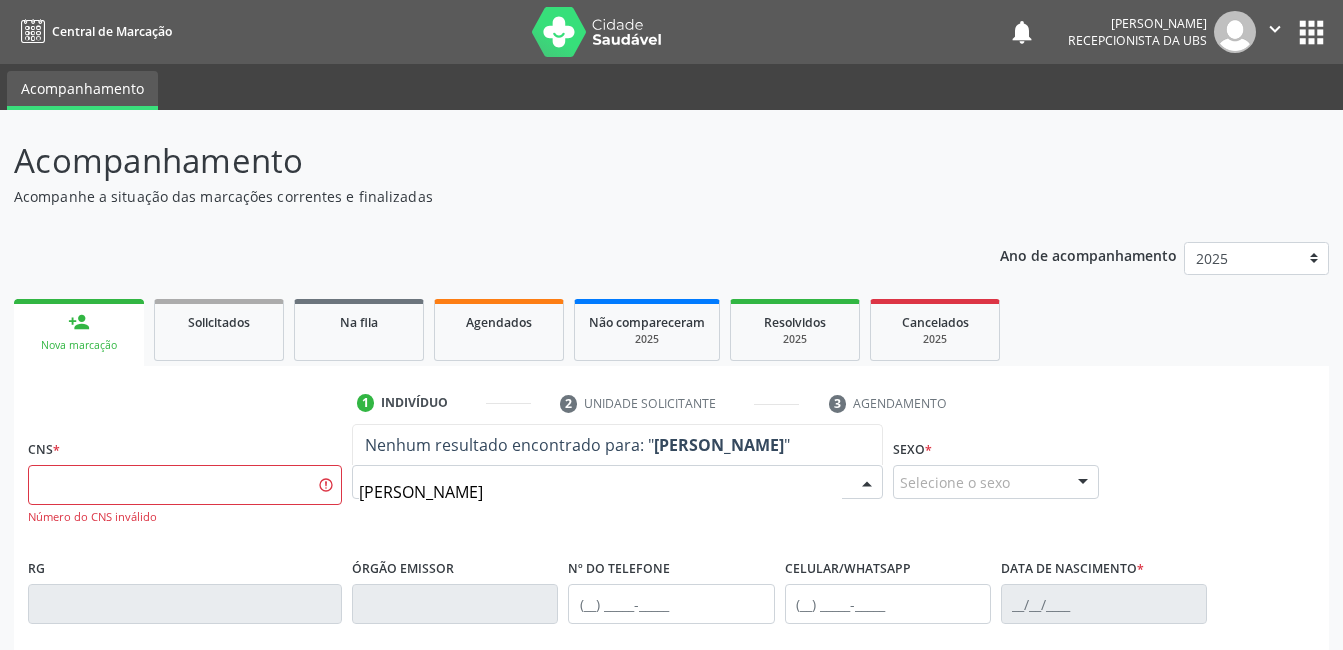 type on "[PERSON_NAME]" 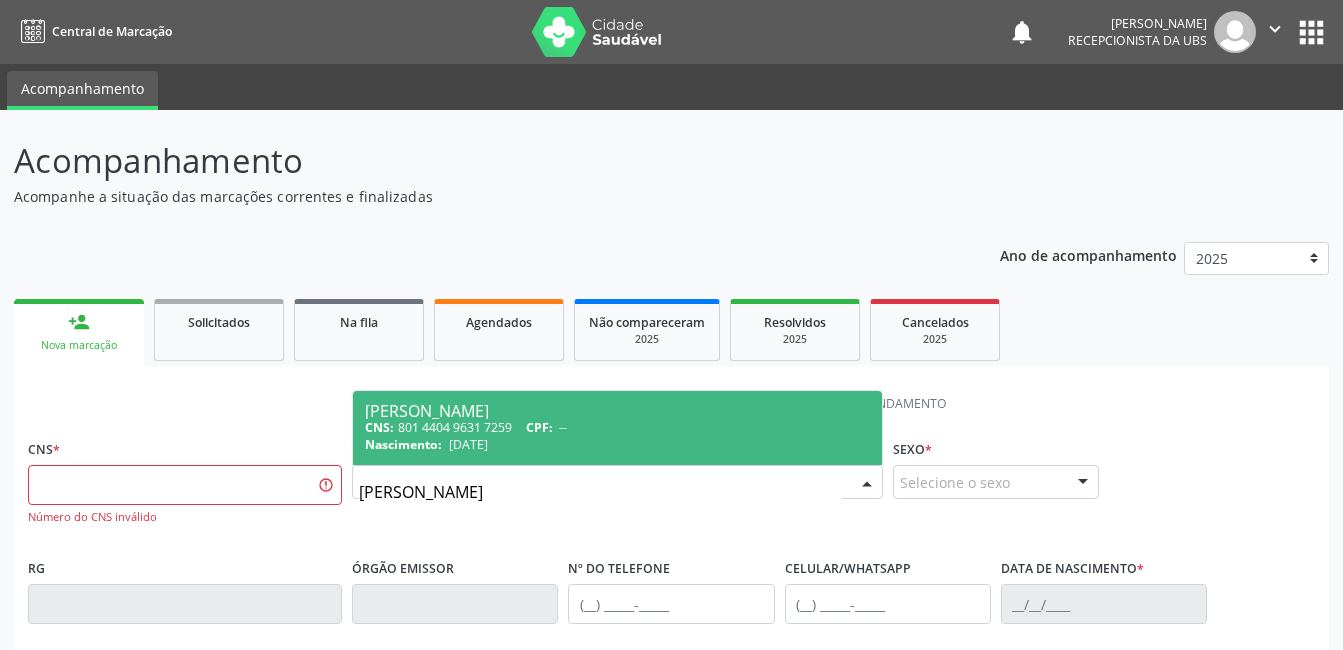 drag, startPoint x: 529, startPoint y: 493, endPoint x: 361, endPoint y: 498, distance: 168.07439 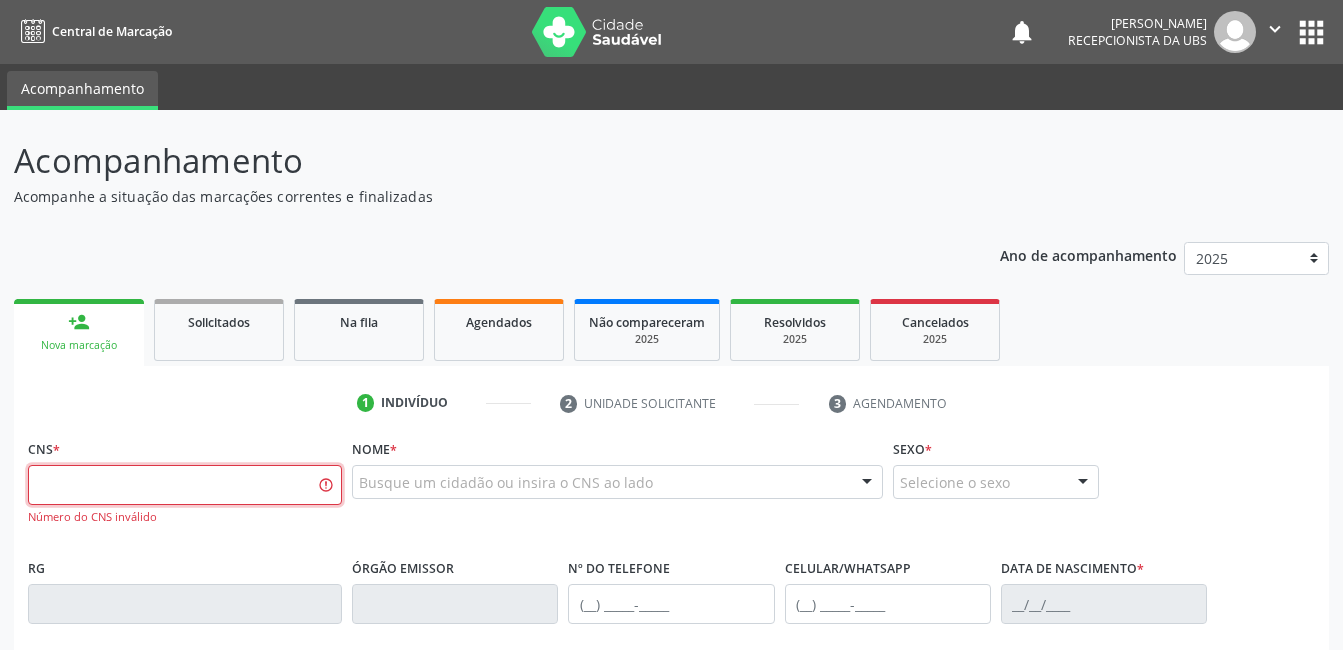 click at bounding box center (185, 485) 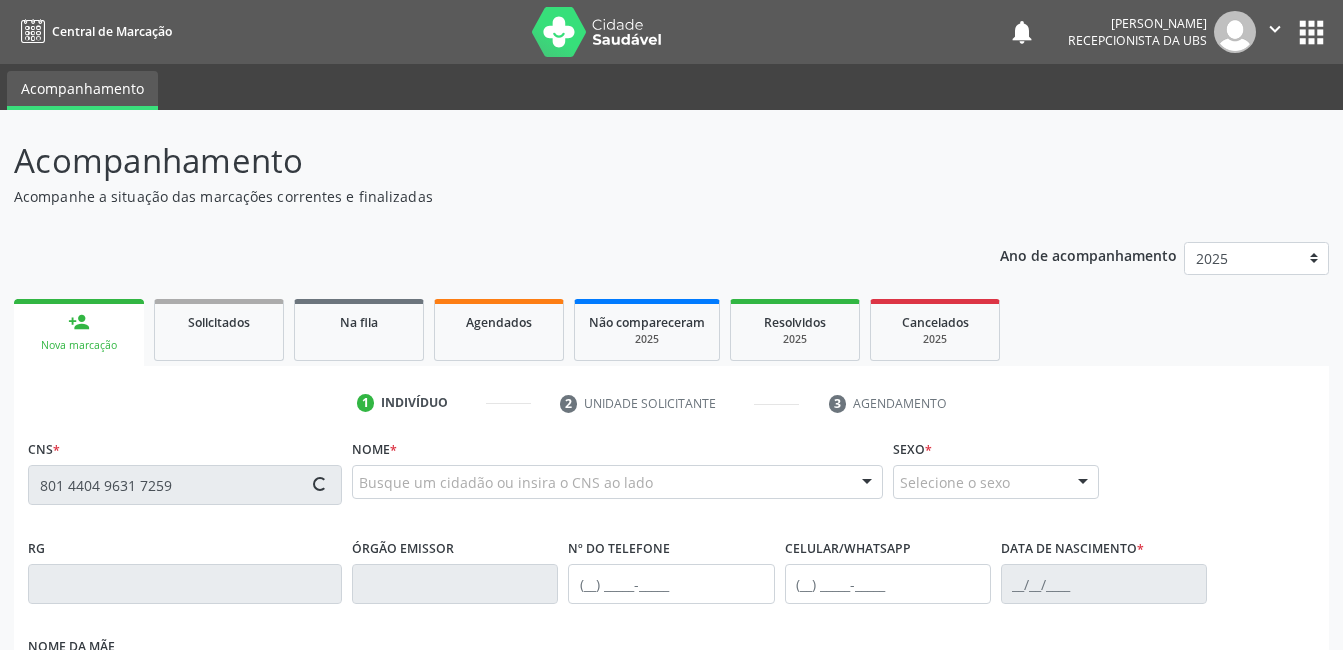 type on "801 4404 9631 7259" 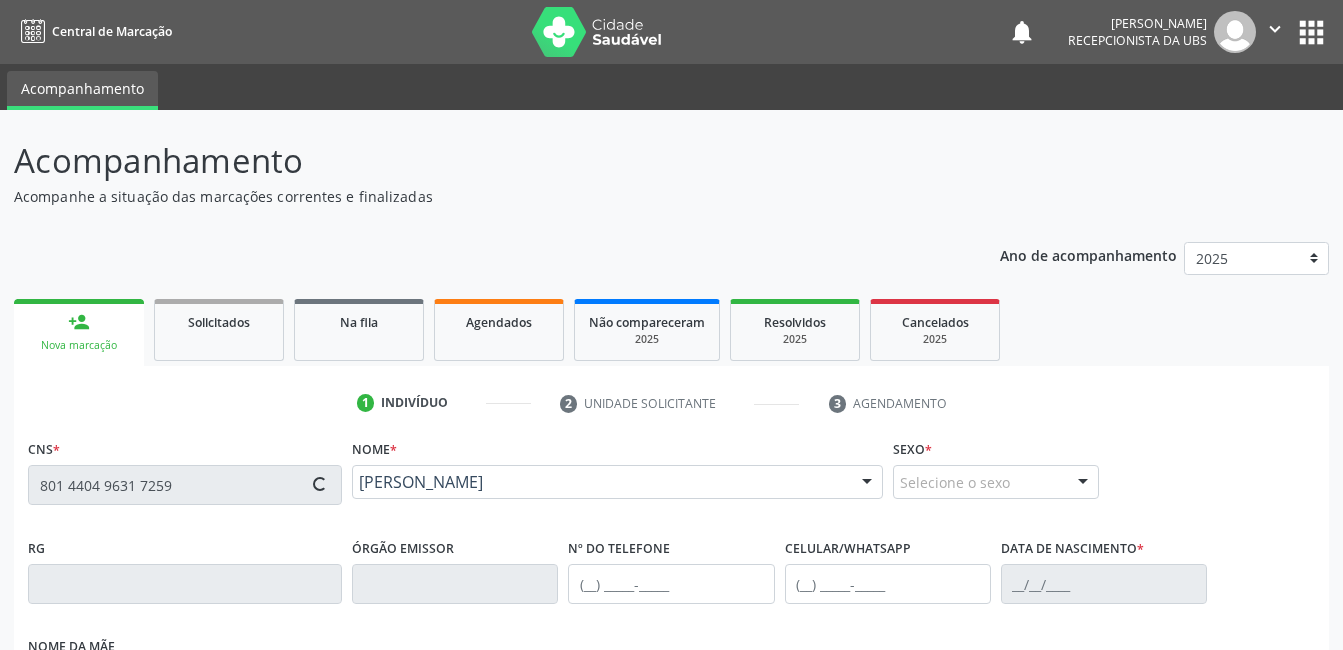 type on "[PHONE_NUMBER]" 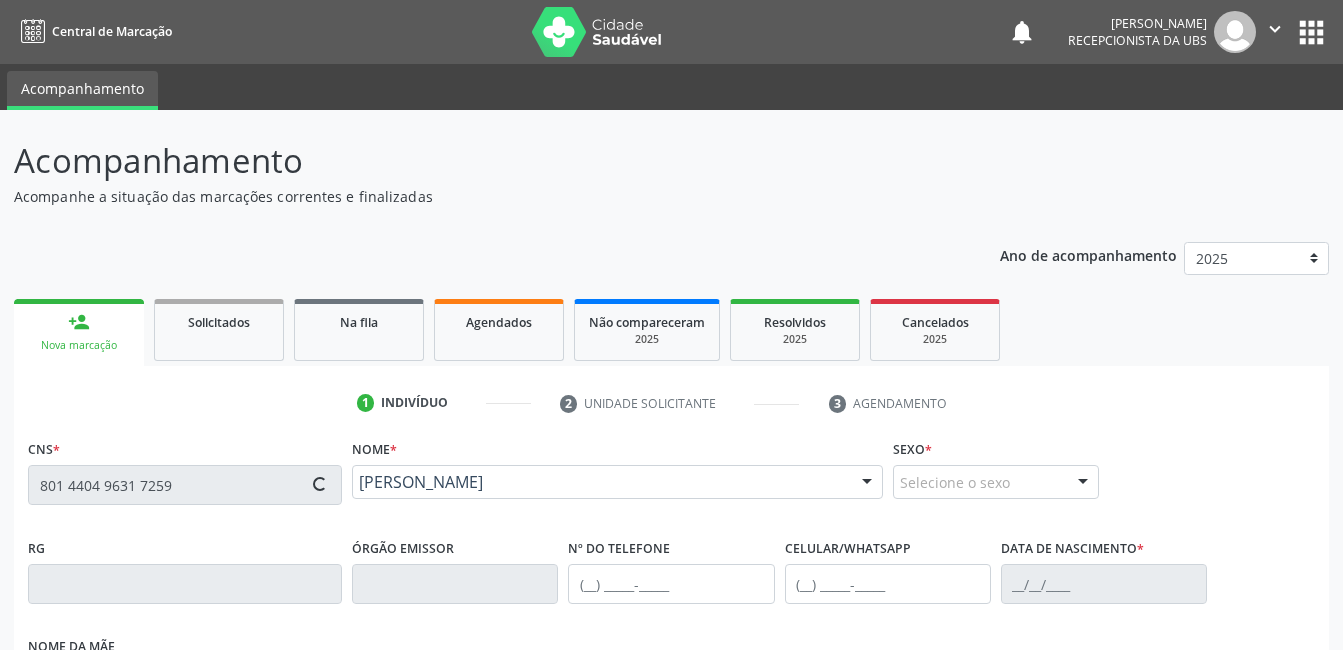type on "[PHONE_NUMBER]" 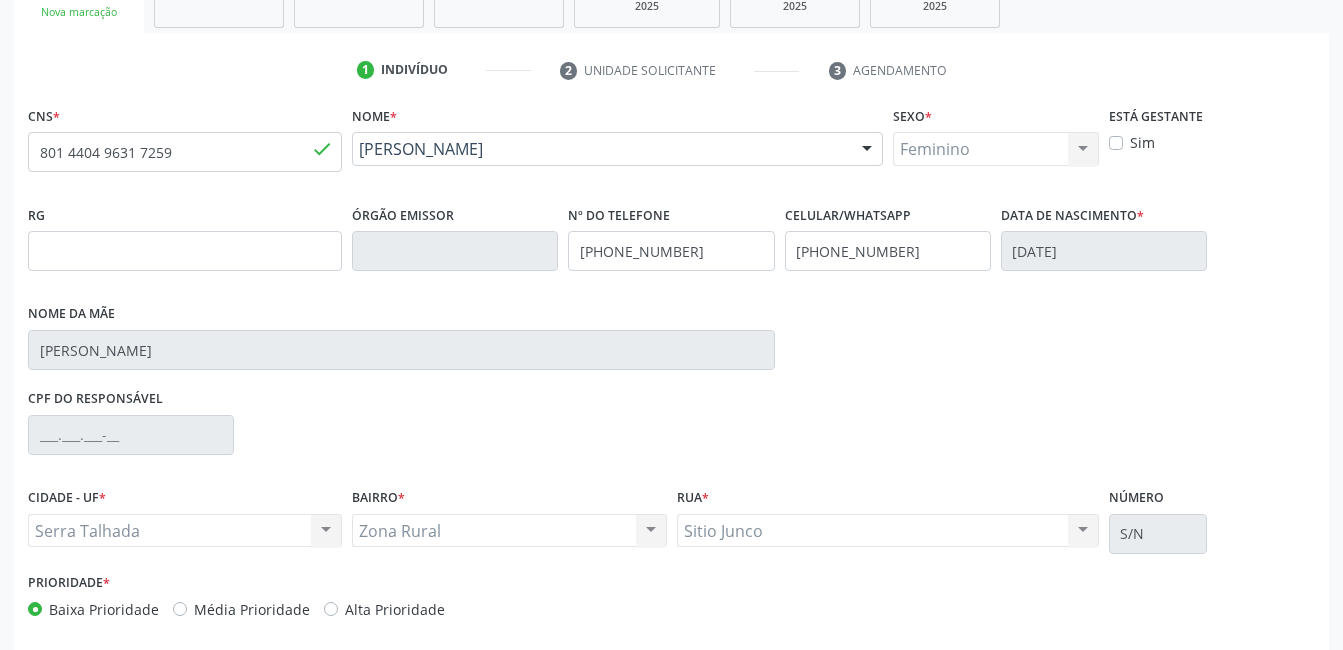 scroll, scrollTop: 420, scrollLeft: 0, axis: vertical 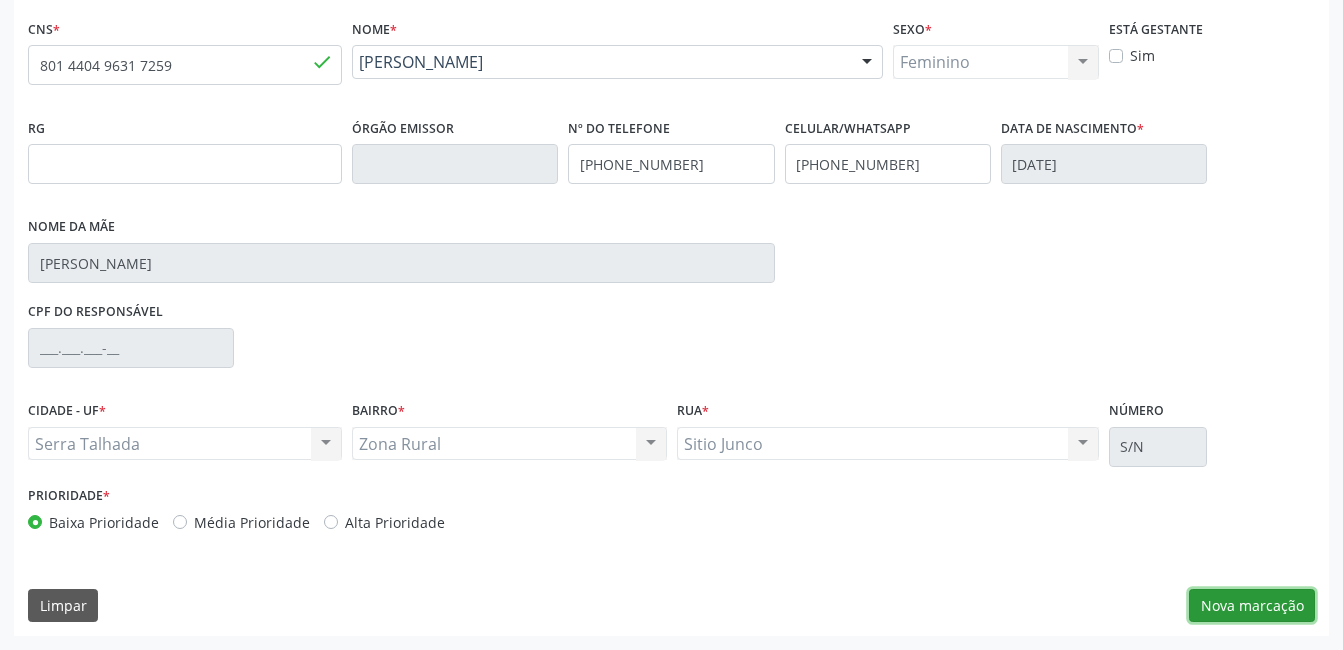 click on "Nova marcação" at bounding box center (1252, 606) 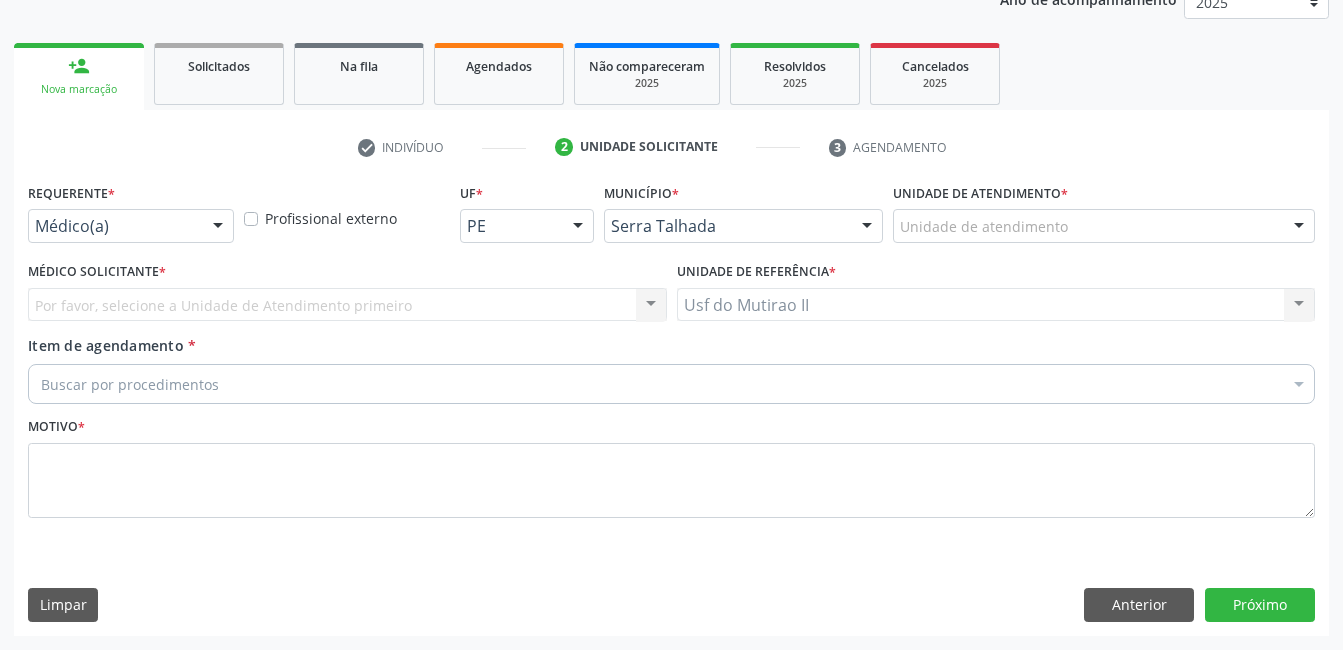 scroll, scrollTop: 256, scrollLeft: 0, axis: vertical 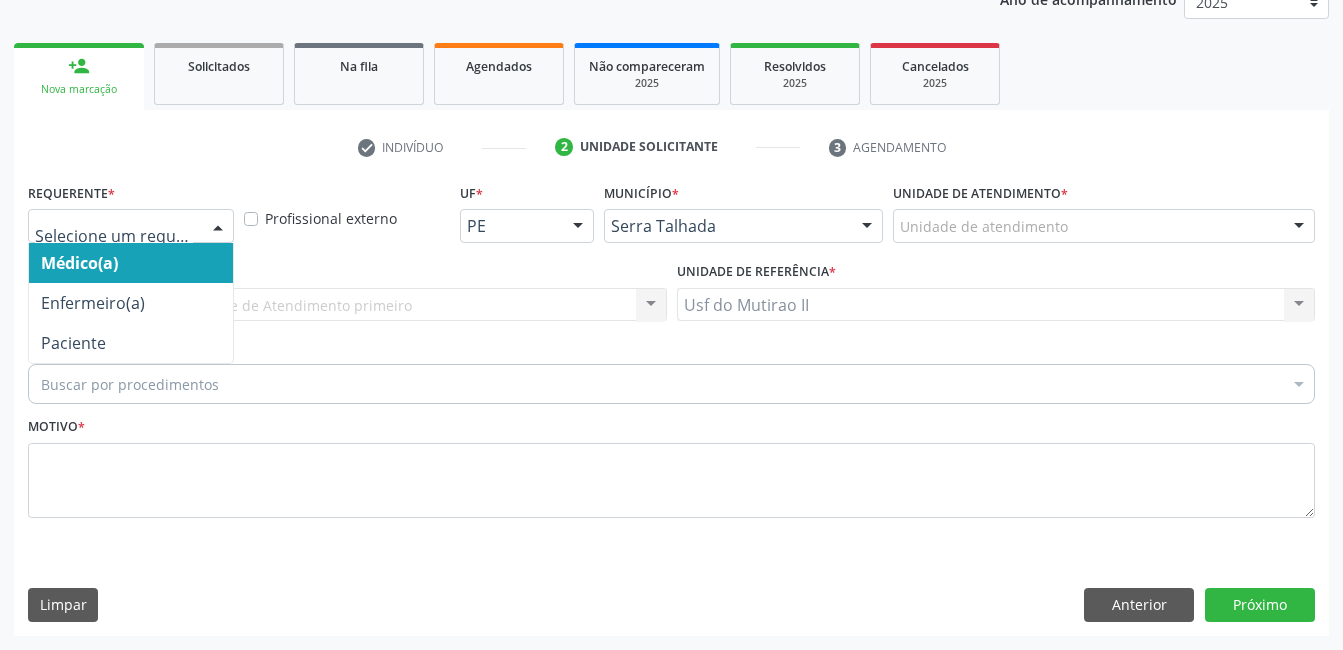 click at bounding box center (131, 226) 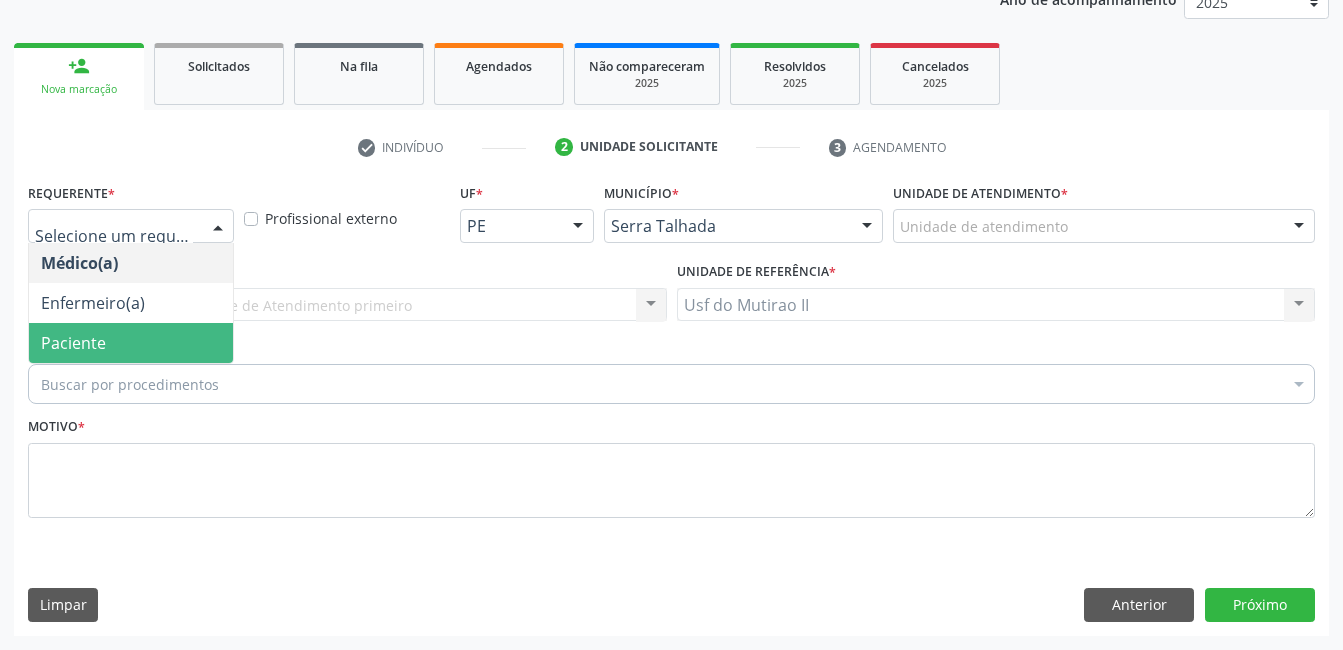 click on "Paciente" at bounding box center (131, 343) 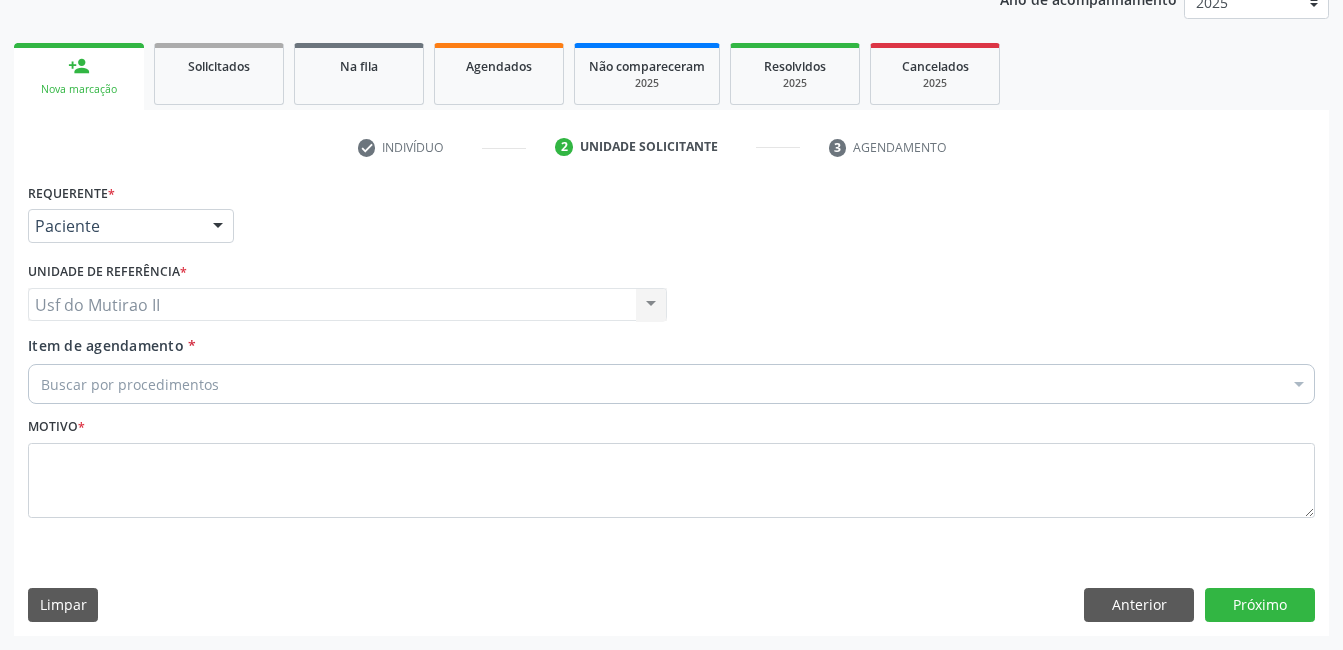 click on "Buscar por procedimentos" at bounding box center (671, 384) 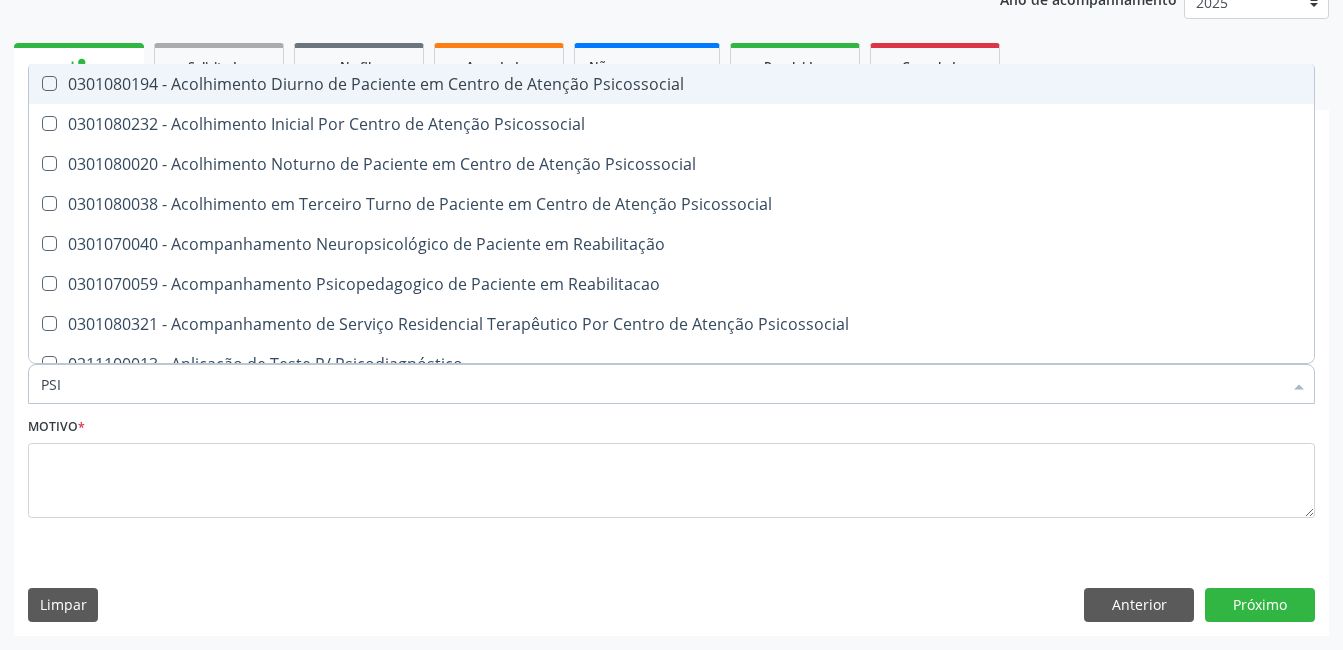 type on "PSIQ" 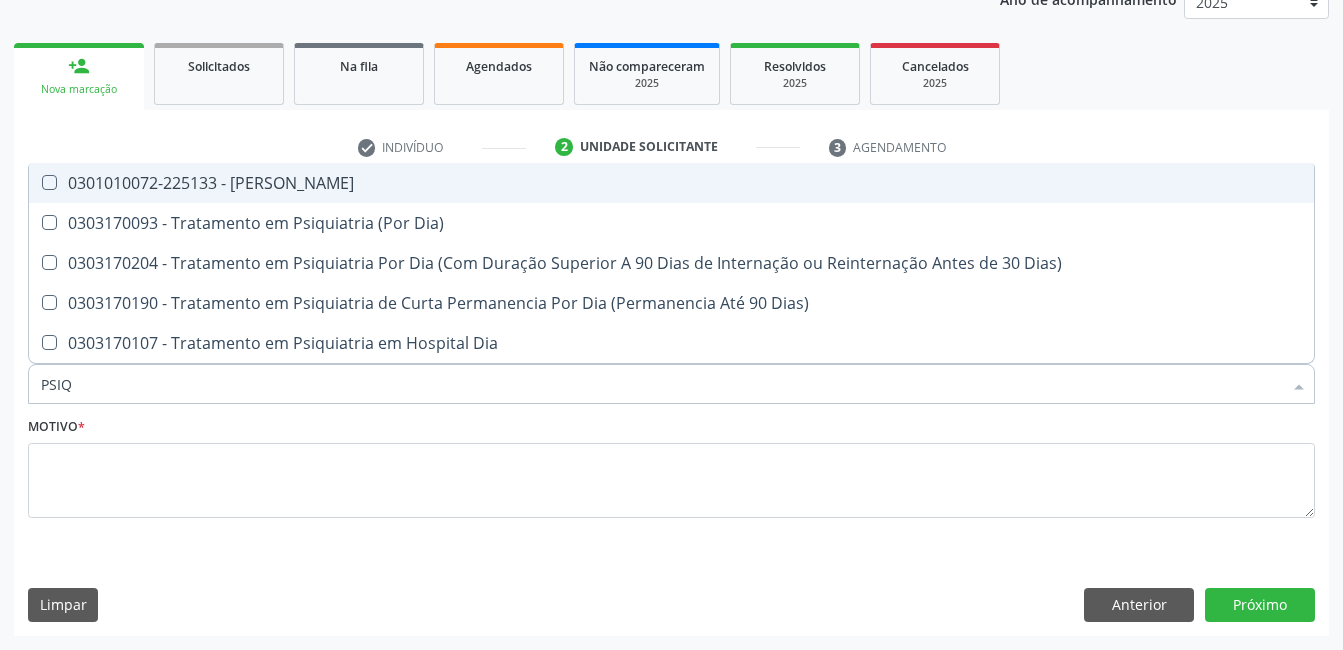 click on "0301010072-225133 - [PERSON_NAME]" at bounding box center [671, 183] 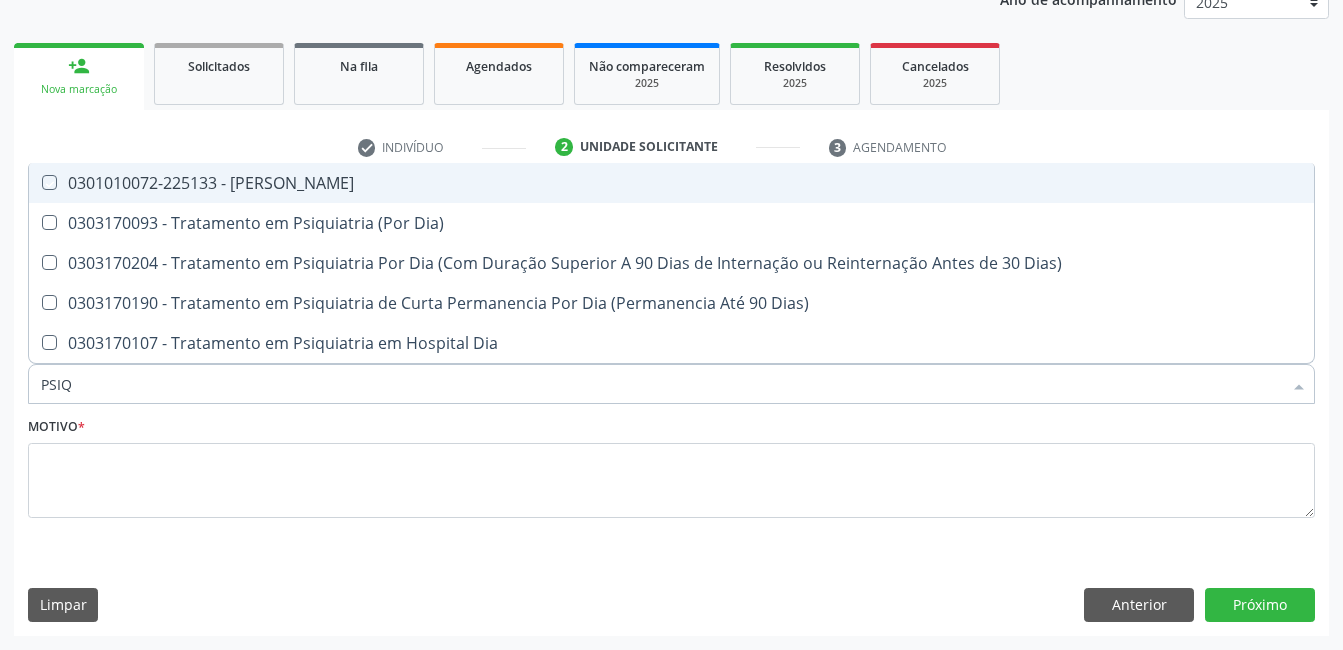 checkbox on "true" 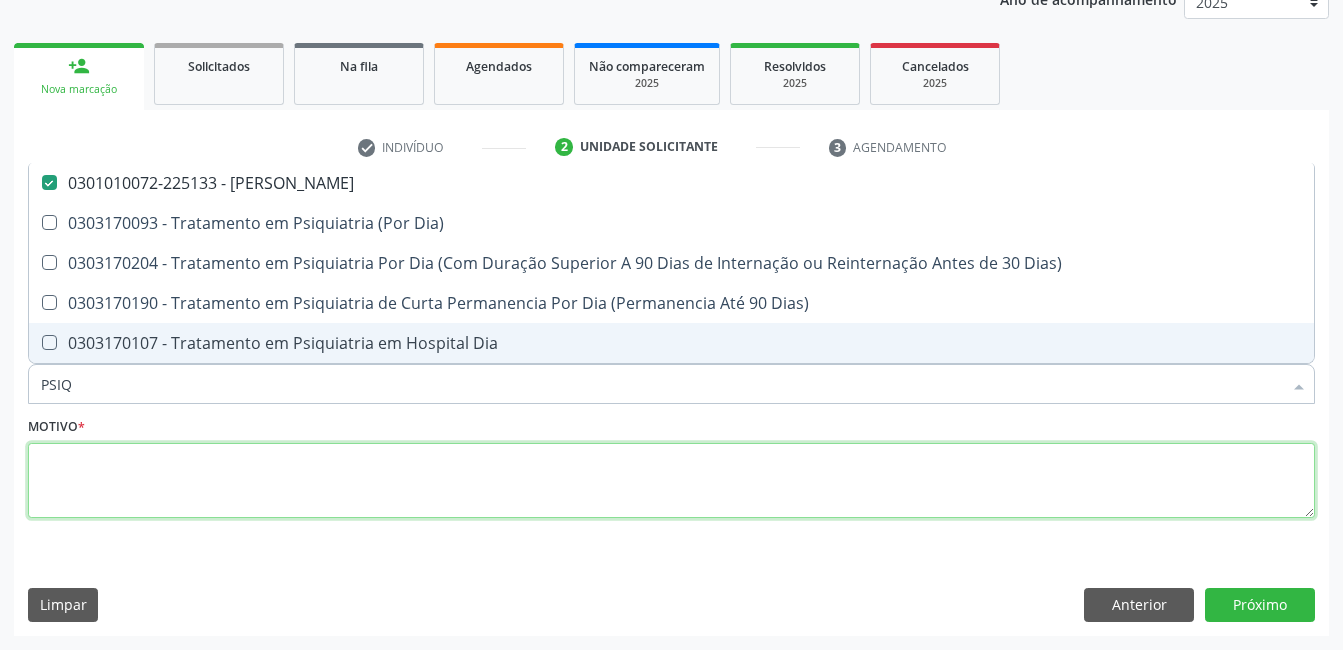 click at bounding box center (671, 481) 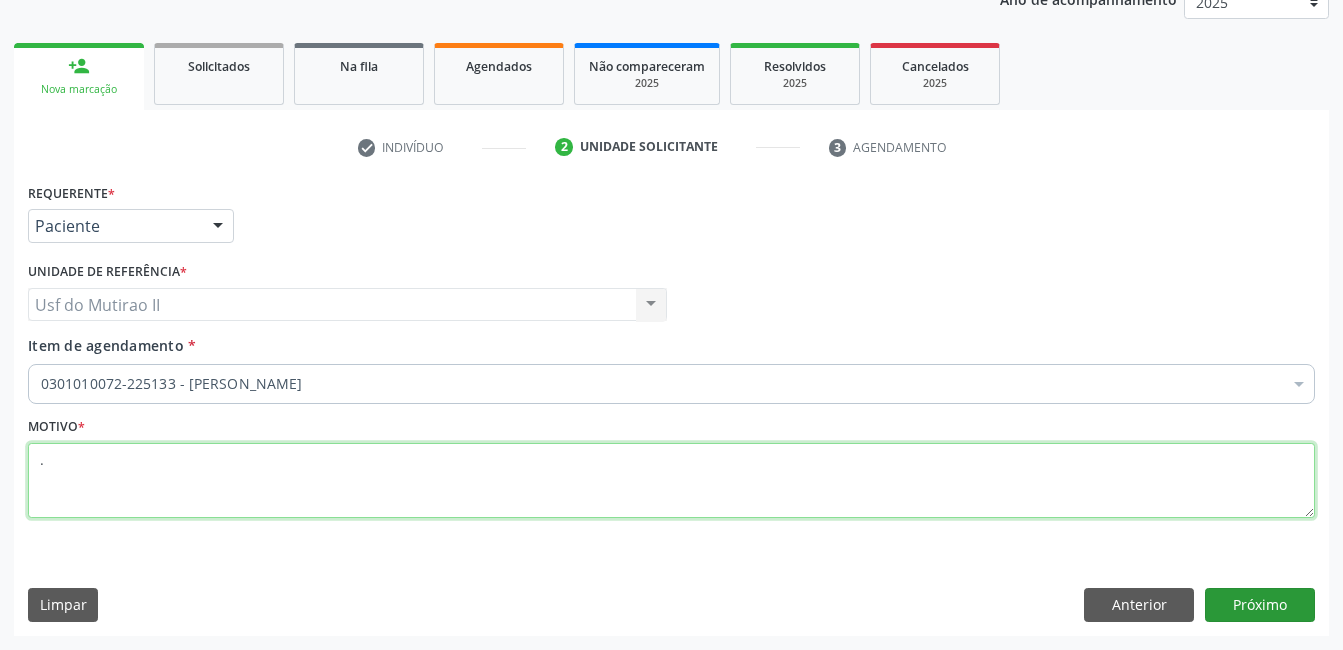 type on "." 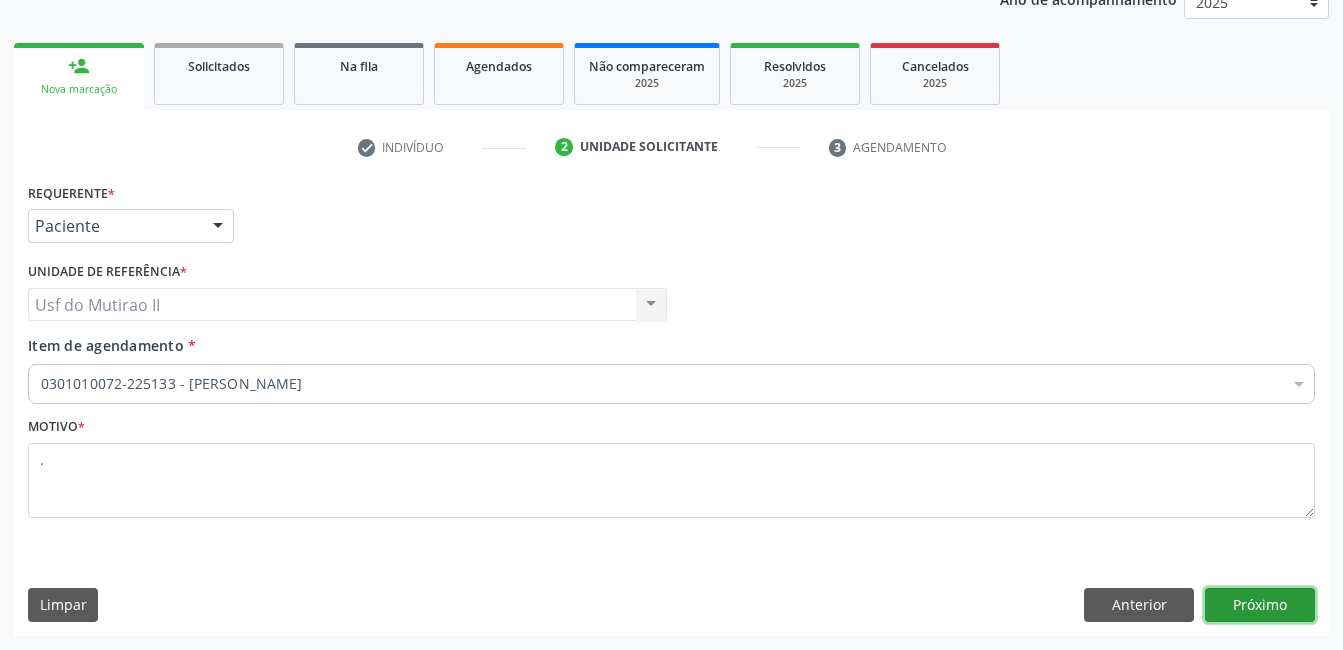 click on "Próximo" at bounding box center [1260, 605] 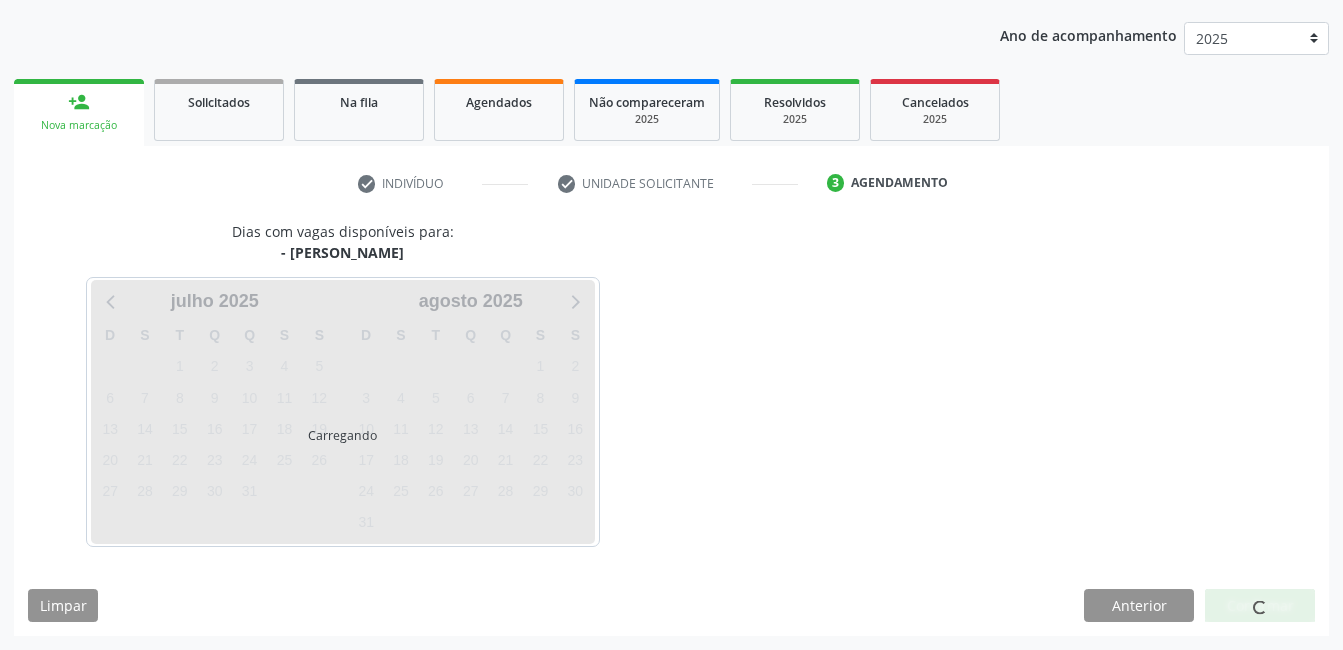 scroll, scrollTop: 220, scrollLeft: 0, axis: vertical 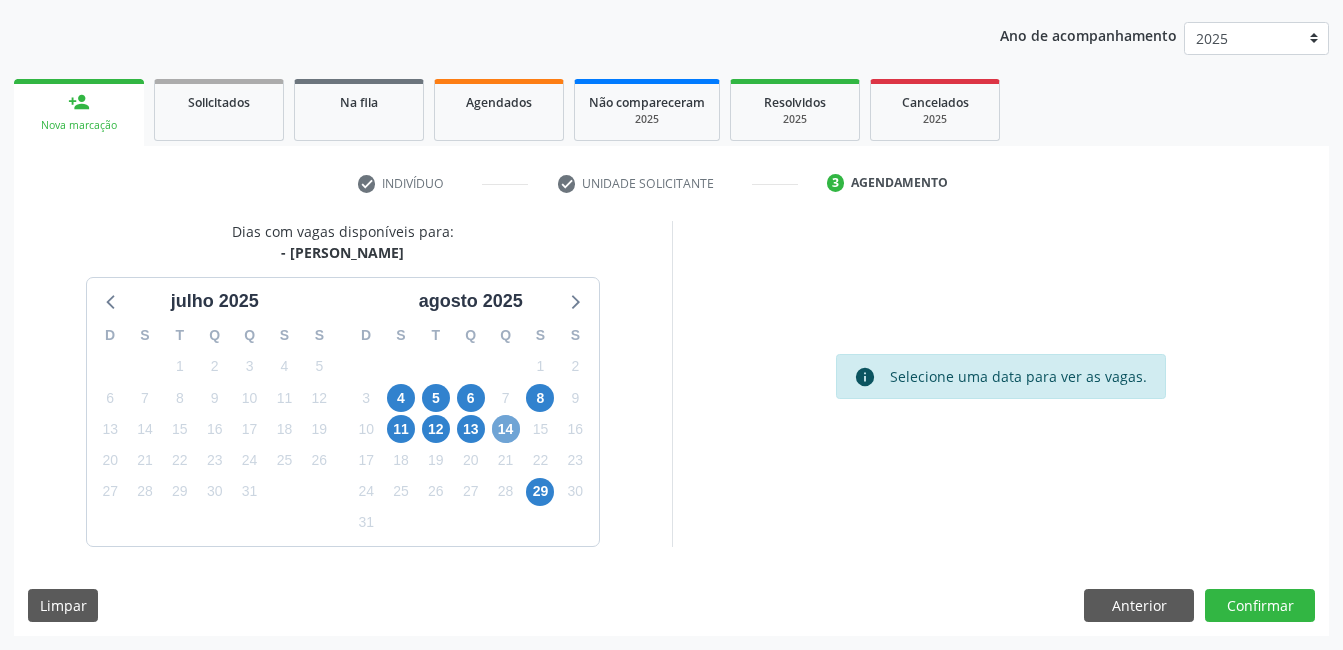 click on "14" at bounding box center [506, 429] 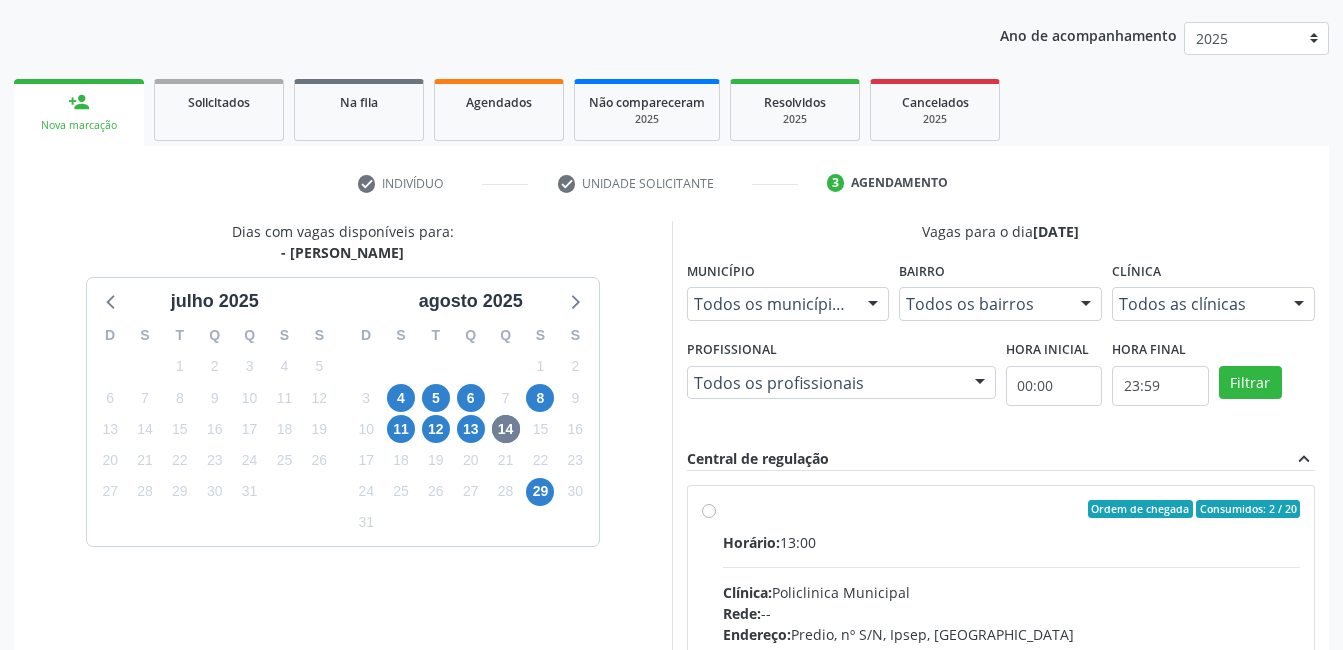 click on "Ordem de chegada
Consumidos: 2 / 20
Horário:   13:00
Clínica:  Policlinica Municipal
Rede:
--
Endereço:   Predio, nº S/N, Ipsep, [GEOGRAPHIC_DATA] - PE
Telefone:   --
Profissional:
[PERSON_NAME]
Informações adicionais sobre o atendimento
Idade de atendimento:
de 0 a 120 anos
Gênero(s) atendido(s):
Masculino e Feminino
Informações adicionais:
--" at bounding box center [1001, 653] 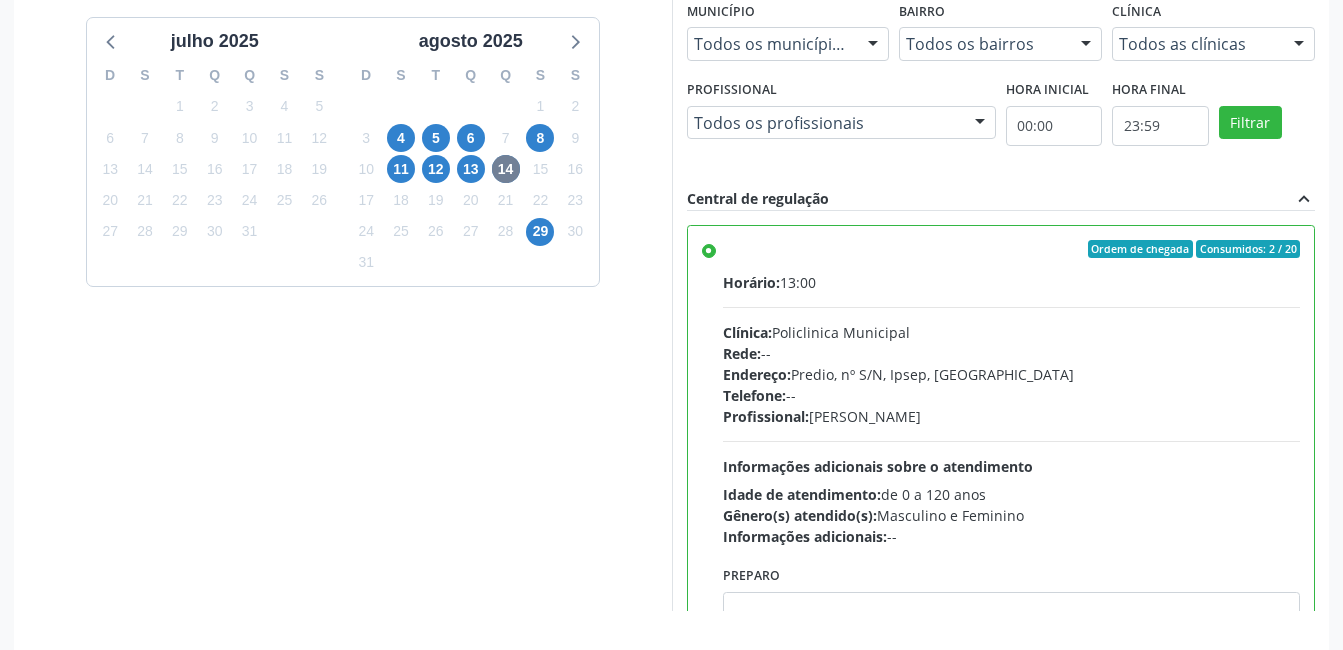 scroll, scrollTop: 545, scrollLeft: 0, axis: vertical 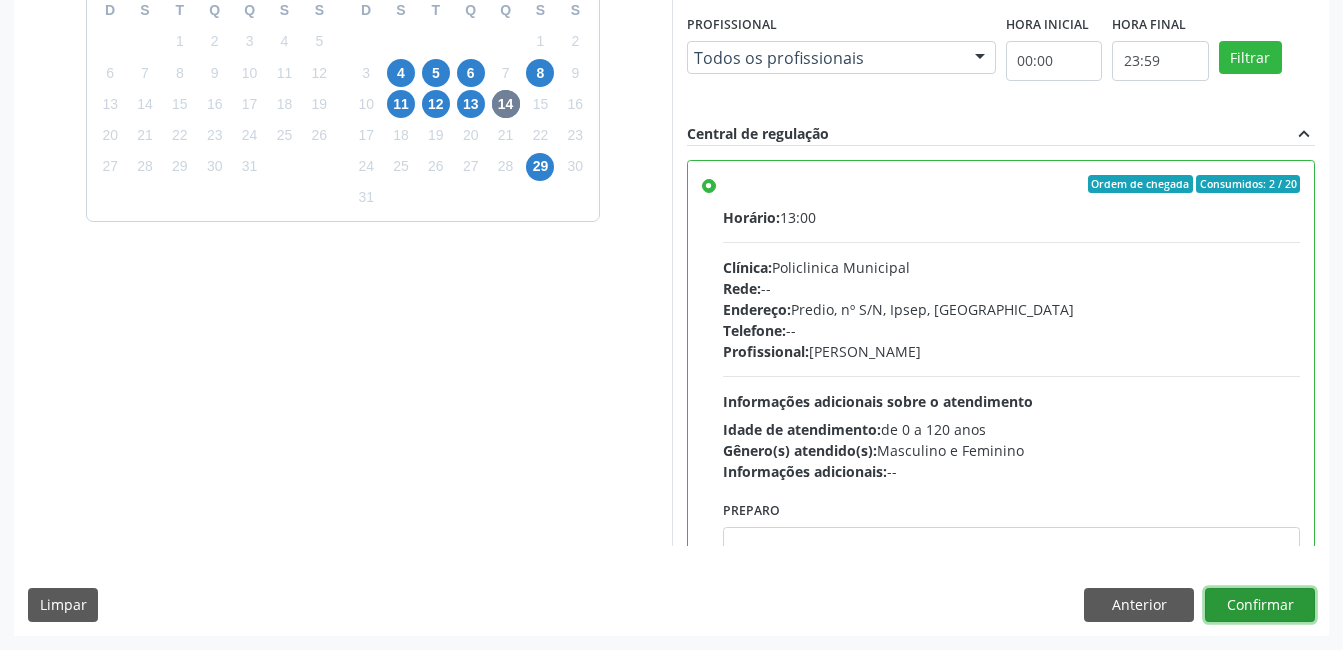 click on "Confirmar" at bounding box center [1260, 605] 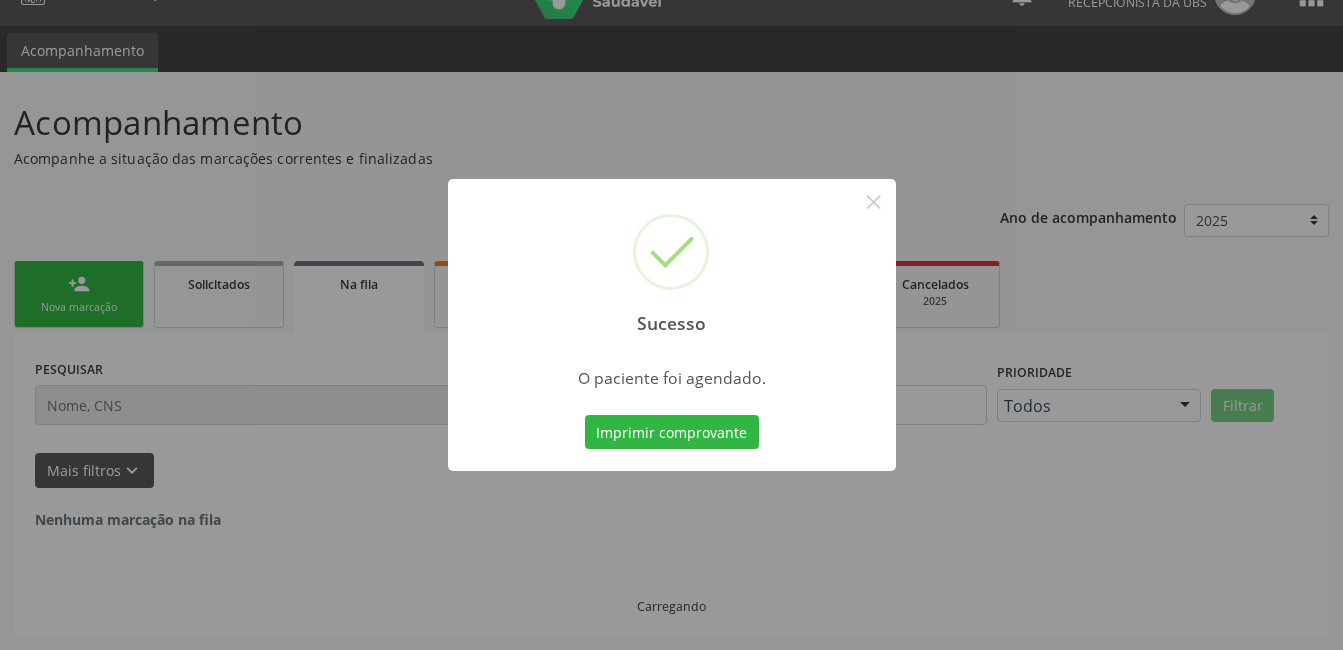 scroll, scrollTop: 0, scrollLeft: 0, axis: both 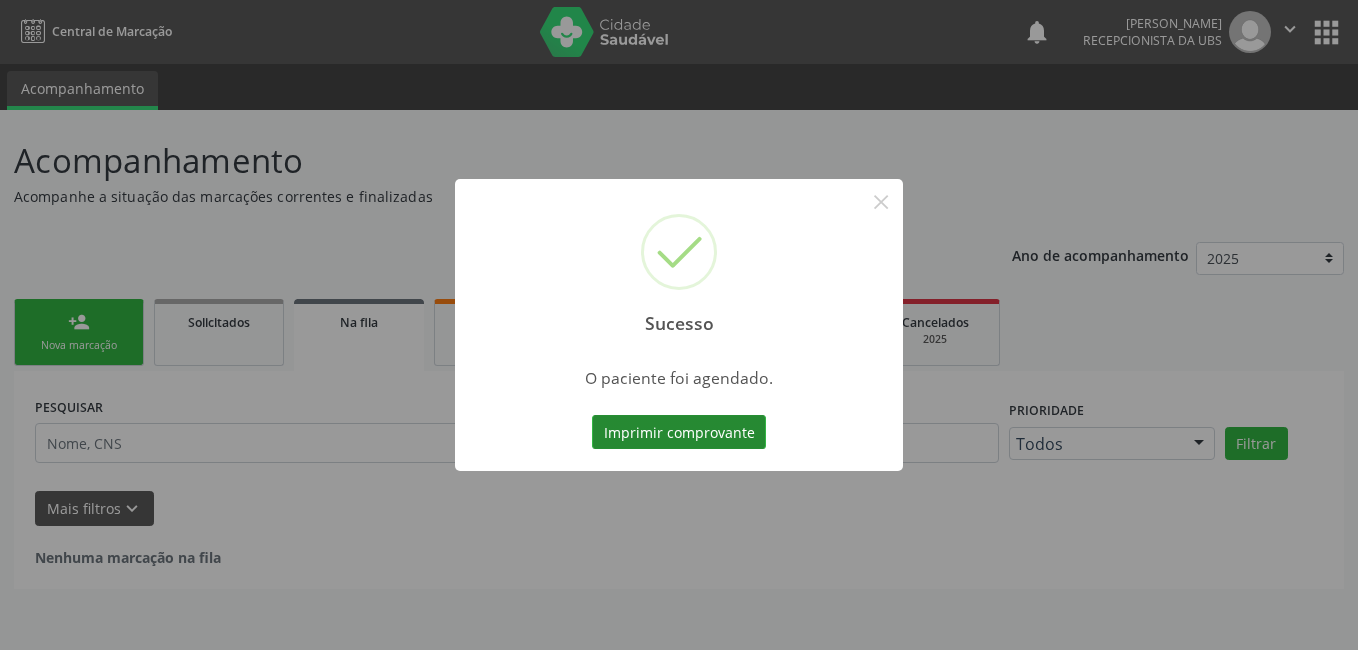 click on "Imprimir comprovante" at bounding box center (679, 432) 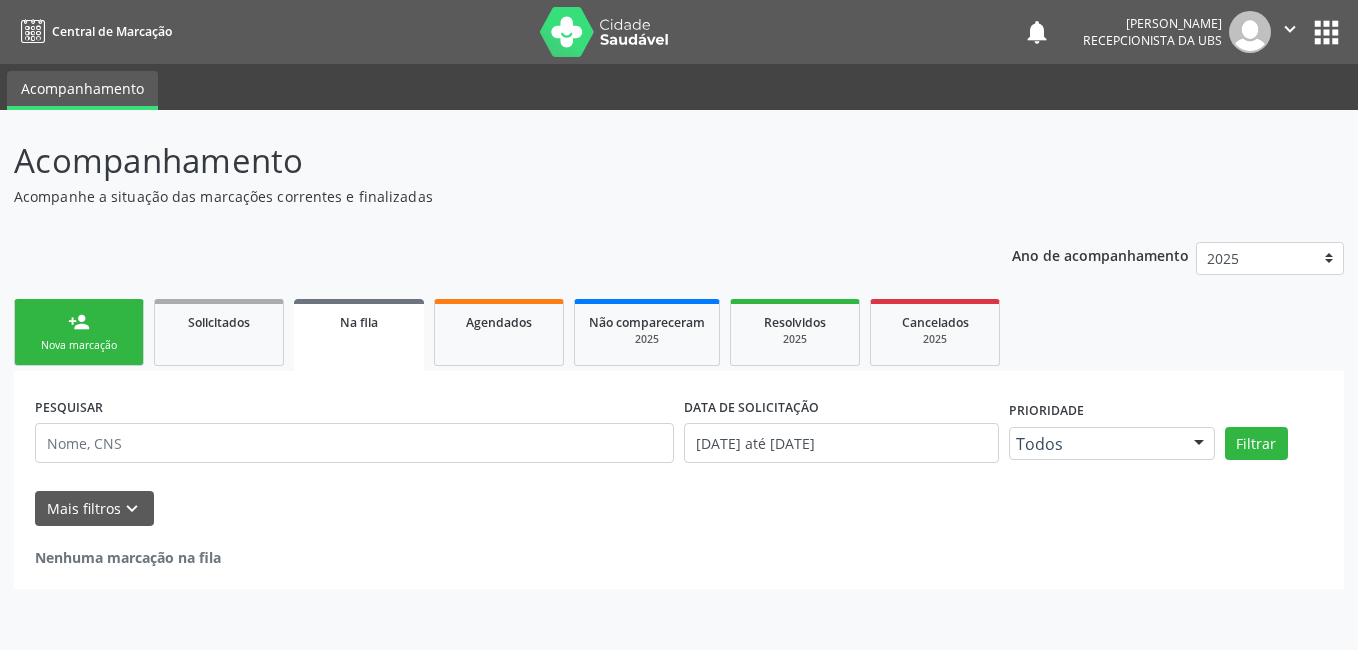 click on "person_add
Nova marcação" at bounding box center (79, 332) 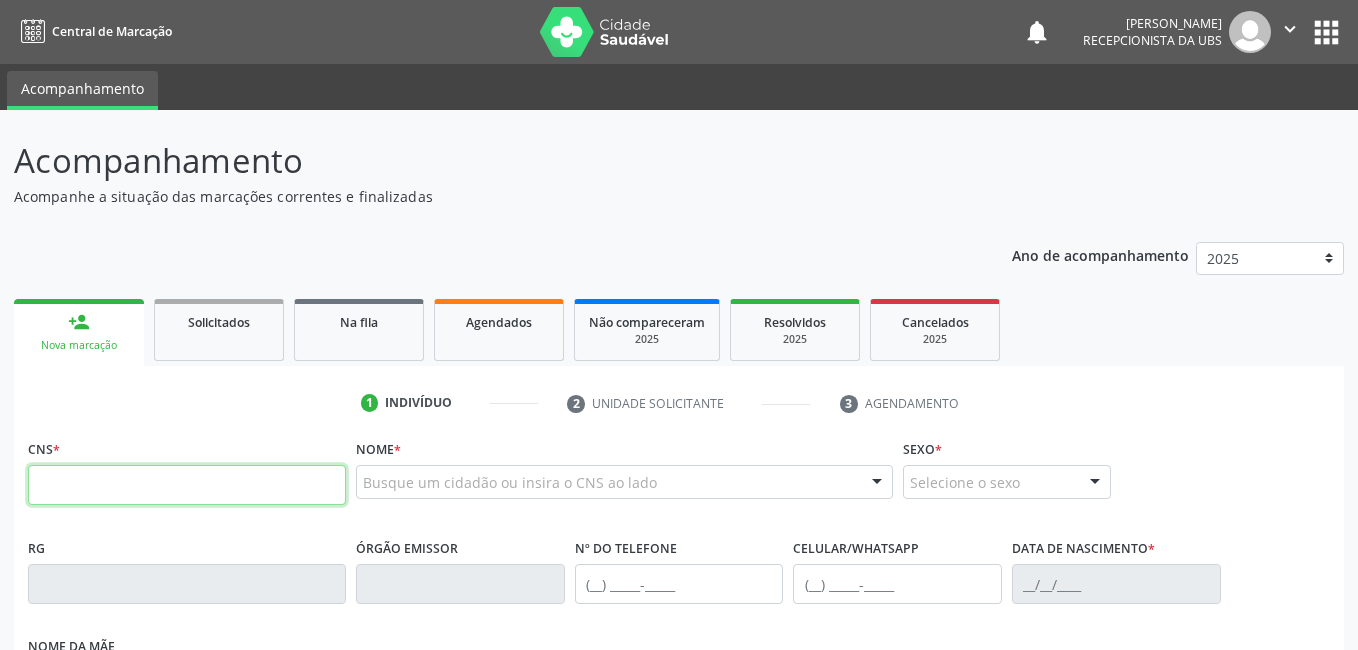 click at bounding box center (187, 485) 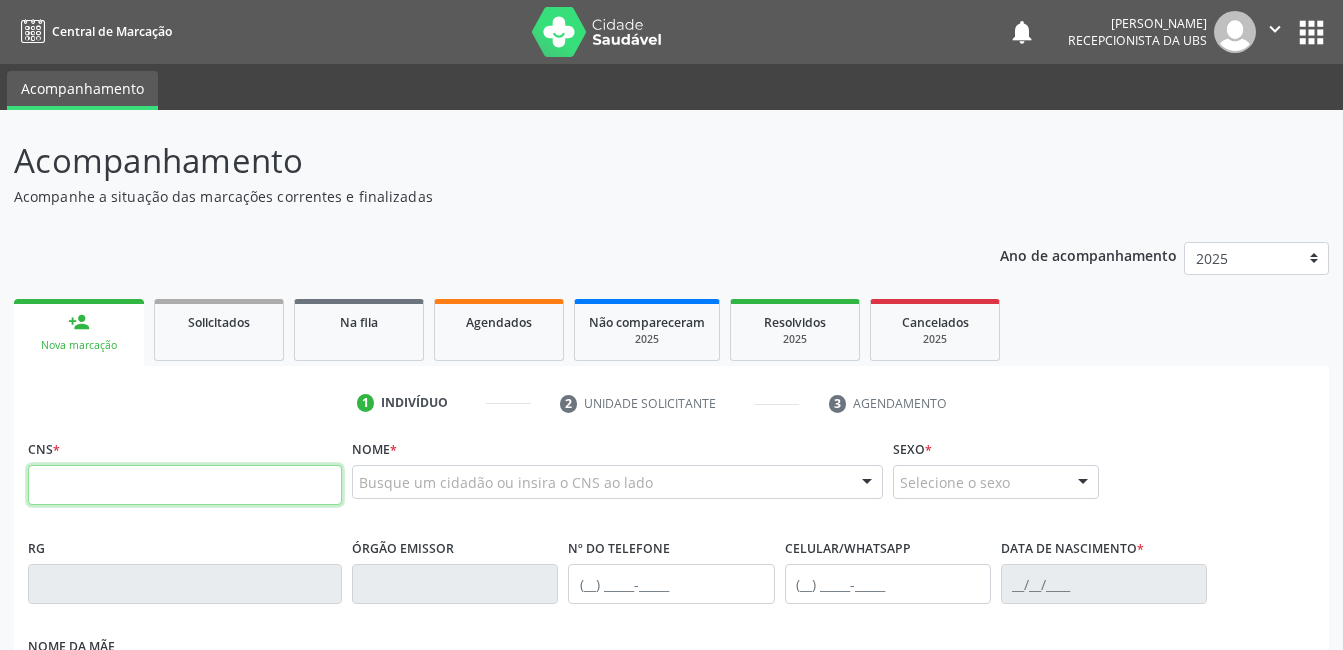 paste on "898 0034 1954 5365" 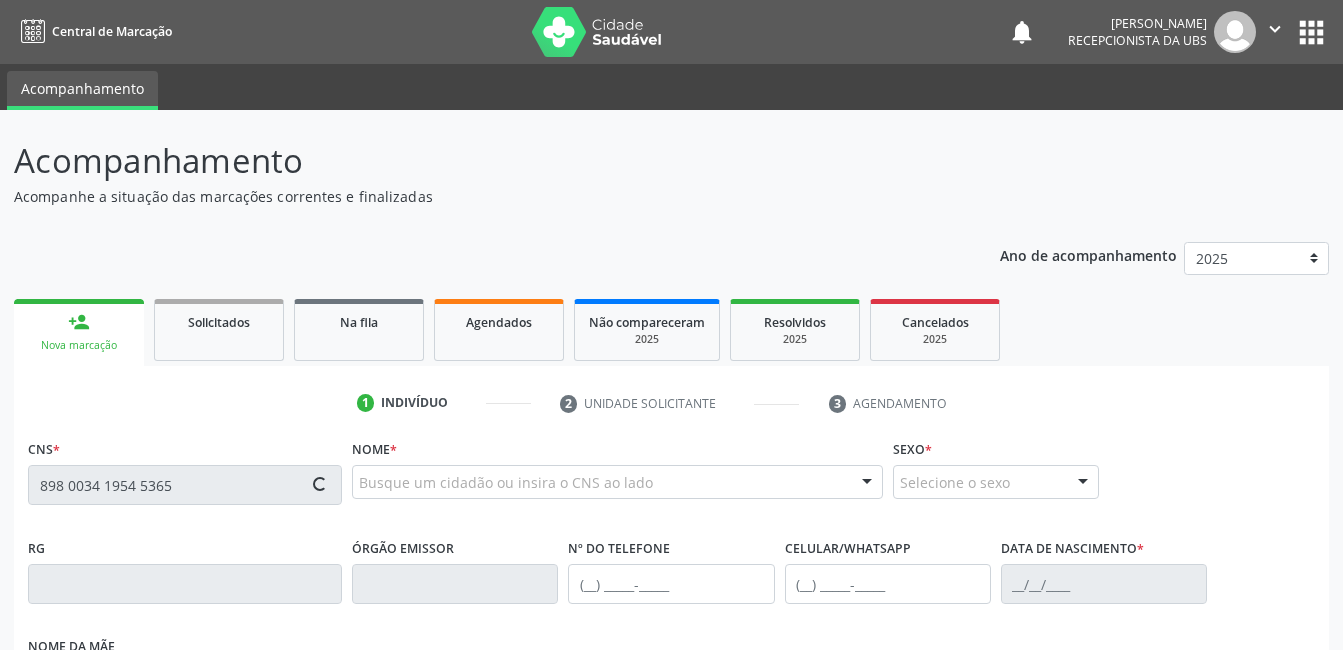 type on "898 0034 1954 5365" 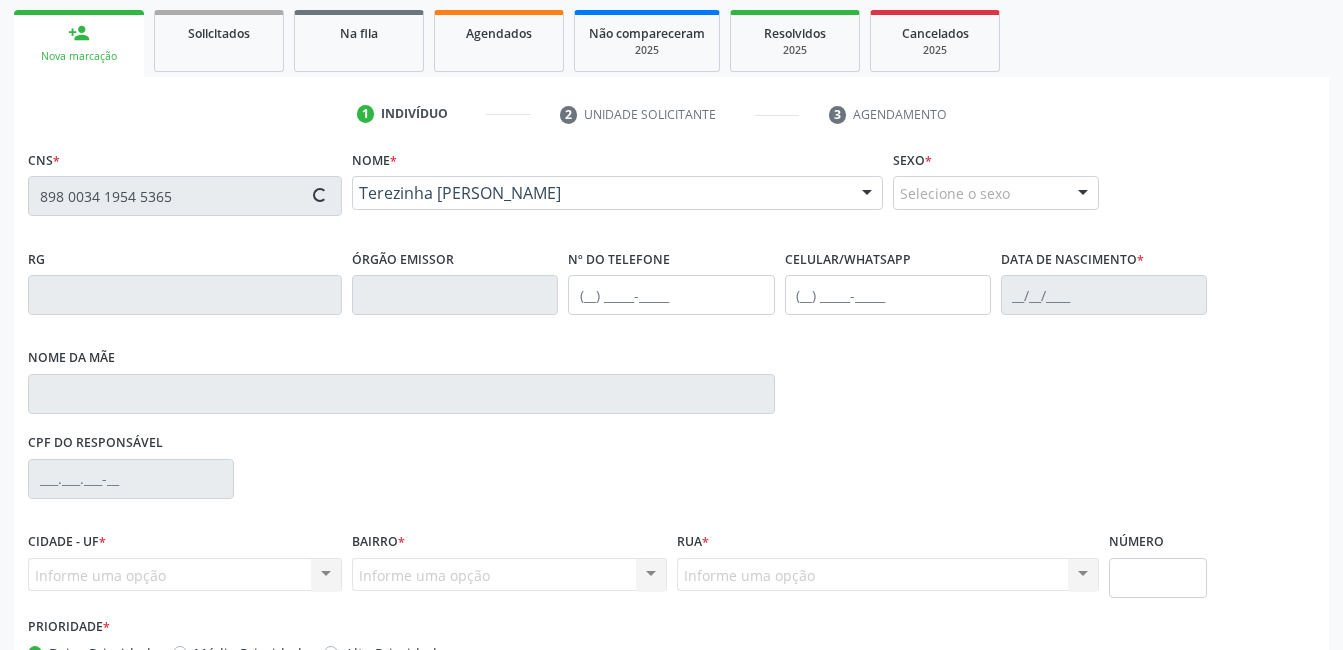 scroll, scrollTop: 300, scrollLeft: 0, axis: vertical 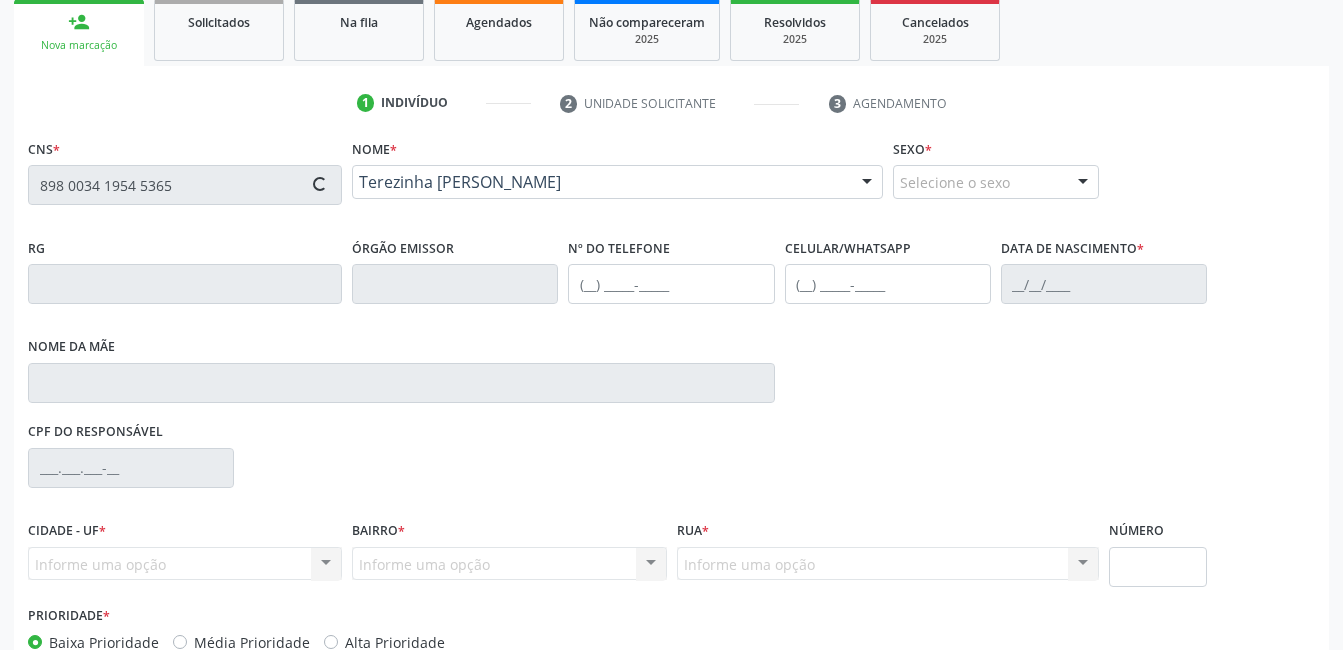 type on "[PHONE_NUMBER]" 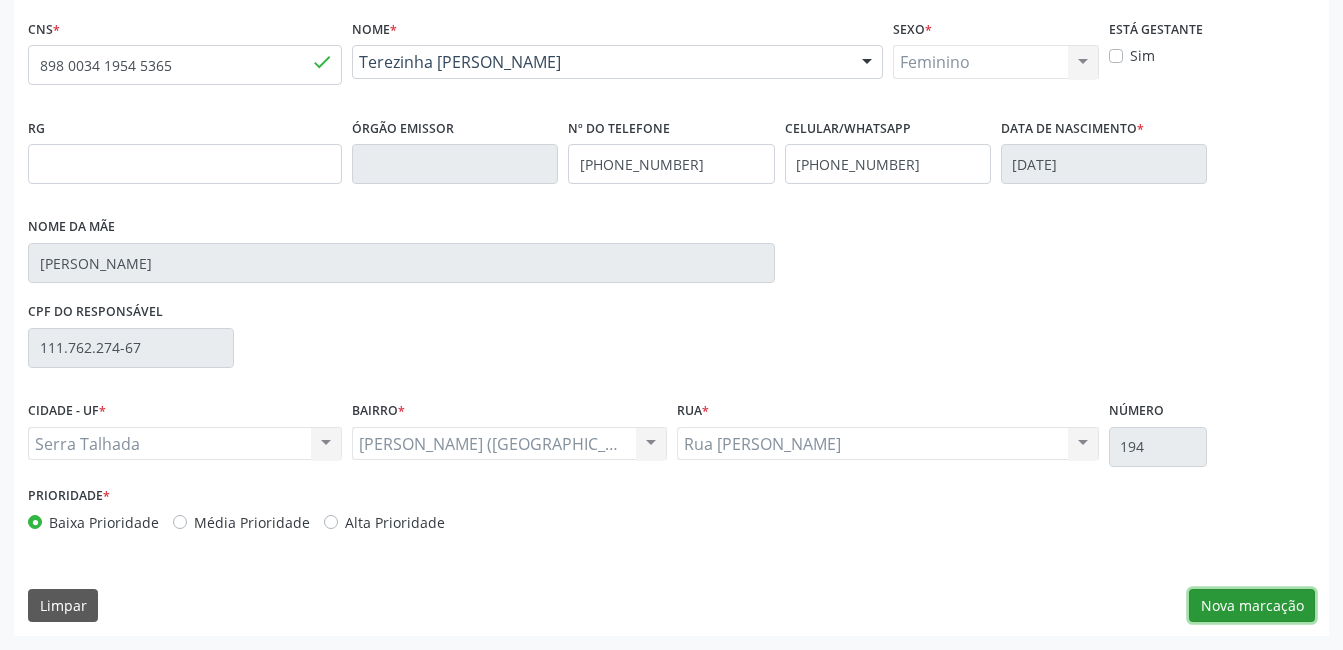 click on "Nova marcação" at bounding box center [1252, 606] 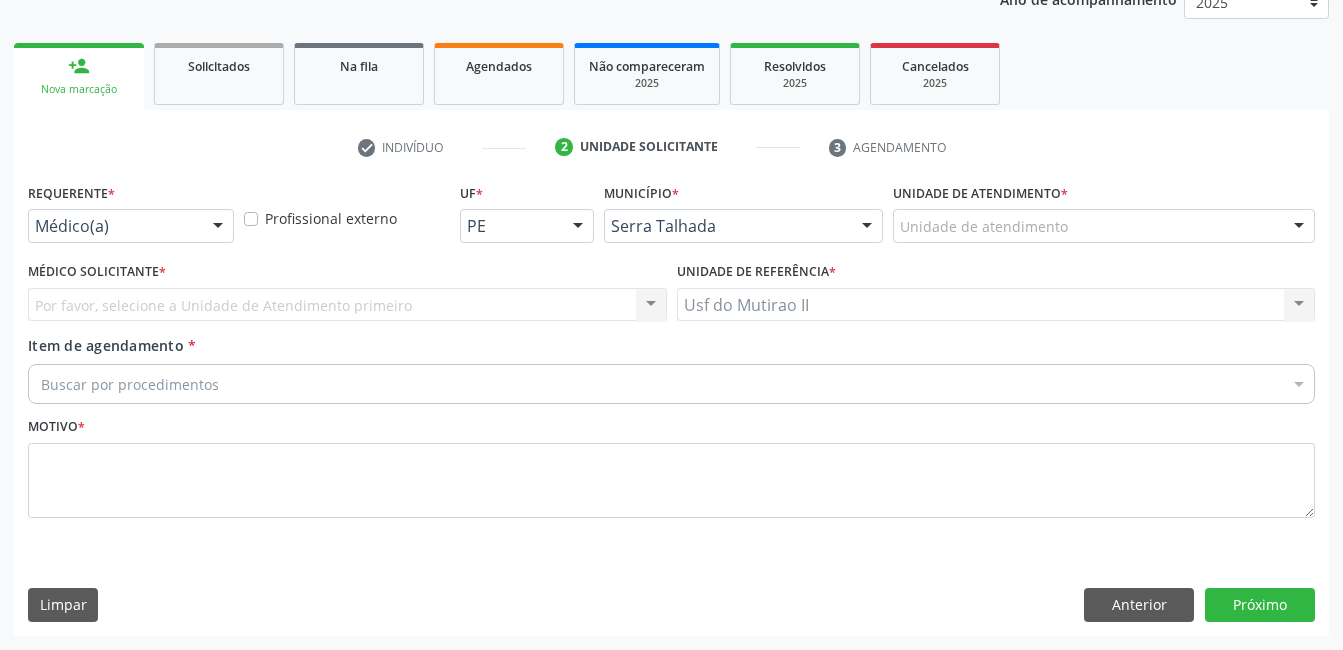 scroll, scrollTop: 256, scrollLeft: 0, axis: vertical 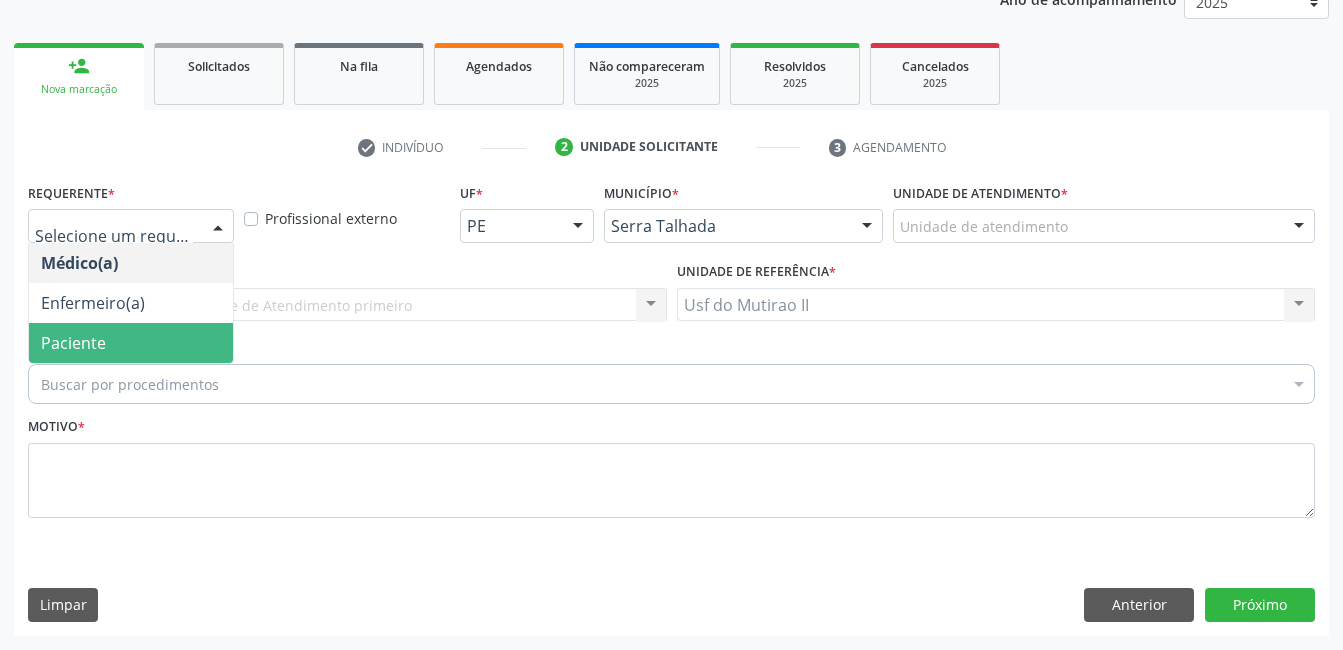 click on "Paciente" at bounding box center (131, 343) 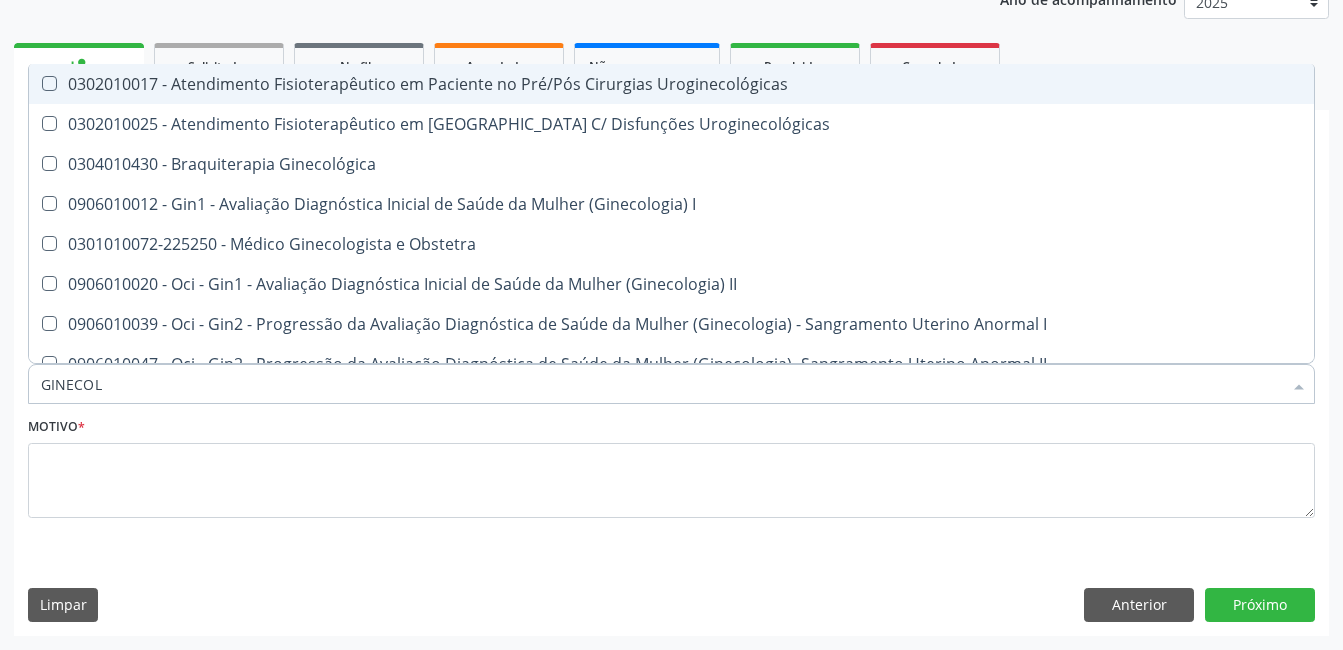 type on "GINECOLO" 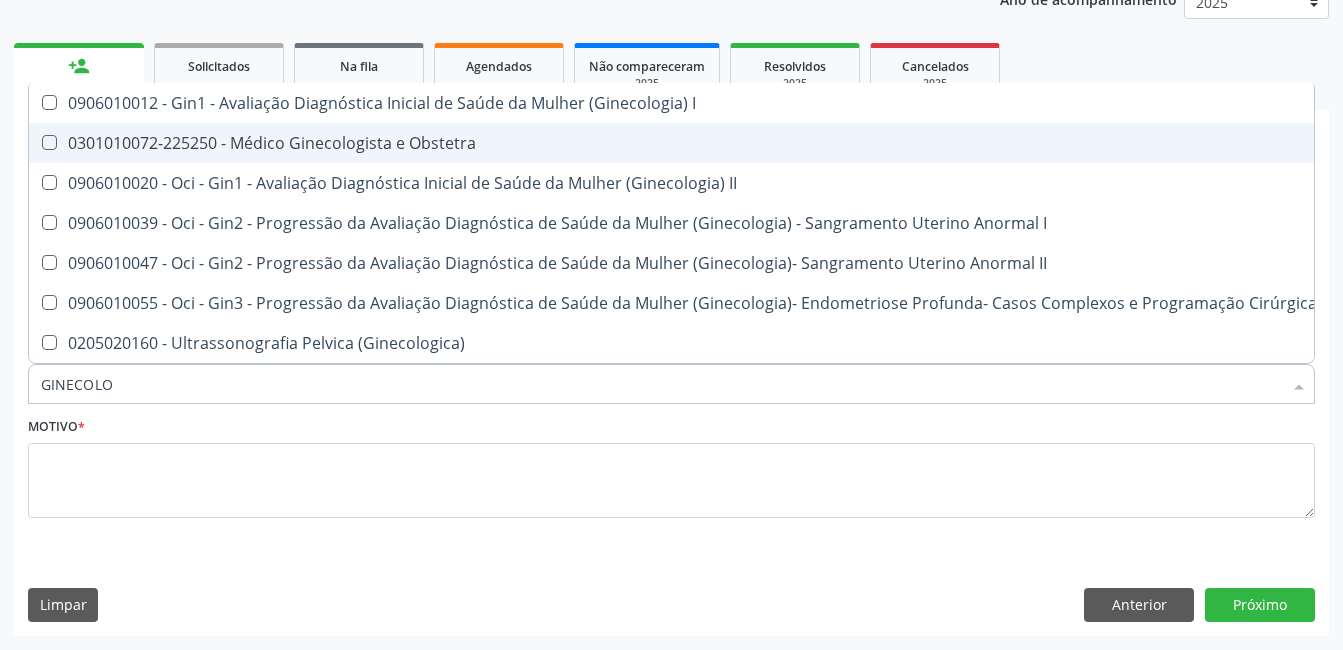 click on "0301010072-225250 - Médico Ginecologista e Obstetra" at bounding box center (679, 143) 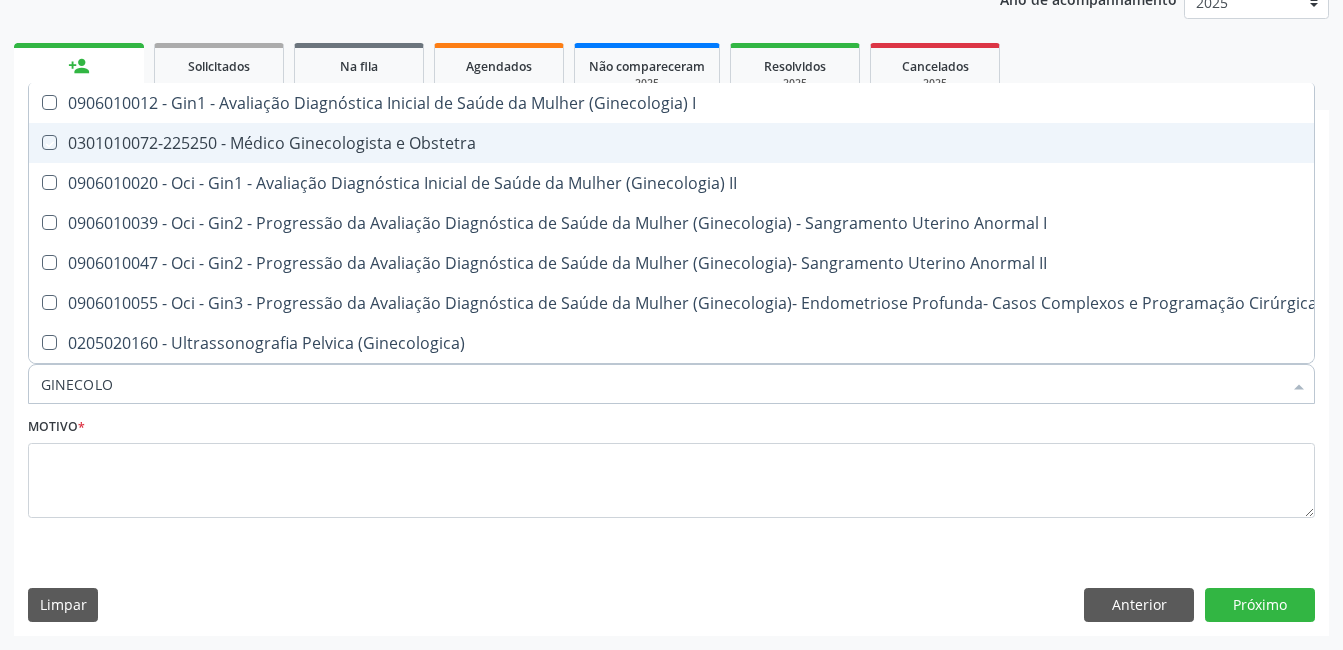 checkbox on "true" 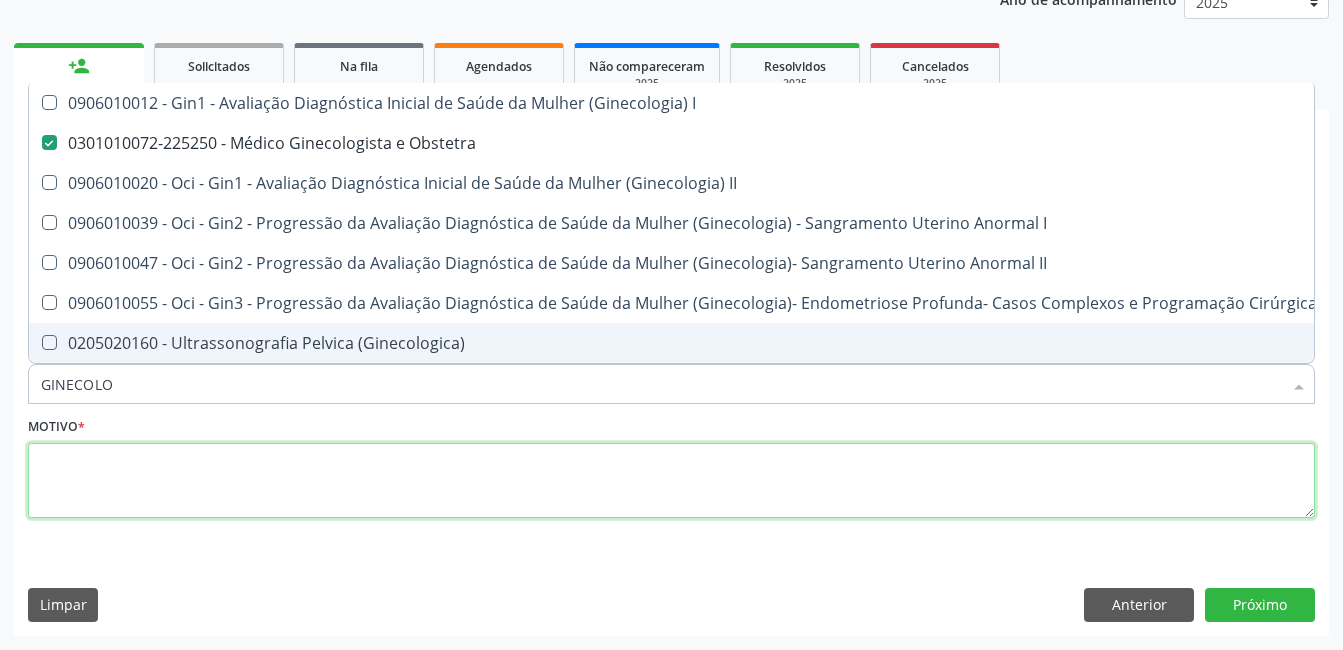 click at bounding box center (671, 481) 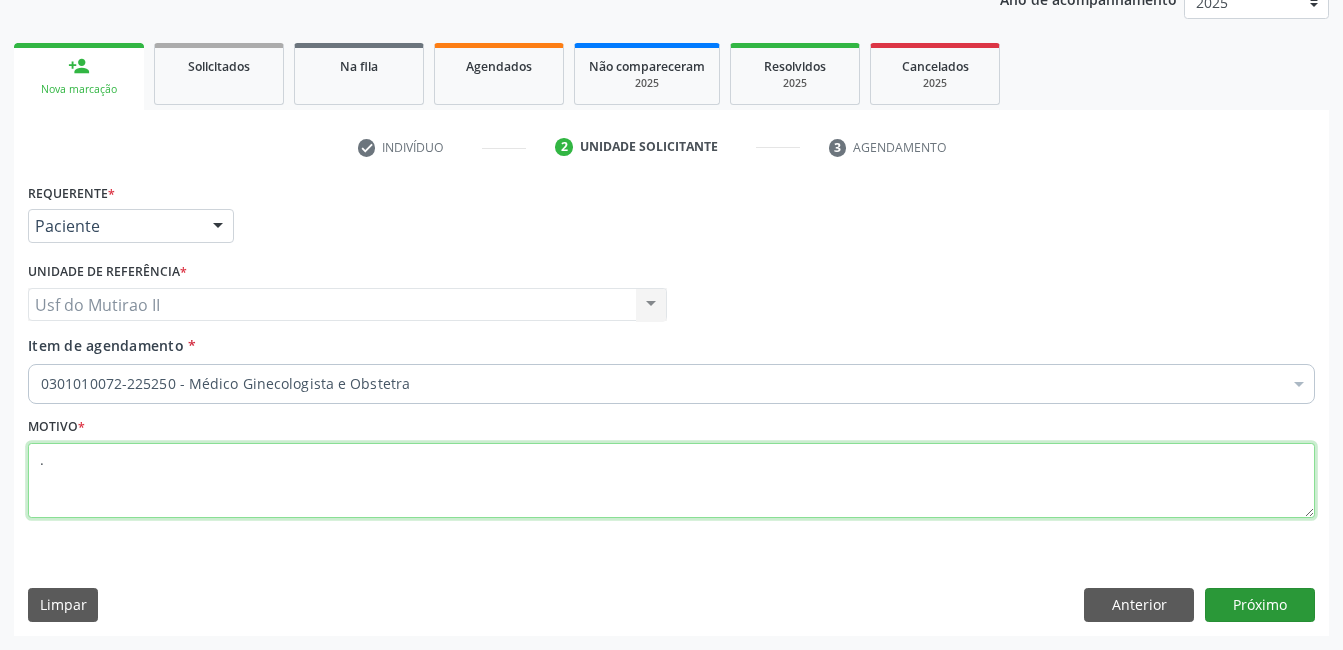 type on "." 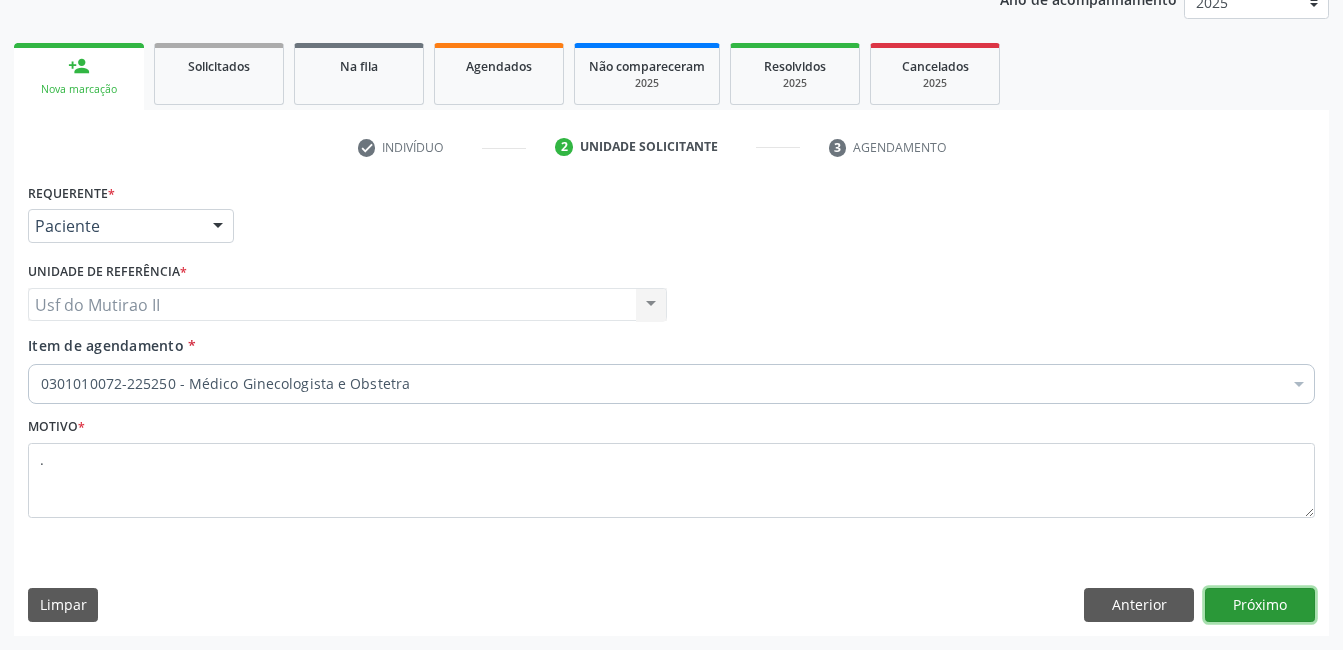 click on "Próximo" at bounding box center (1260, 605) 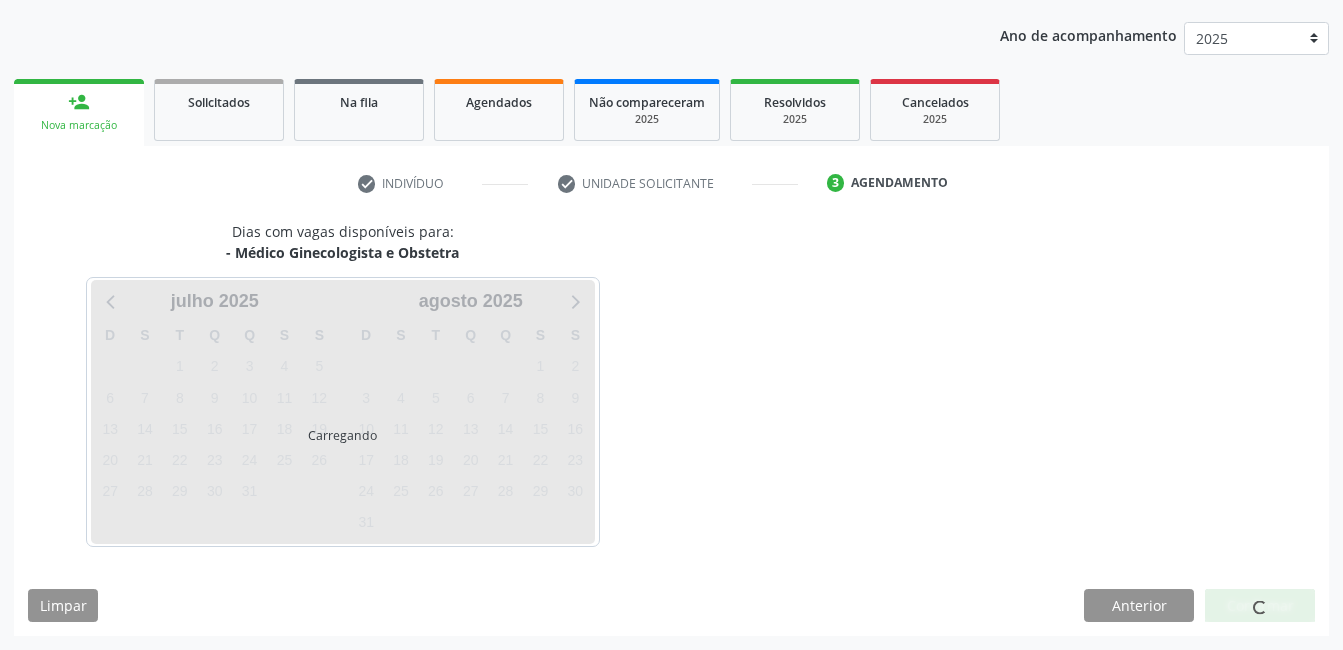 scroll, scrollTop: 220, scrollLeft: 0, axis: vertical 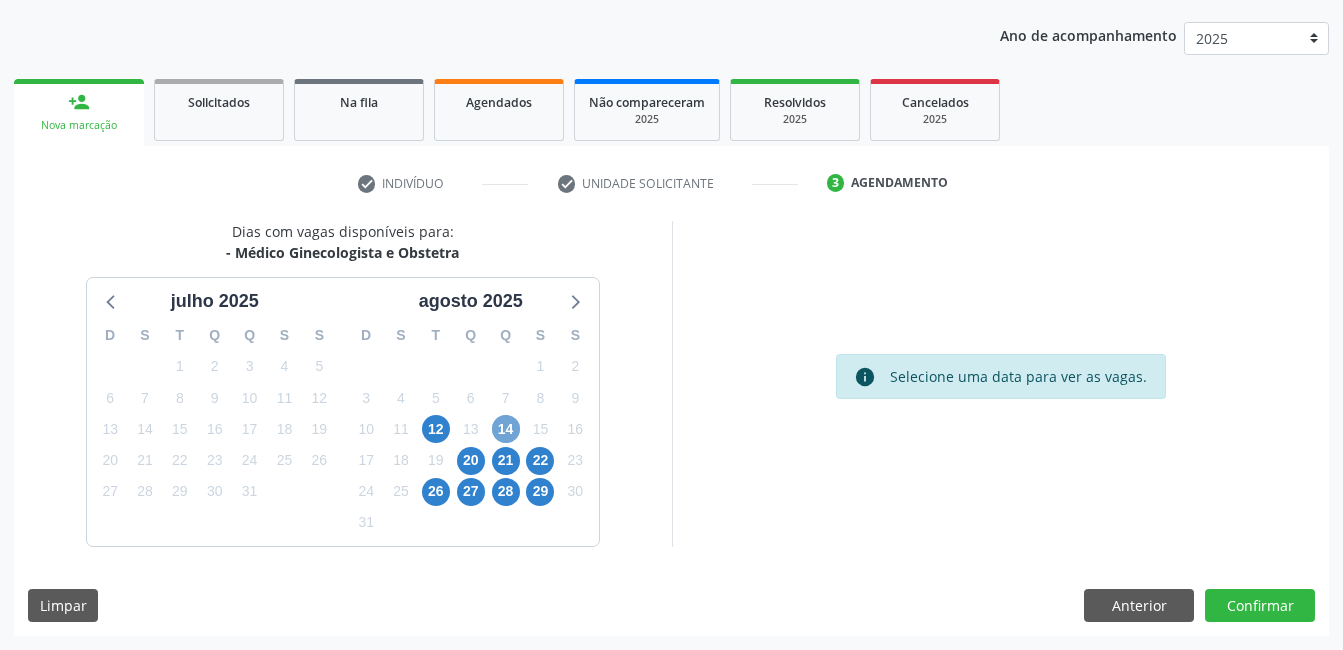 click on "14" at bounding box center (506, 429) 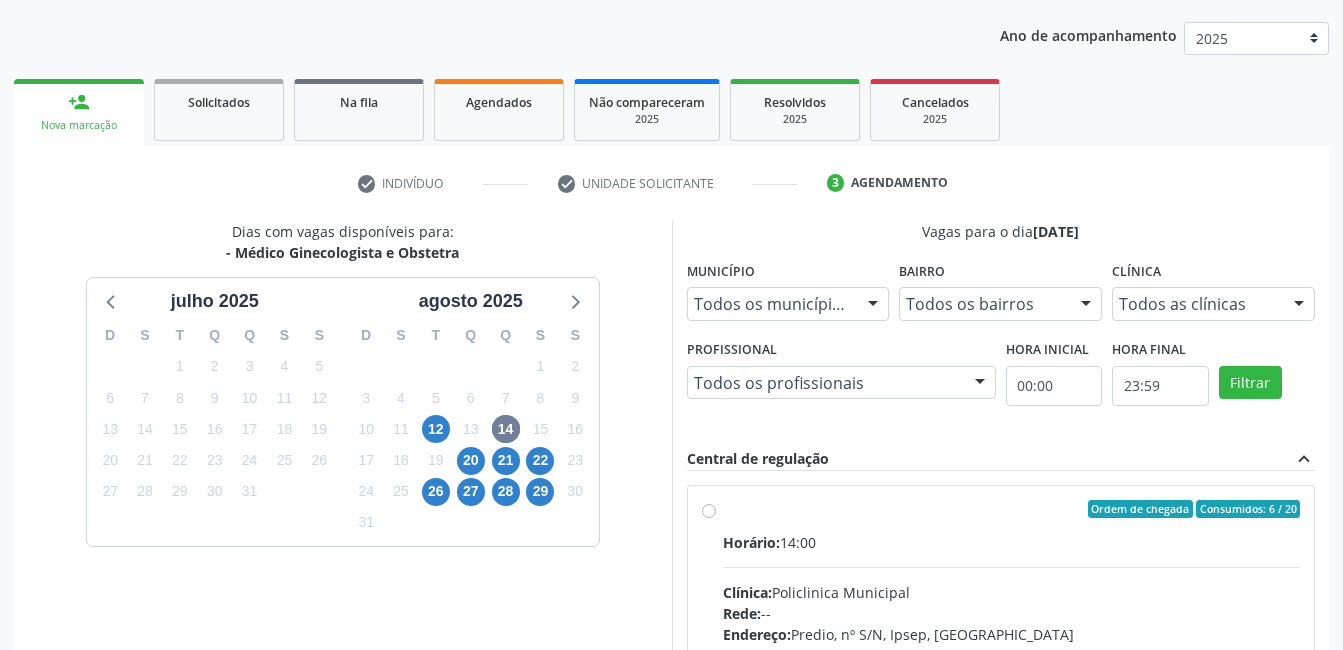 click on "Ordem de chegada
Consumidos: 6 / 20" at bounding box center (1012, 509) 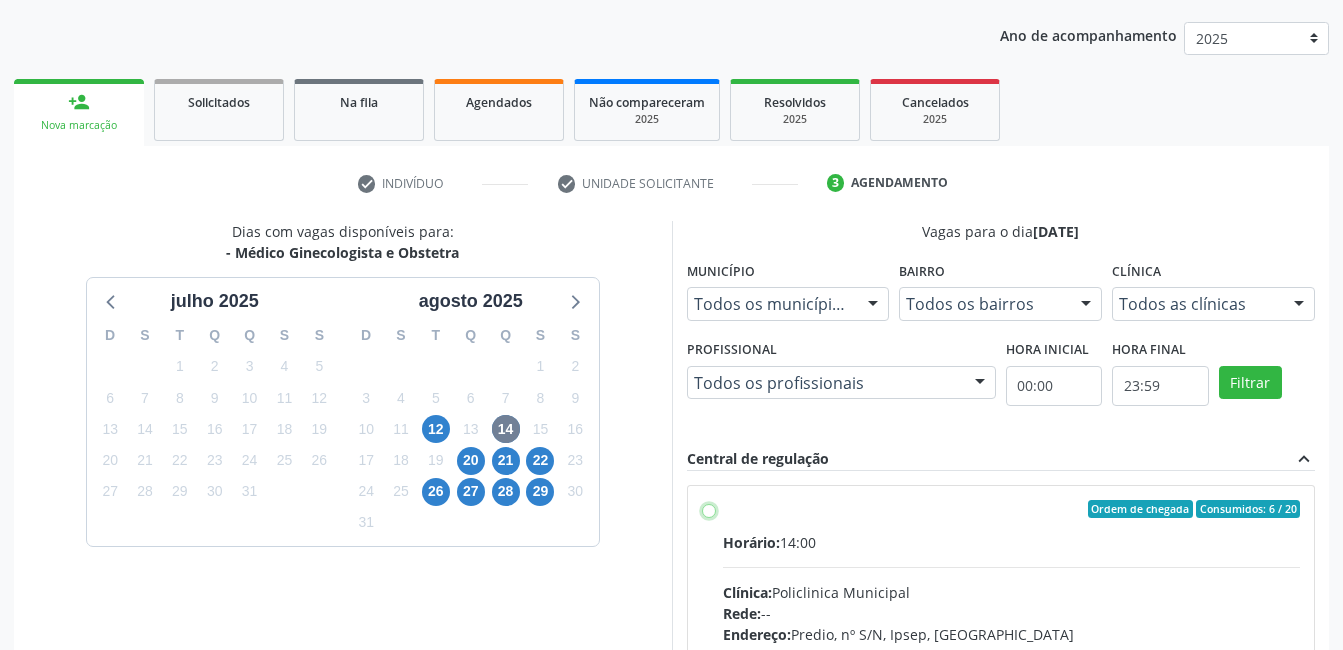 click on "Ordem de chegada
Consumidos: 6 / 20
Horário:   14:00
Clínica:  Policlinica Municipal
Rede:
--
Endereço:   Predio, nº S/N, Ipsep, [GEOGRAPHIC_DATA] - PE
Telefone:   --
Profissional:
[PERSON_NAME]
Informações adicionais sobre o atendimento
Idade de atendimento:
de 0 a 120 anos
Gênero(s) atendido(s):
Masculino e Feminino
Informações adicionais:
--" at bounding box center [709, 509] 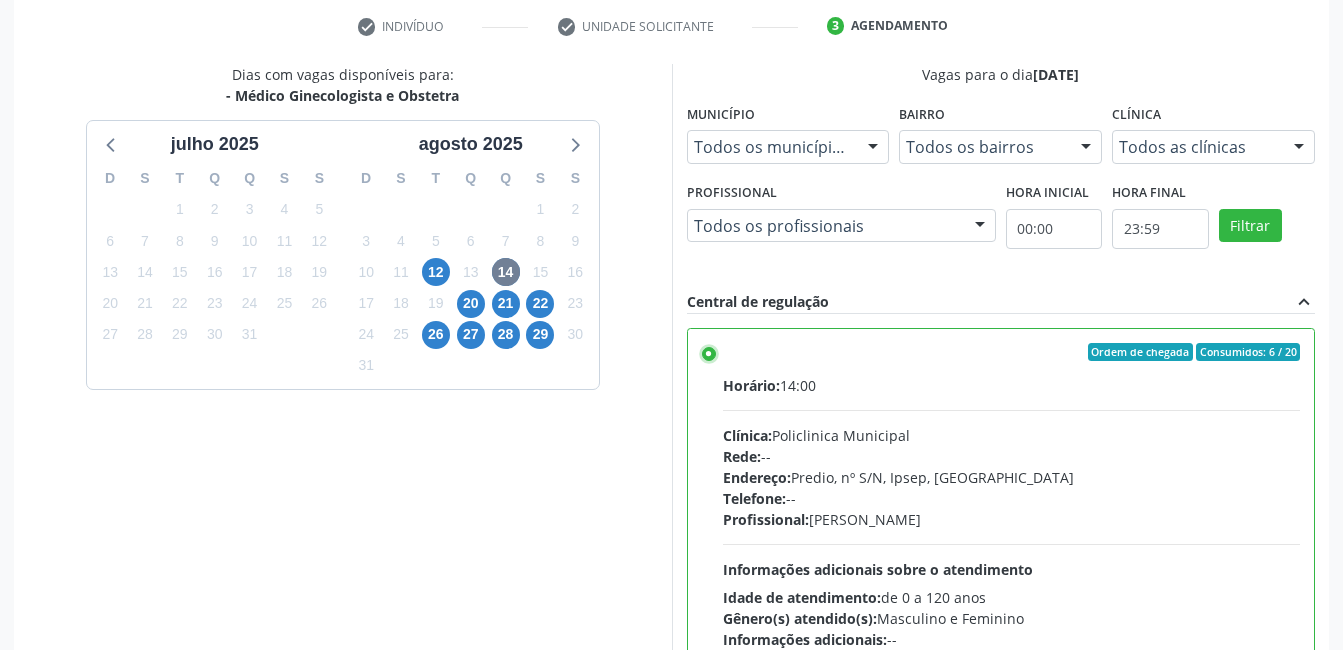 scroll, scrollTop: 545, scrollLeft: 0, axis: vertical 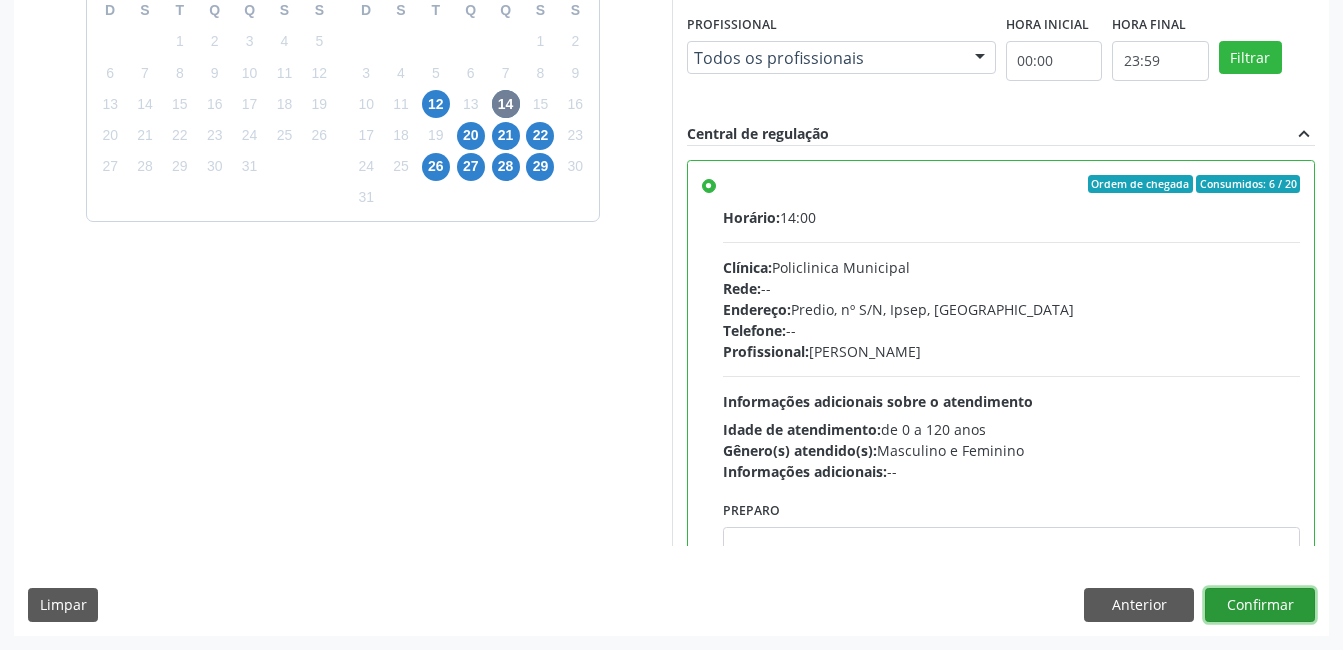 click on "Confirmar" at bounding box center (1260, 605) 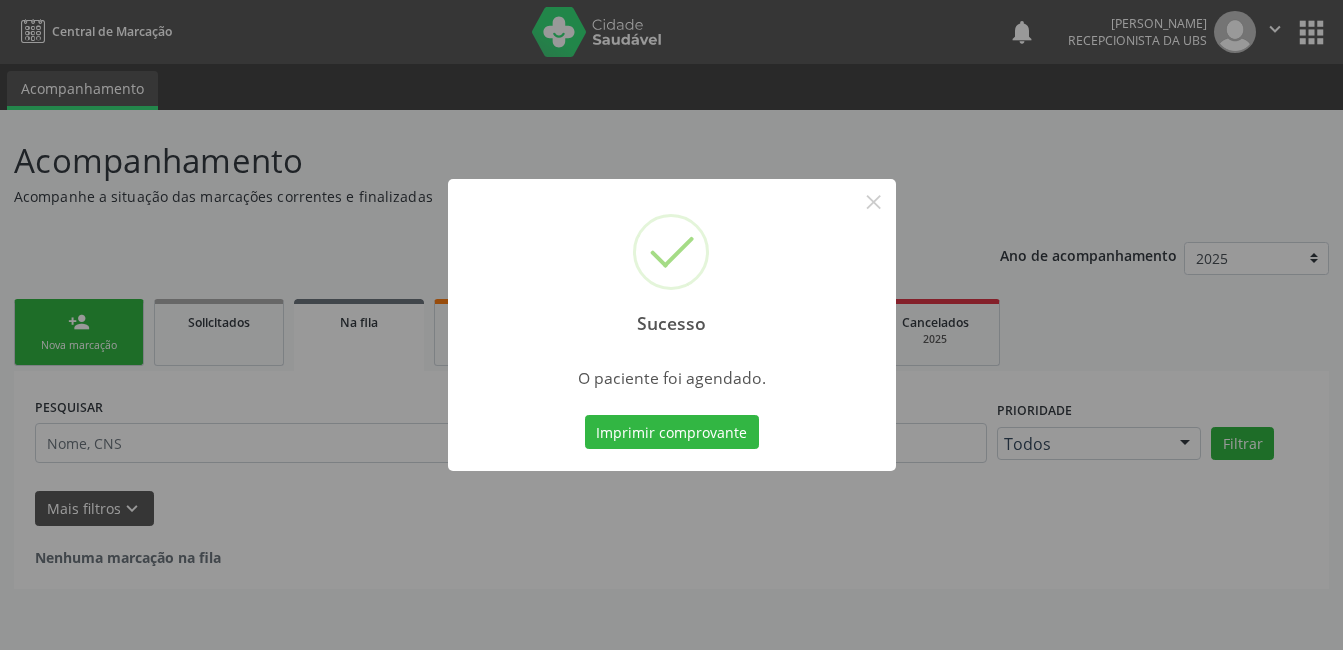 scroll, scrollTop: 0, scrollLeft: 0, axis: both 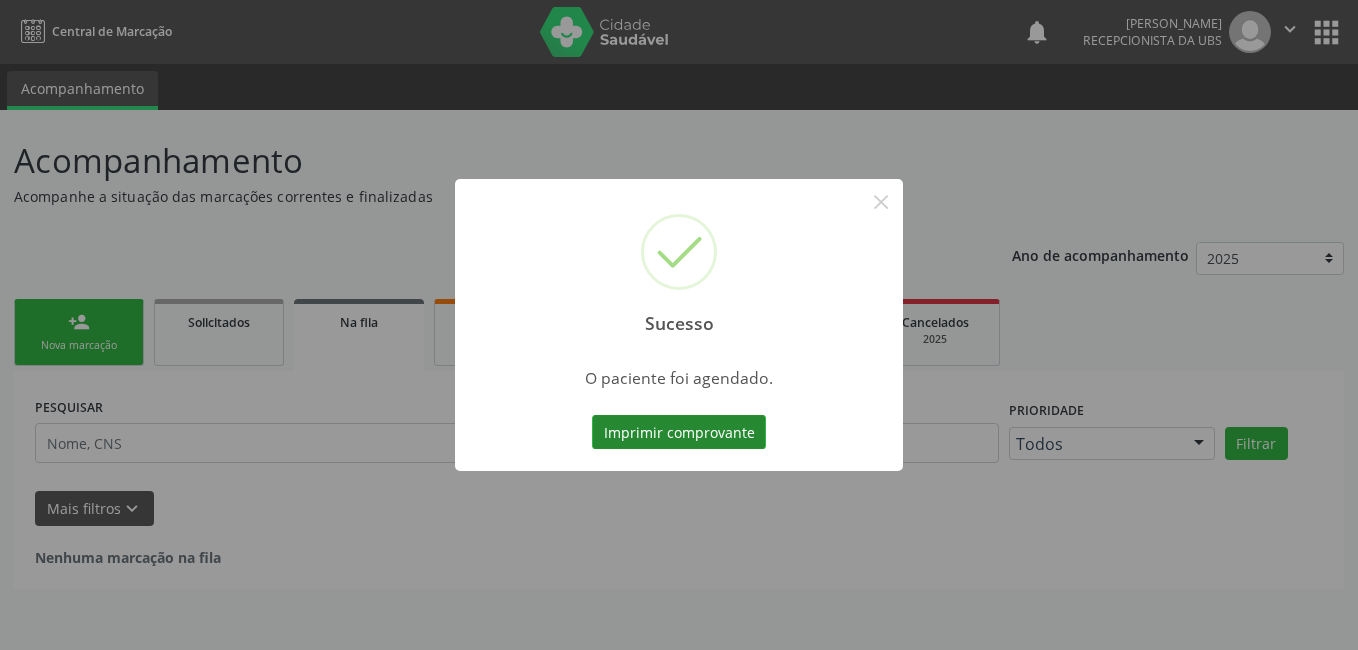 click on "Imprimir comprovante" at bounding box center [679, 432] 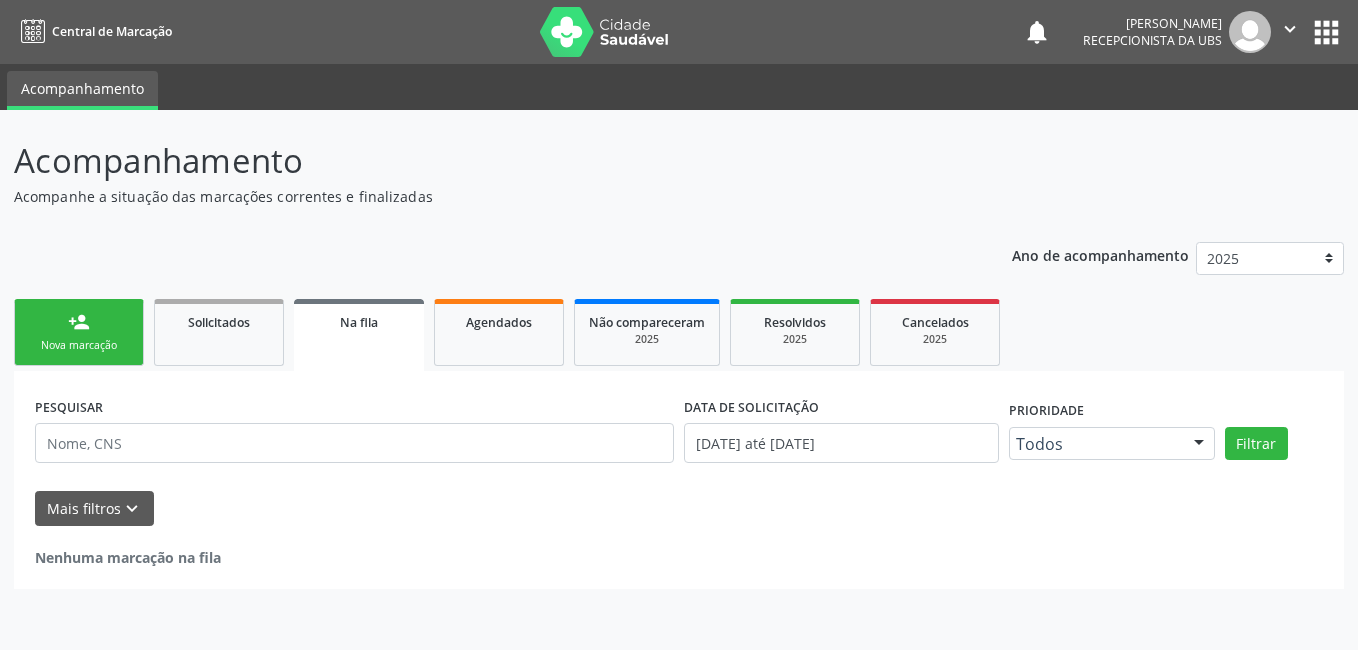 click on "person_add
Nova marcação" at bounding box center (79, 332) 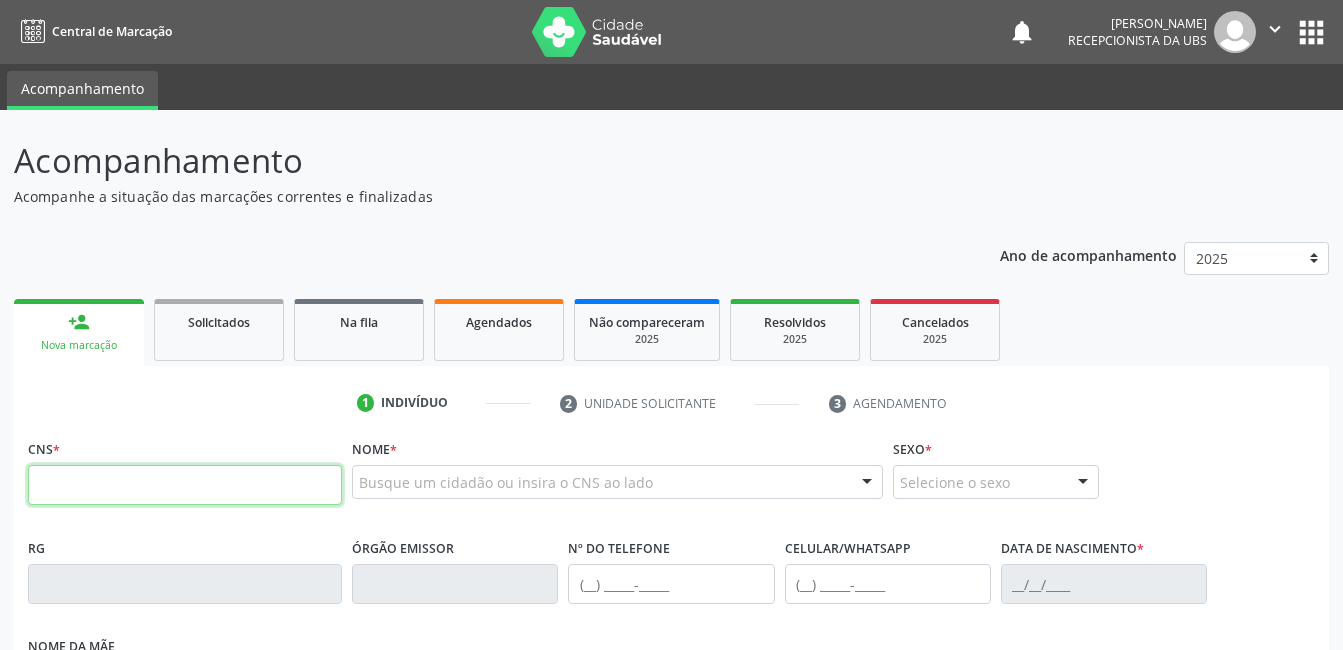 click at bounding box center [185, 485] 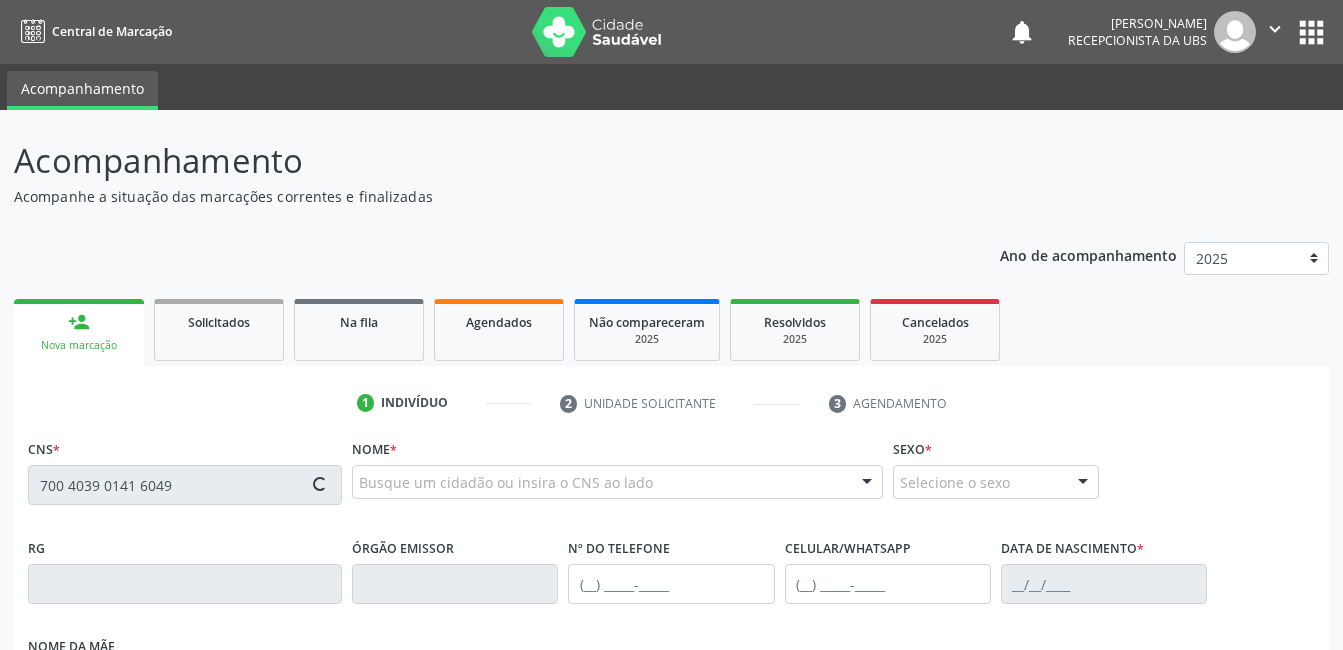 type on "700 4039 0141 6049" 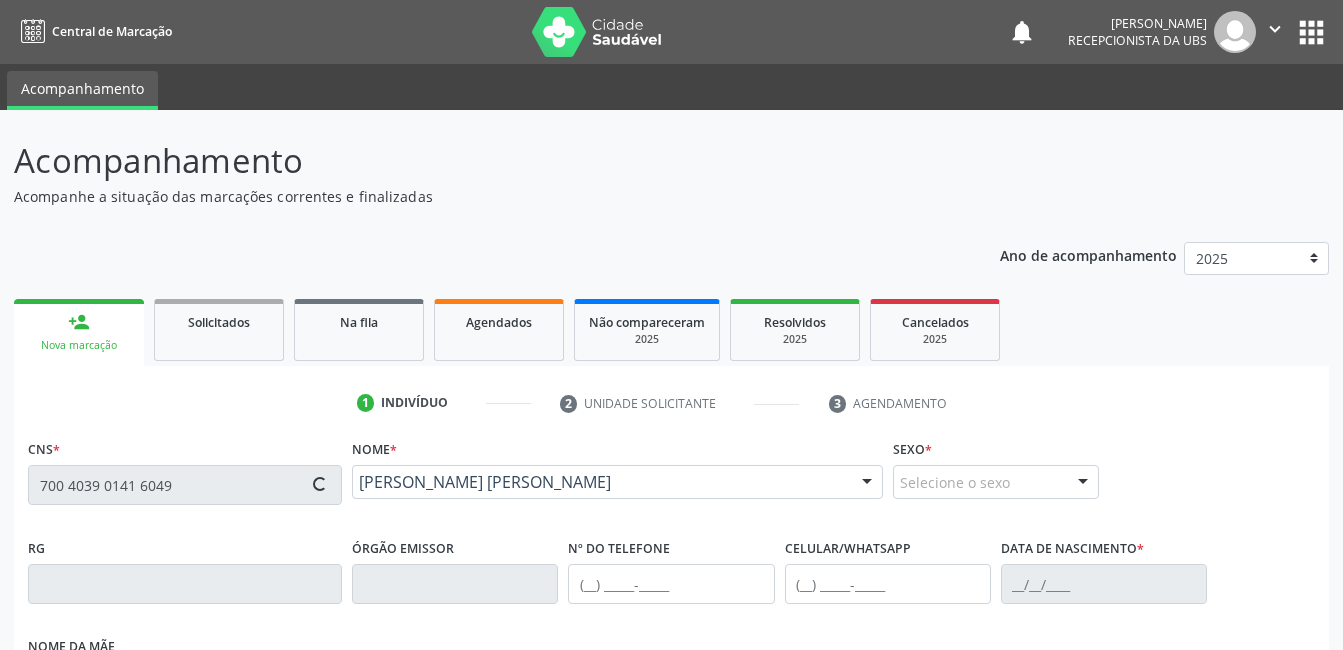 type on "[PHONE_NUMBER]" 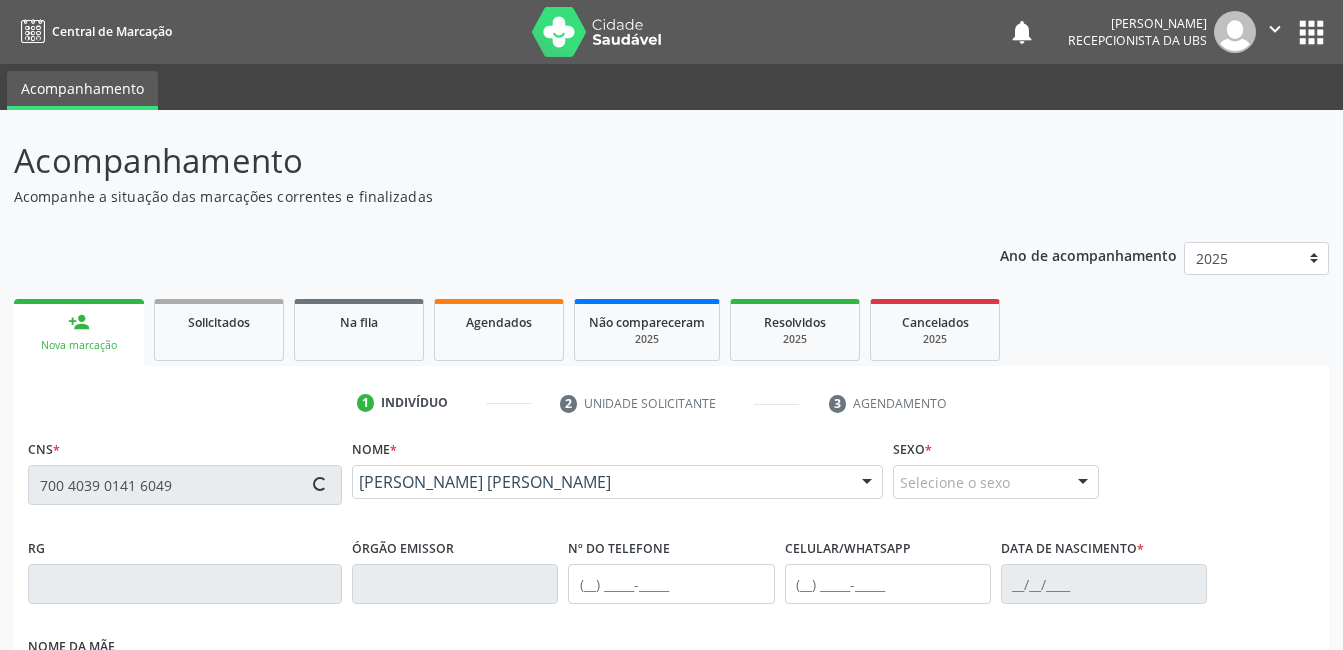 type on "[PHONE_NUMBER]" 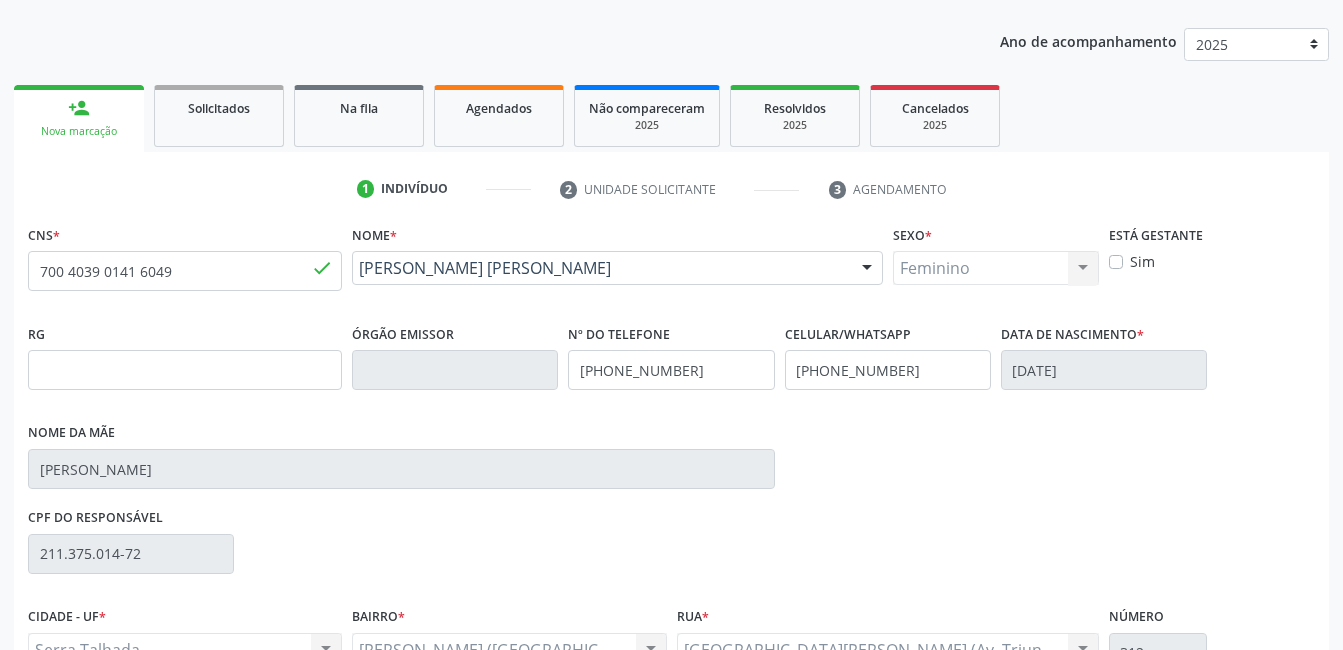 scroll, scrollTop: 200, scrollLeft: 0, axis: vertical 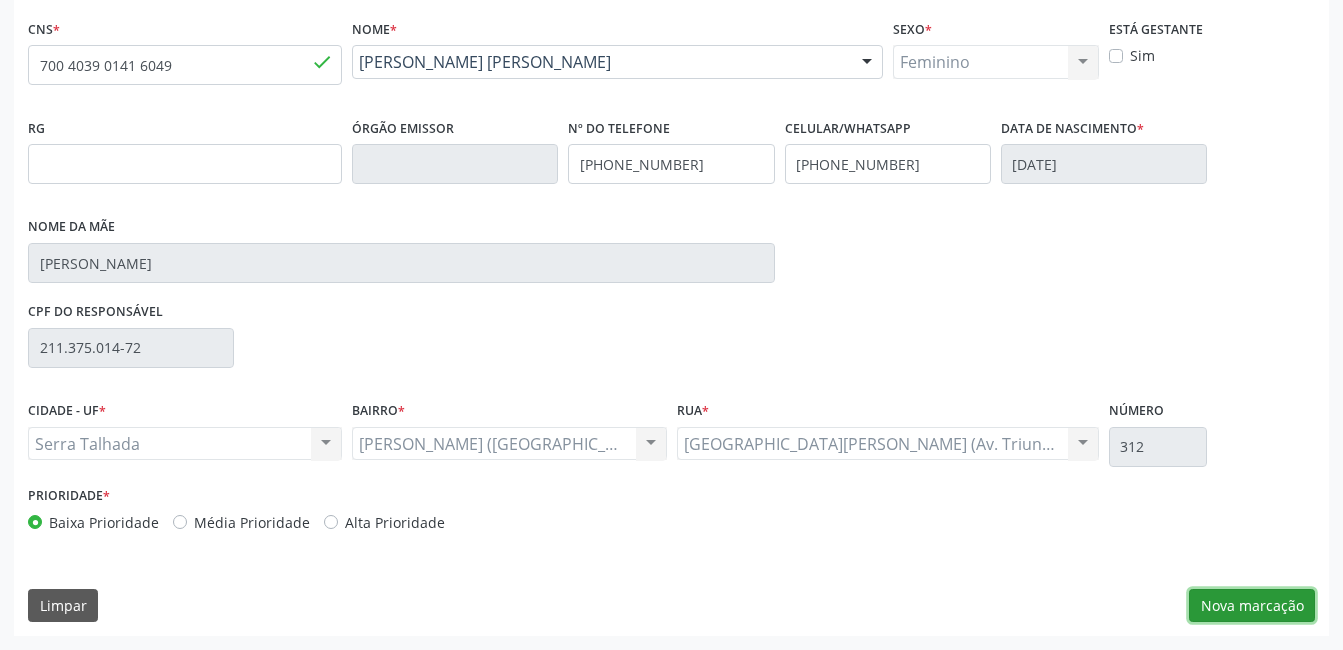 click on "Nova marcação" at bounding box center (1252, 606) 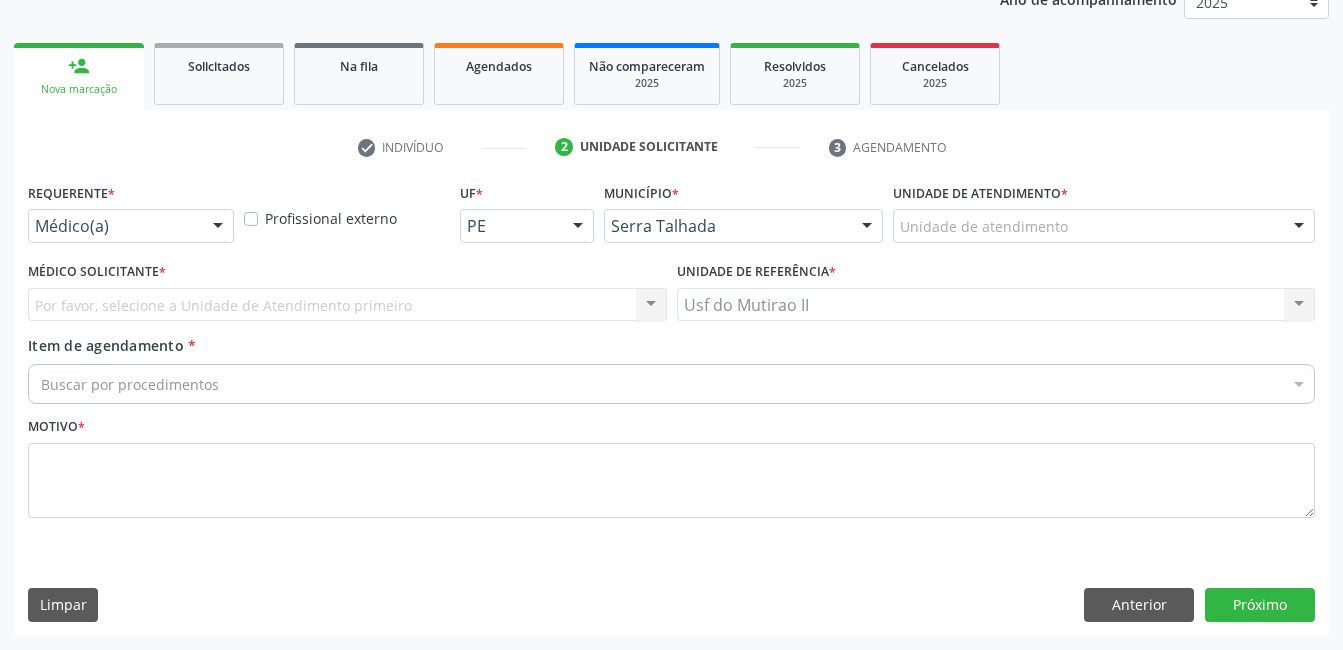 scroll, scrollTop: 256, scrollLeft: 0, axis: vertical 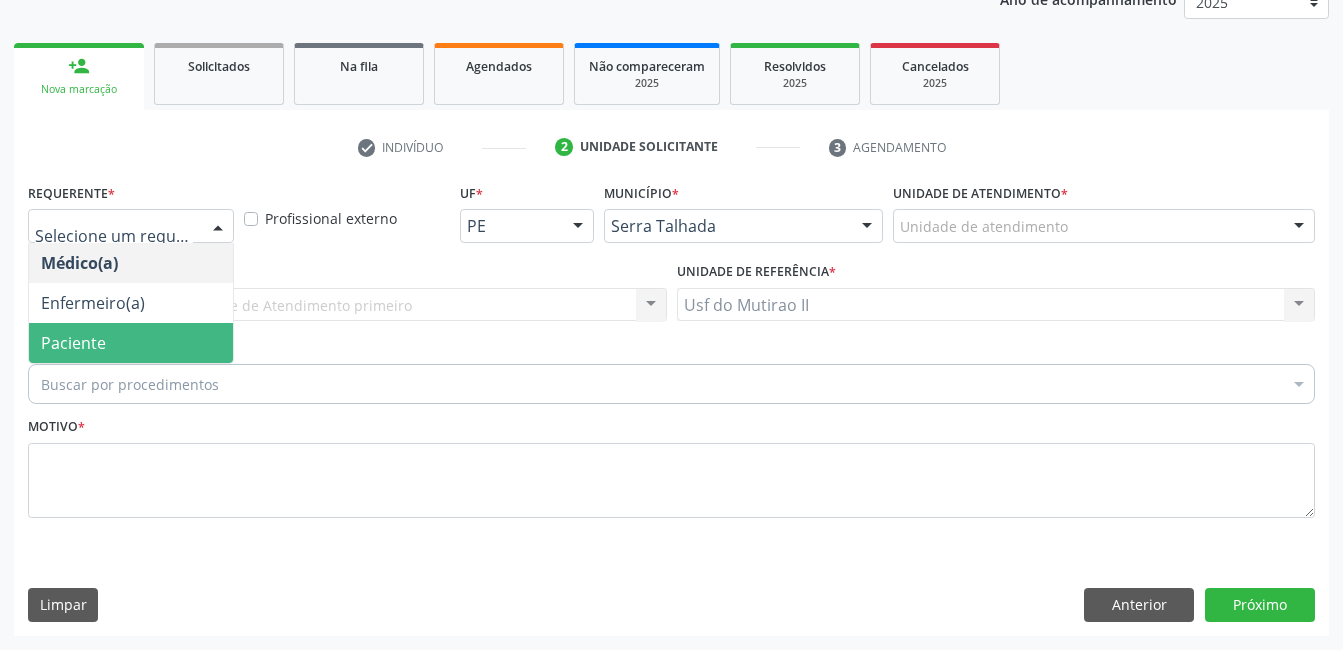 click on "Paciente" at bounding box center [131, 343] 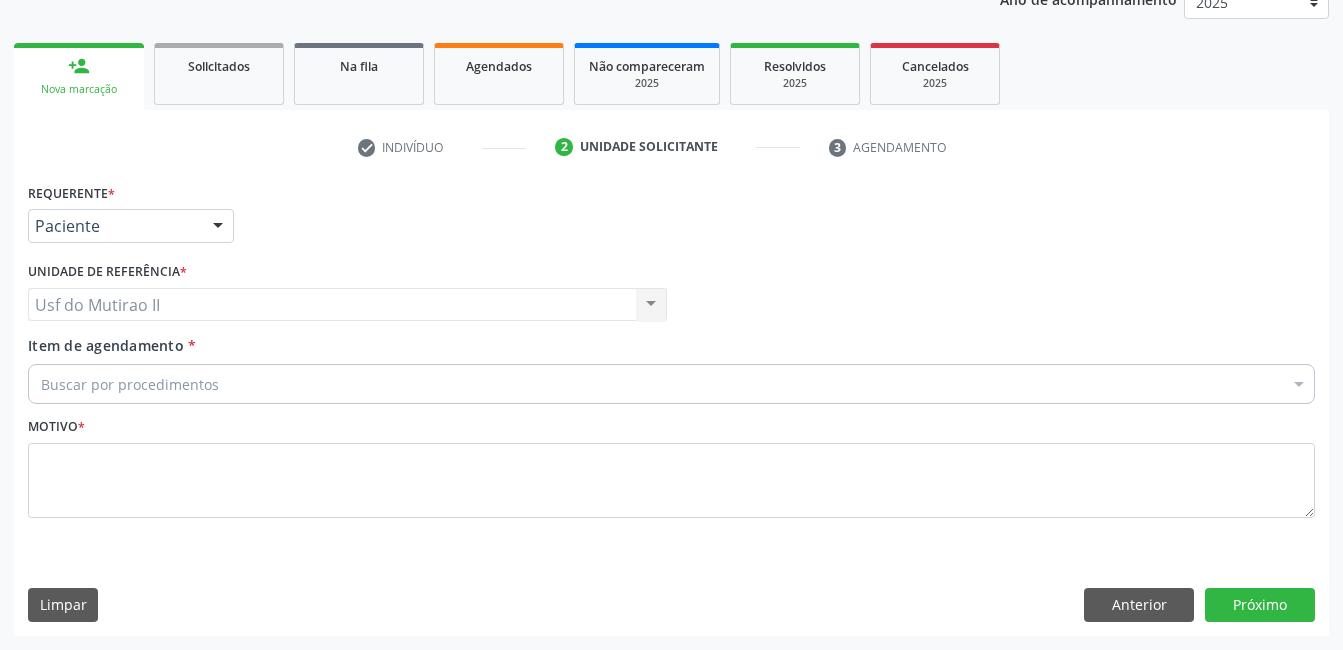 click on "Buscar por procedimentos" at bounding box center [671, 384] 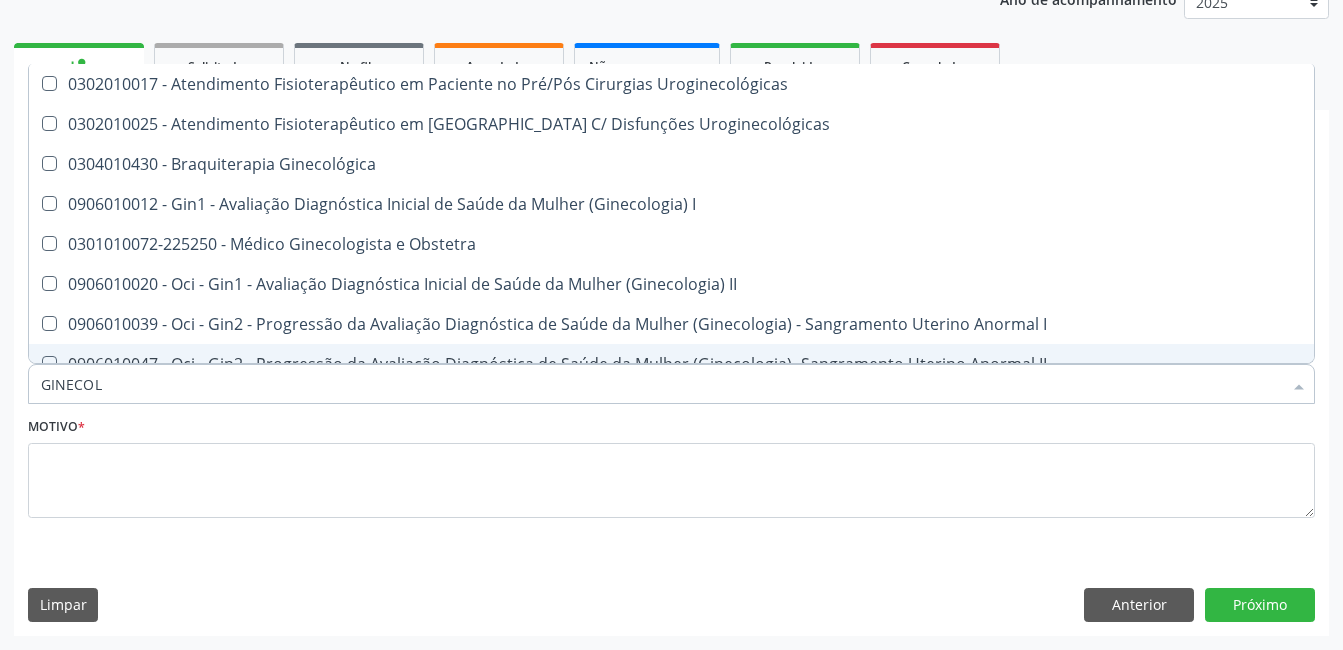 type on "GINECOLO" 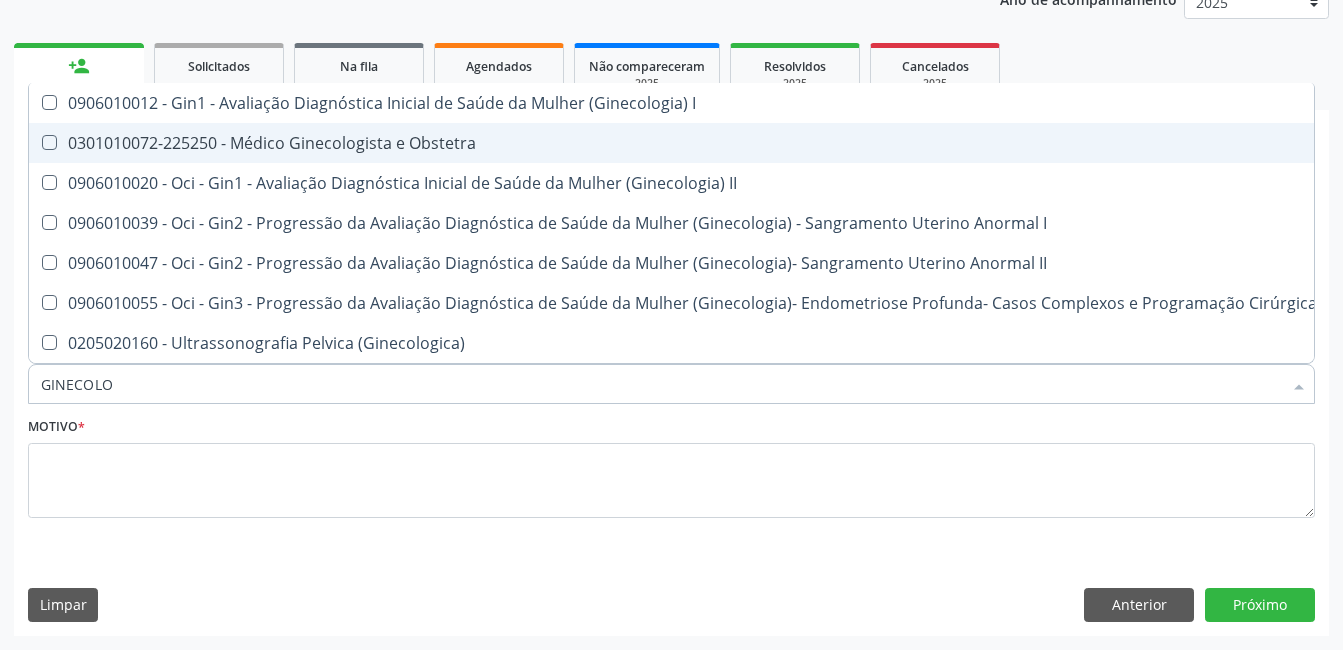 click on "0301010072-225250 - Médico Ginecologista e Obstetra" at bounding box center [679, 143] 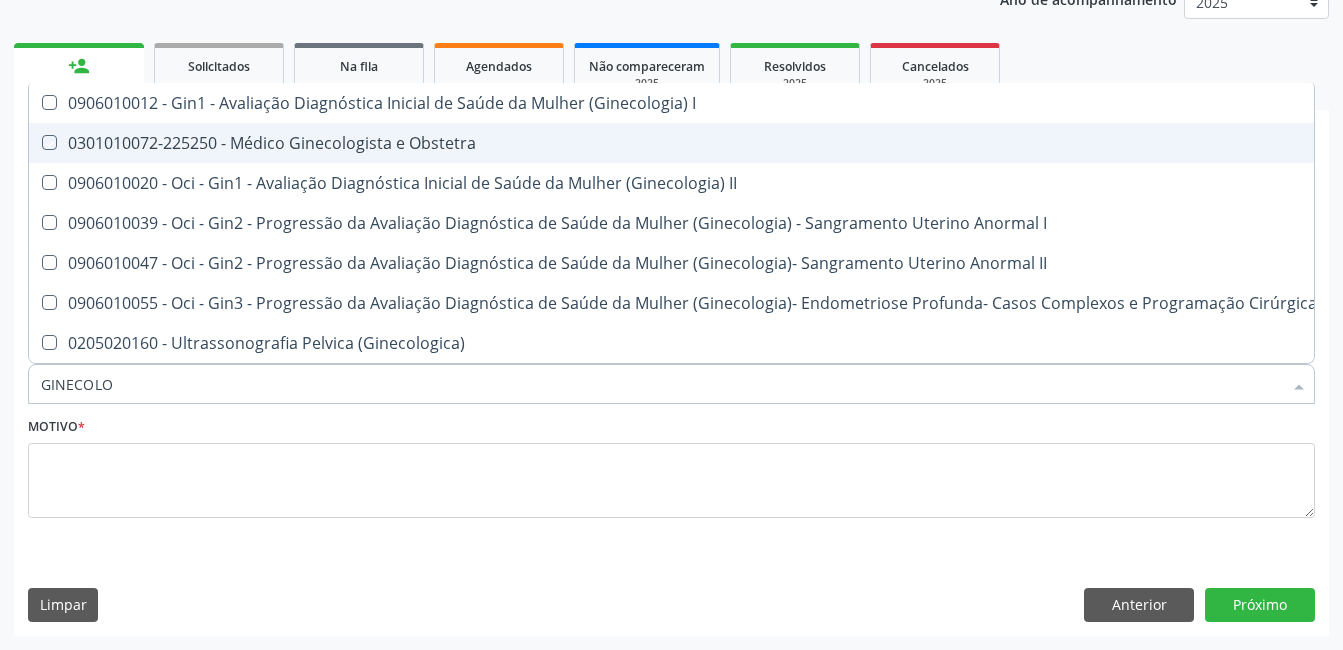 checkbox on "true" 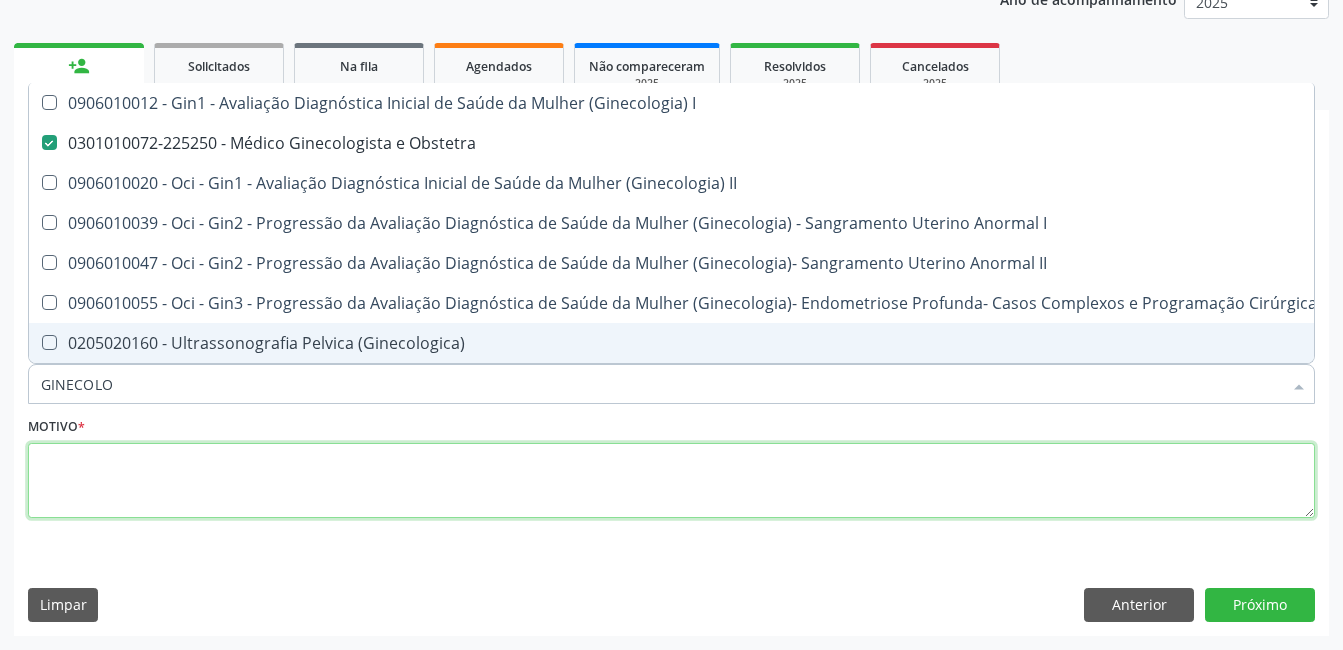 click at bounding box center (671, 481) 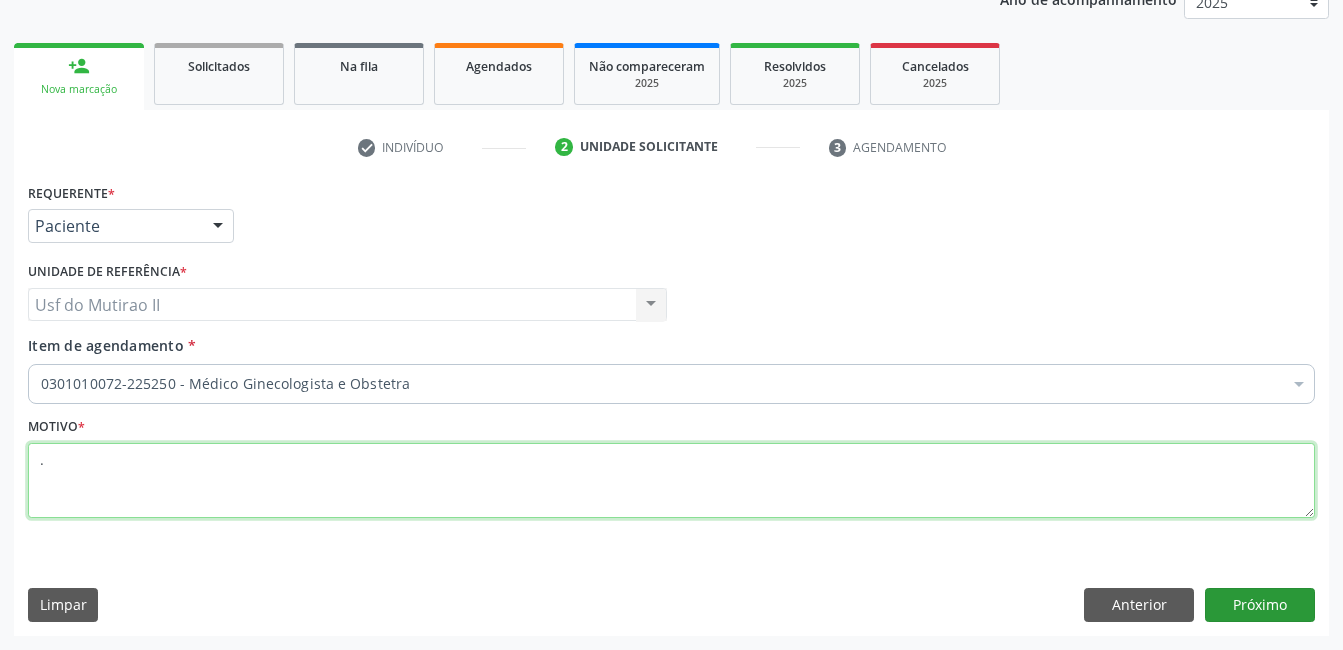 type on "." 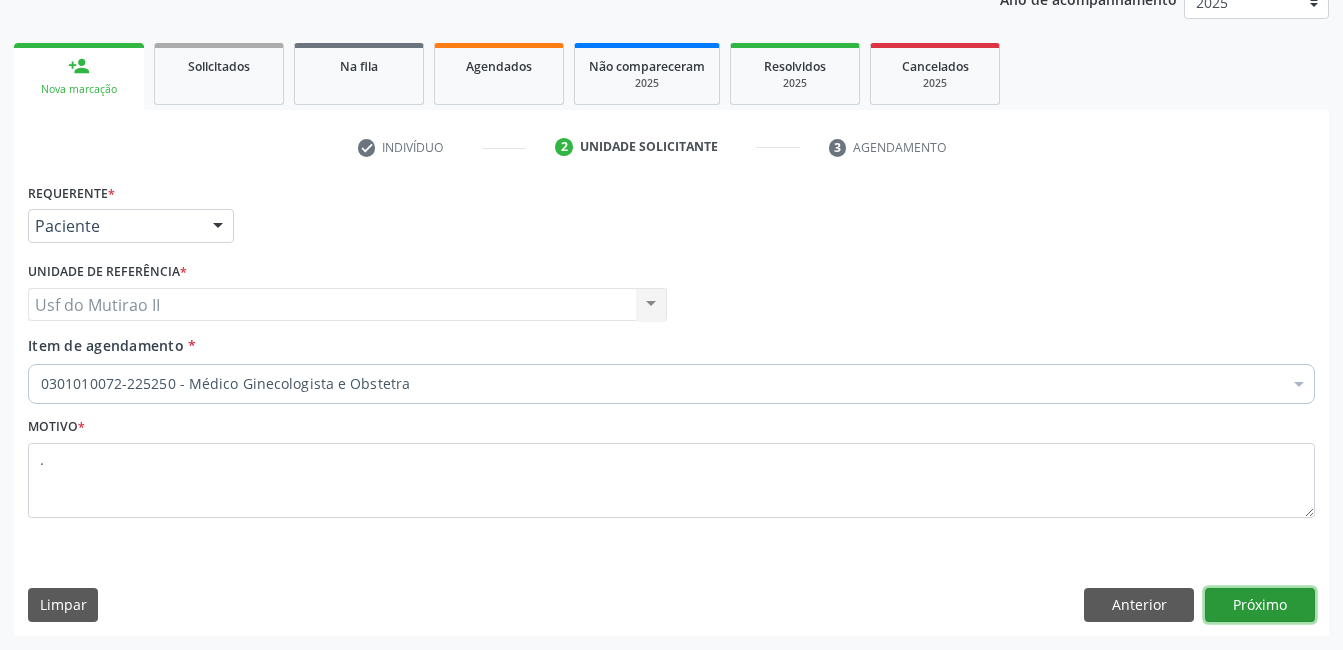 click on "Próximo" at bounding box center (1260, 605) 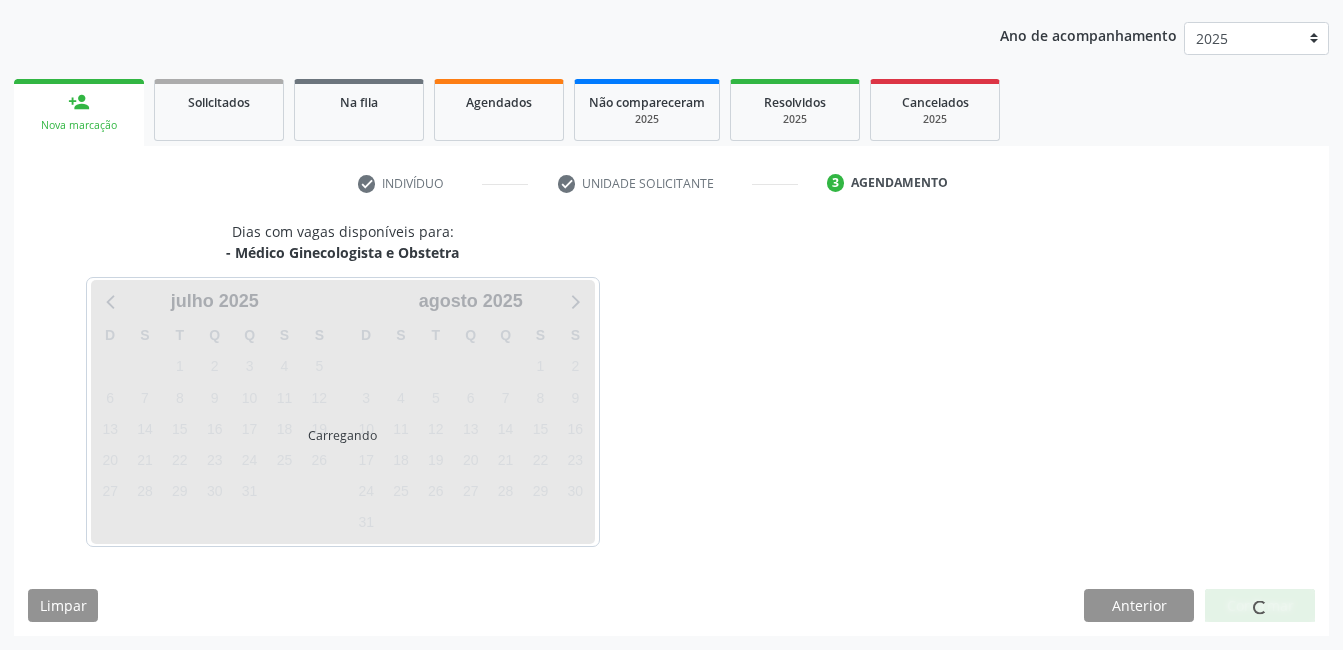 scroll, scrollTop: 220, scrollLeft: 0, axis: vertical 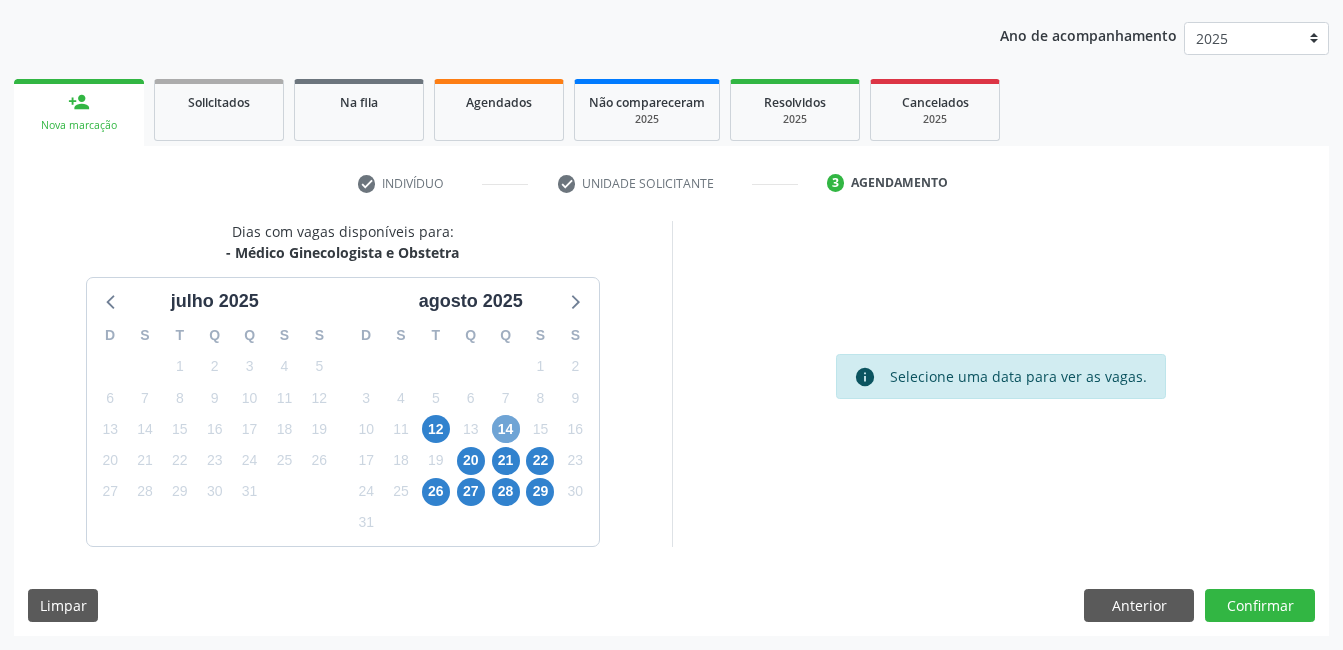 click on "14" at bounding box center [506, 429] 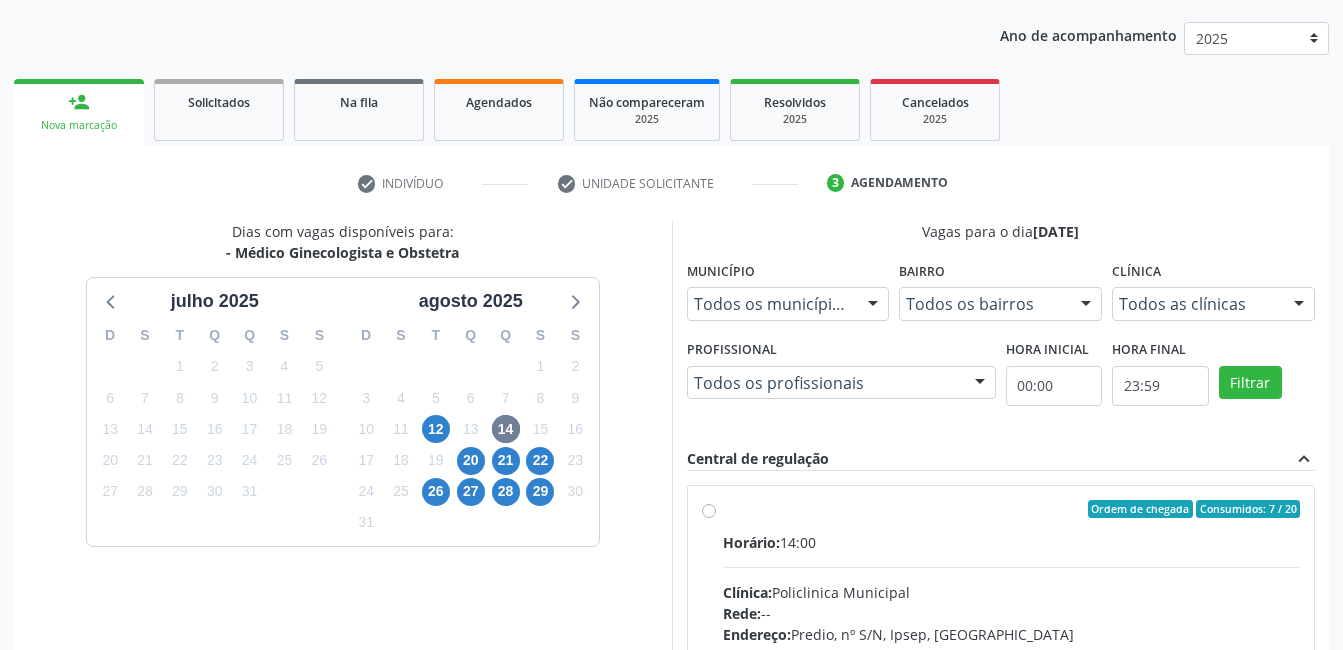 click on "Horário:" at bounding box center (751, 542) 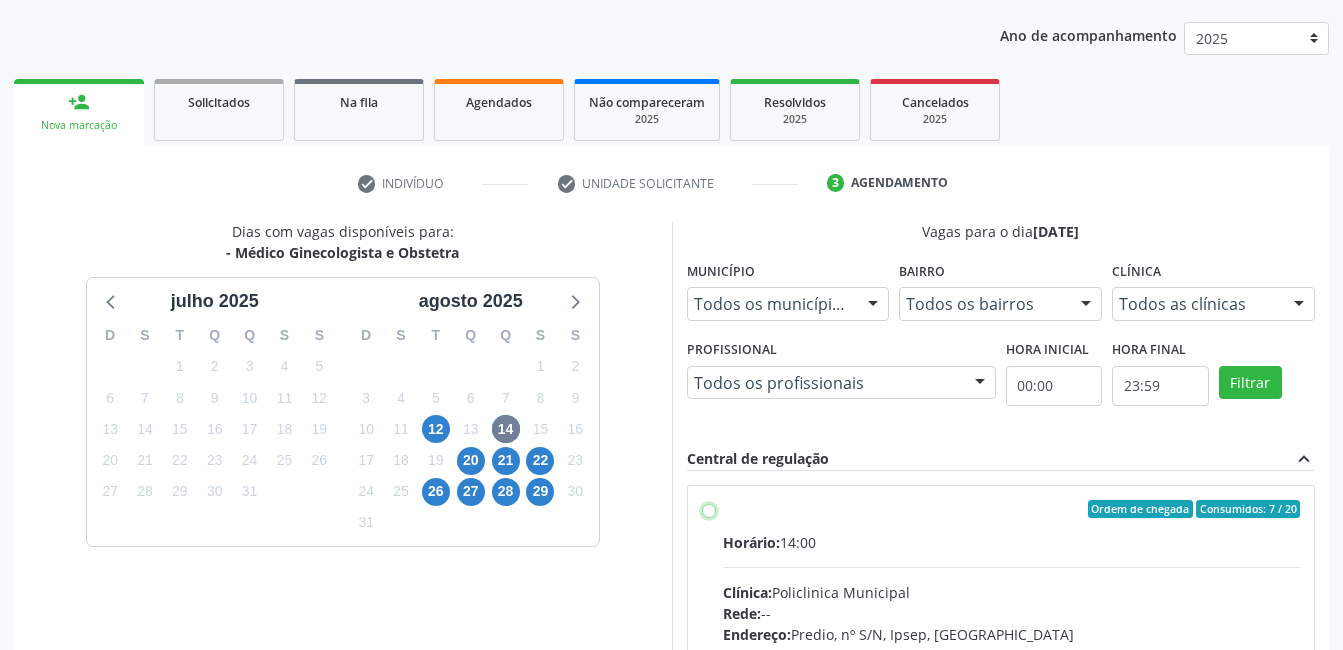 click on "Ordem de chegada
Consumidos: 7 / 20
Horário:   14:00
Clínica:  Policlinica Municipal
Rede:
--
Endereço:   Predio, nº S/N, Ipsep, [GEOGRAPHIC_DATA] - PE
Telefone:   --
Profissional:
[PERSON_NAME]
Informações adicionais sobre o atendimento
Idade de atendimento:
de 0 a 120 anos
Gênero(s) atendido(s):
Masculino e Feminino
Informações adicionais:
--" at bounding box center [709, 509] 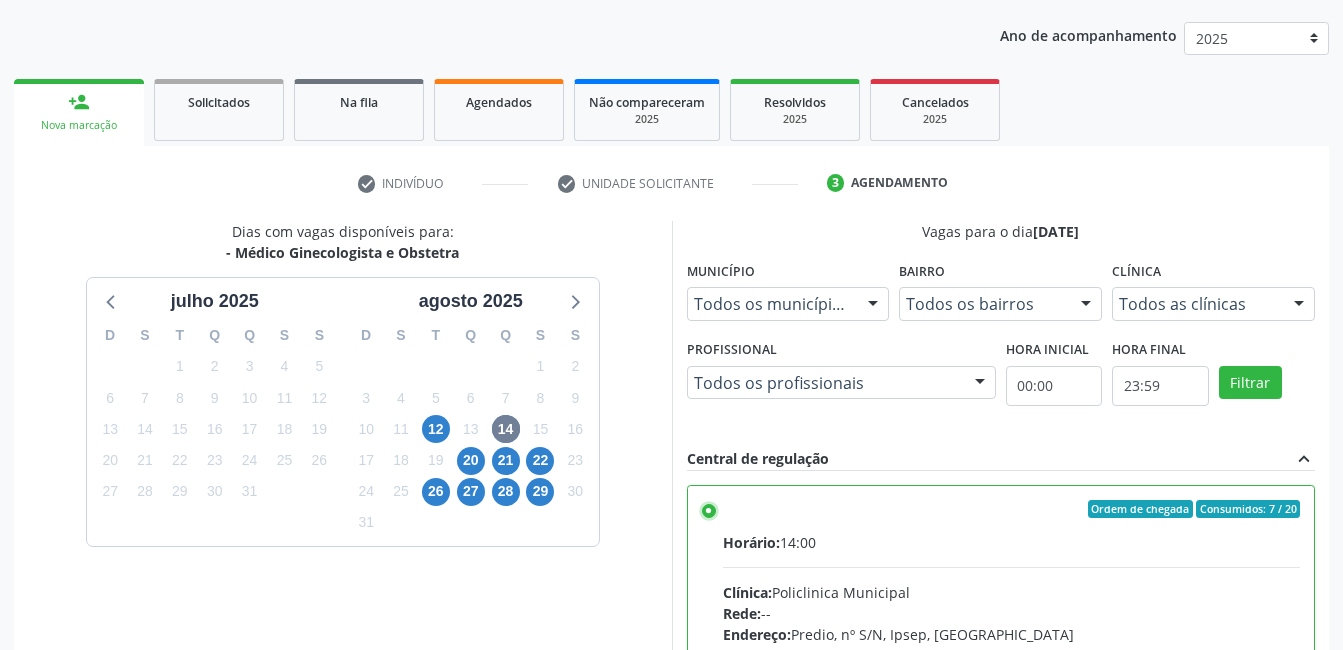 scroll, scrollTop: 545, scrollLeft: 0, axis: vertical 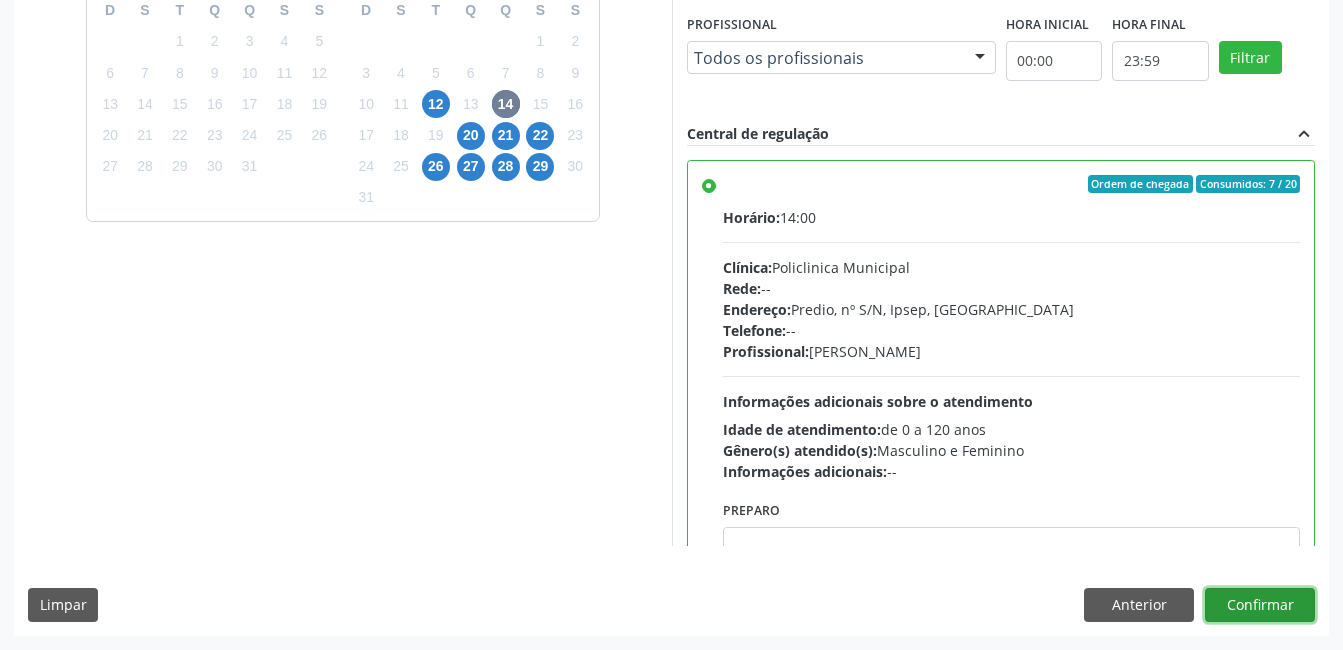 click on "Confirmar" at bounding box center (1260, 605) 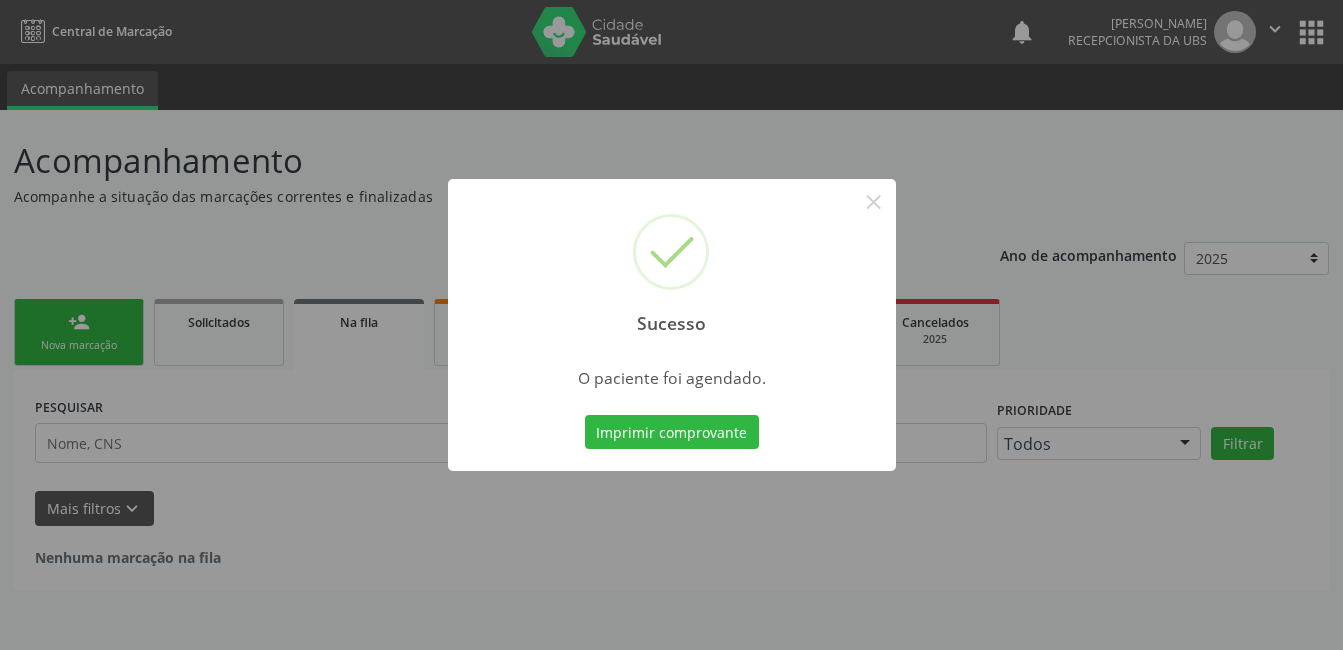 scroll, scrollTop: 0, scrollLeft: 0, axis: both 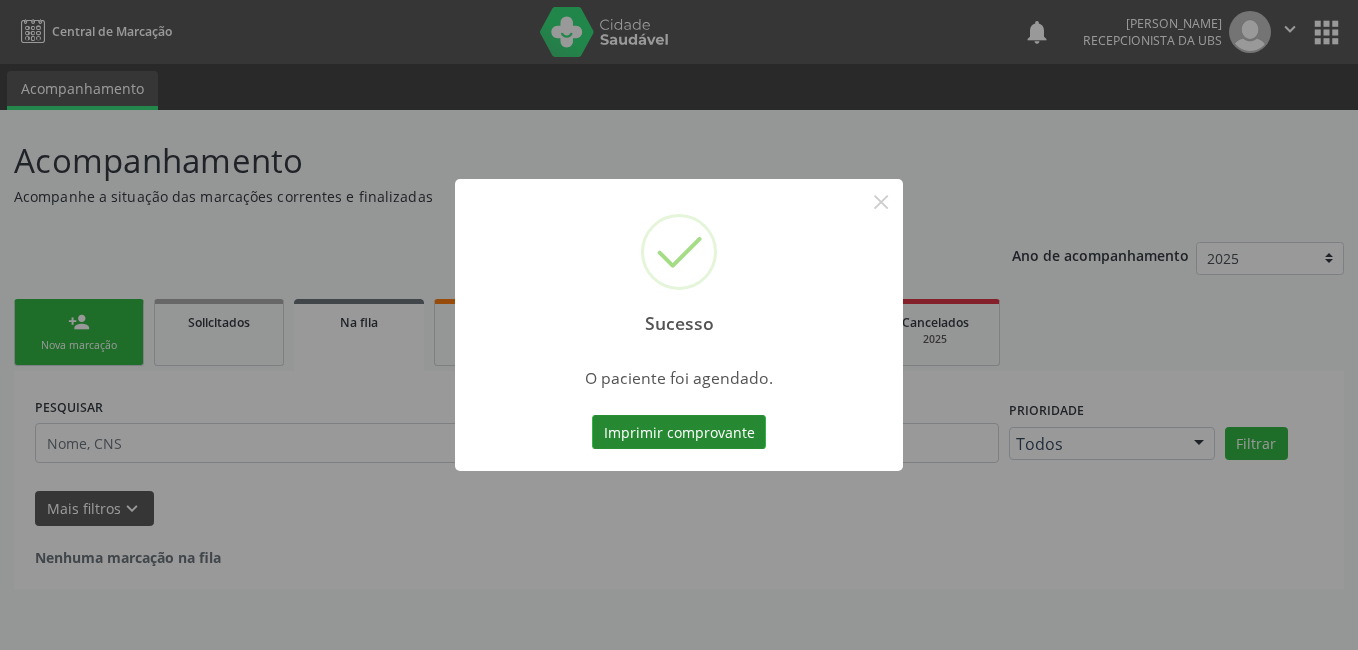click on "Imprimir comprovante" at bounding box center (679, 432) 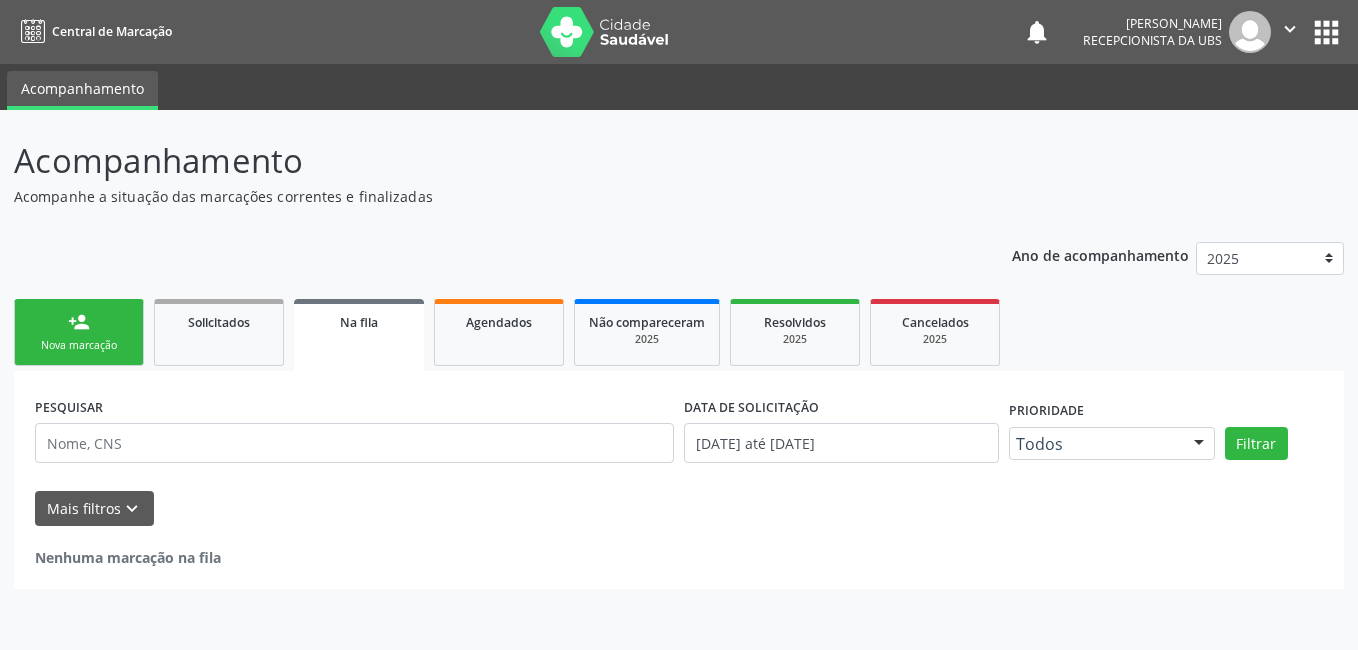 click on "person_add
Nova marcação" at bounding box center [79, 332] 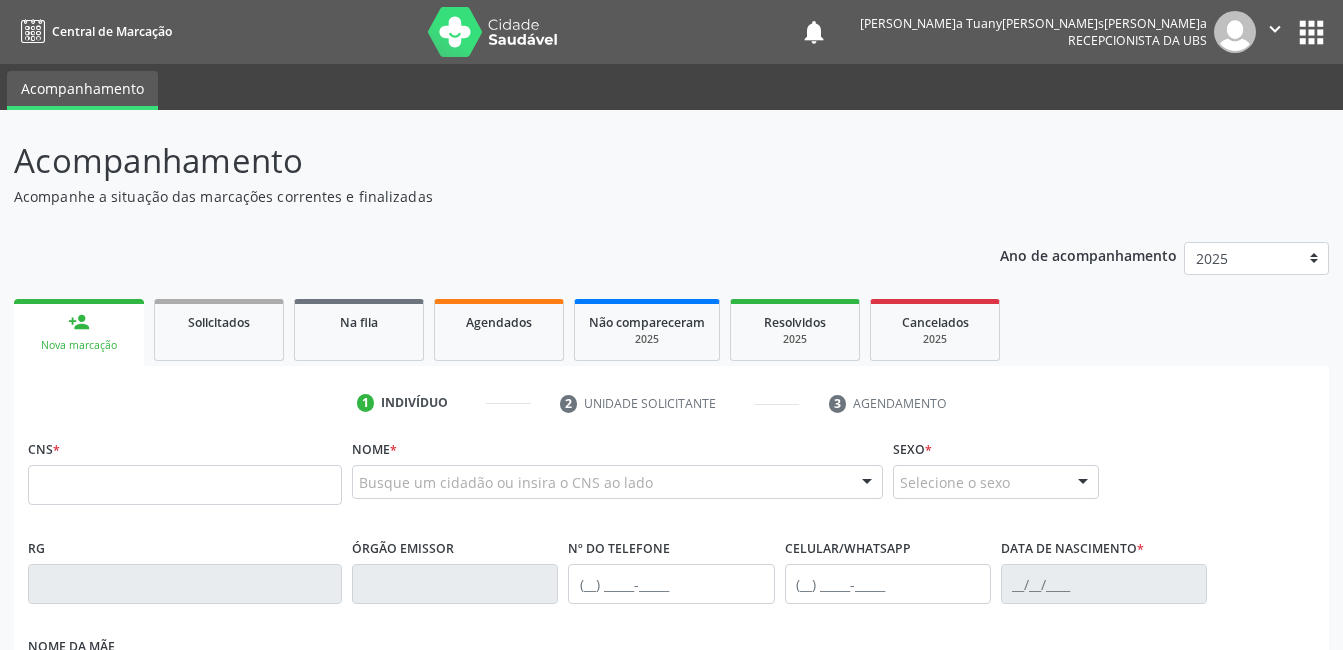 scroll, scrollTop: 0, scrollLeft: 0, axis: both 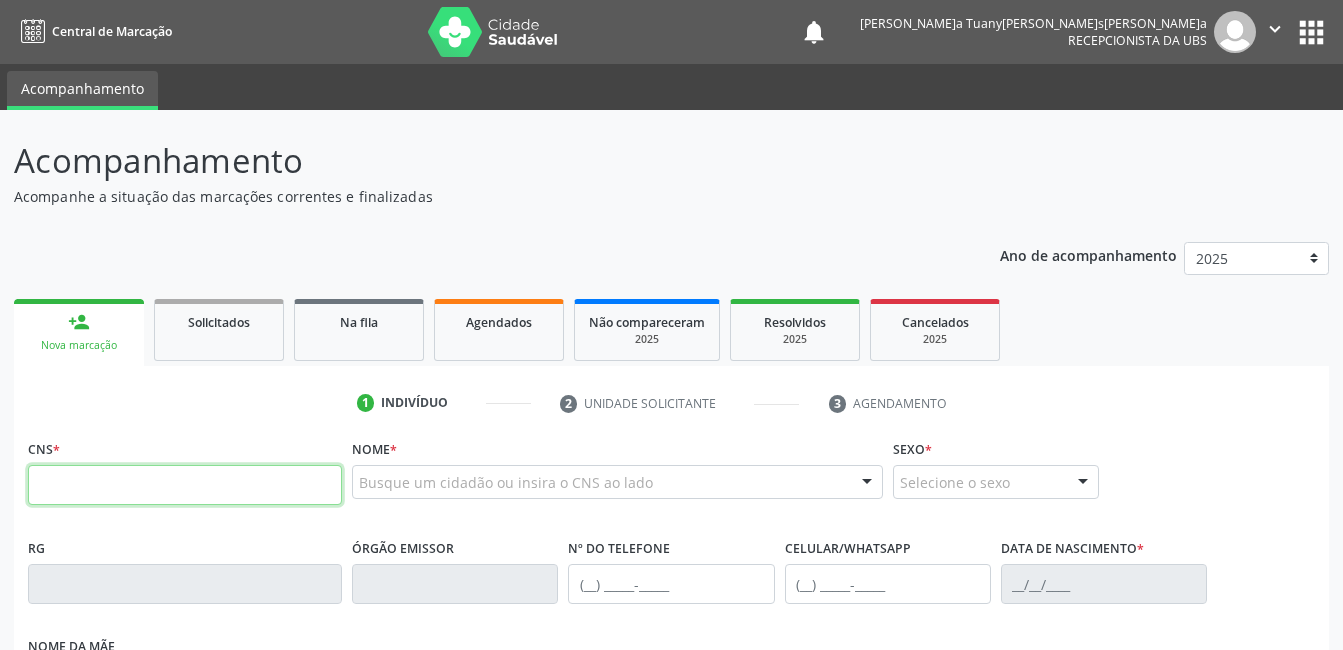 click at bounding box center (185, 485) 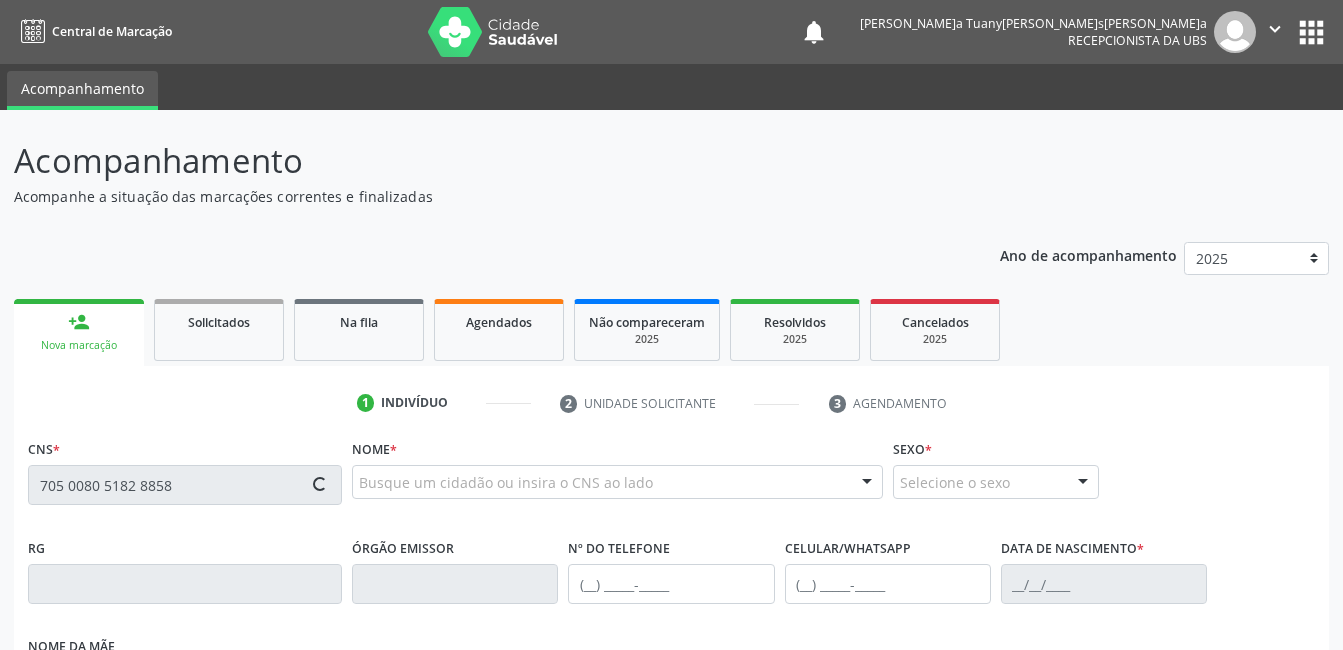 type on "705 0080 5182 8858" 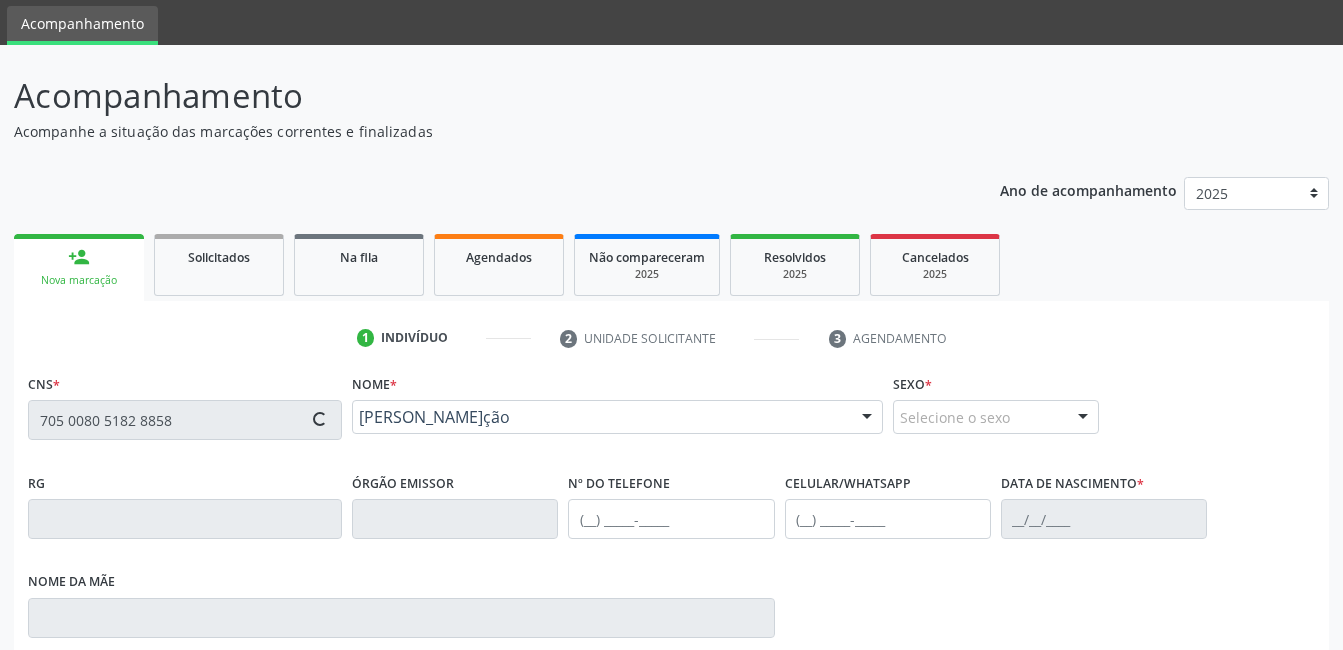 type on "(83) 99996-2636" 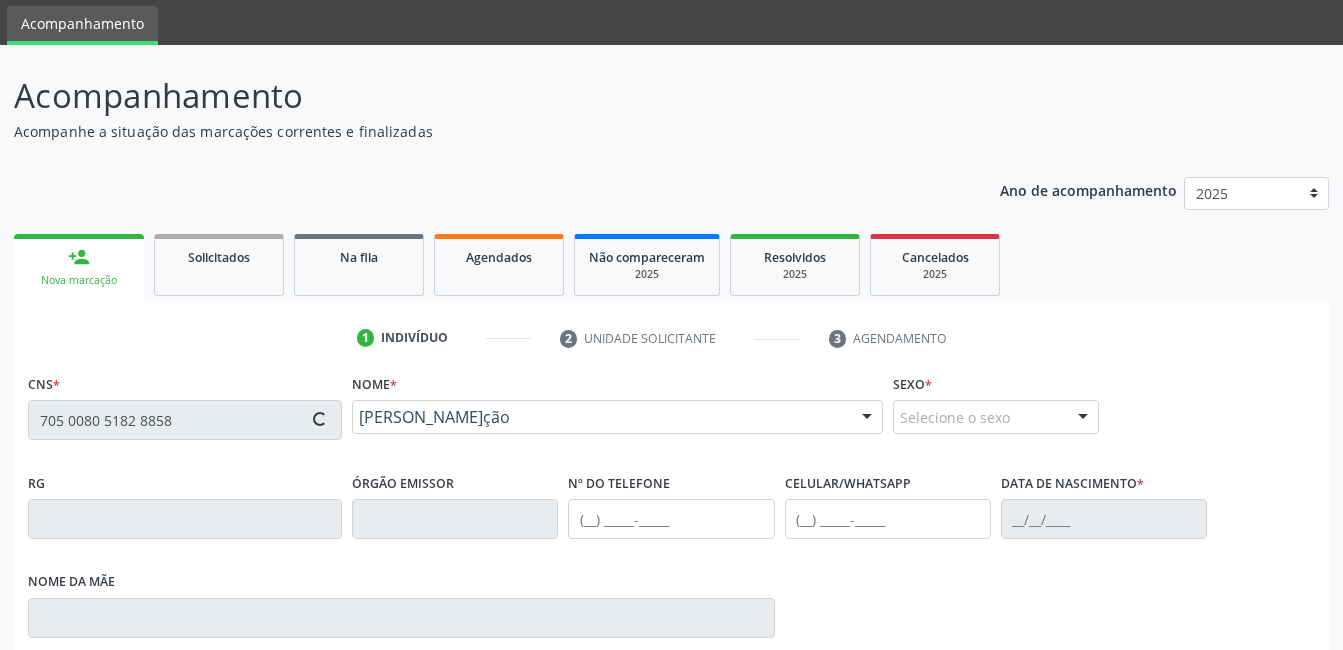 type on "(87) 99615-8601" 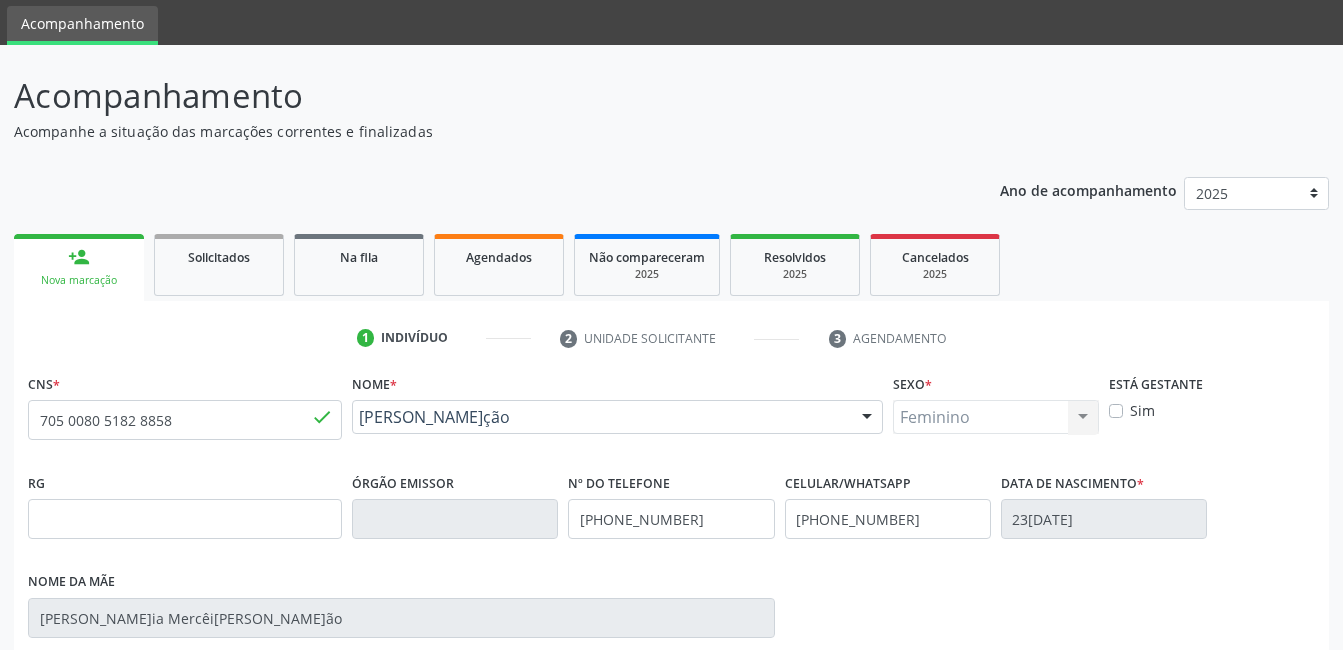 scroll, scrollTop: 100, scrollLeft: 0, axis: vertical 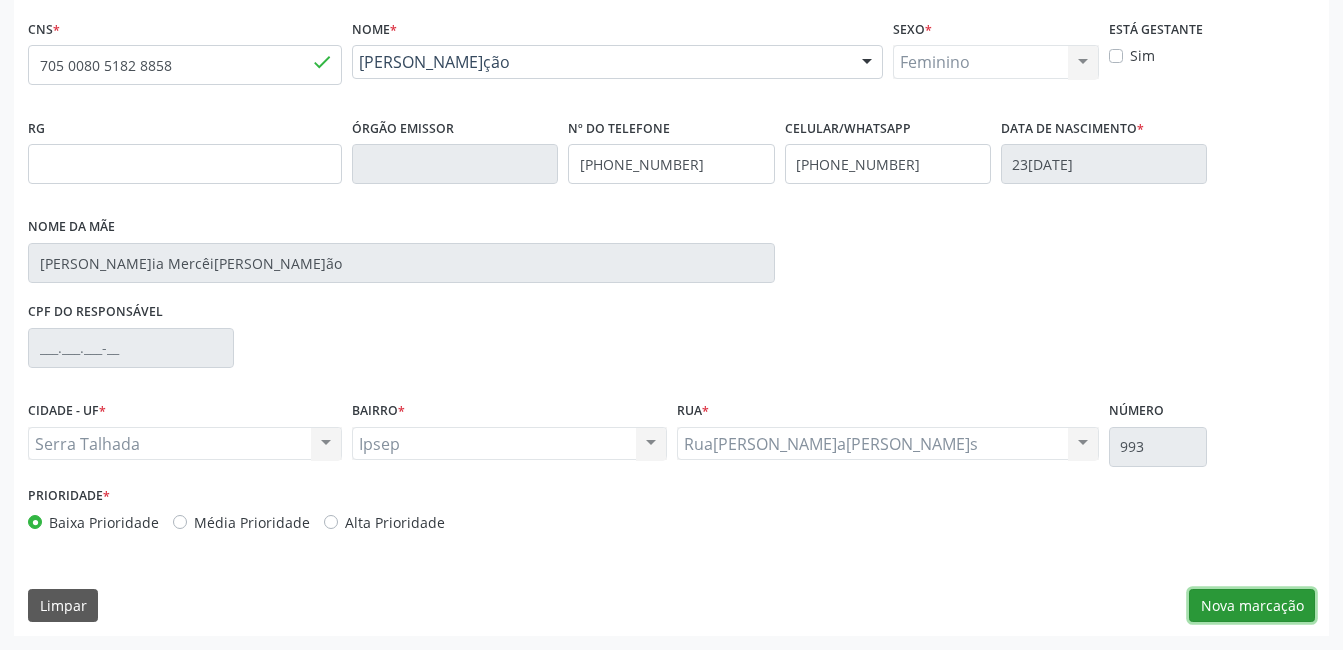 click on "Nova marcação" at bounding box center (1252, 606) 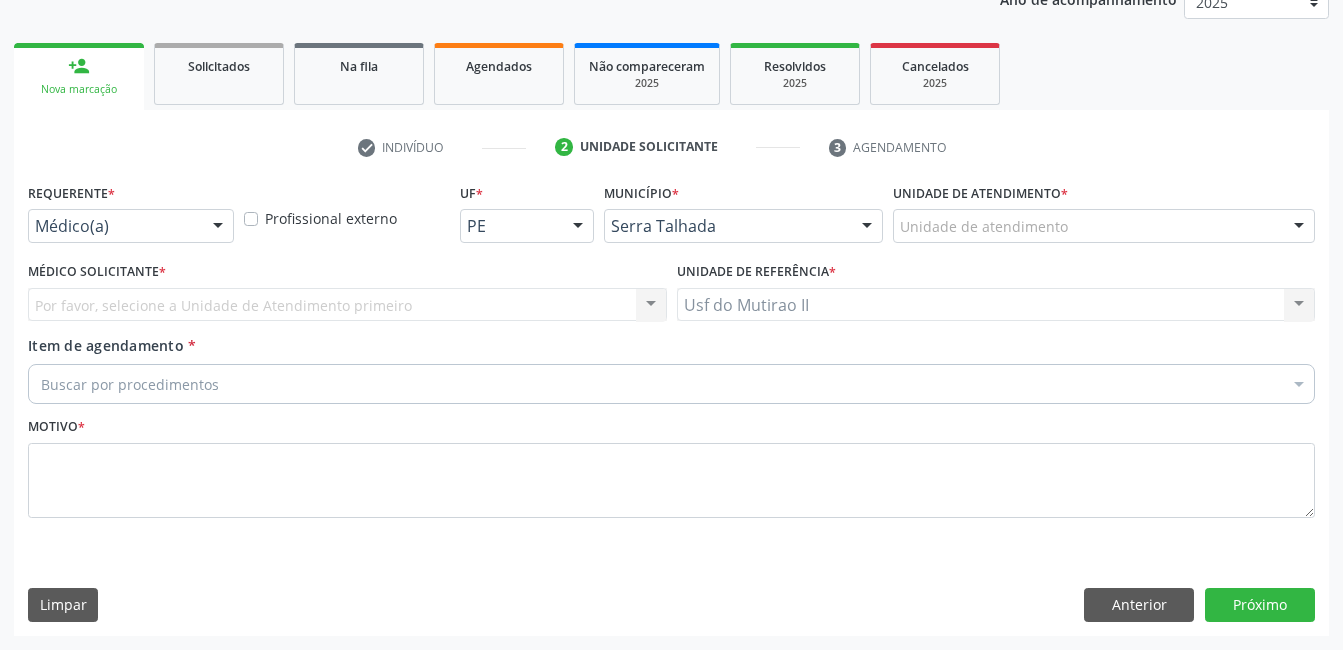 scroll, scrollTop: 256, scrollLeft: 0, axis: vertical 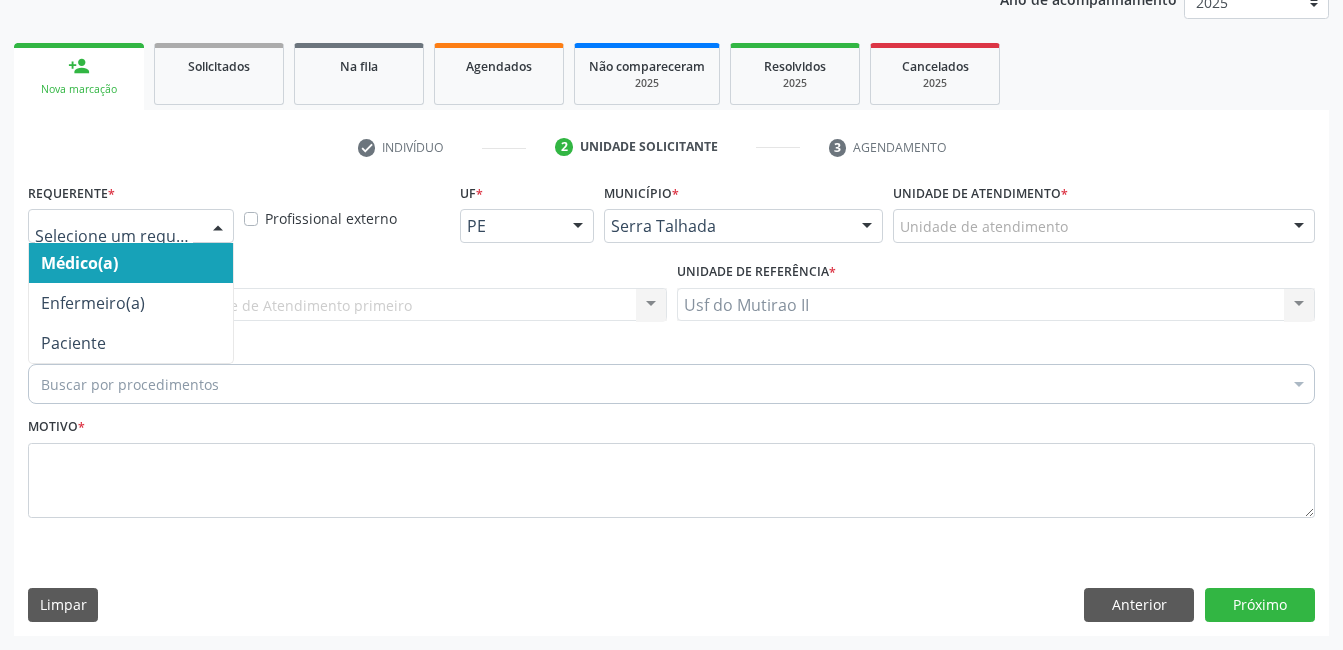 click at bounding box center [218, 227] 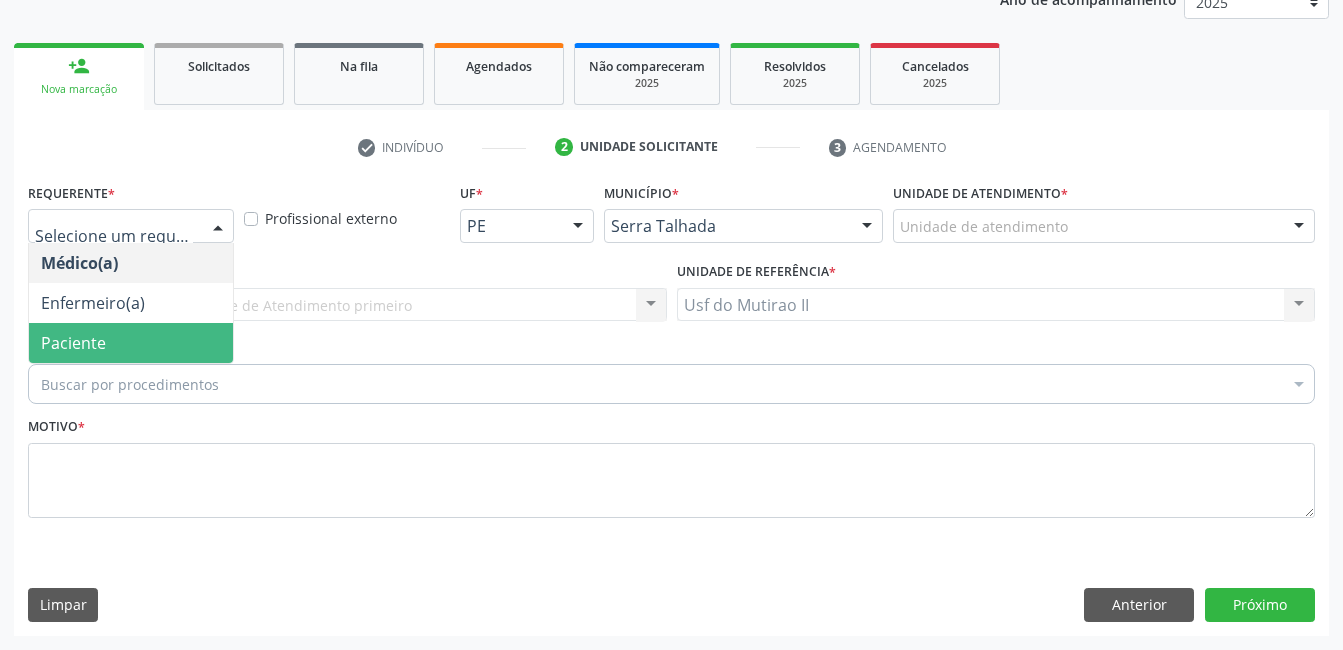 click on "Paciente" at bounding box center (131, 343) 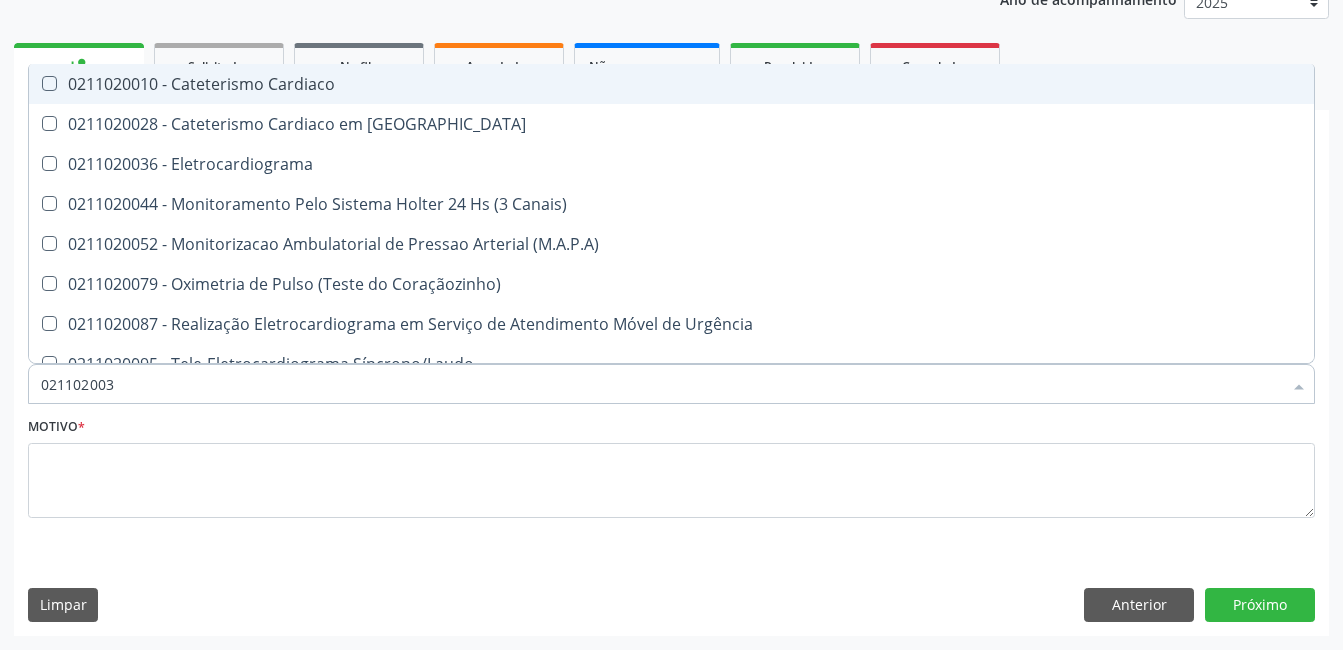 type on "0211020036" 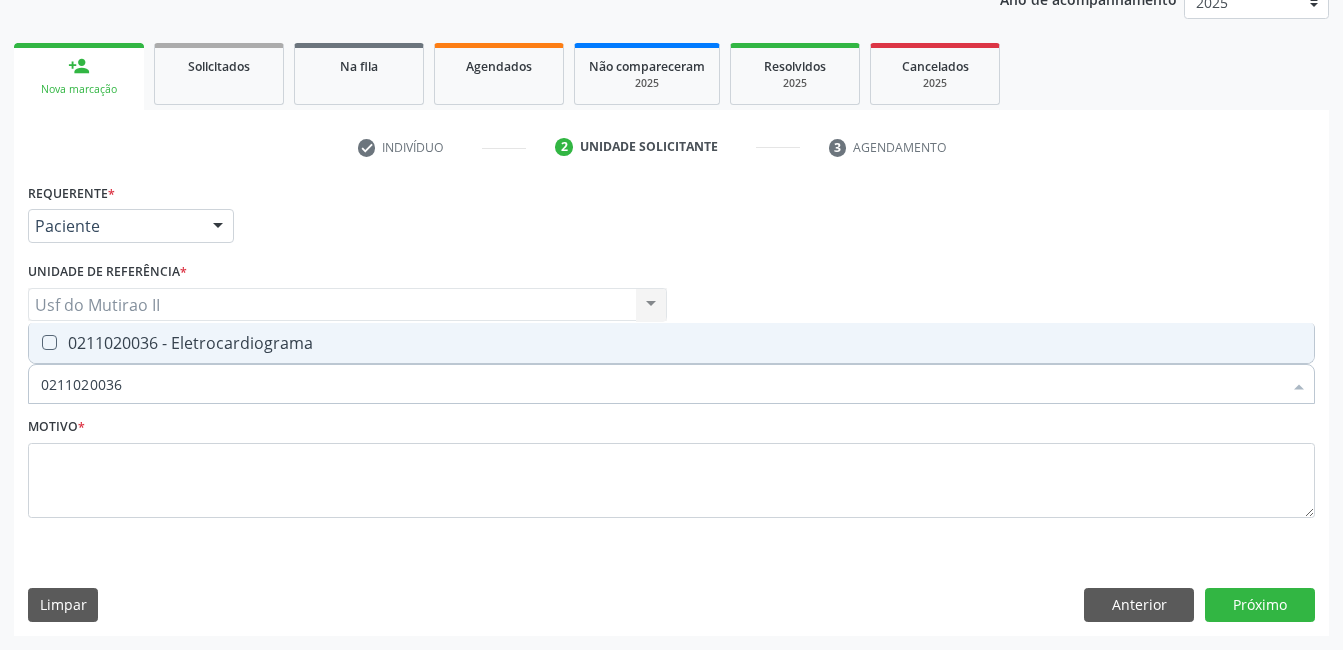 click on "0211020036 - Eletrocardiograma" at bounding box center (671, 343) 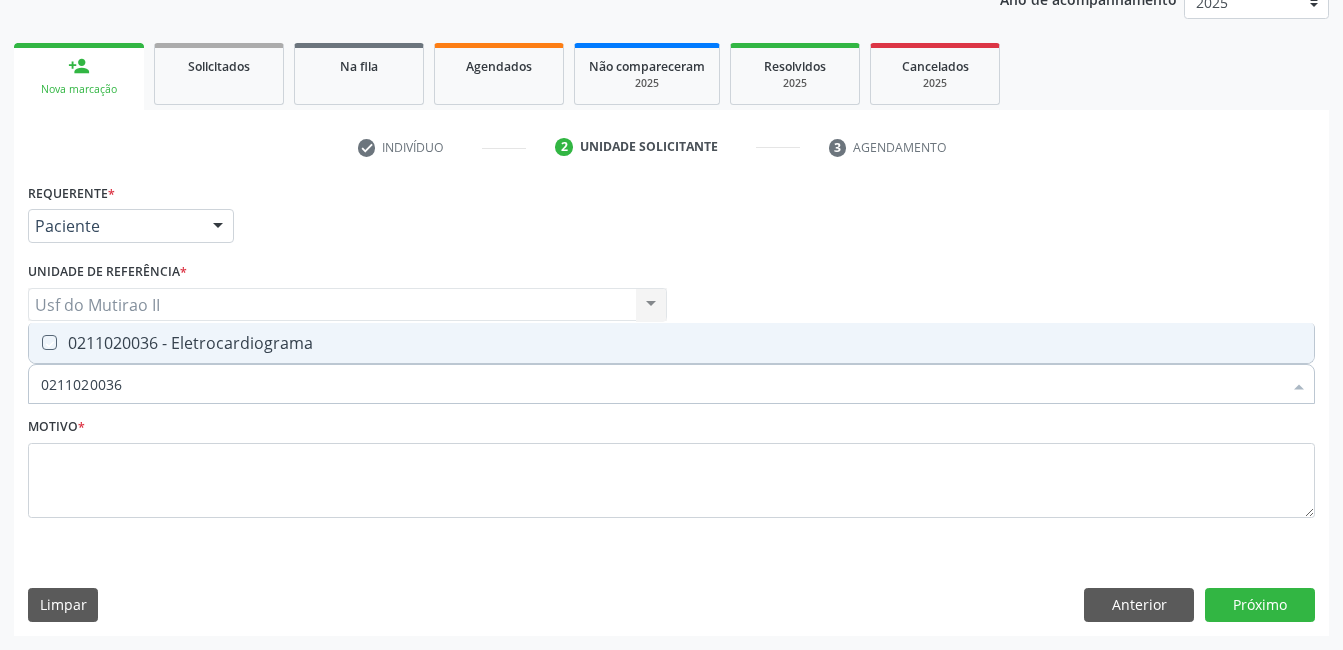 checkbox on "true" 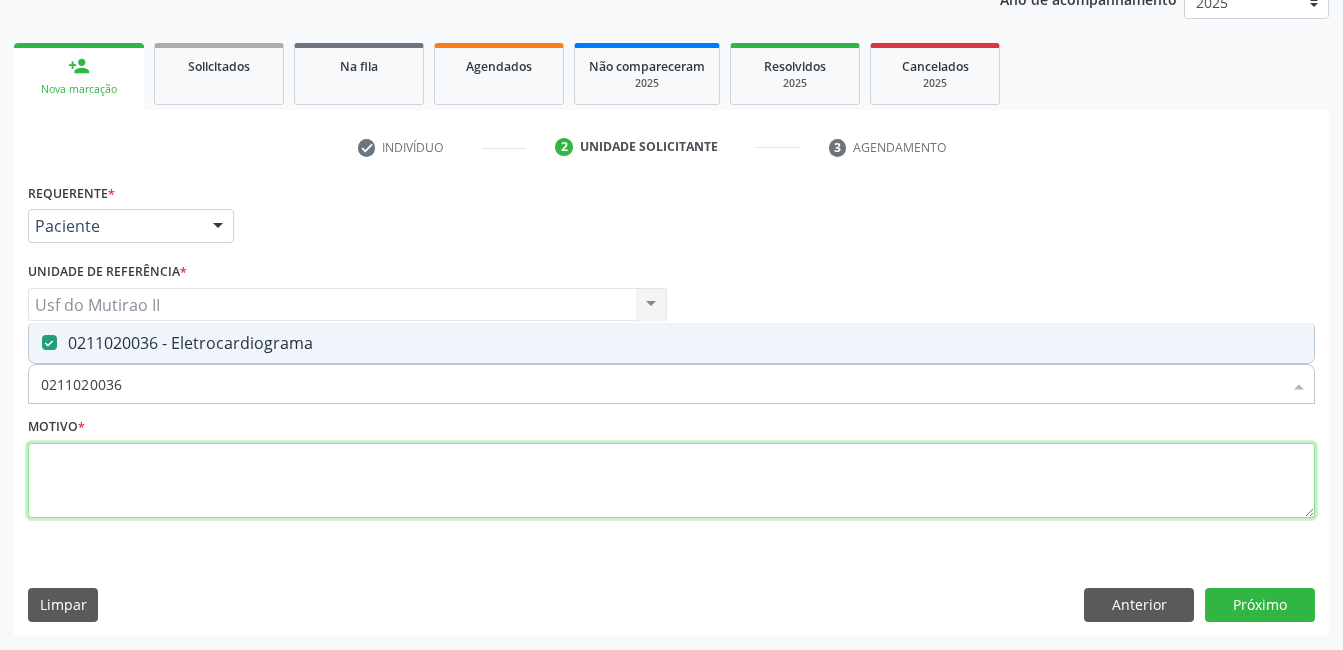 click at bounding box center [671, 481] 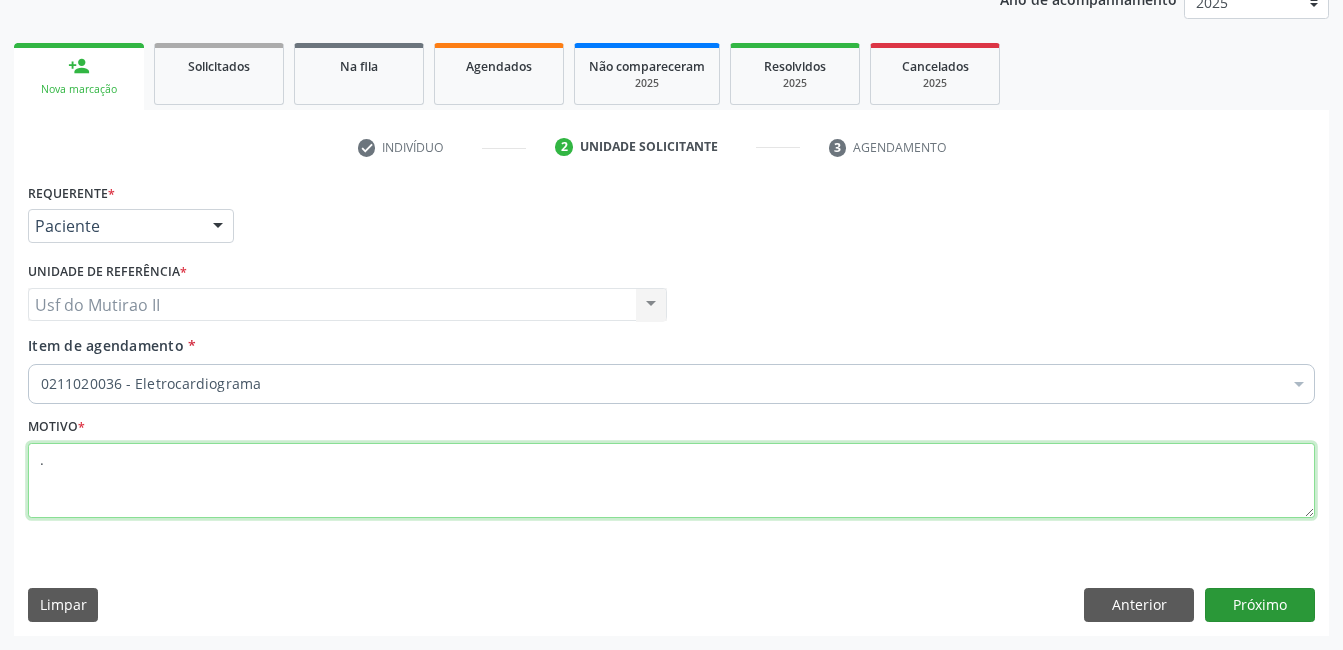 type on "." 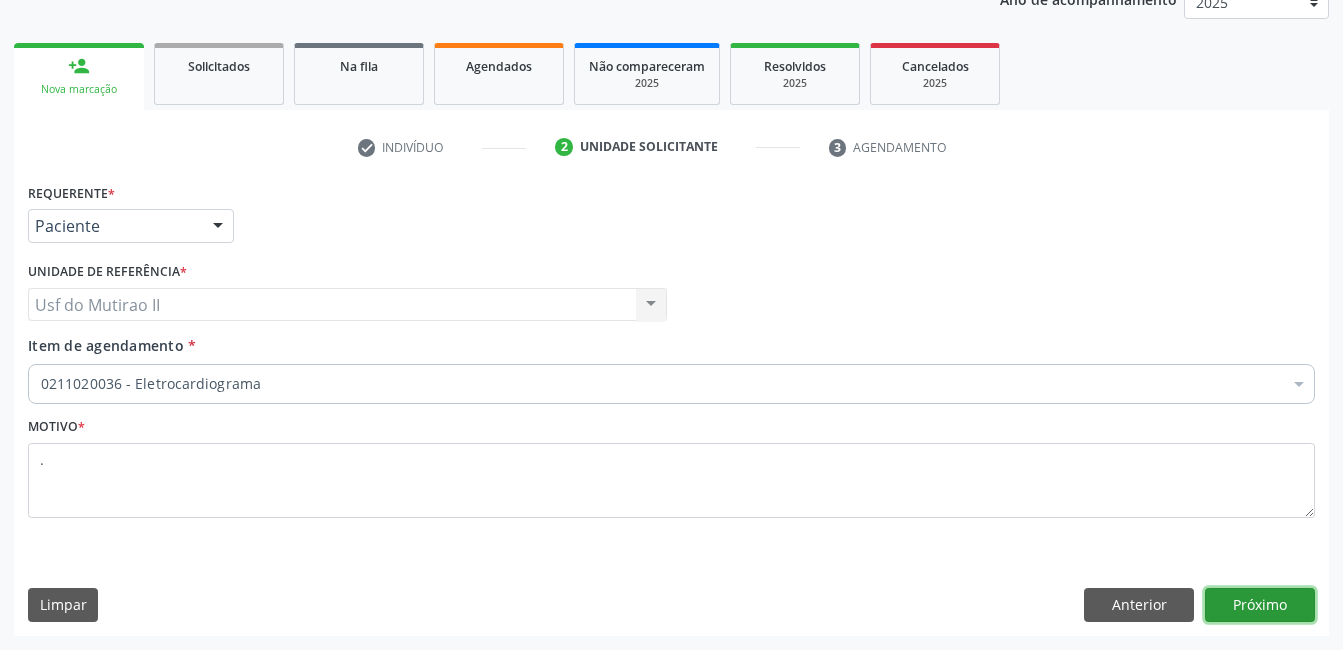 click on "Próximo" at bounding box center [1260, 605] 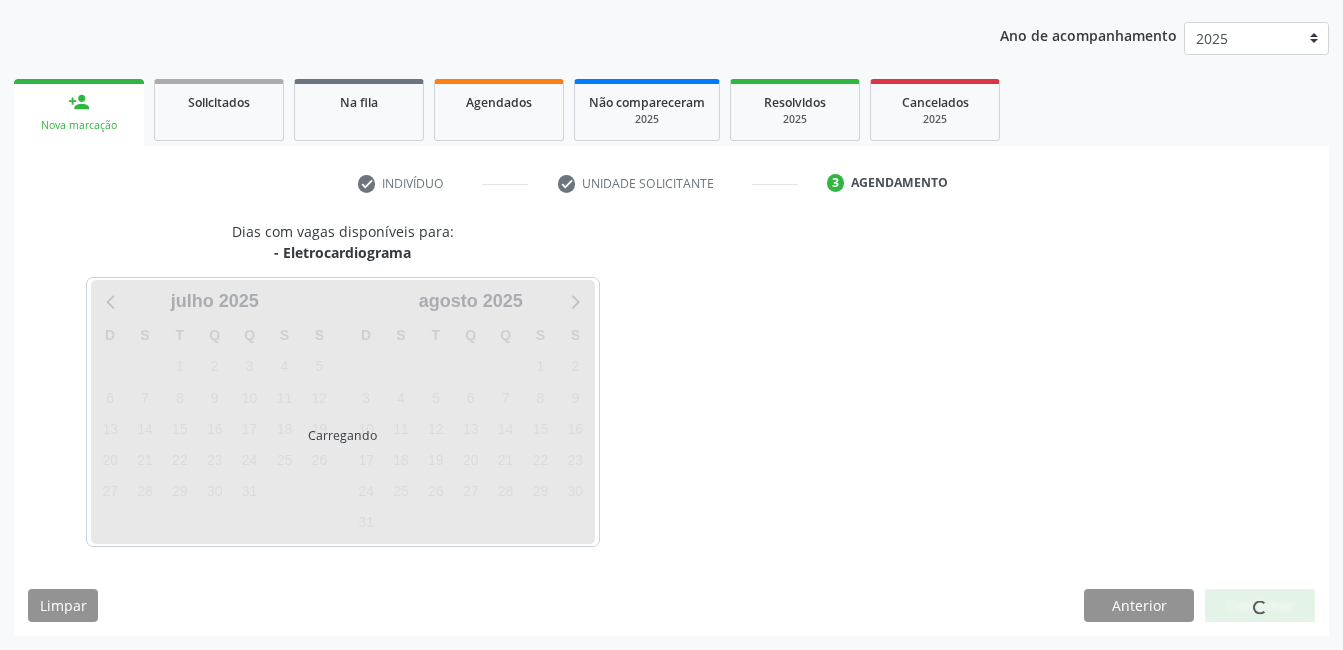 scroll, scrollTop: 220, scrollLeft: 0, axis: vertical 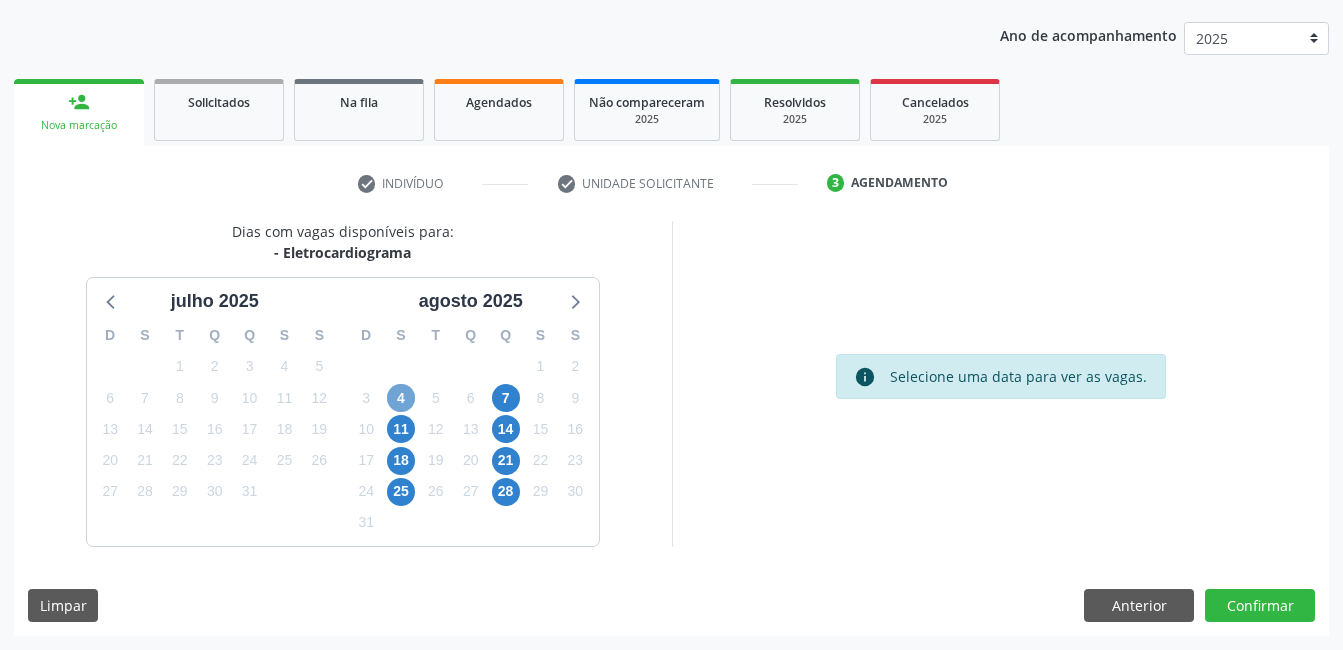 click on "4" at bounding box center [401, 398] 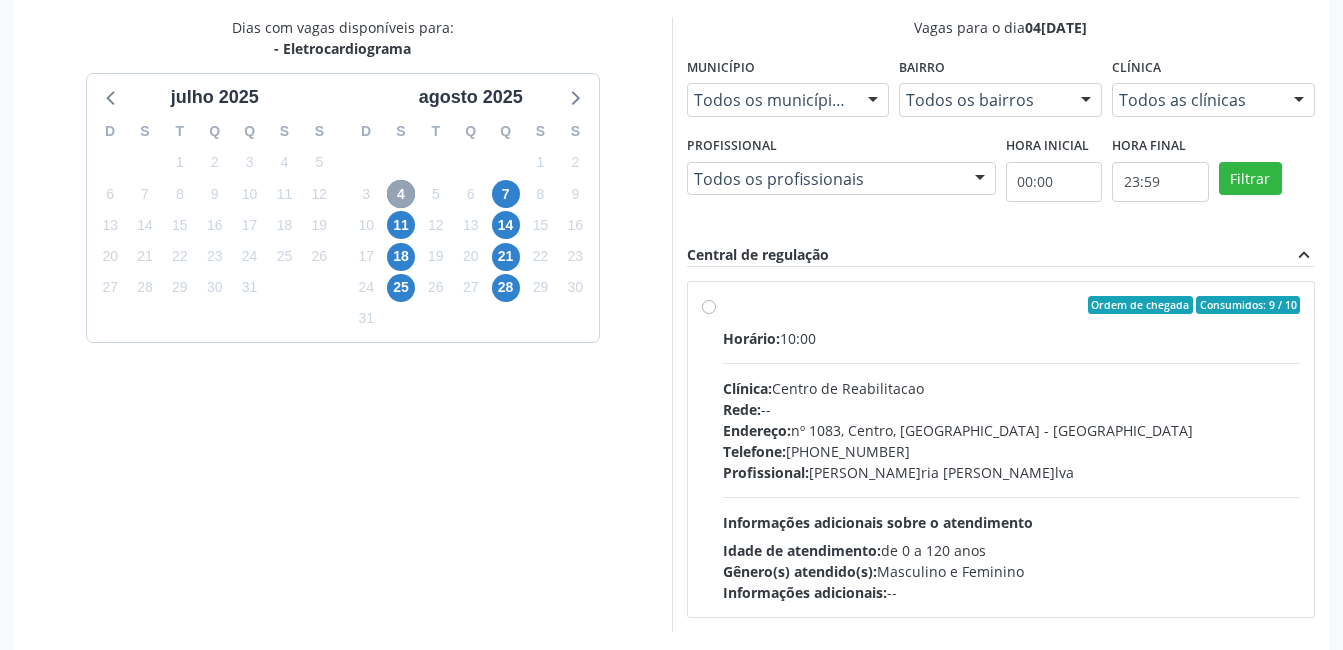 scroll, scrollTop: 509, scrollLeft: 0, axis: vertical 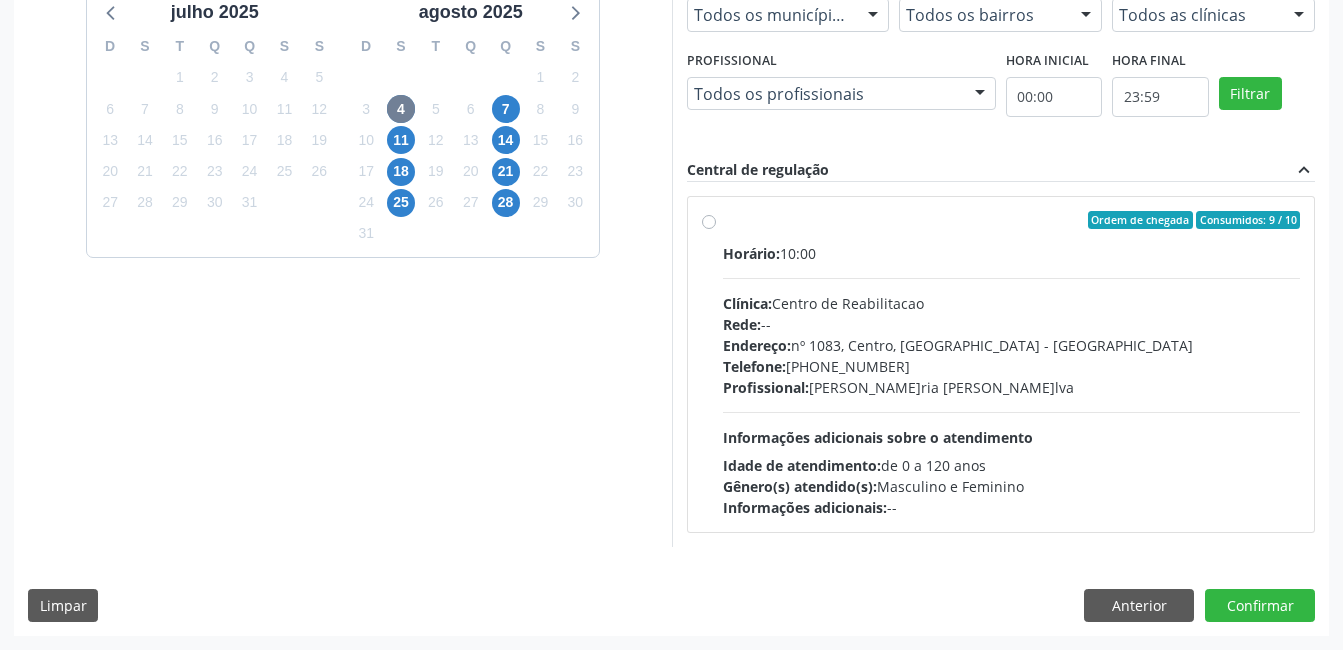 click on "Rede:
--" at bounding box center [1012, 324] 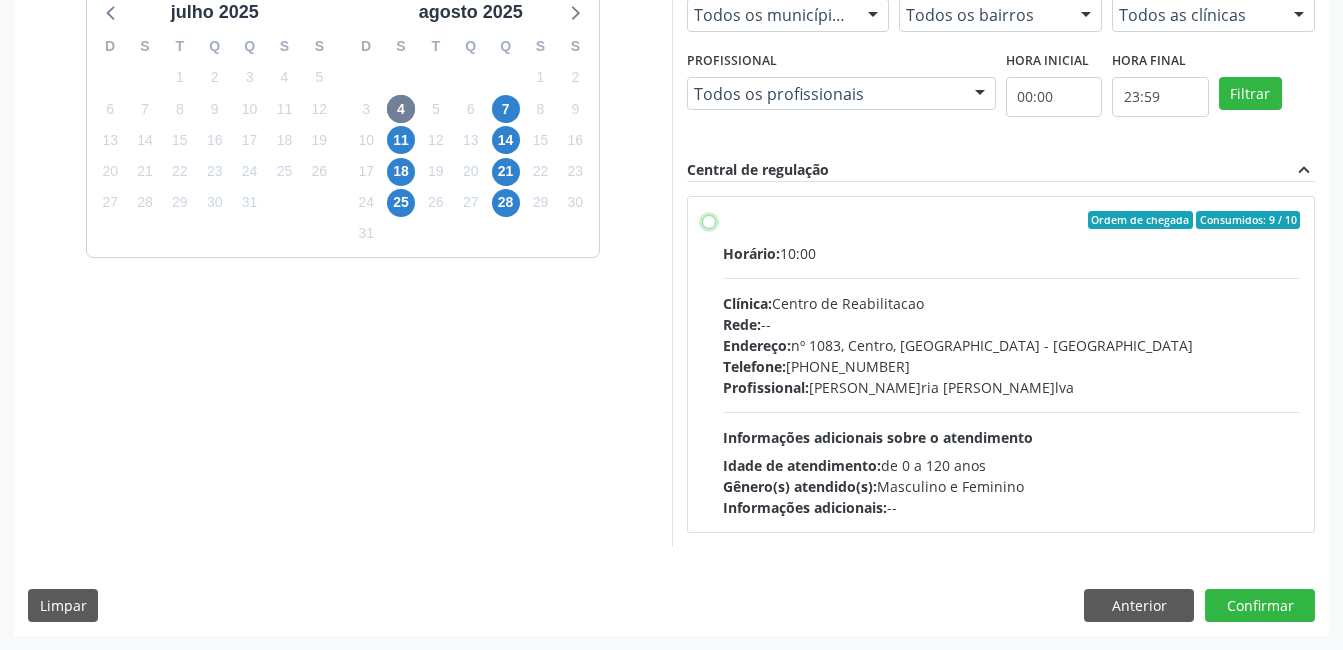 click on "Ordem de chegada
Consumidos: 9 / 10
Horário:   10:00
Clínica:  Centro de Reabilitacao
Rede:
--
Endereço:   nº 1083, Centro, Serra Talhada - PE
Telefone:   (81) 38313112
Profissional:
Maria do Carmo Silva
Informações adicionais sobre o atendimento
Idade de atendimento:
de 0 a 120 anos
Gênero(s) atendido(s):
Masculino e Feminino
Informações adicionais:
--" at bounding box center [709, 220] 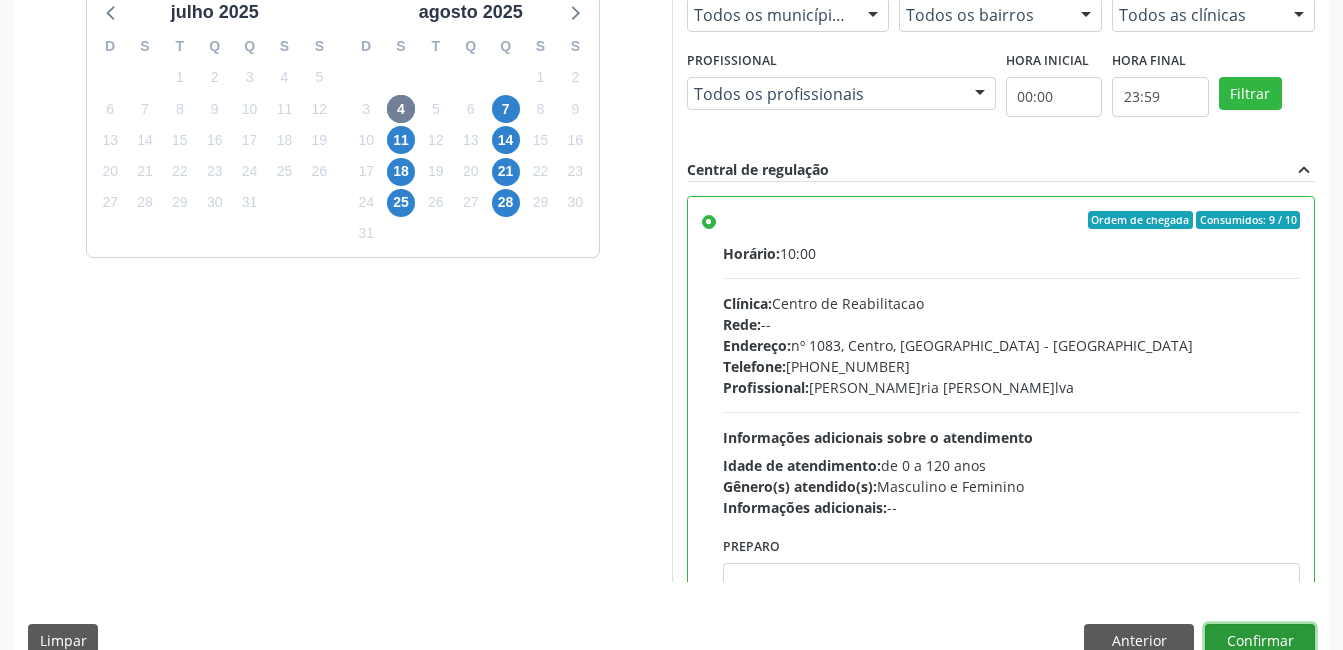 click on "Confirmar" at bounding box center [1260, 641] 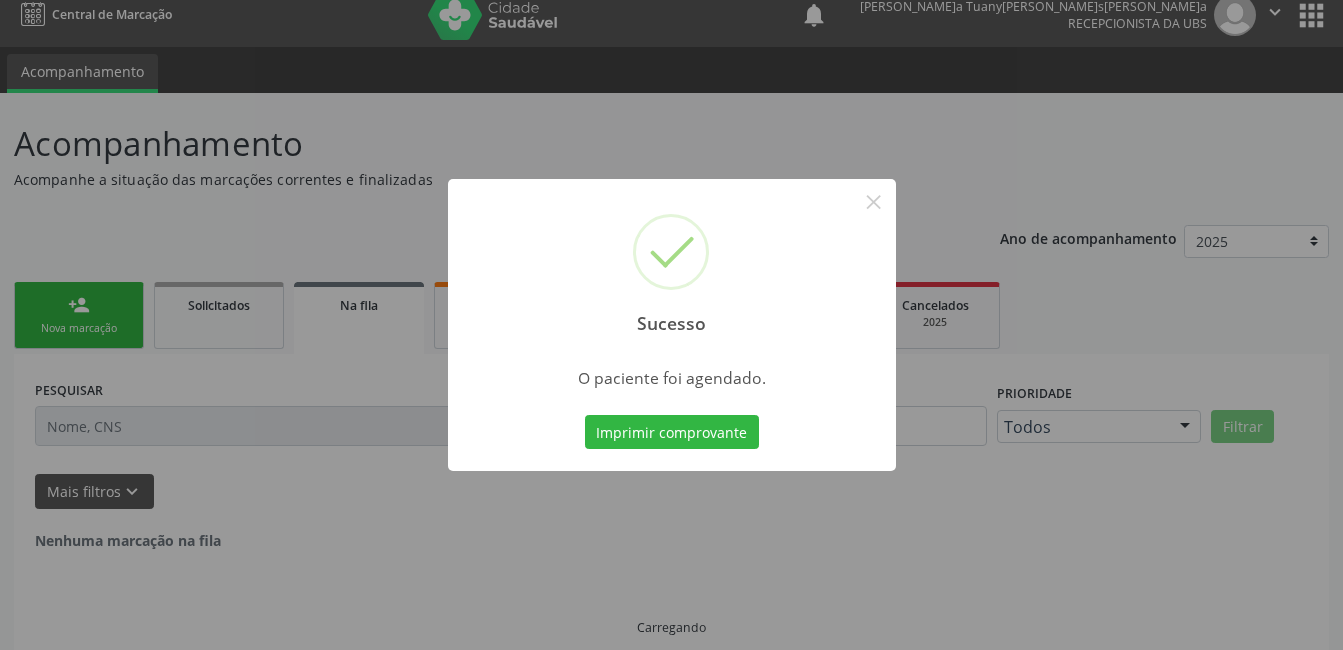 scroll, scrollTop: 0, scrollLeft: 0, axis: both 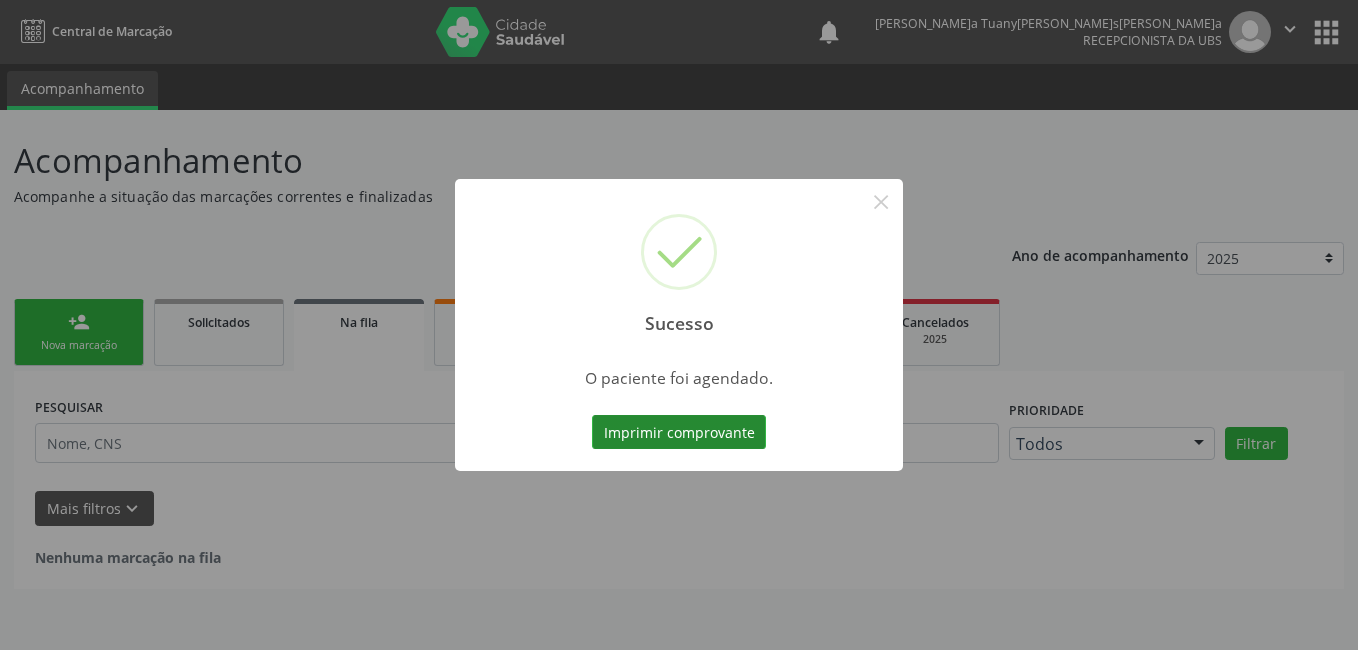 click on "Imprimir comprovante" at bounding box center (679, 432) 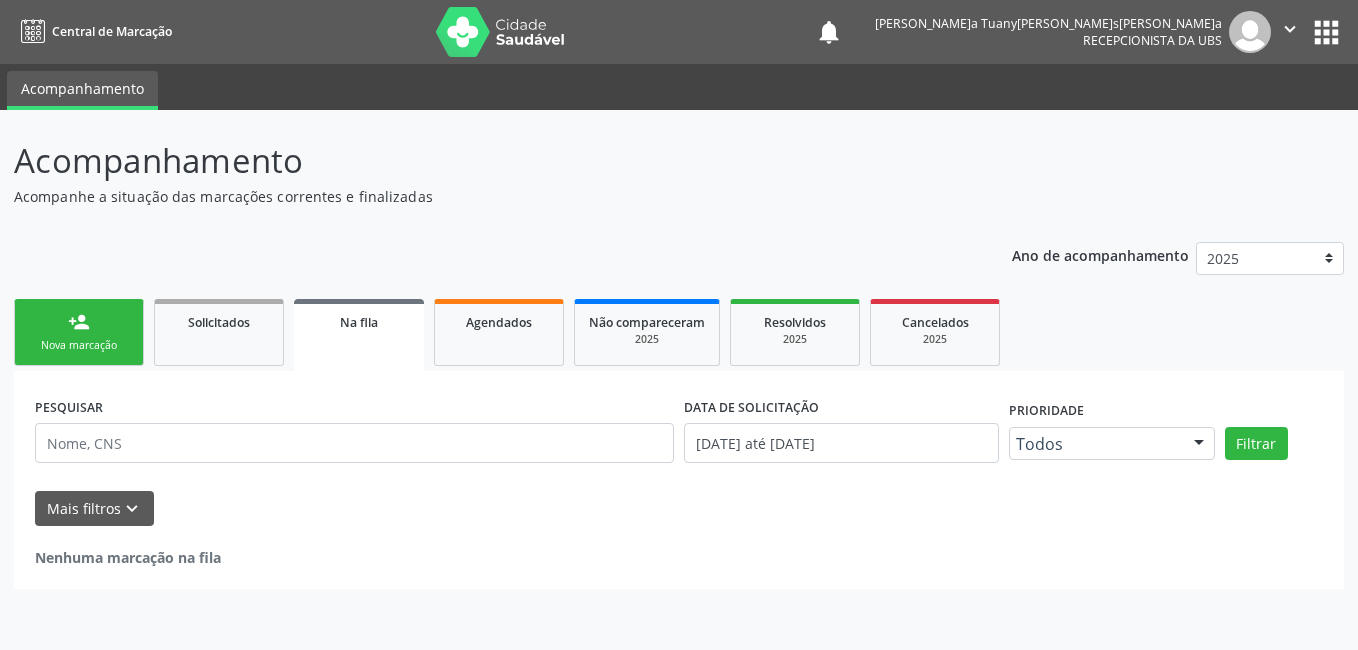 click on "Nova marcação" at bounding box center [79, 345] 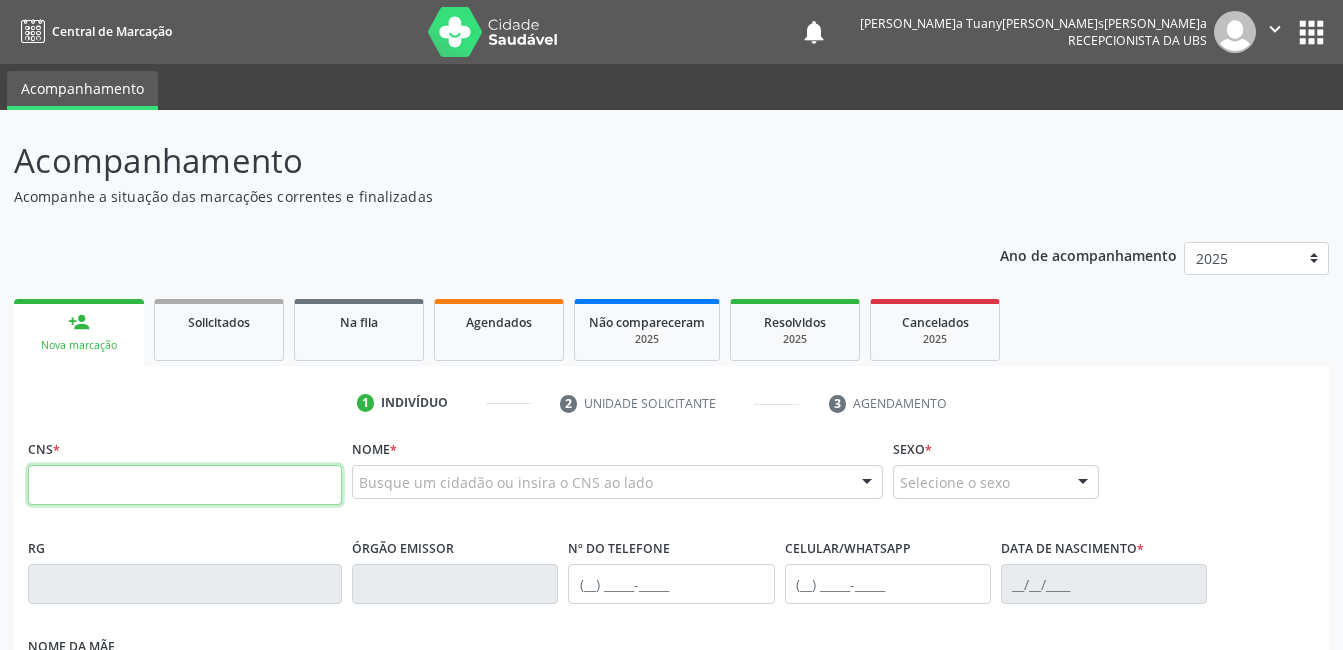 click at bounding box center (185, 485) 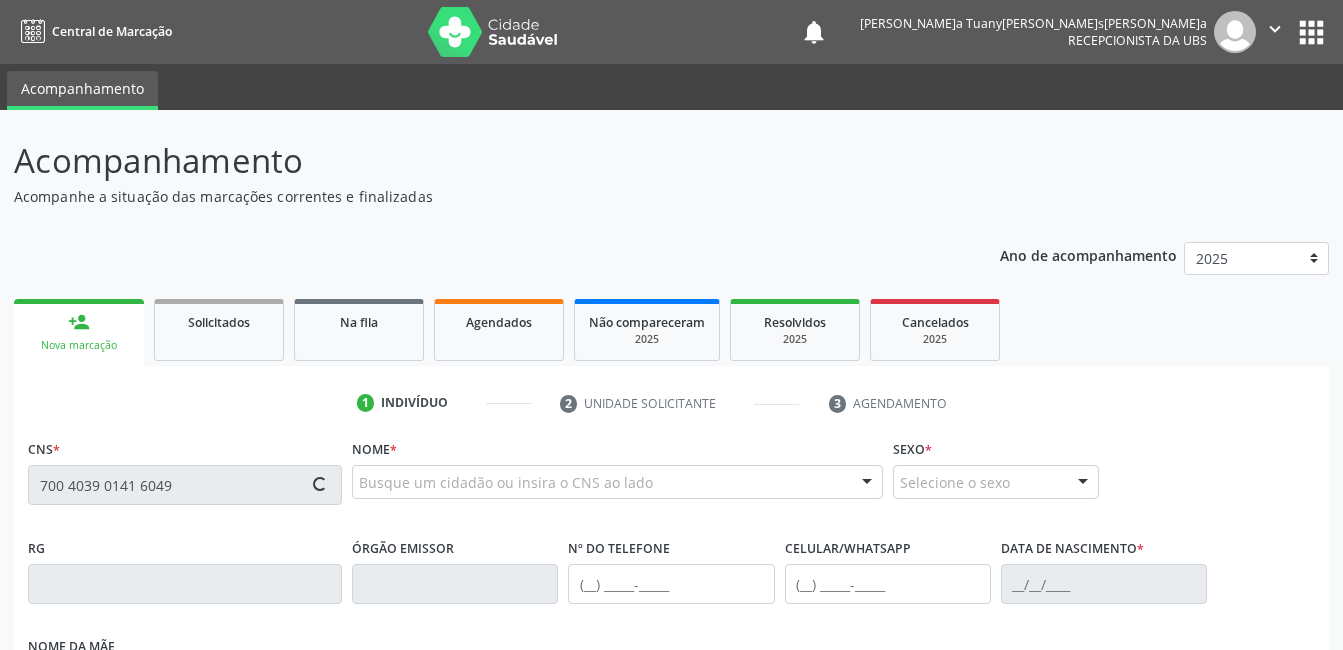 type on "700 4039 0141 6049" 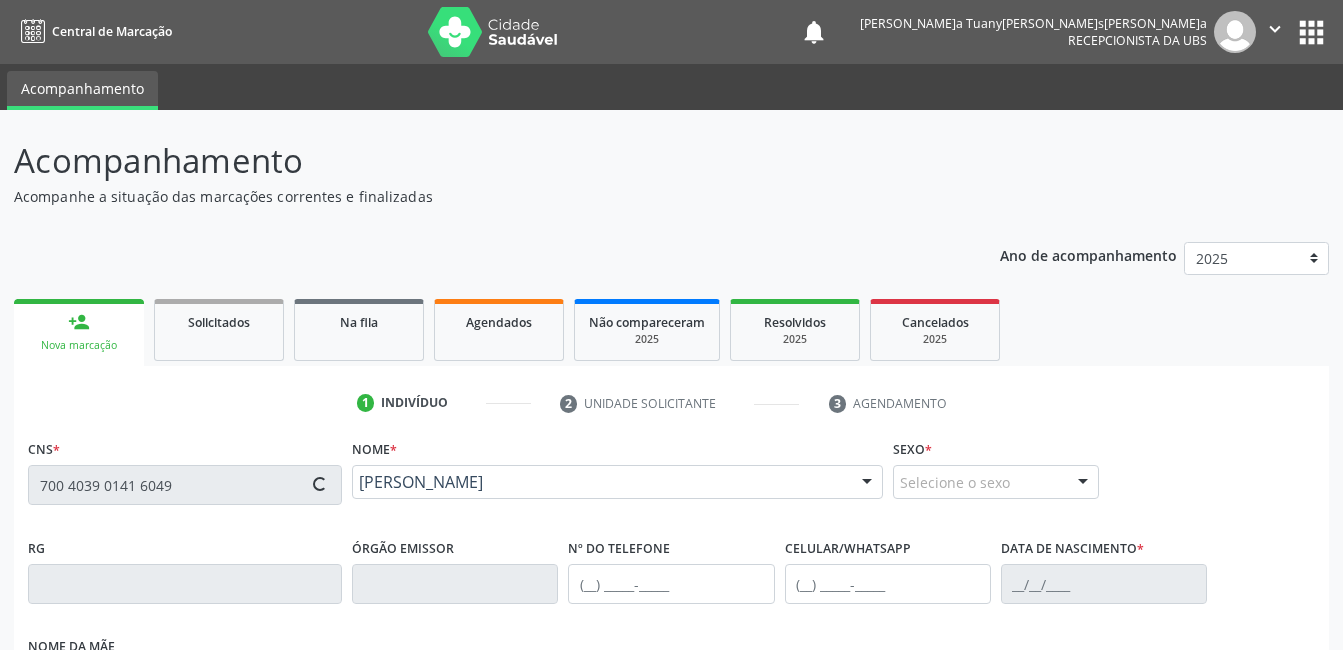 type on "[PHONE_NUMBER]" 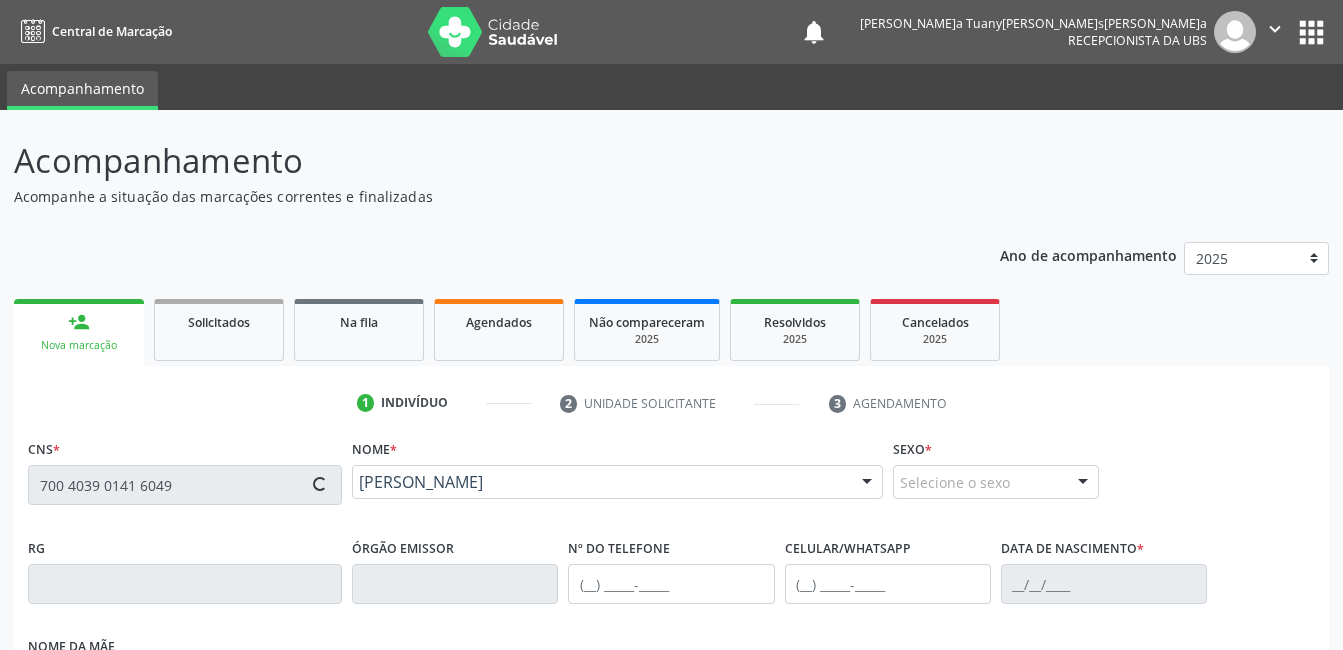 type on "[PHONE_NUMBER]" 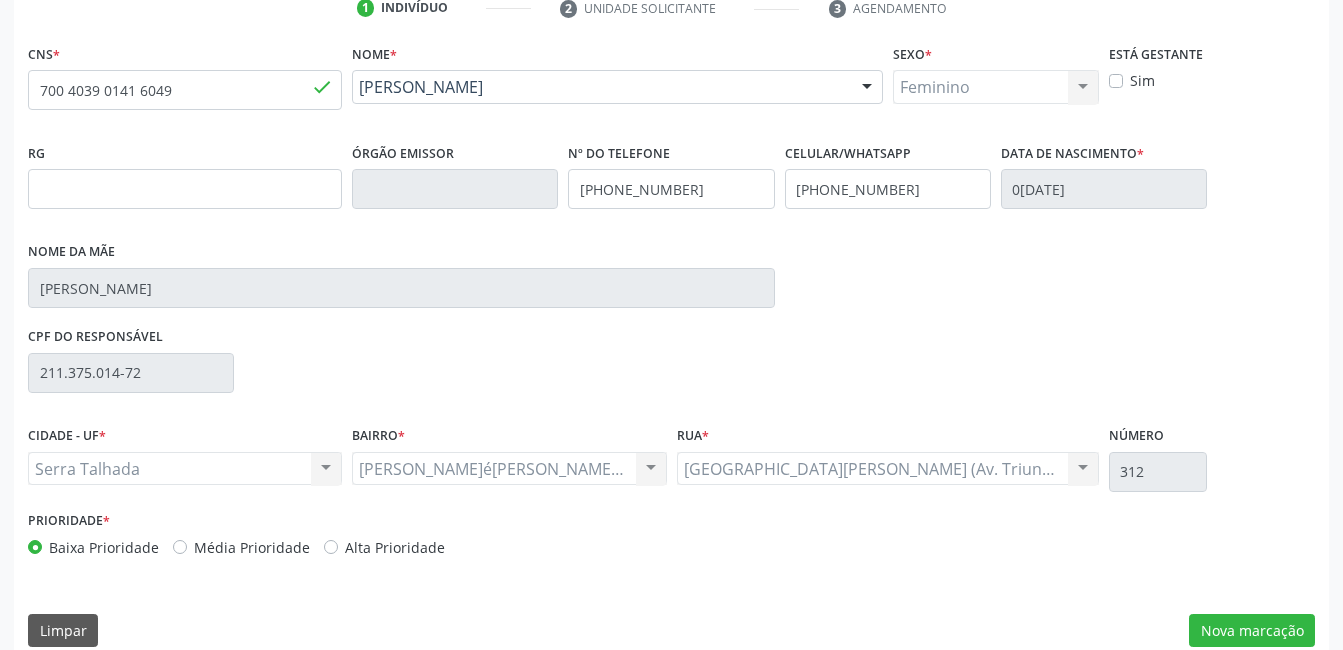 scroll, scrollTop: 420, scrollLeft: 0, axis: vertical 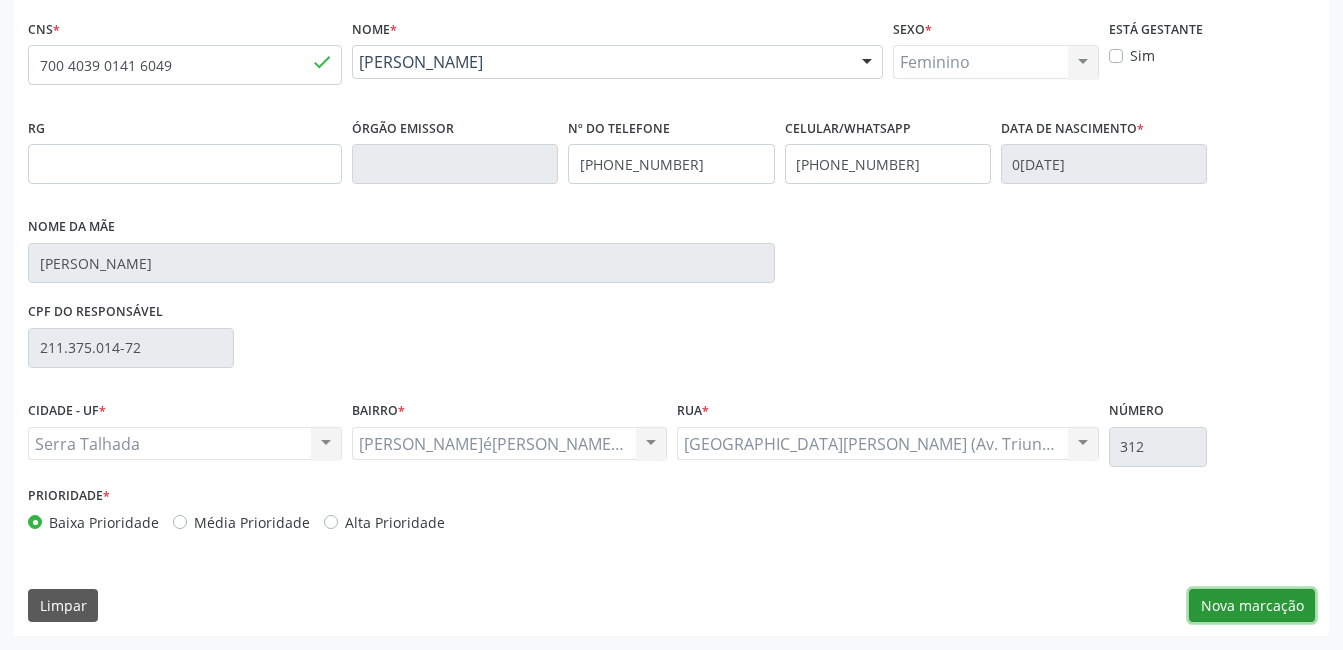 click on "Nova marcação" at bounding box center [1252, 606] 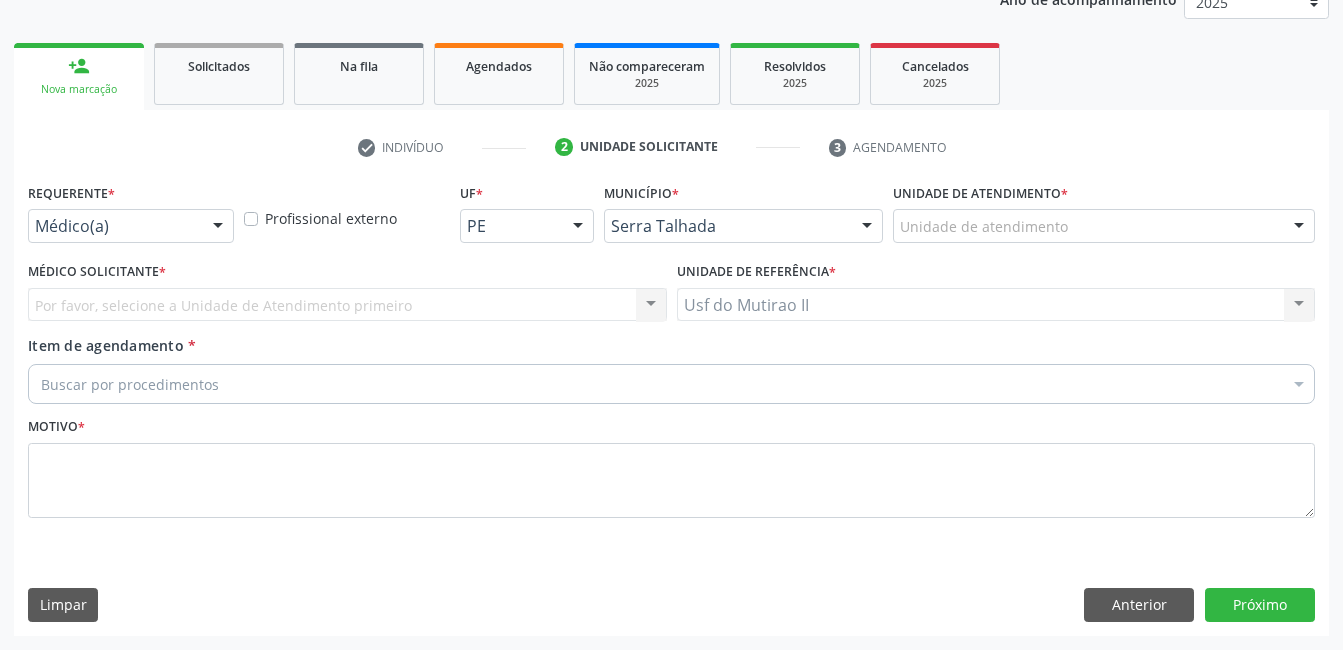 scroll, scrollTop: 256, scrollLeft: 0, axis: vertical 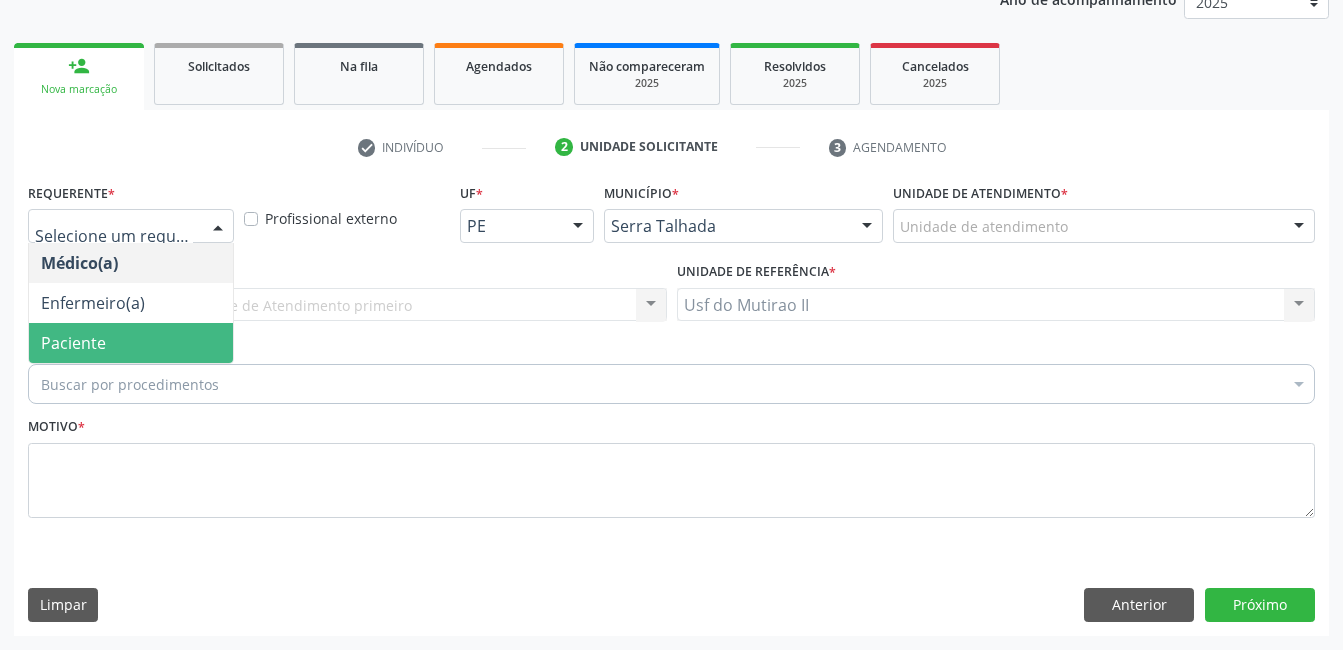 click on "Paciente" at bounding box center (131, 343) 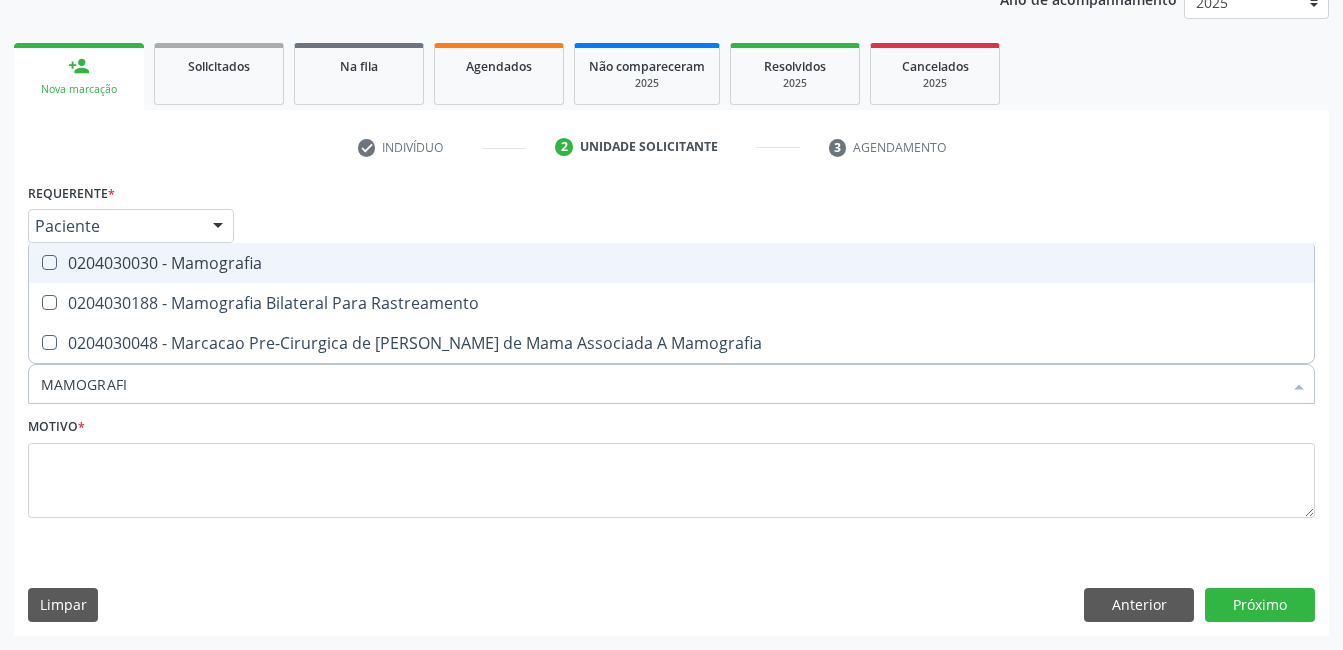 type on "MAMOGRAFIA" 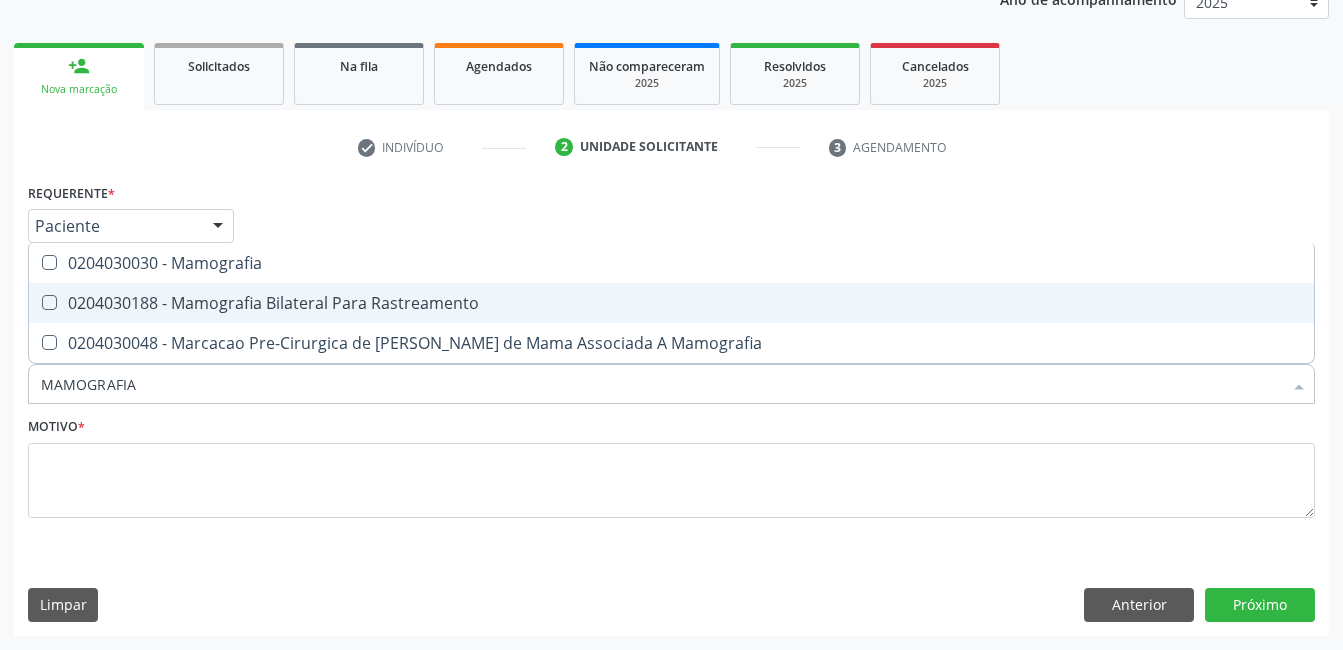click on "0204030188 - Mamografia Bilateral Para Rastreamento" at bounding box center [671, 303] 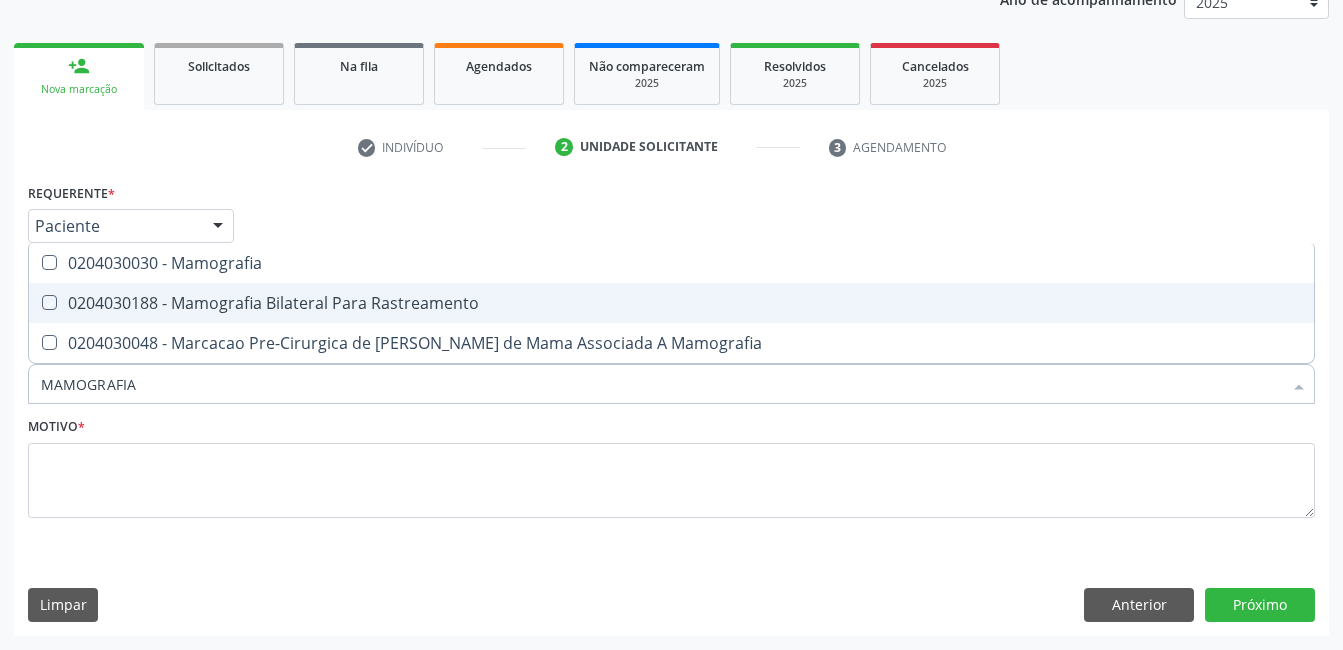 checkbox on "true" 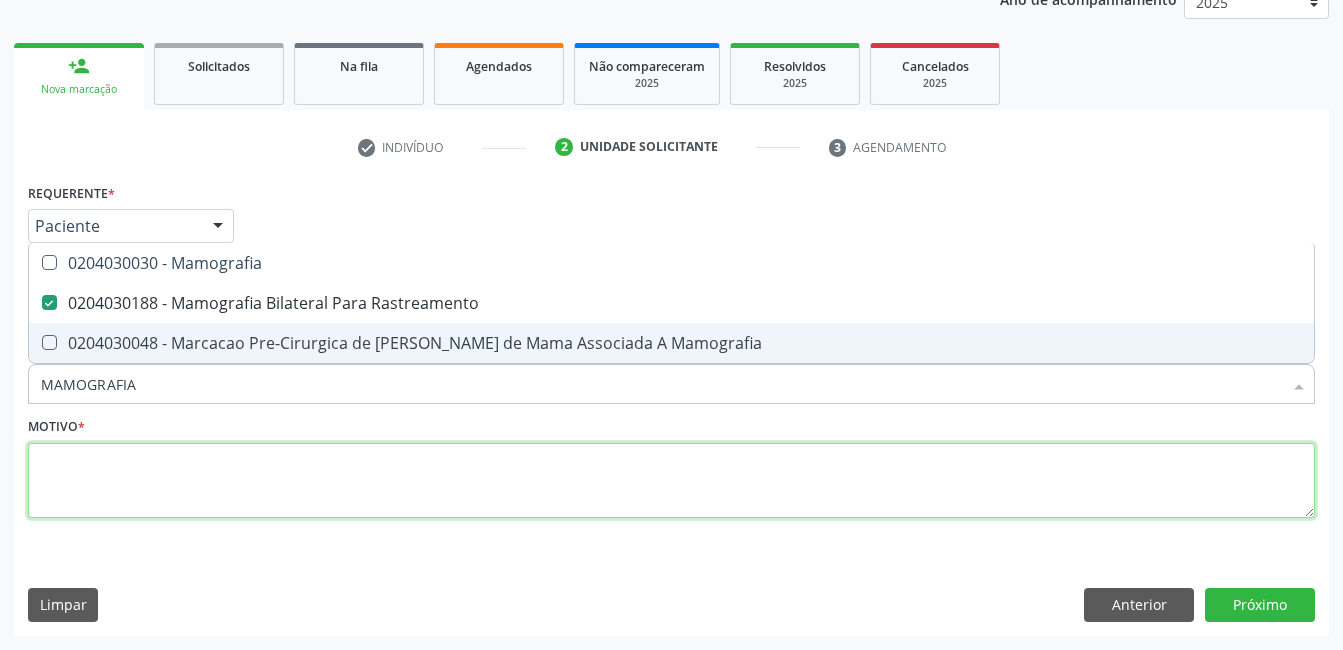 click at bounding box center (671, 481) 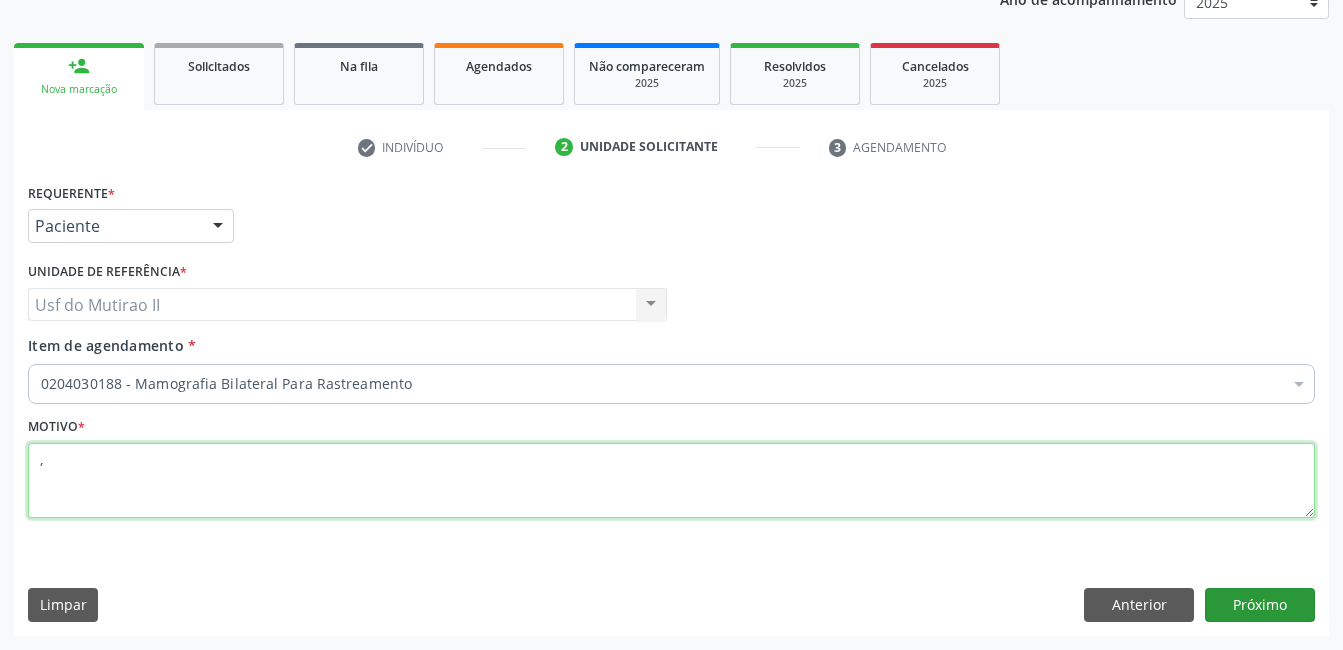 type on "," 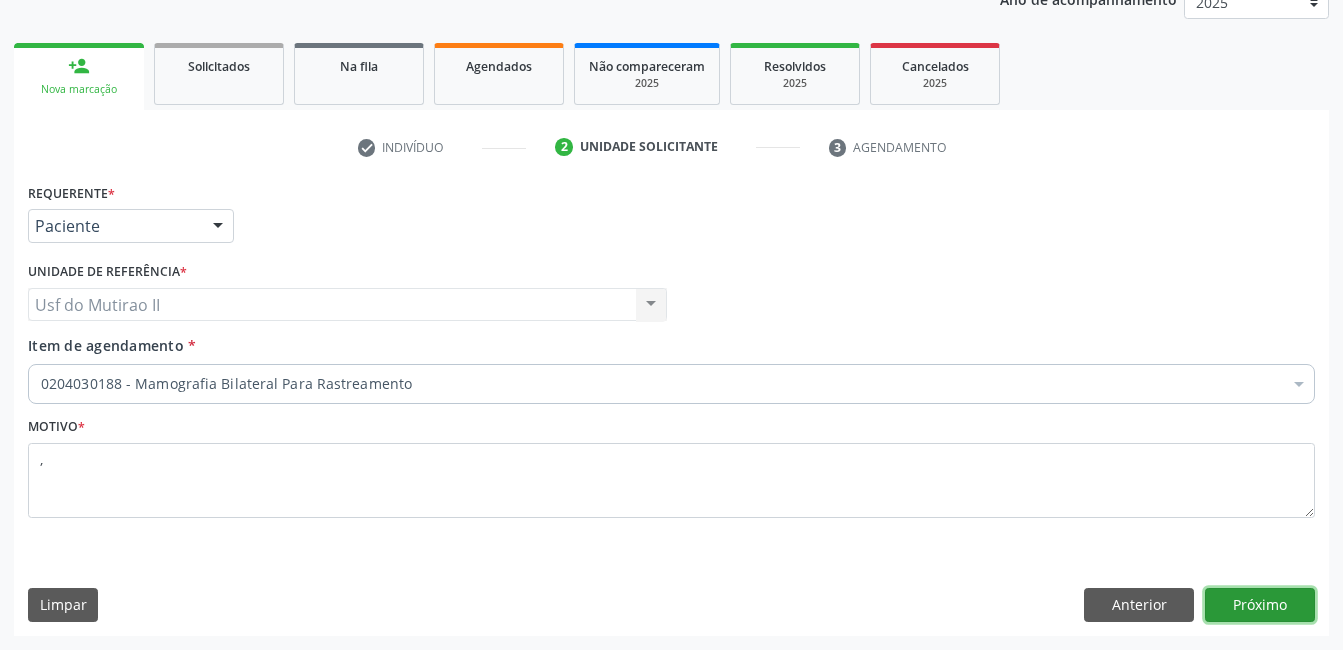 click on "Próximo" at bounding box center [1260, 605] 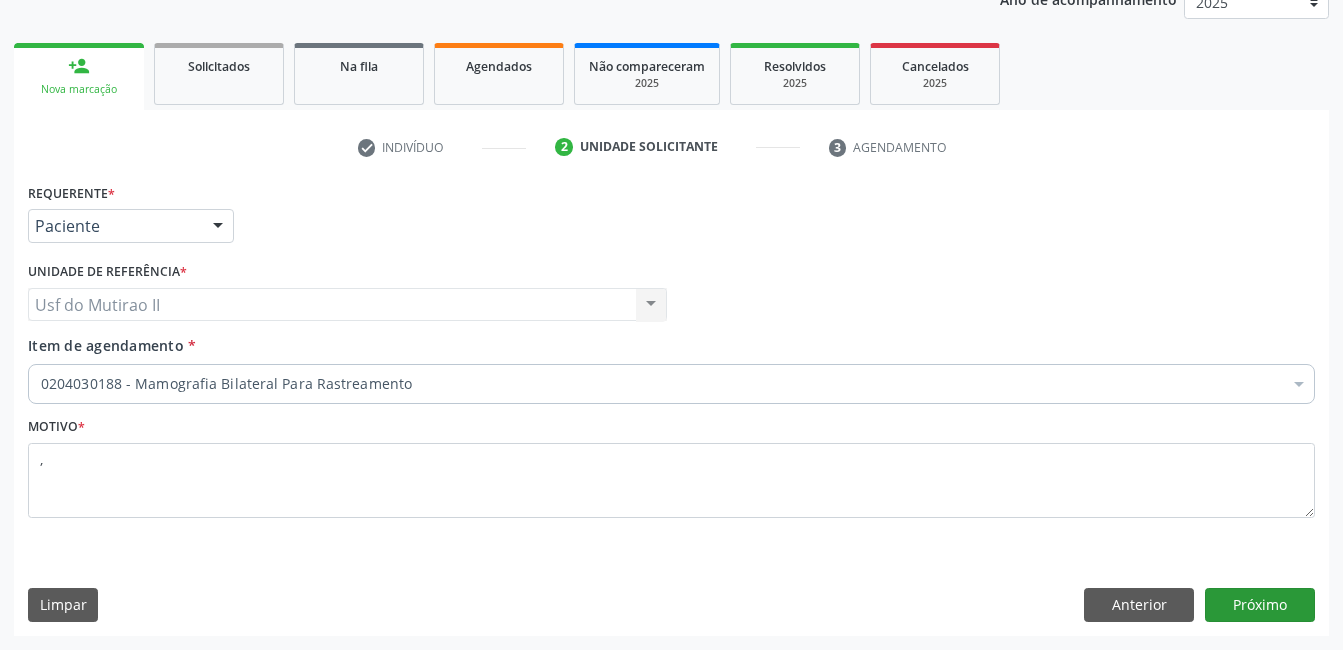 scroll, scrollTop: 220, scrollLeft: 0, axis: vertical 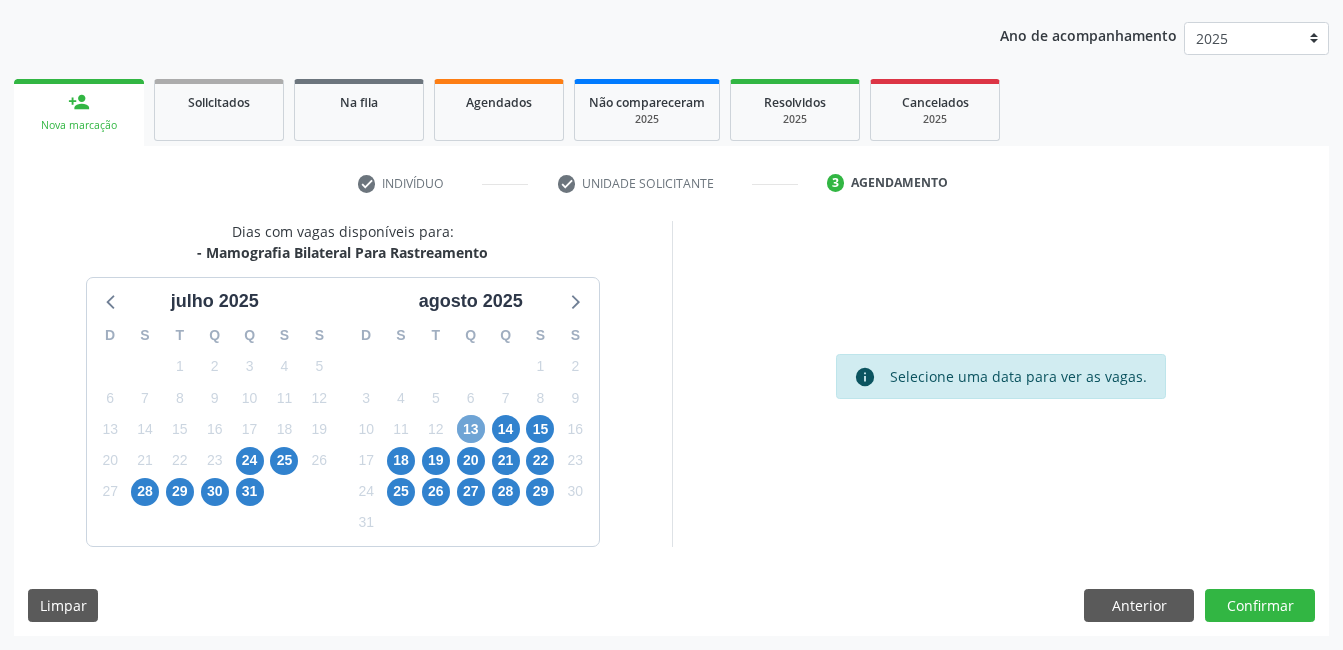 click on "13" at bounding box center (471, 429) 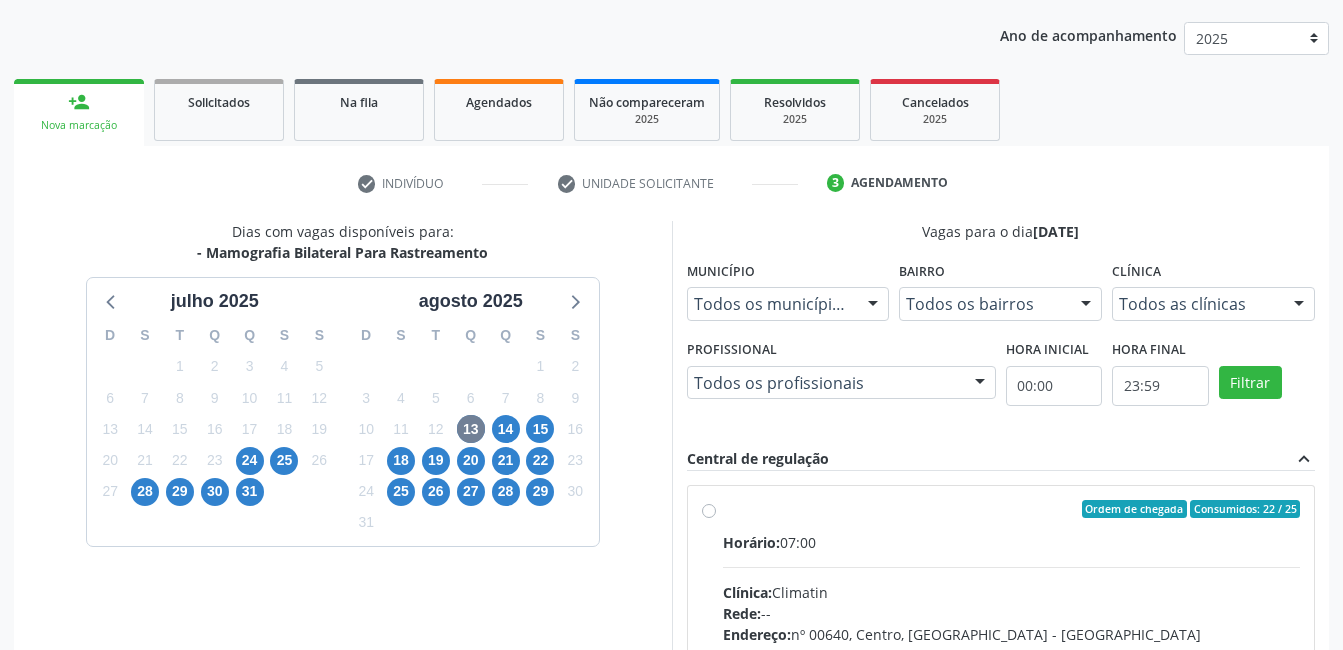 click on "Ordem de chegada
Consumidos: 22 / 25" at bounding box center [1012, 509] 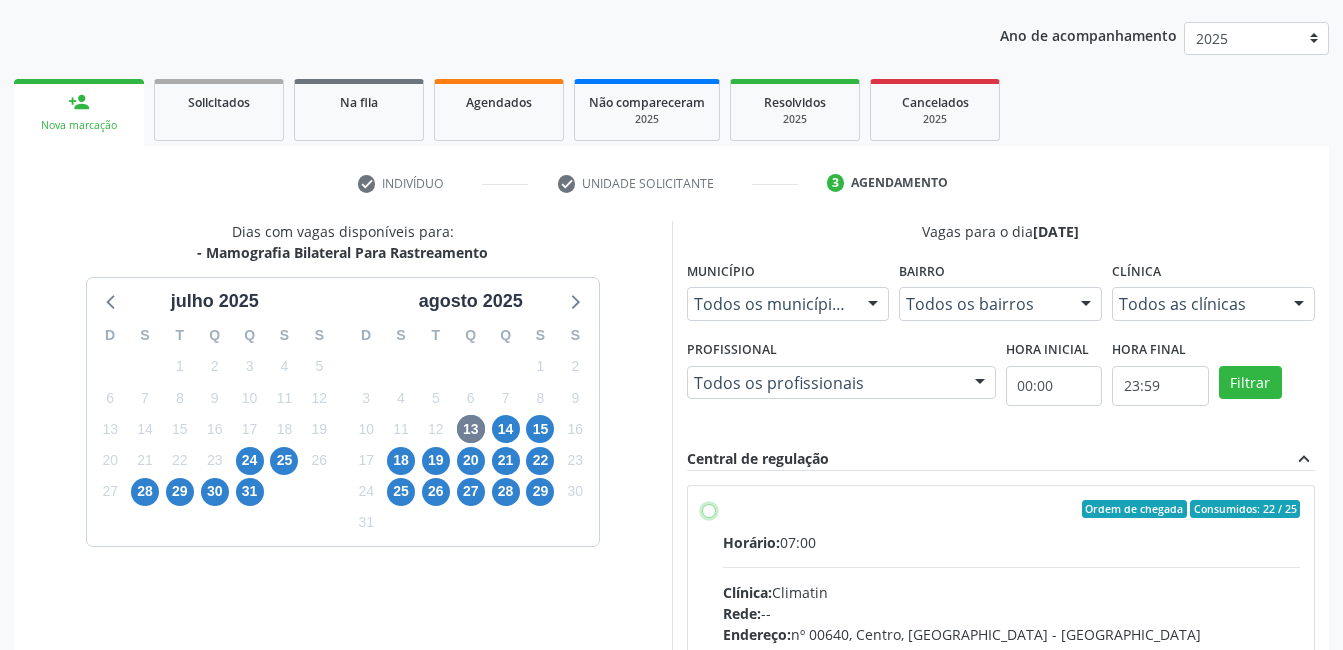 click on "Ordem de chegada
Consumidos: 22 / 25
Horário:   07:00
Clínica:  Climatin
Rede:
--
Endereço:   nº 00640, Centro, Serra Talhada - PE
Telefone:   (81) 38311133
Profissional:
Ana Carolina Barboza de Andrada Melo Lyra
Informações adicionais sobre o atendimento
Idade de atendimento:
de 0 a 120 anos
Gênero(s) atendido(s):
Masculino e Feminino
Informações adicionais:
--" at bounding box center (709, 509) 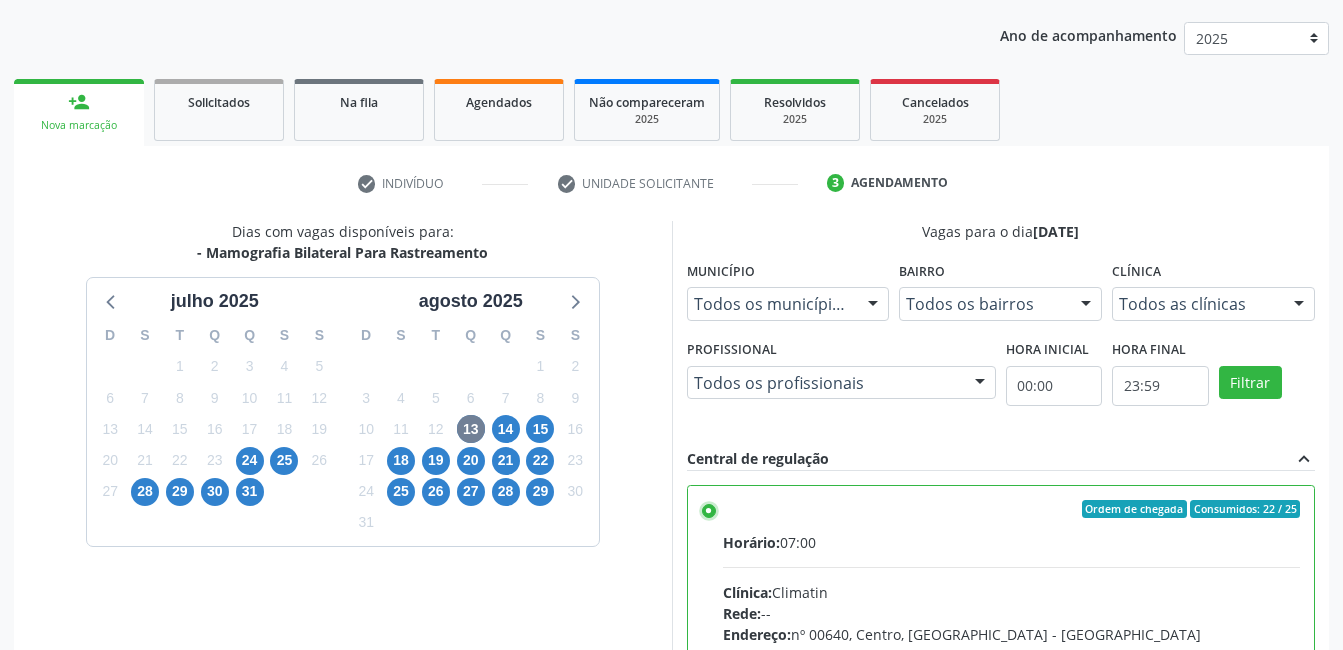 scroll, scrollTop: 545, scrollLeft: 0, axis: vertical 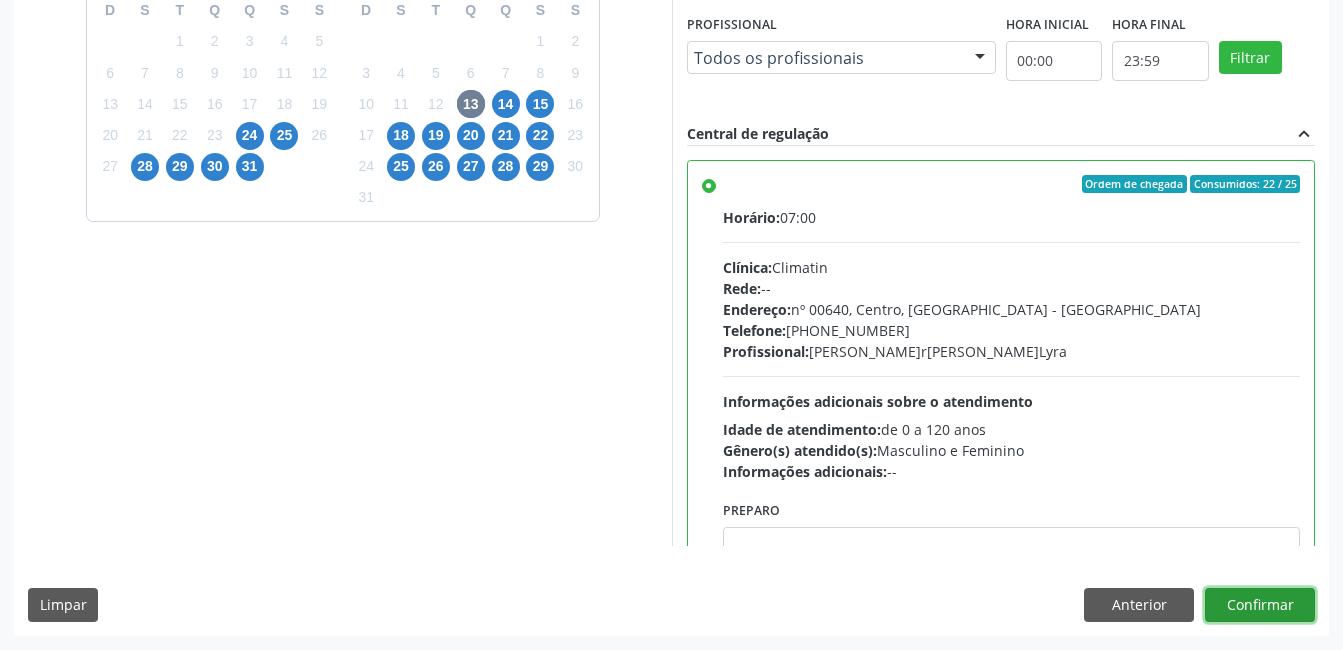click on "Confirmar" at bounding box center (1260, 605) 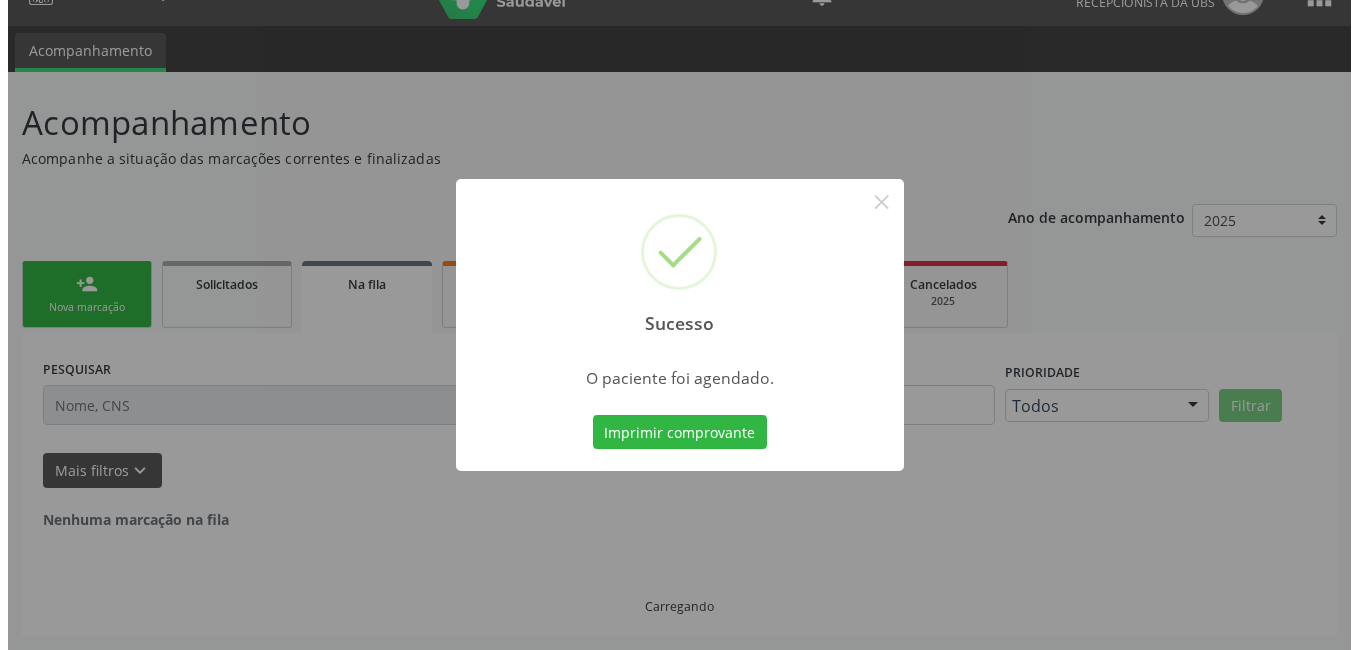 scroll, scrollTop: 0, scrollLeft: 0, axis: both 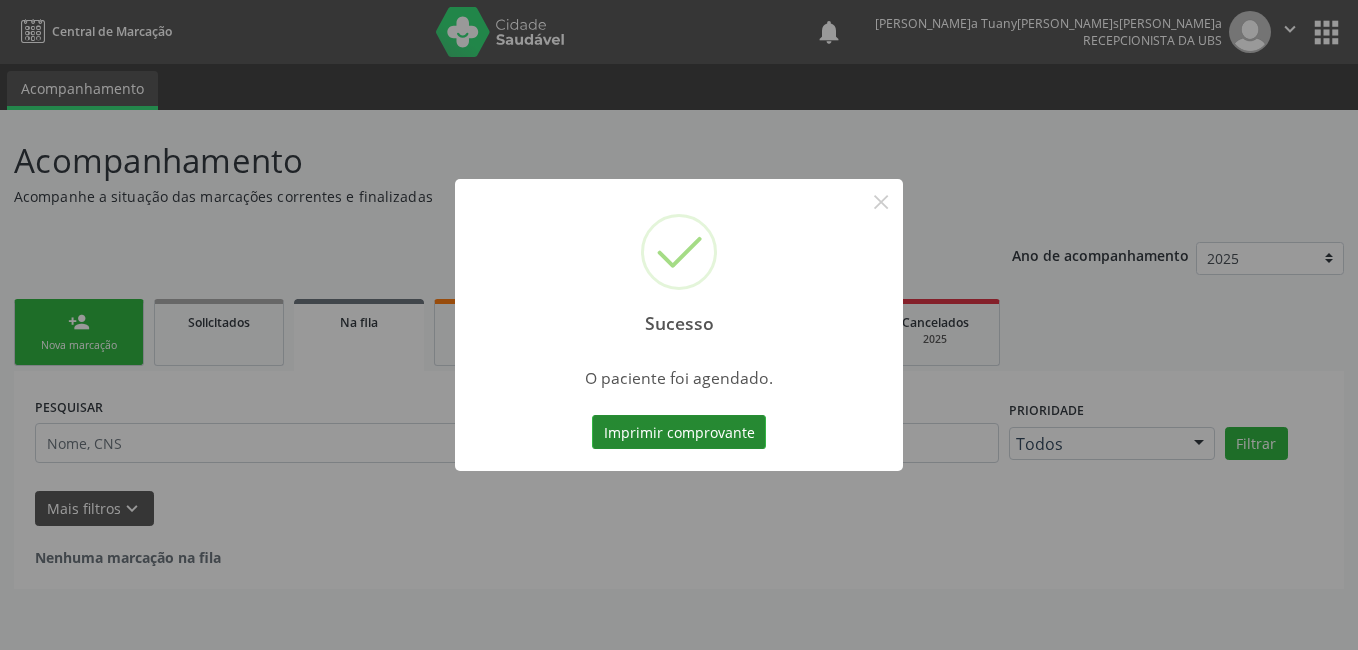 click on "Imprimir comprovante" at bounding box center (679, 432) 